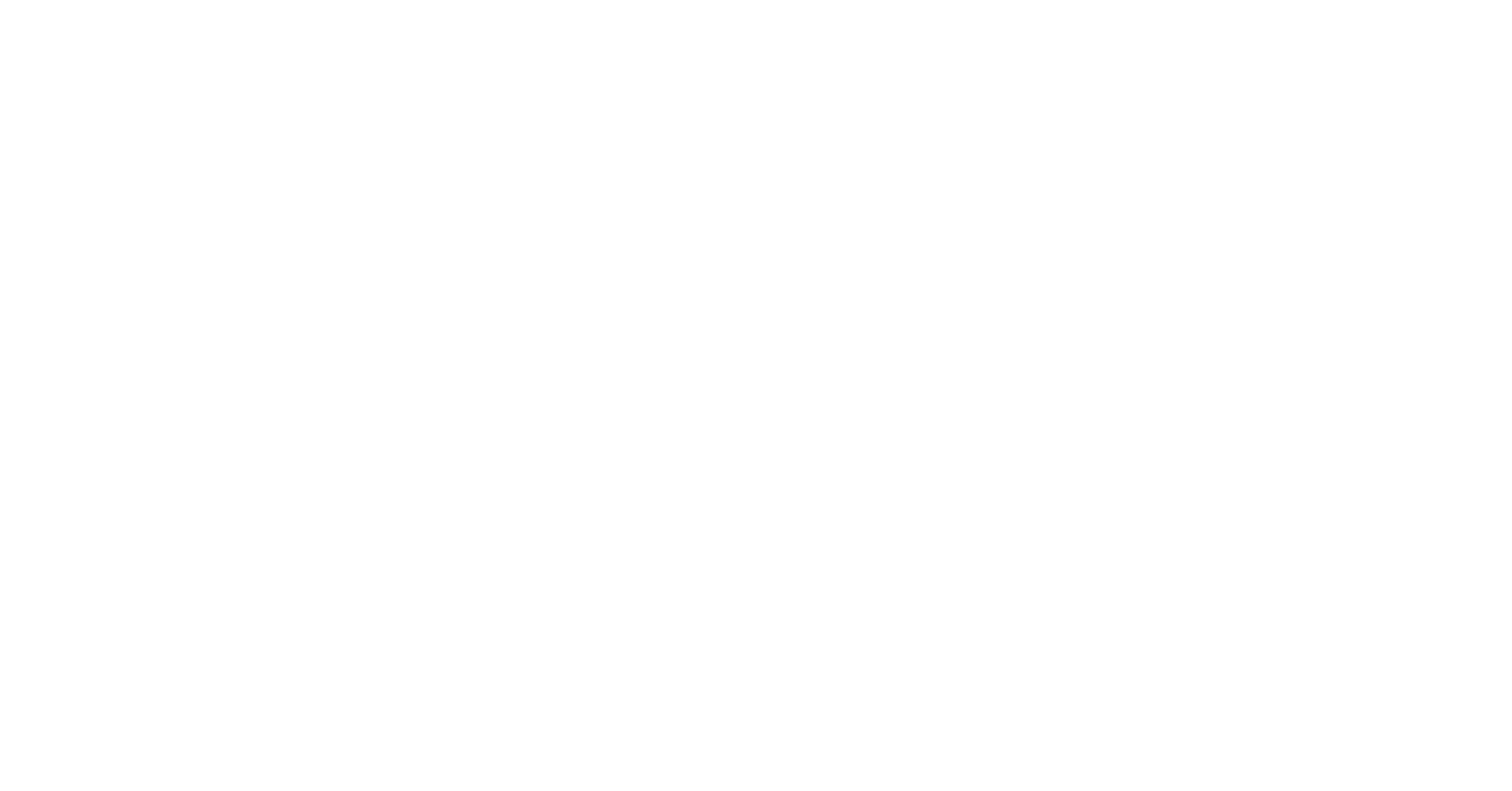 scroll, scrollTop: 0, scrollLeft: 0, axis: both 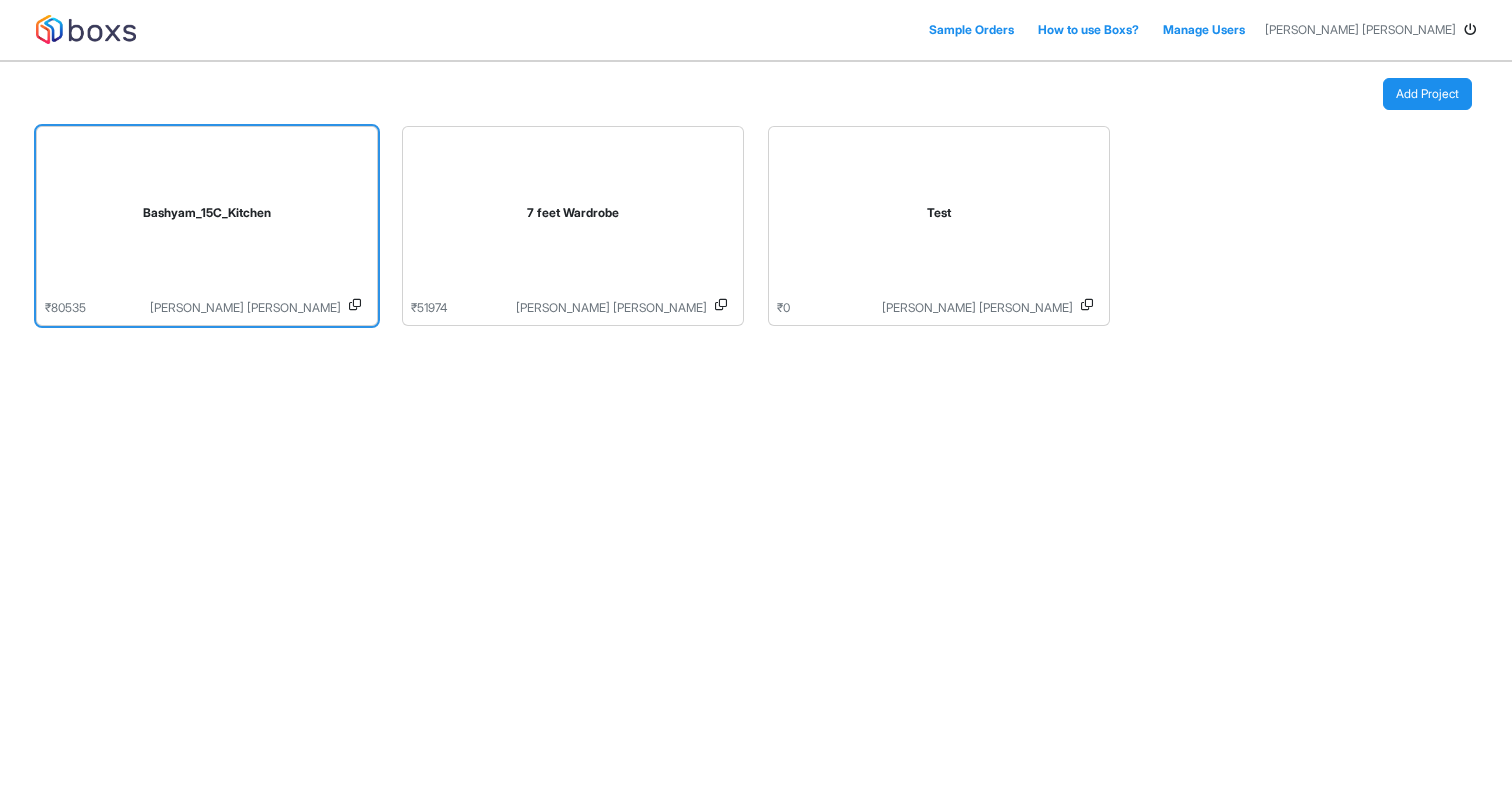 click on "Bashyam_15C_Kitchen" at bounding box center (207, 217) 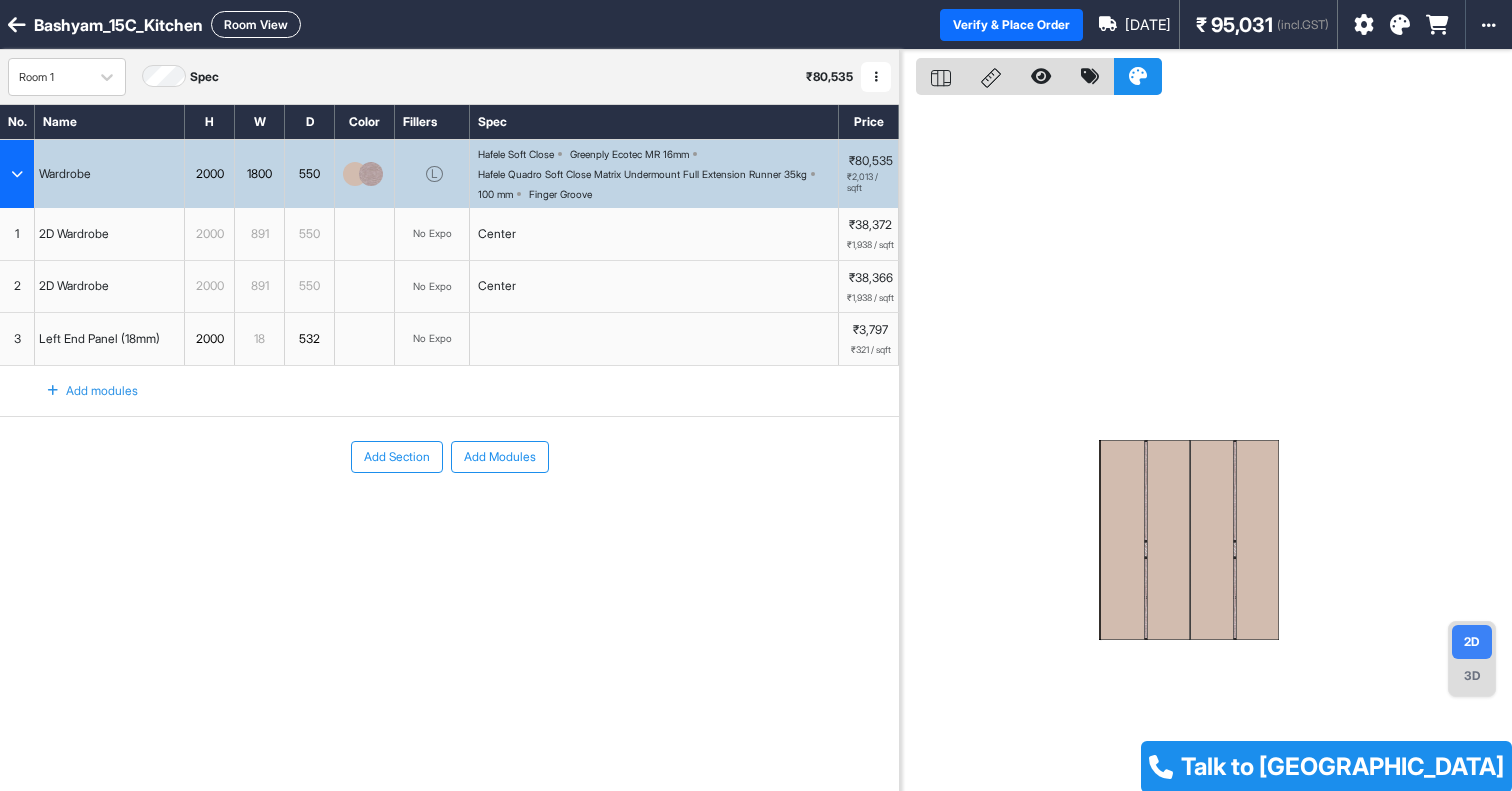 click on "₹1,938 / sqft" at bounding box center [870, 245] 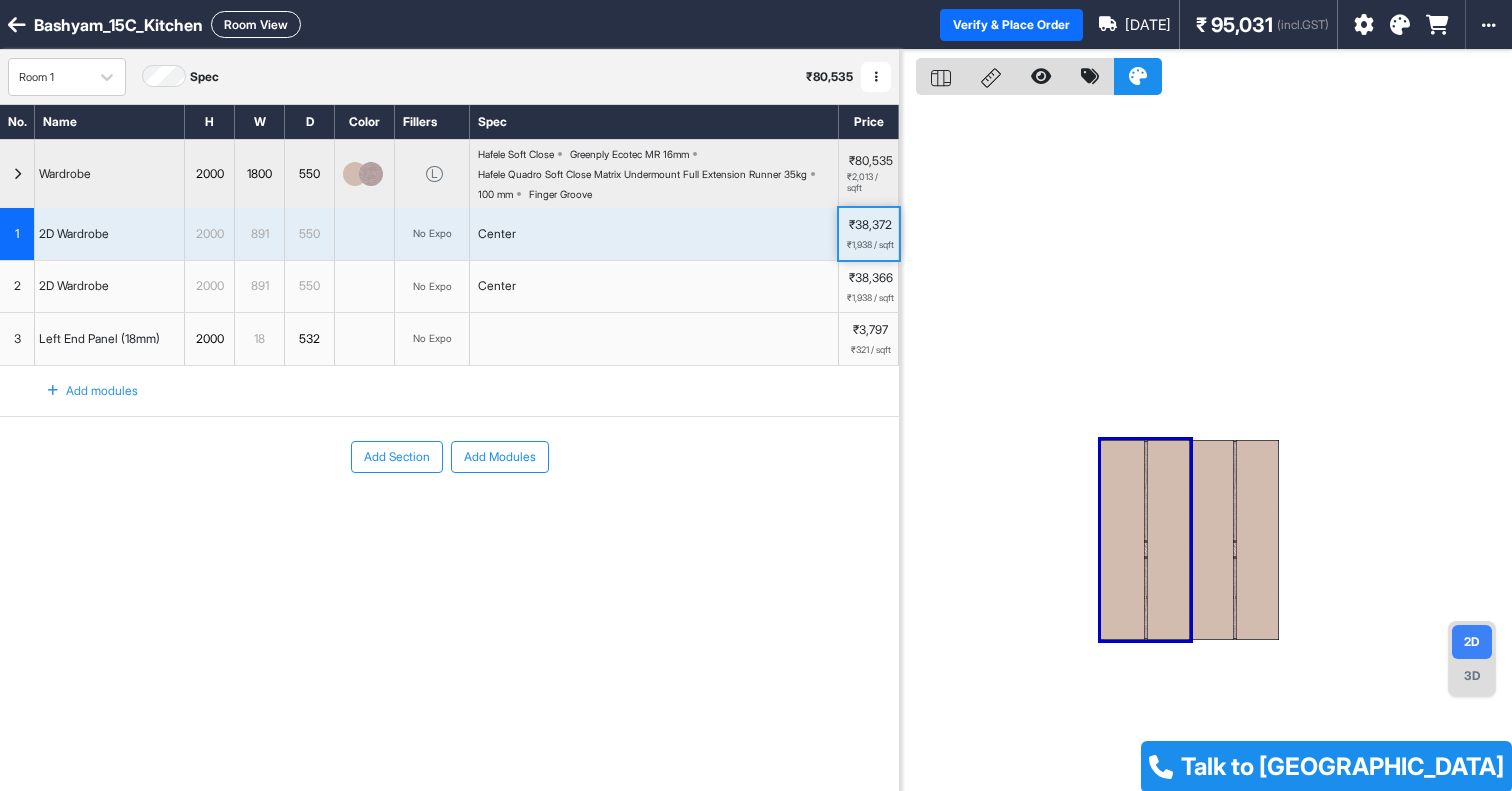 click on "₹1,938 / sqft" at bounding box center [870, 245] 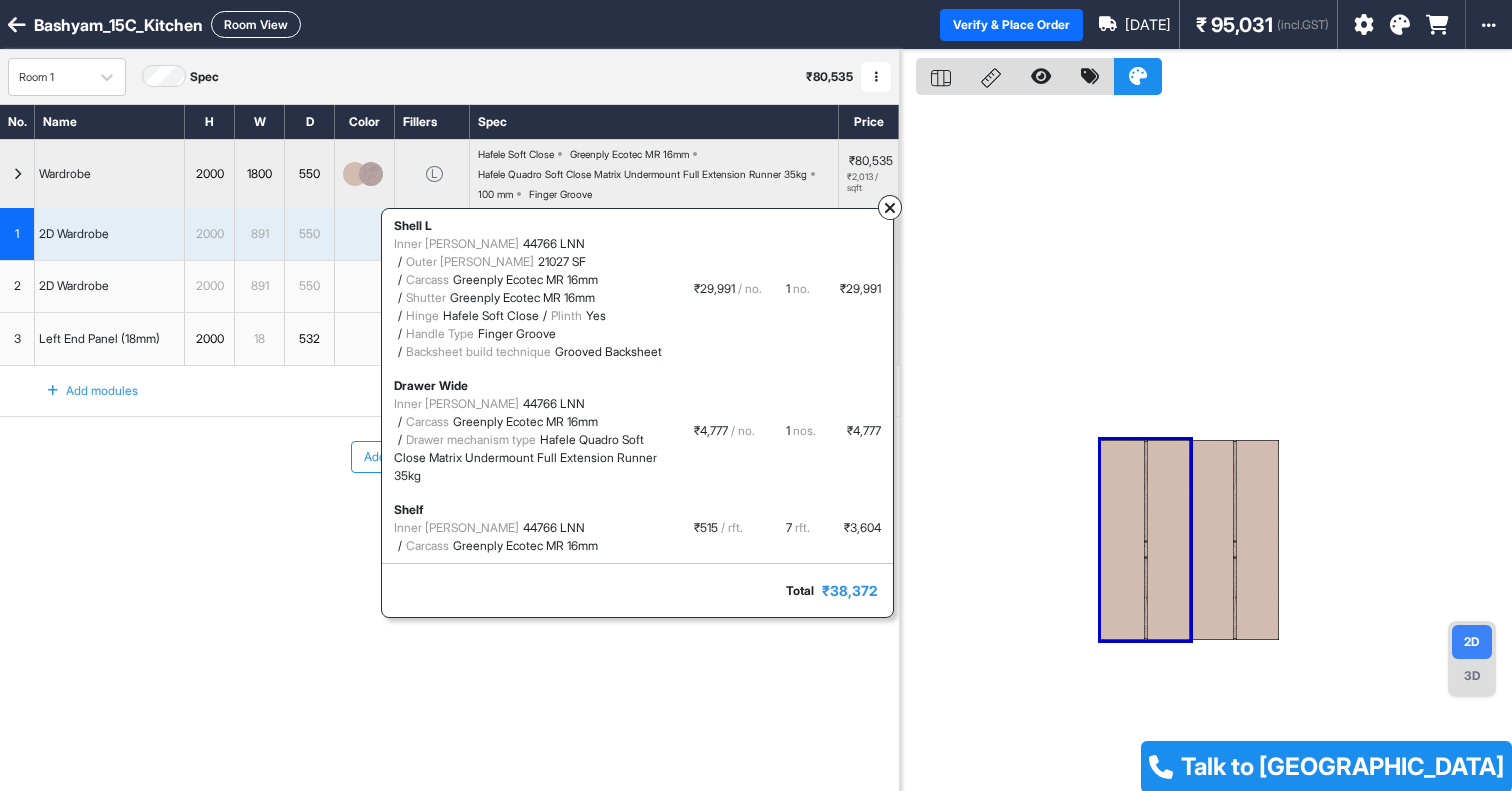 click at bounding box center [1206, 445] 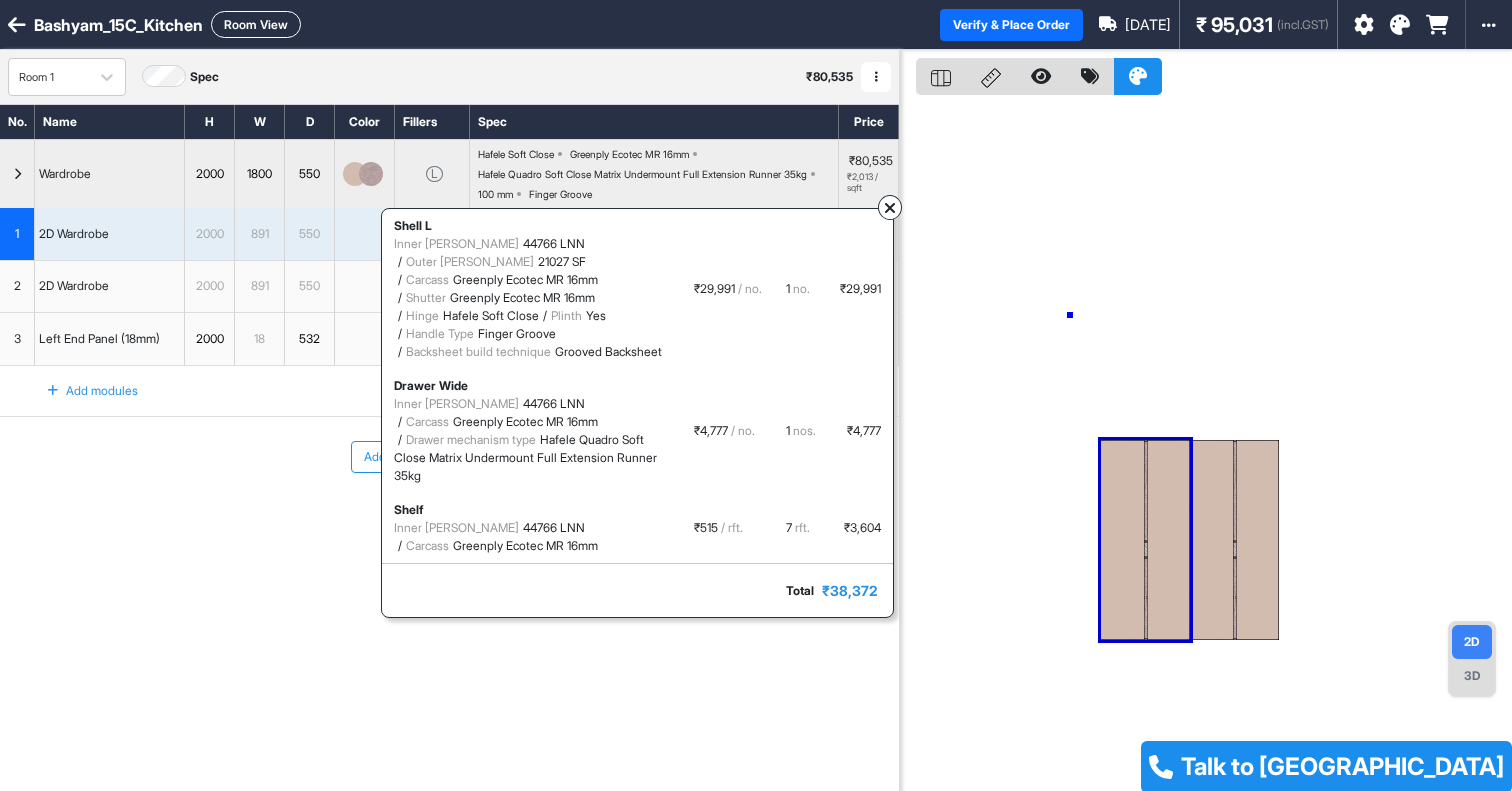 click at bounding box center (1206, 445) 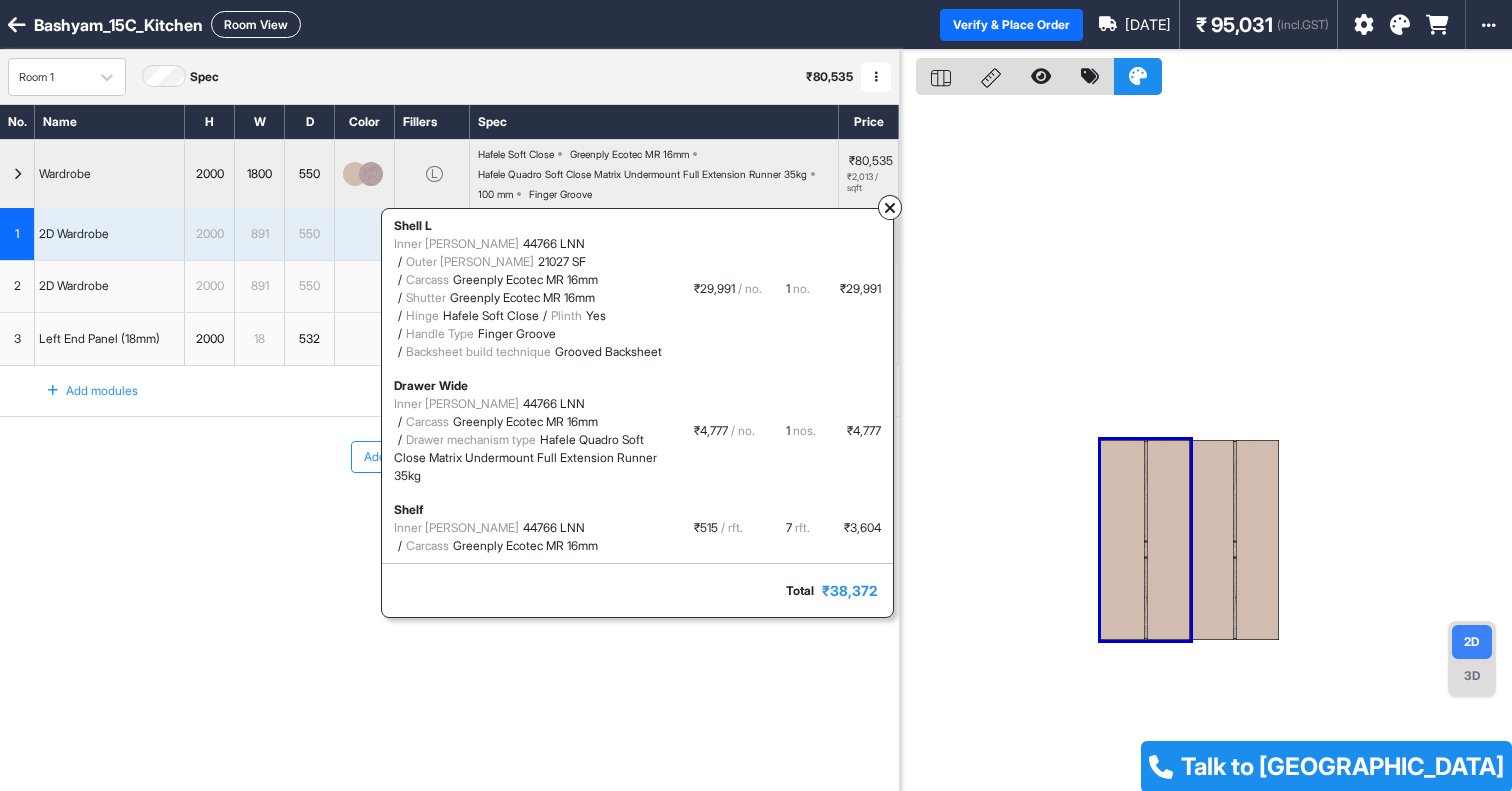 click on "3D" at bounding box center [1472, 676] 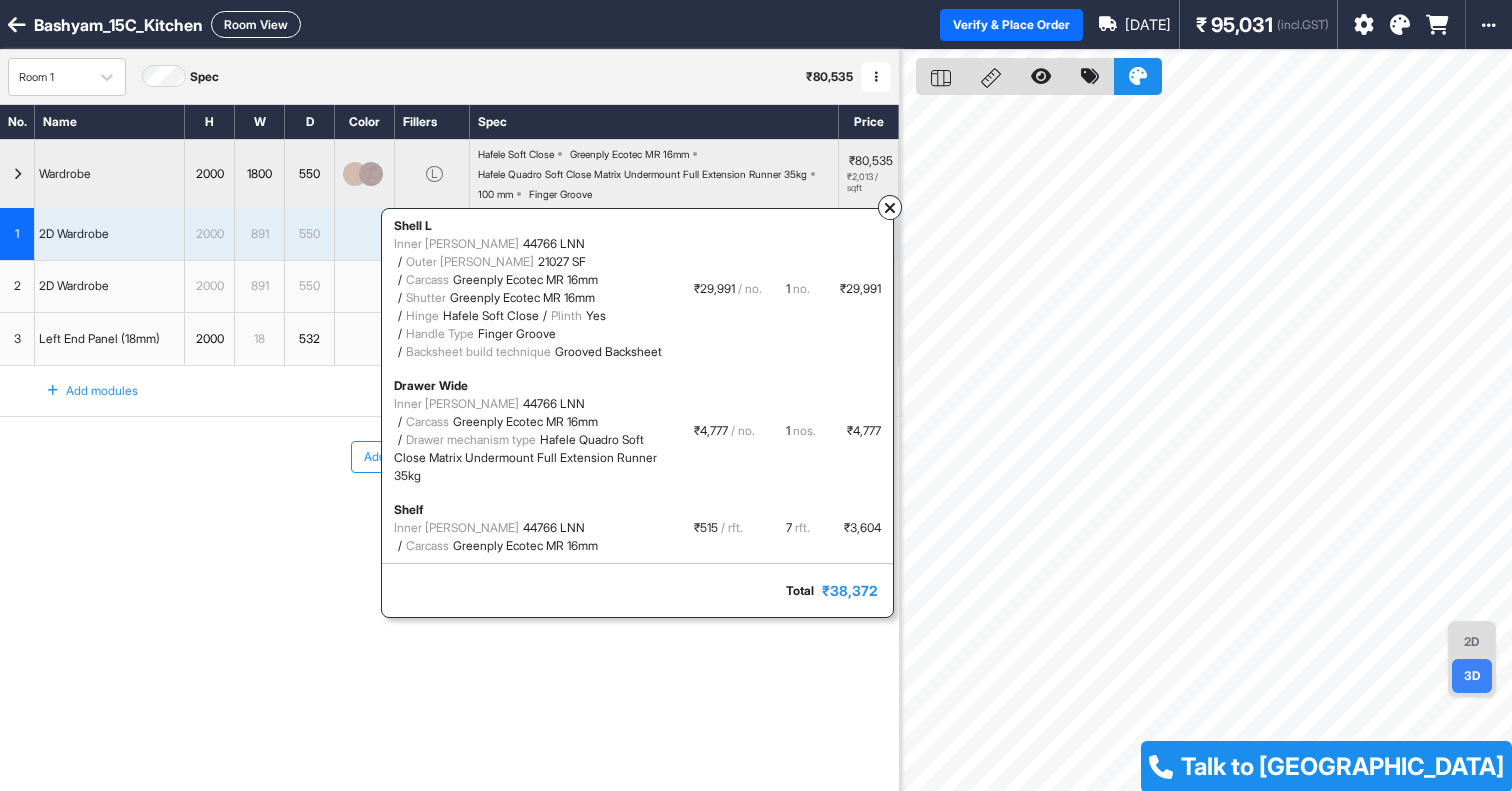 click at bounding box center (890, 208) 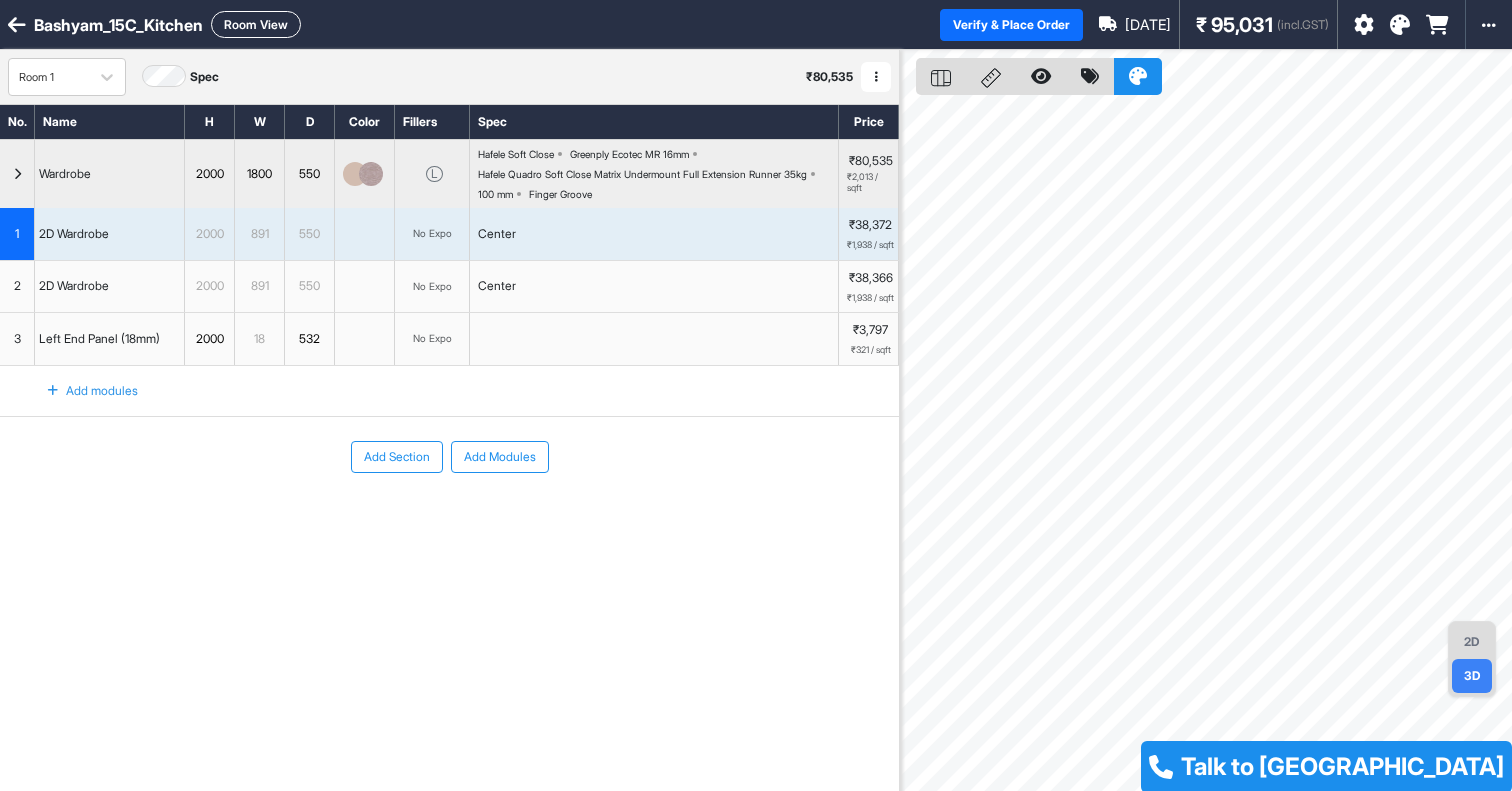click on "Center" at bounding box center [654, 287] 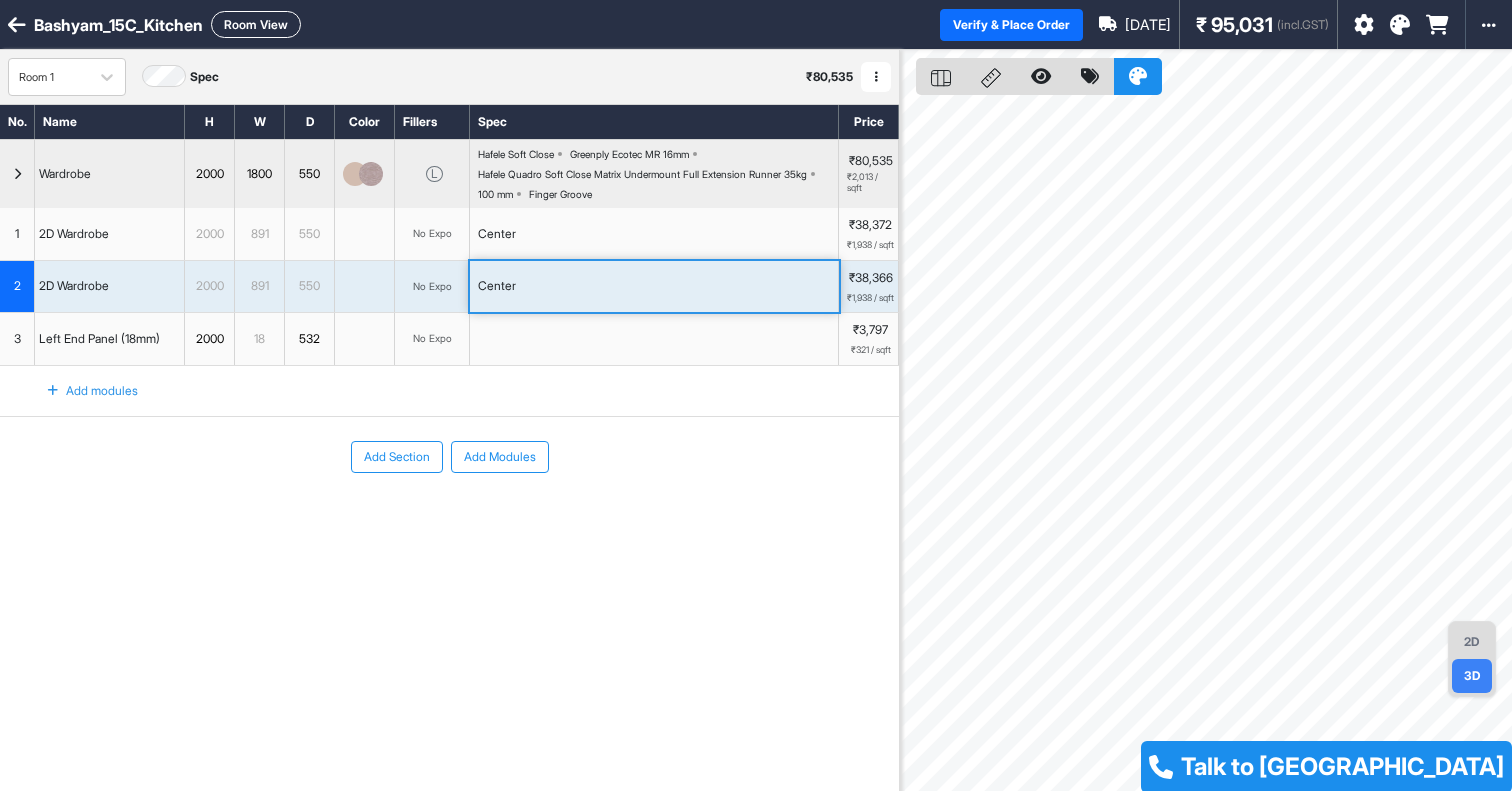 click on "₹1,938 / sqft" at bounding box center [870, 298] 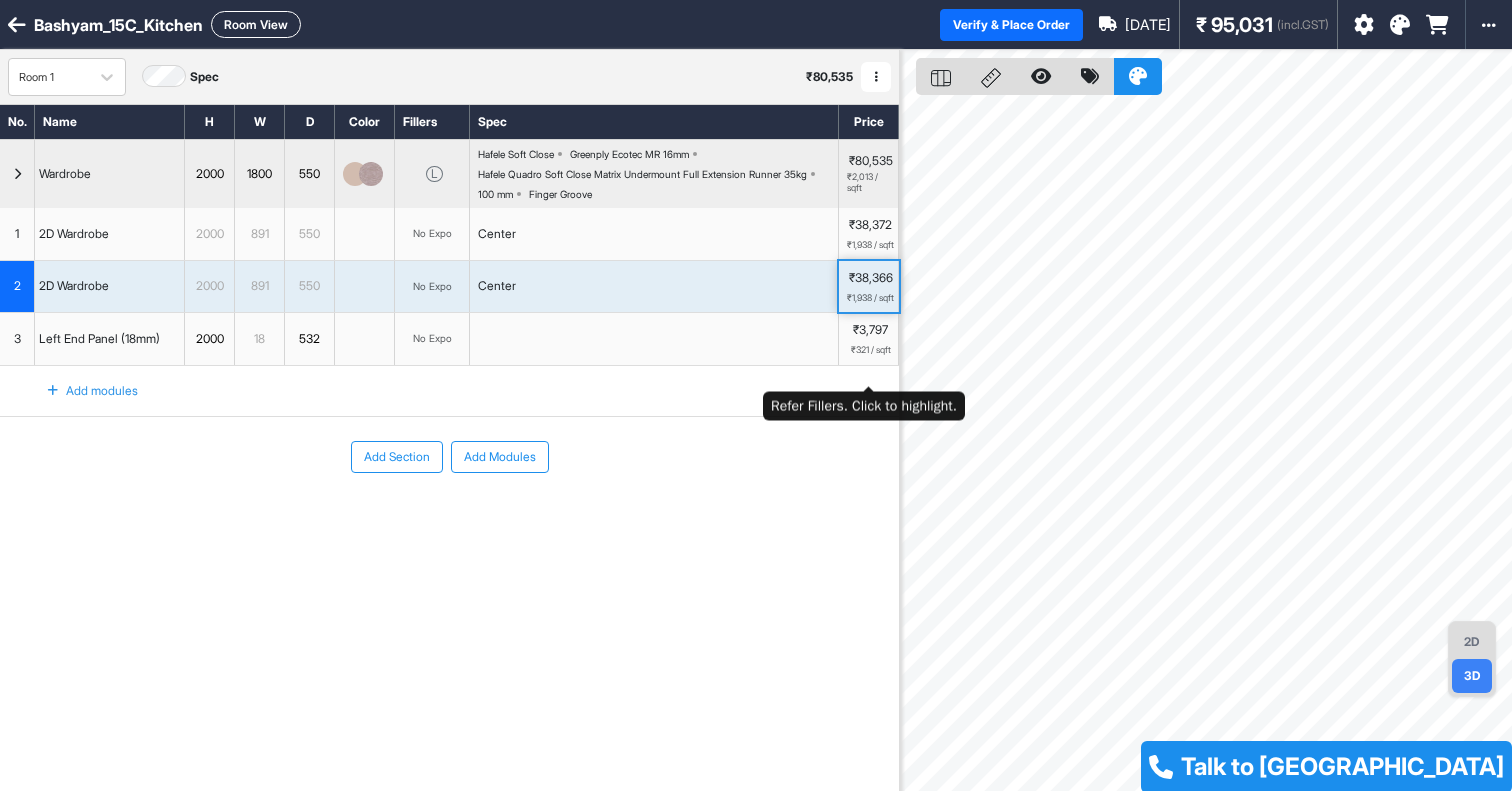 click on "₹321 / sqft" at bounding box center (871, 350) 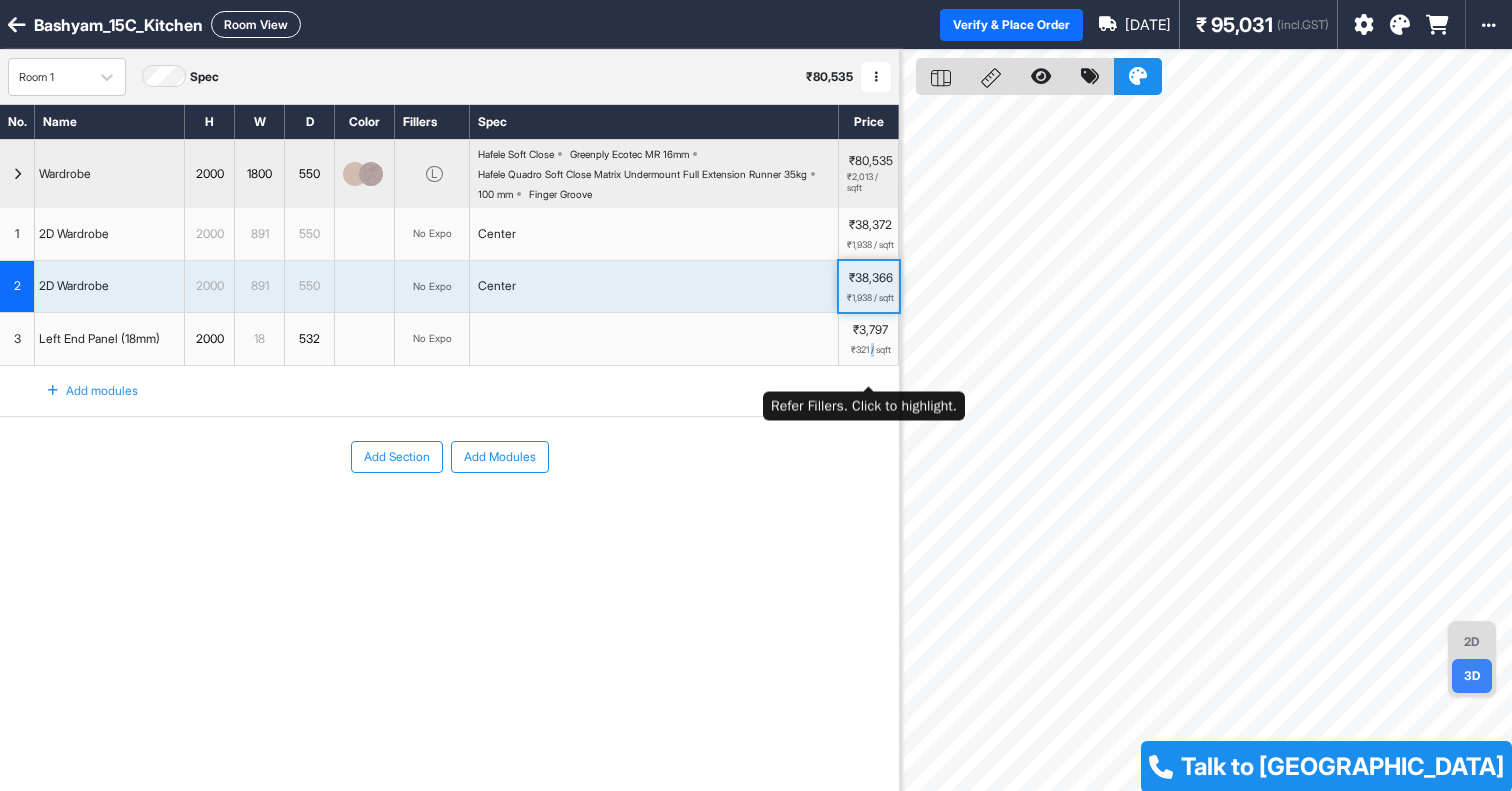 click on "₹321 / sqft" at bounding box center (871, 350) 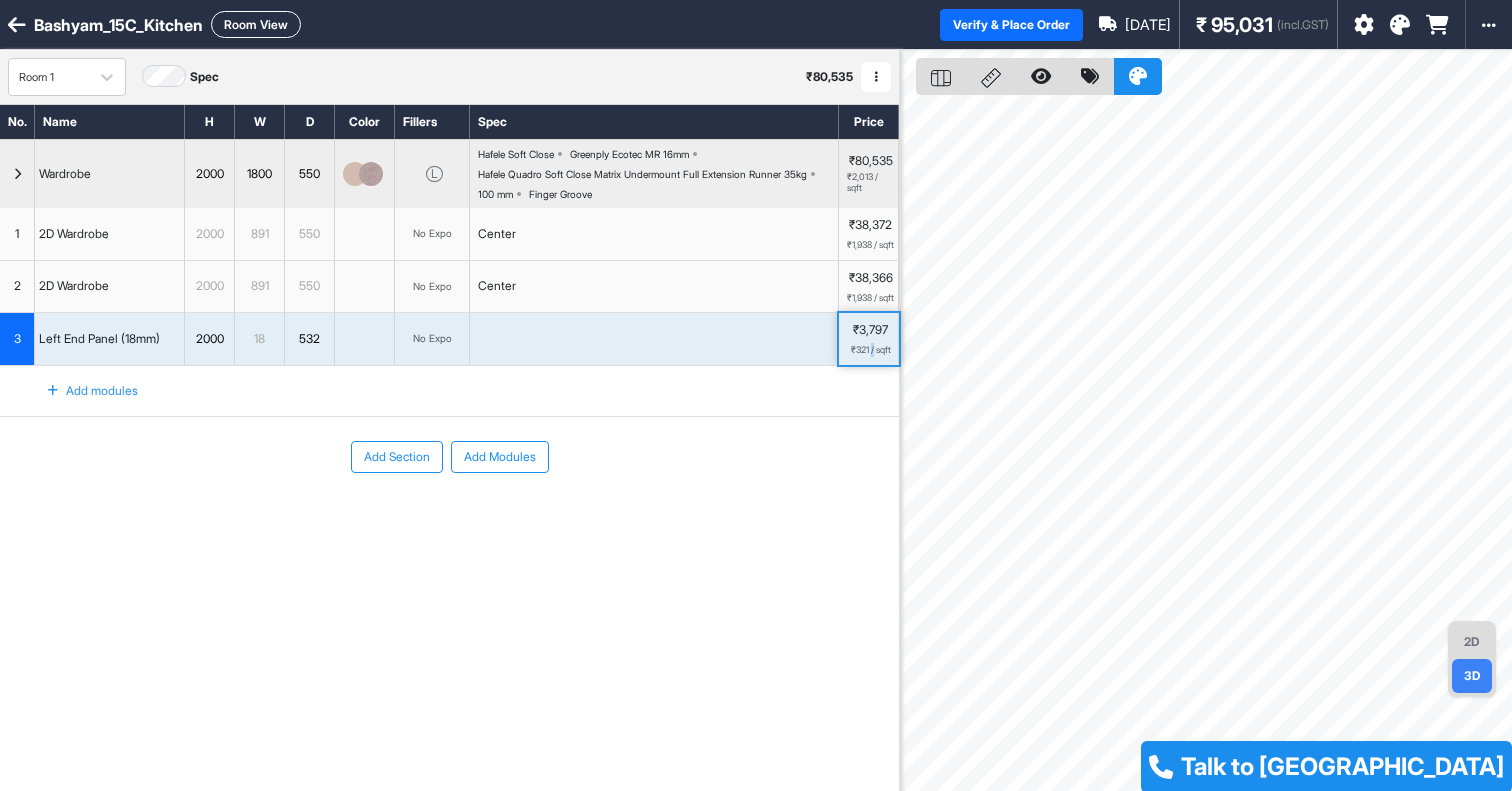 click on "₹1,938 / sqft" at bounding box center [870, 298] 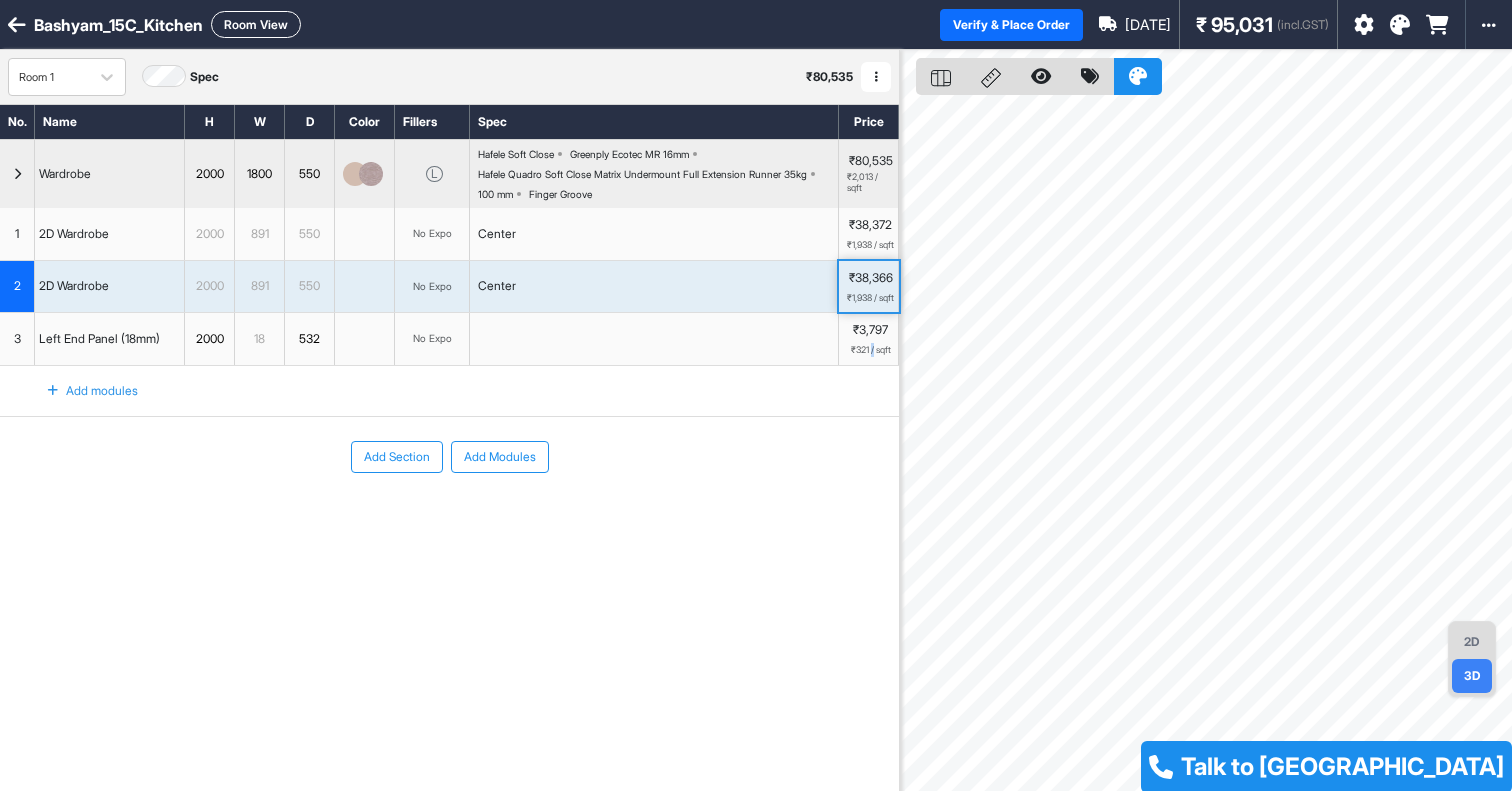 click on "₹1,938 / sqft" at bounding box center (870, 245) 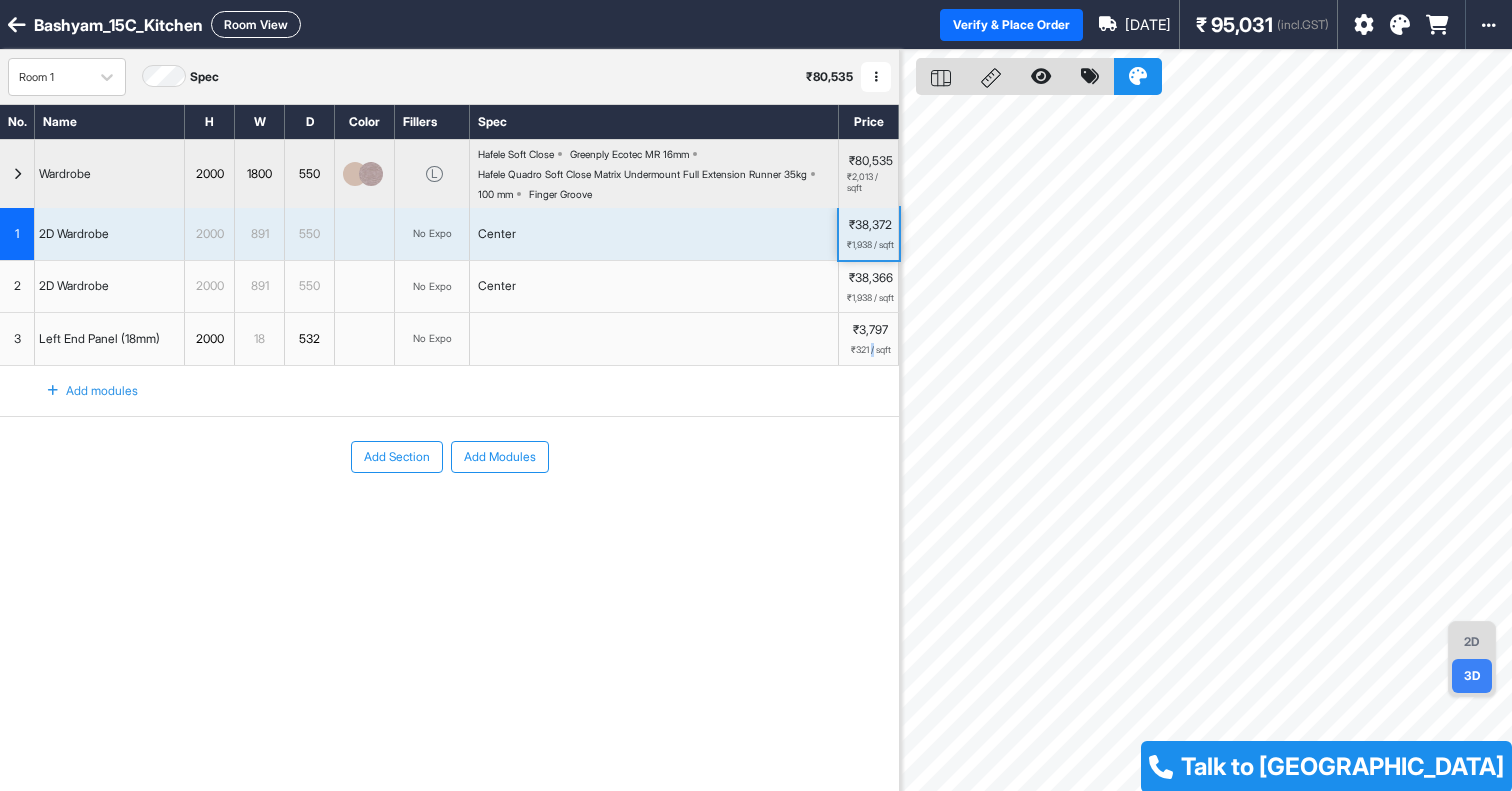 click on "₹2,013 / sqft" at bounding box center (870, 183) 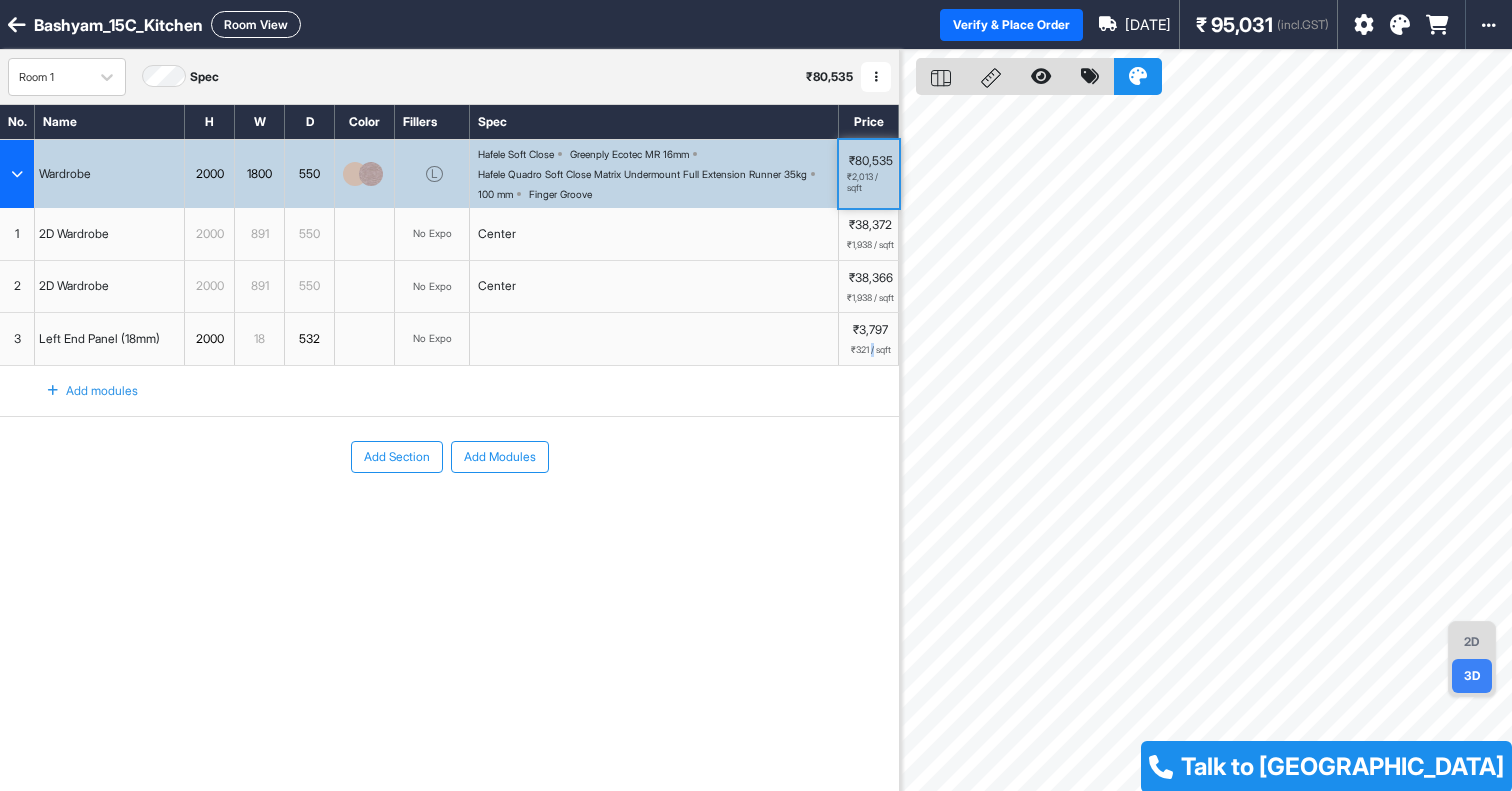 click on "₹1,938 / sqft" at bounding box center [870, 245] 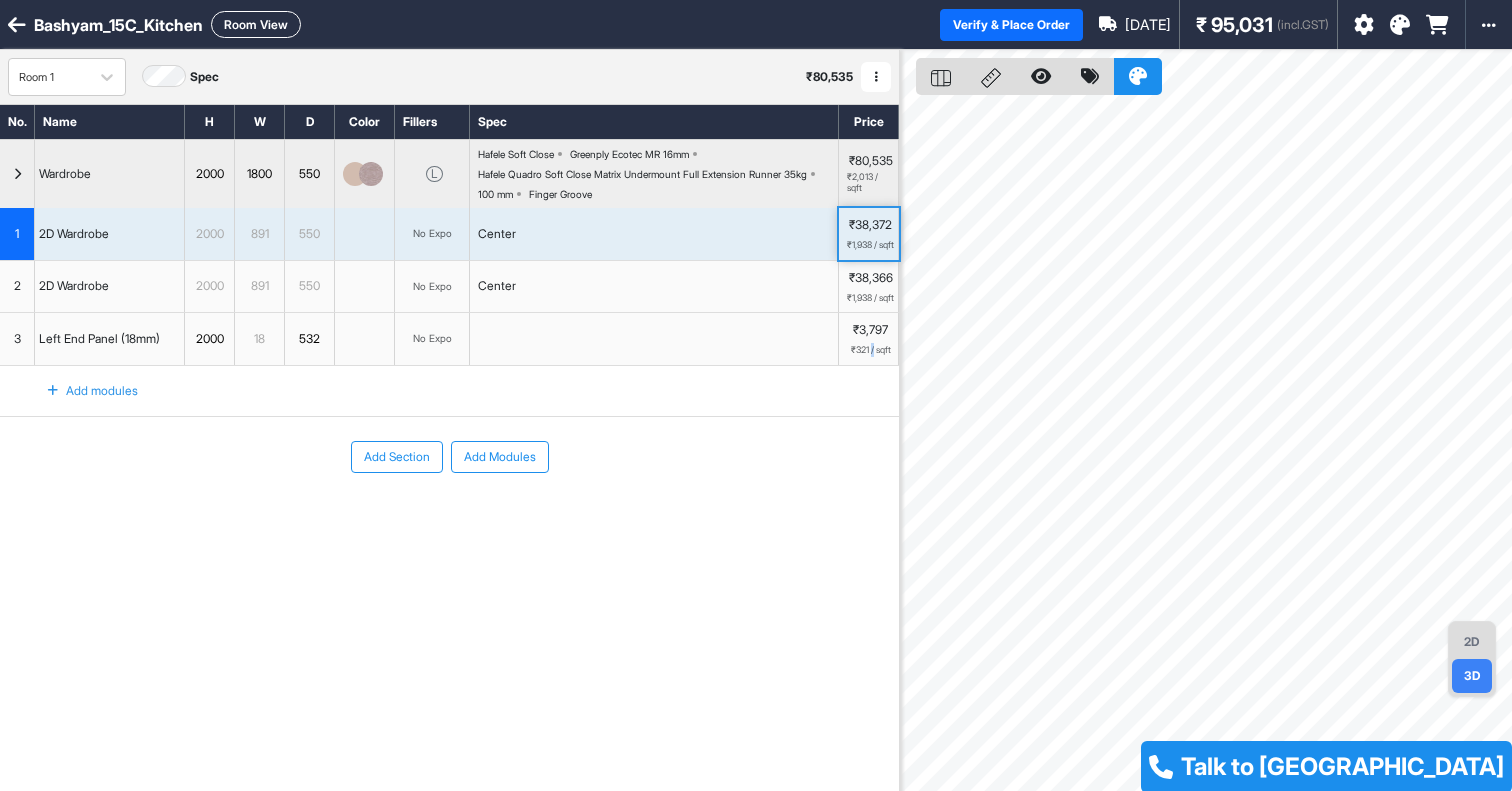click on "₹38,366 ₹1,938 / sqft" at bounding box center (869, 287) 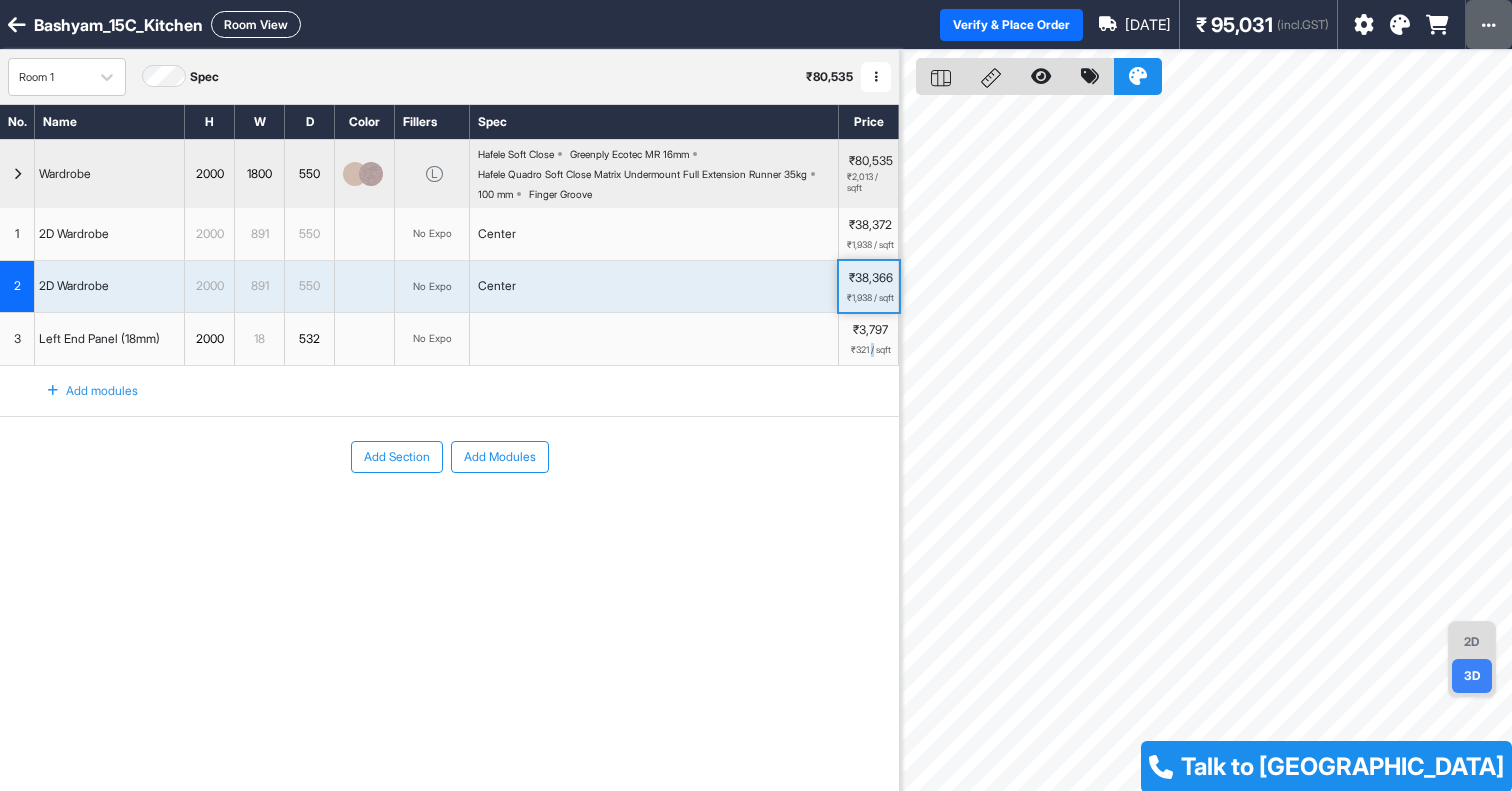 click at bounding box center [1489, 24] 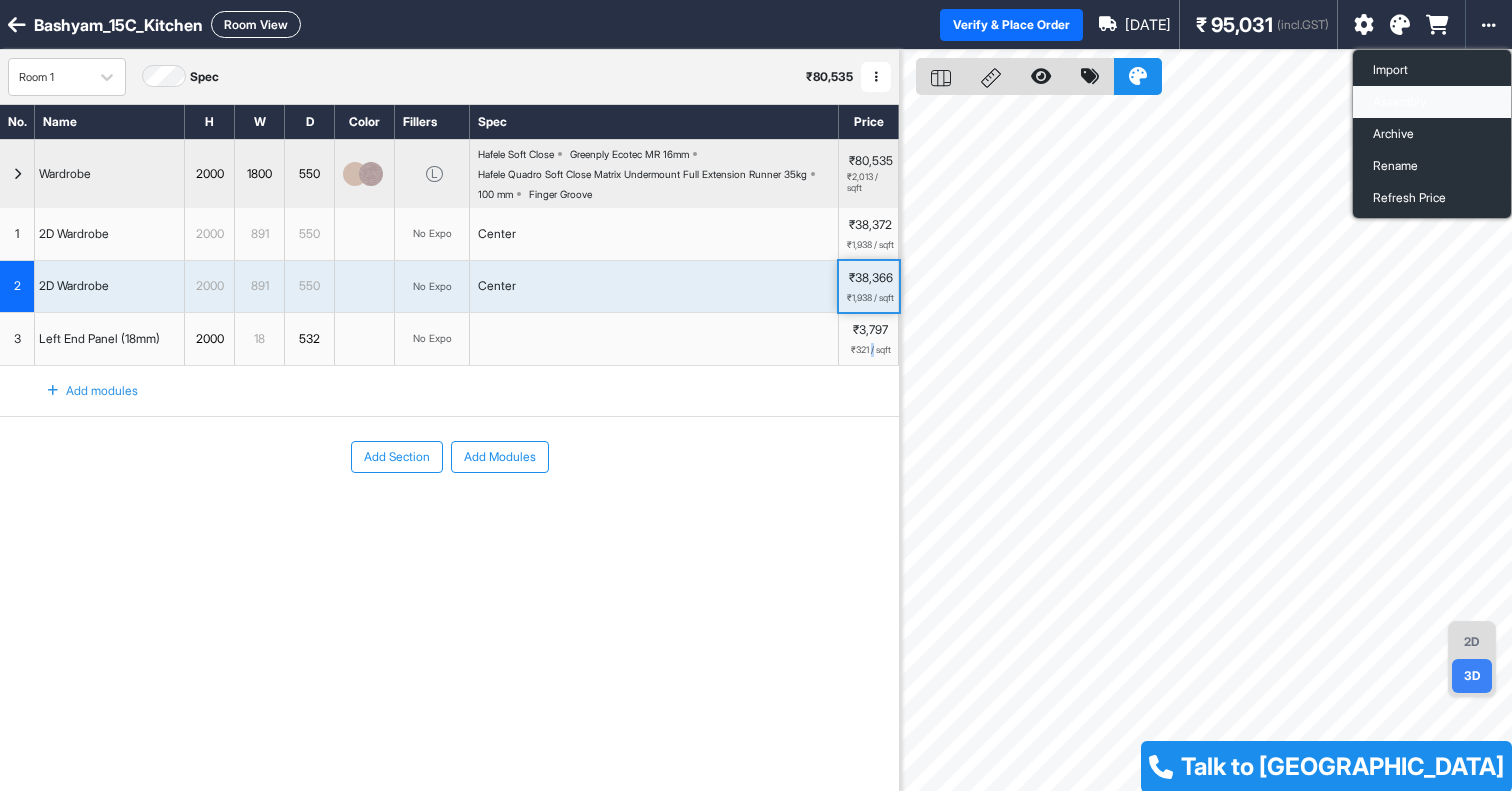 click on "Assembly" at bounding box center [1432, 102] 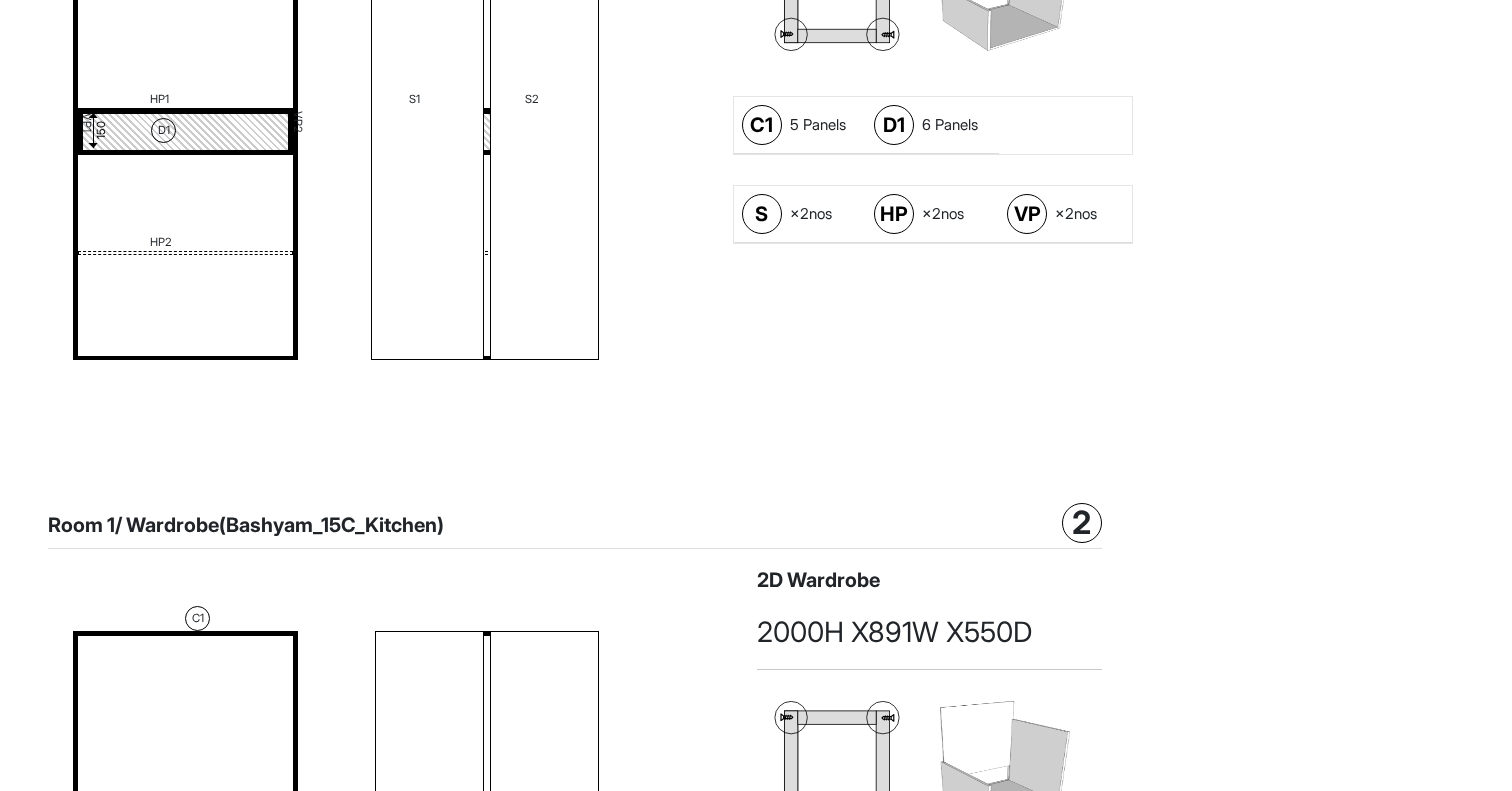 scroll, scrollTop: 0, scrollLeft: 0, axis: both 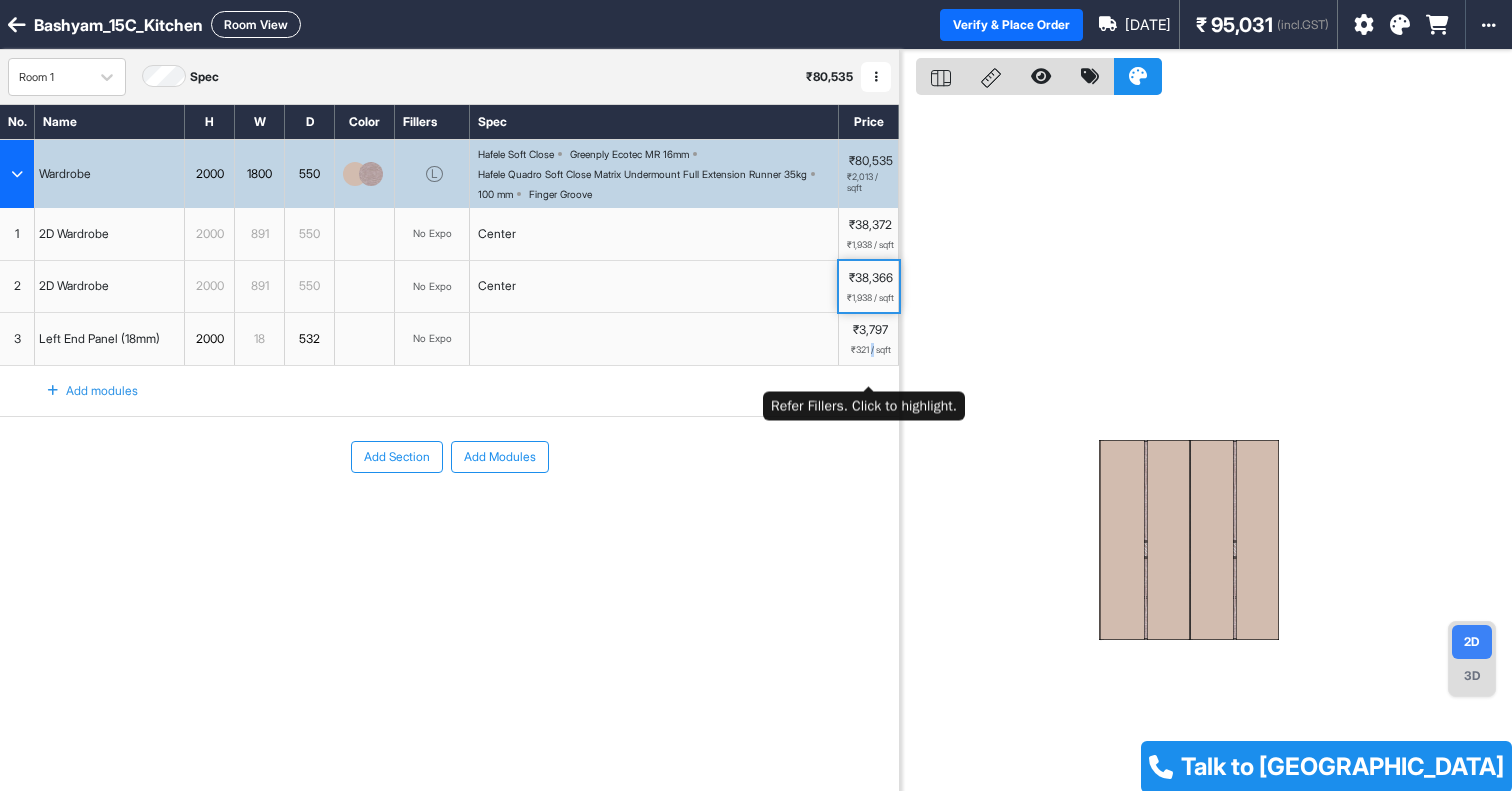 click on "₹3,797" at bounding box center (870, 330) 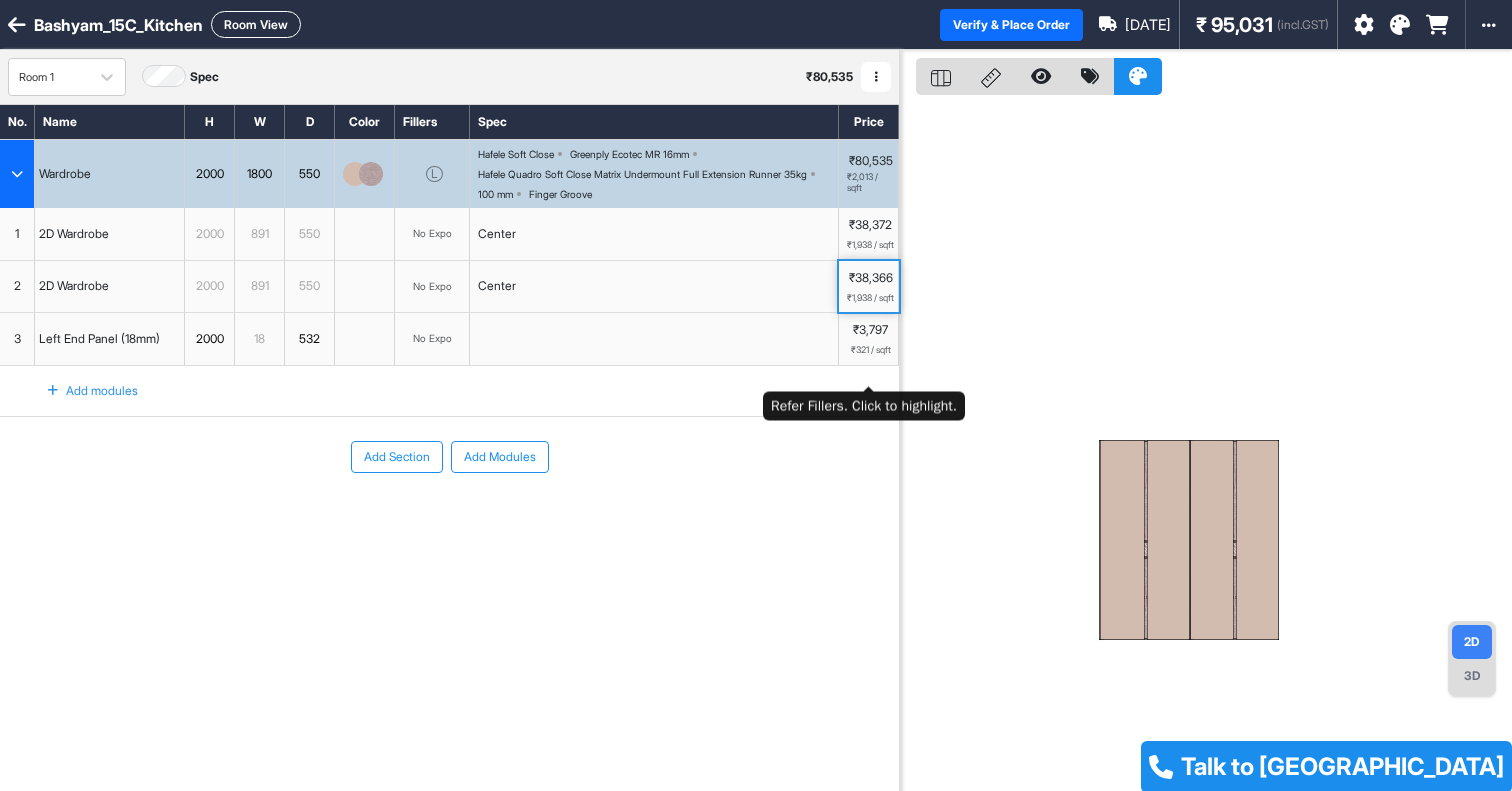 click on "₹3,797" at bounding box center [870, 330] 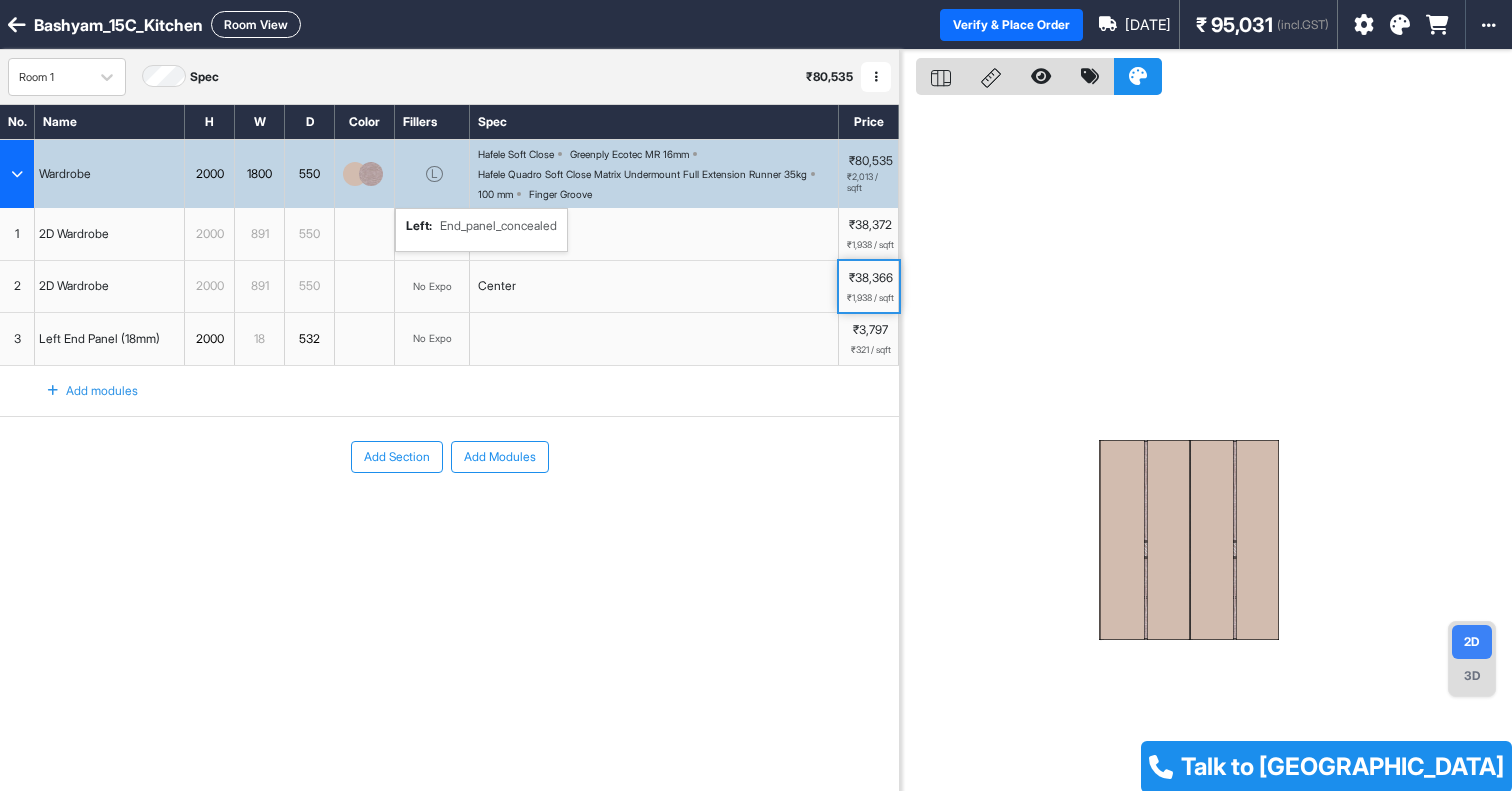 click on "L left : End_panel_concealed" at bounding box center [432, 174] 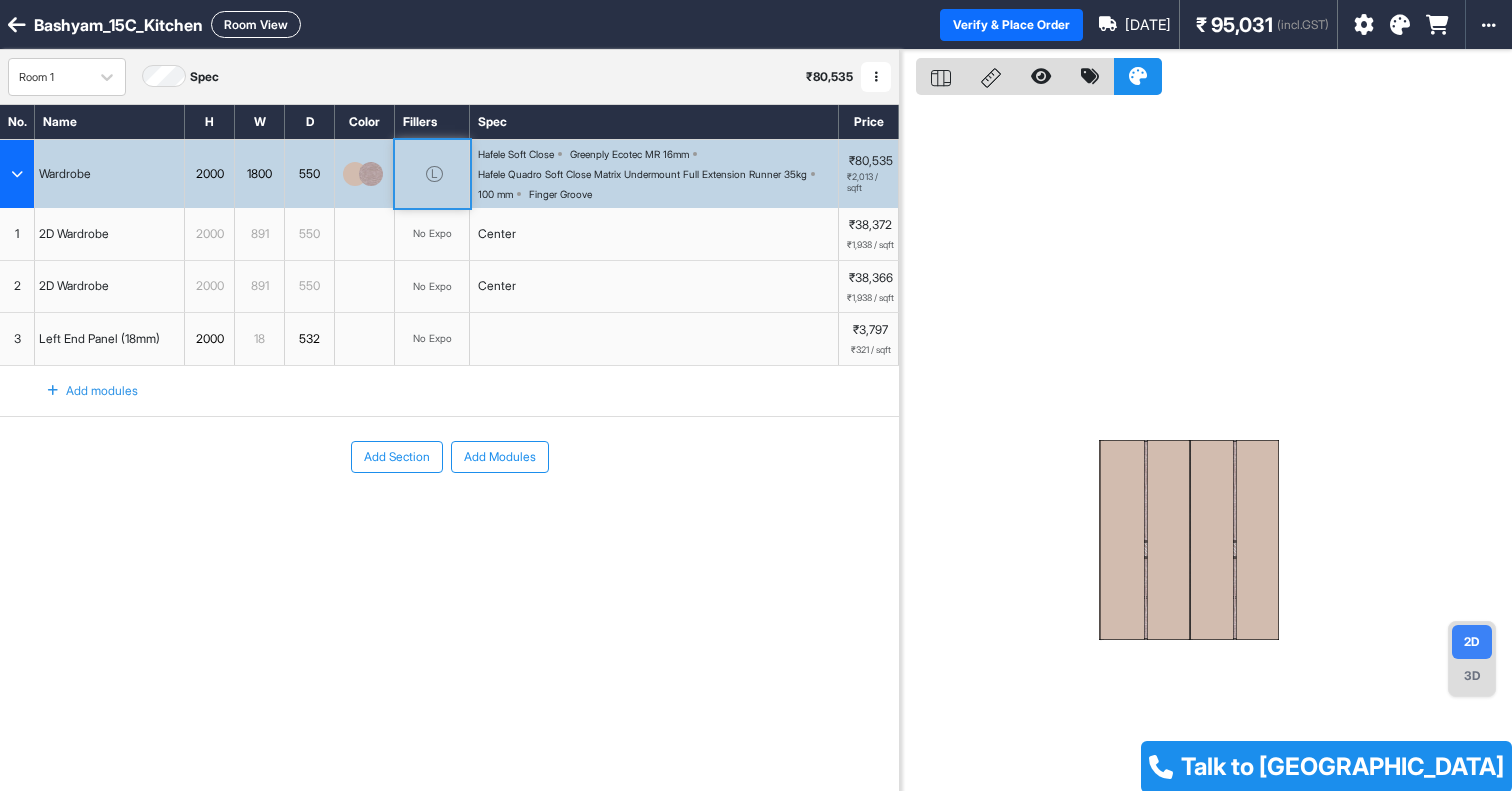 click on "₹2,013 / sqft" at bounding box center [870, 183] 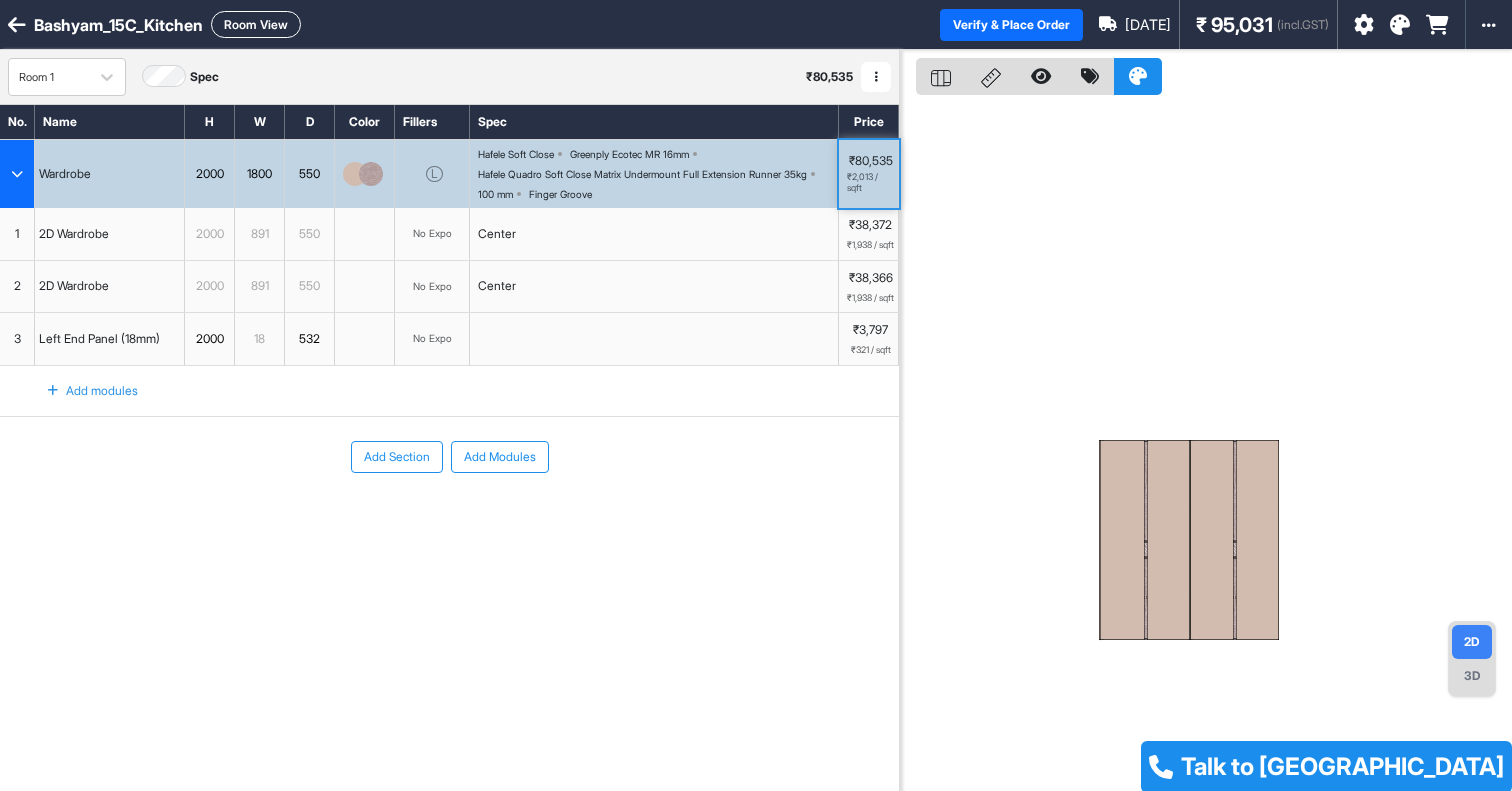 click on "₹38,372 ₹1,938 / sqft" at bounding box center [869, 234] 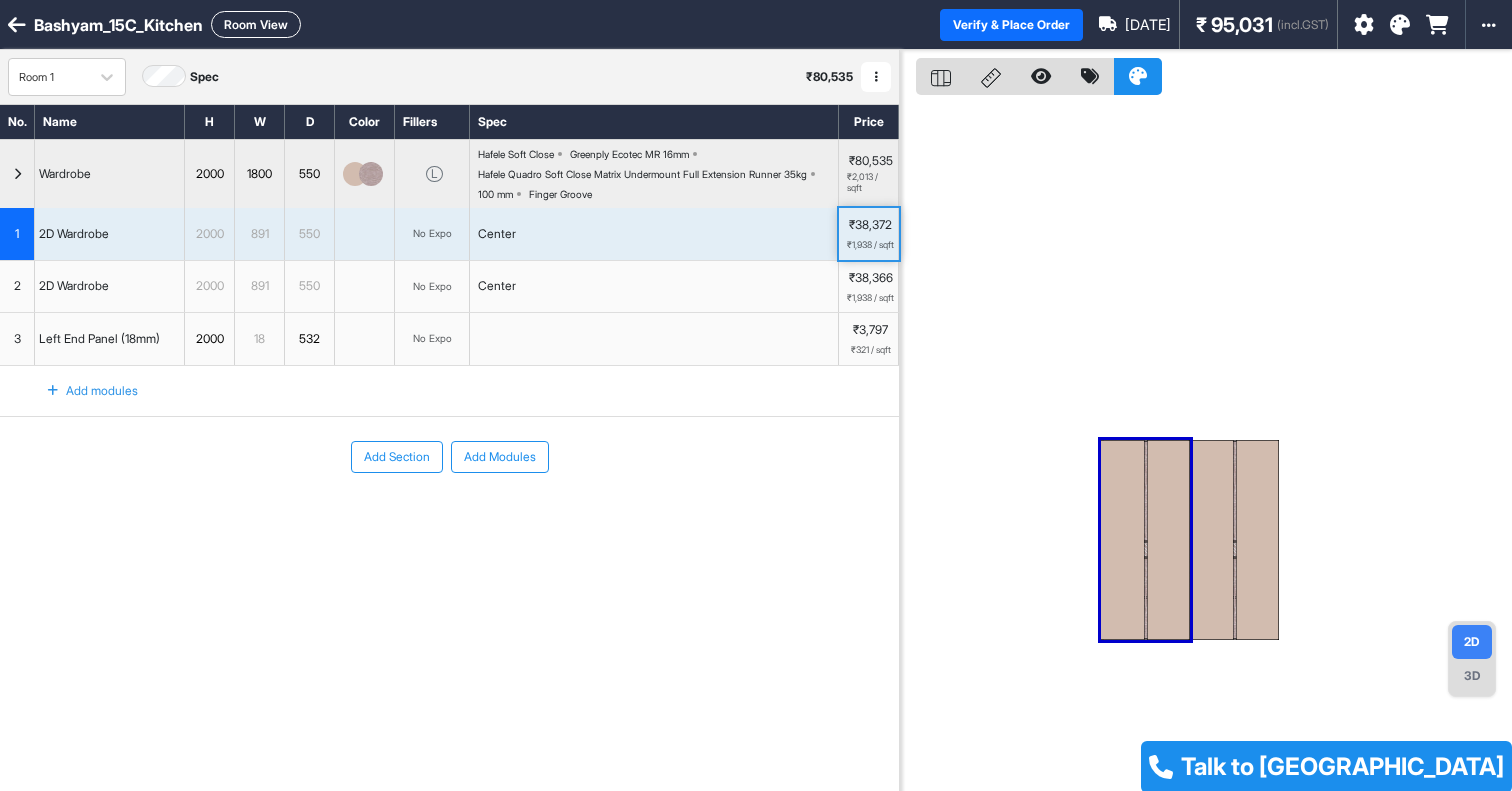 click on "₹1,938 / sqft" at bounding box center (870, 245) 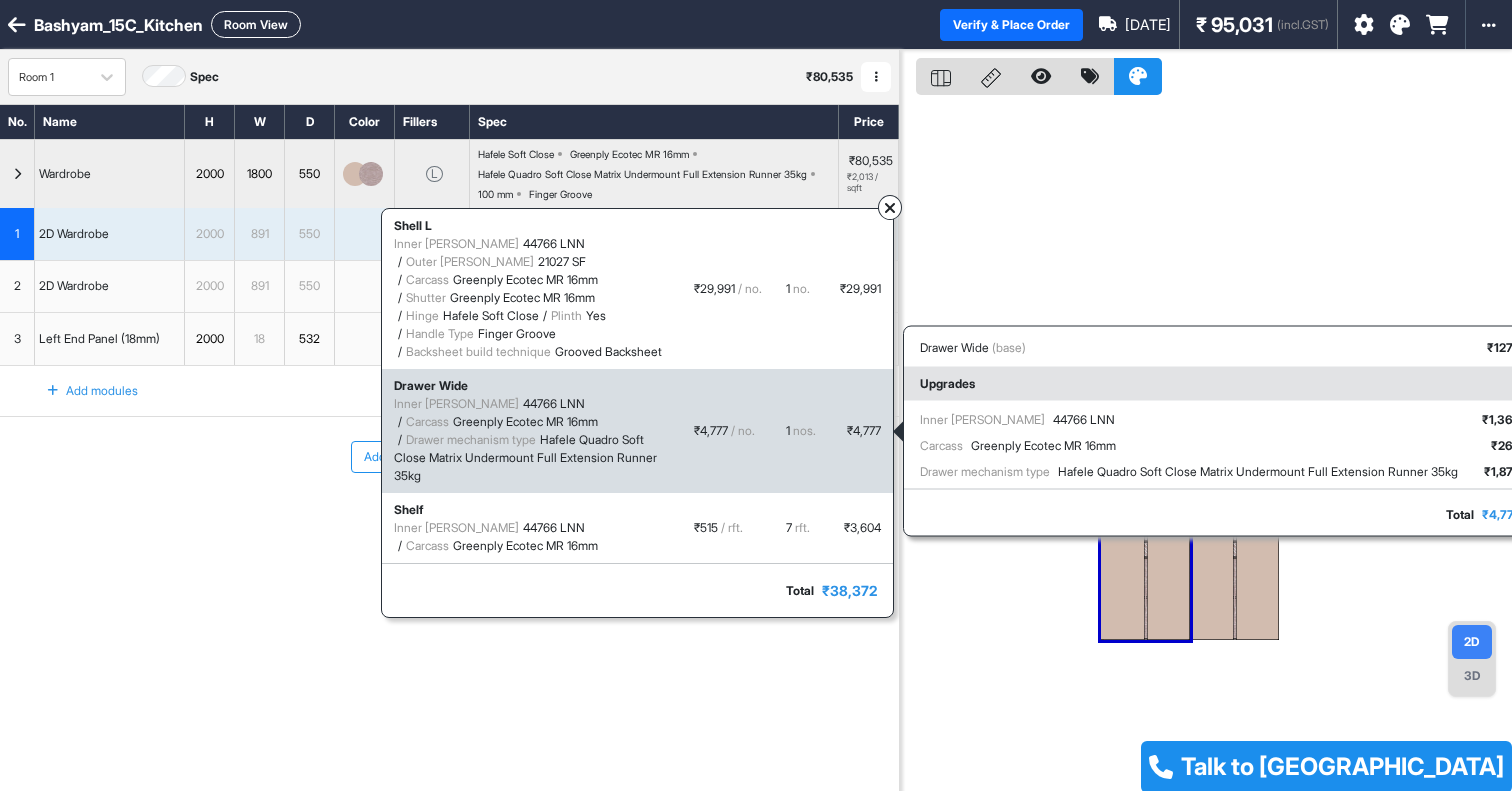 click on "₹ 4,777" at bounding box center [860, 431] 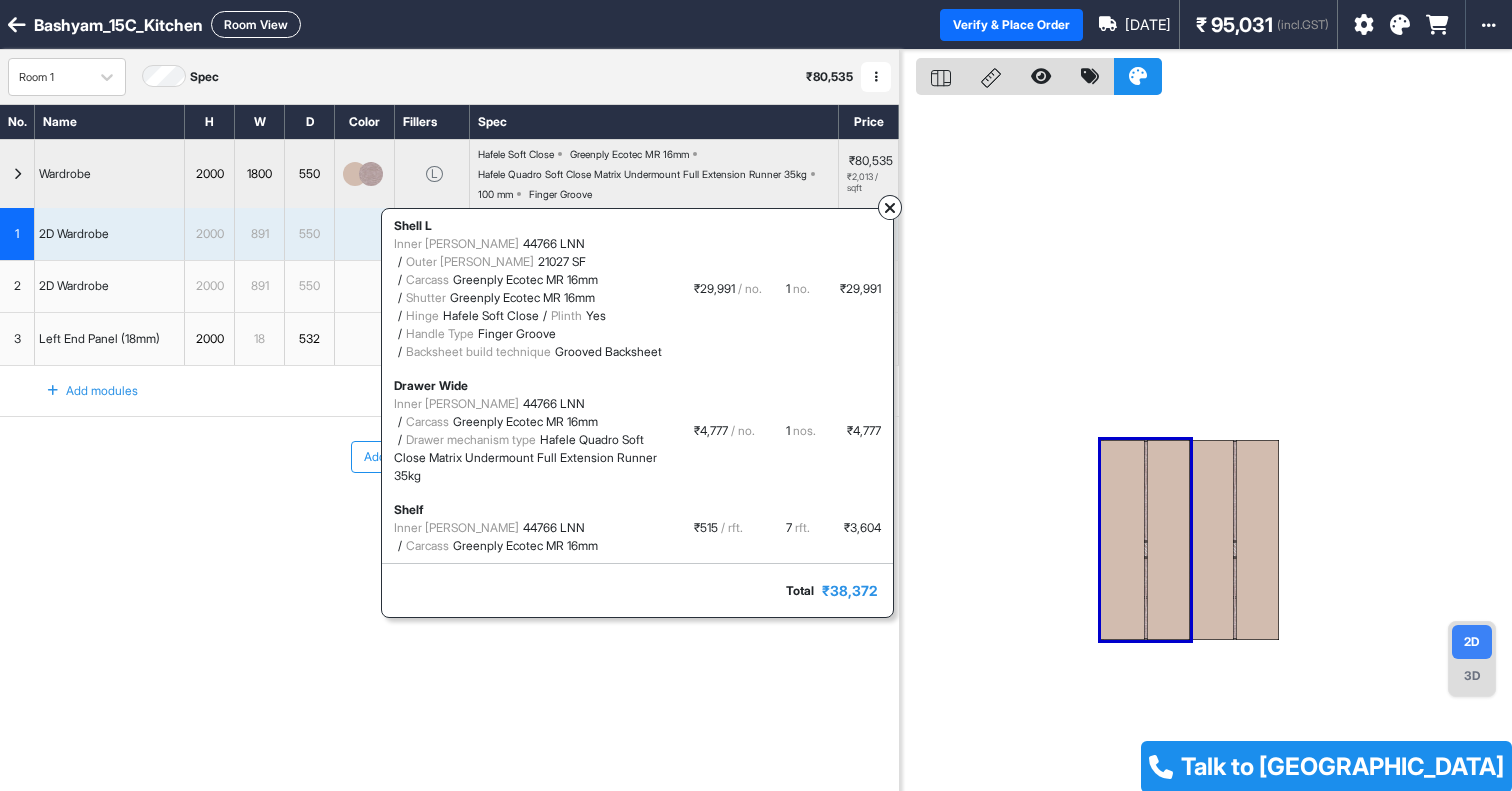 click on "Add Section Add Modules" at bounding box center (449, 457) 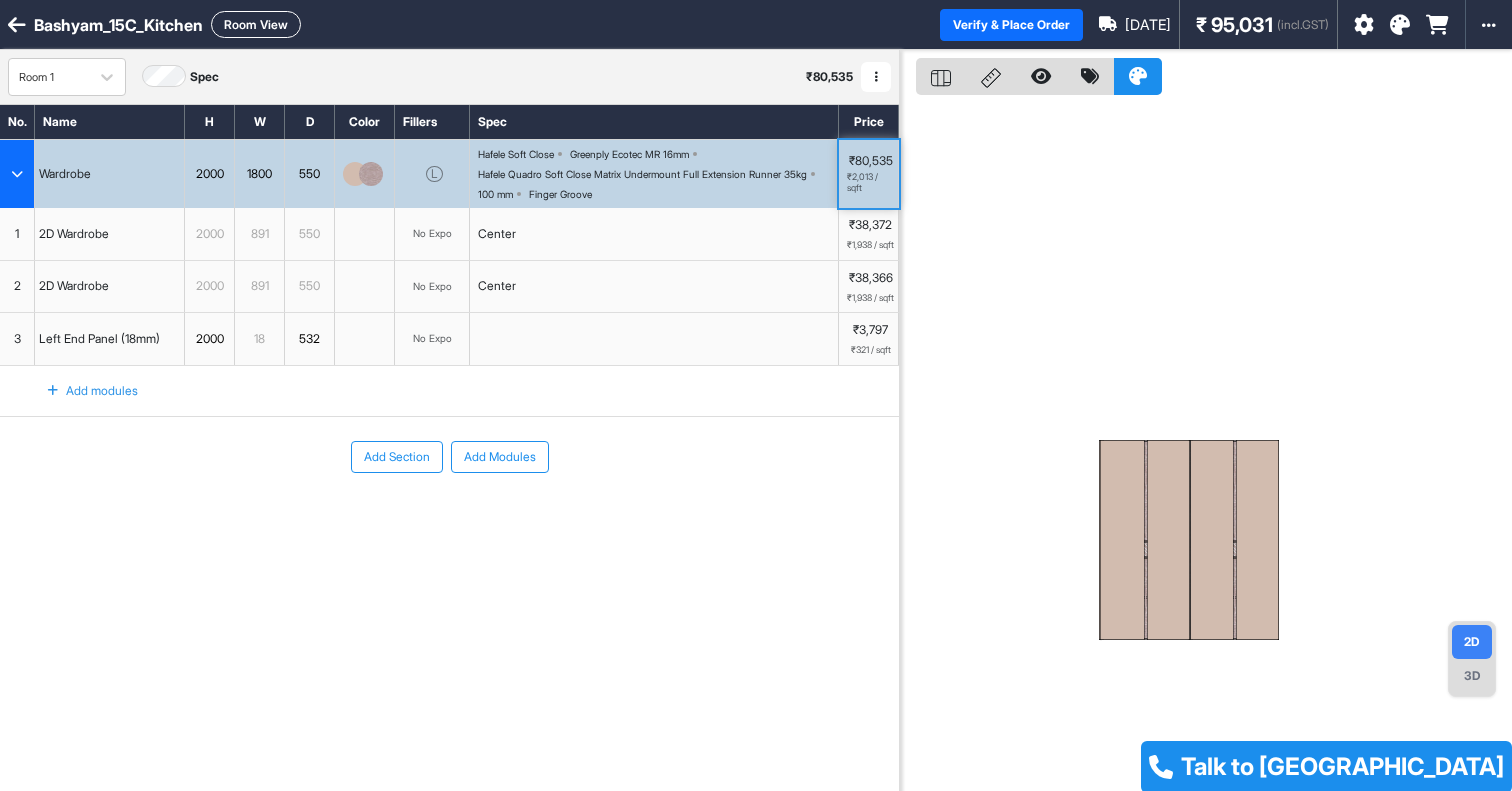 click on "₹2,013 / sqft" at bounding box center (870, 183) 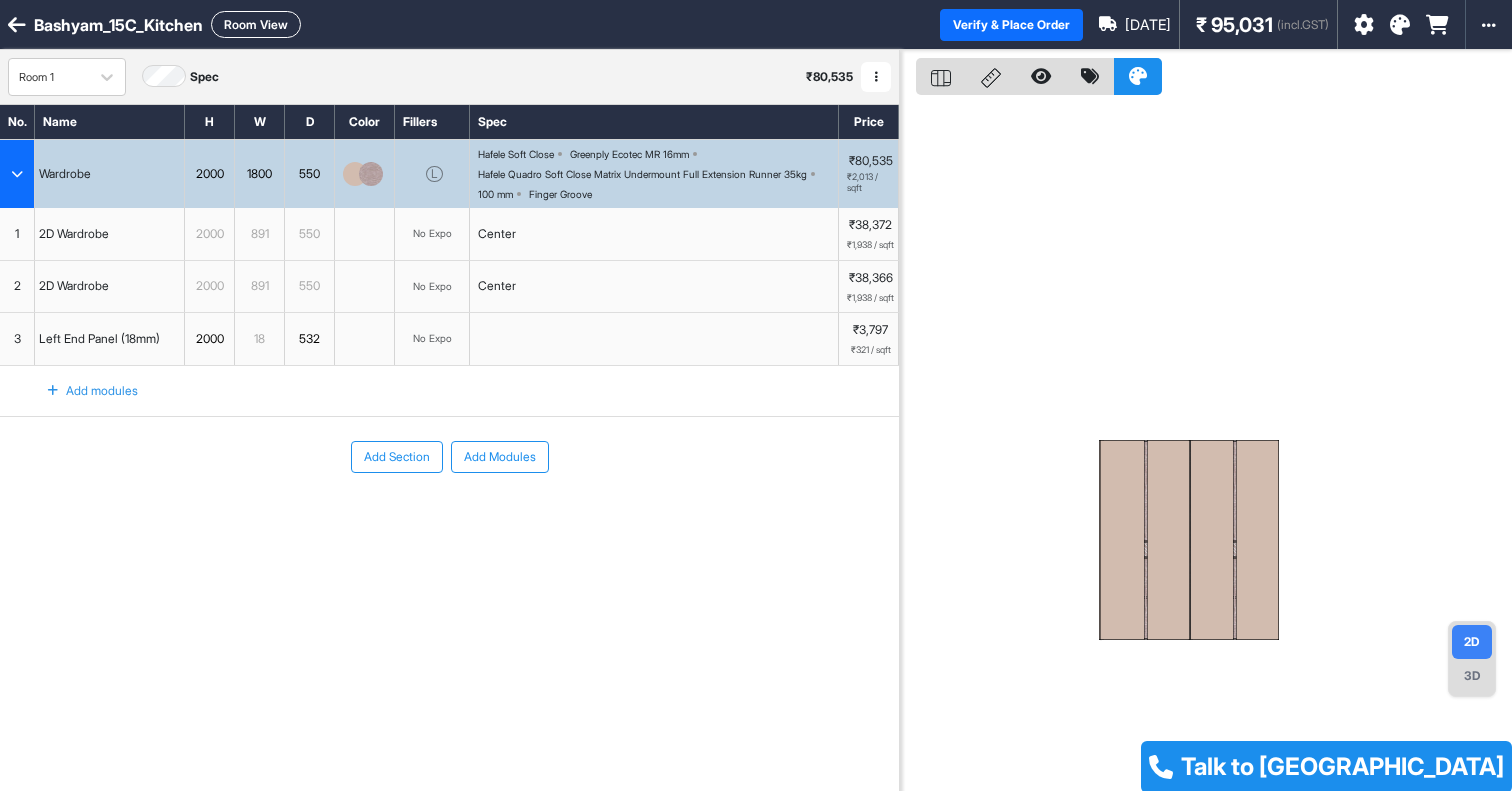 click on "₹2,013 / sqft" at bounding box center (870, 183) 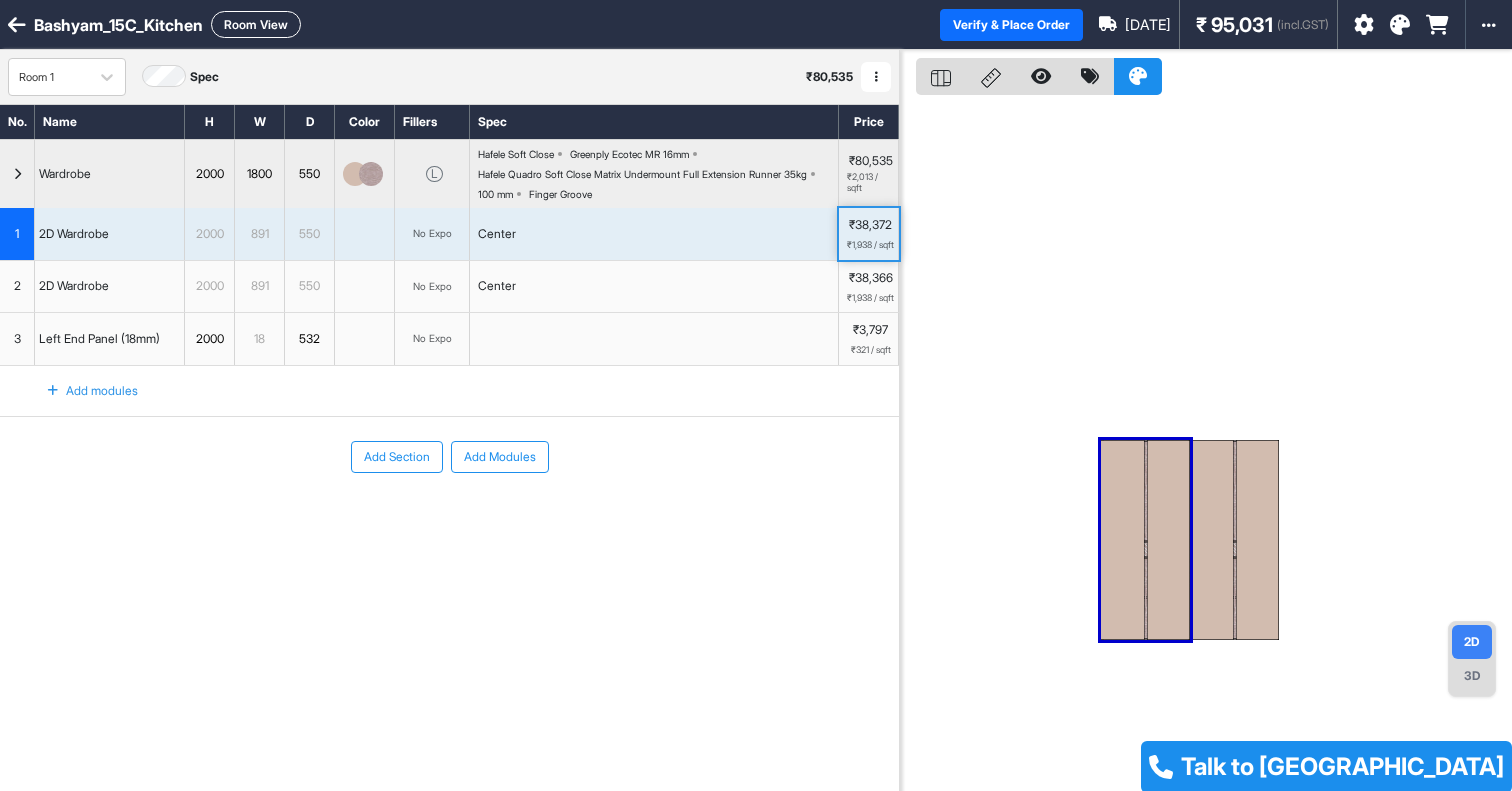 click at bounding box center (1121, 540) 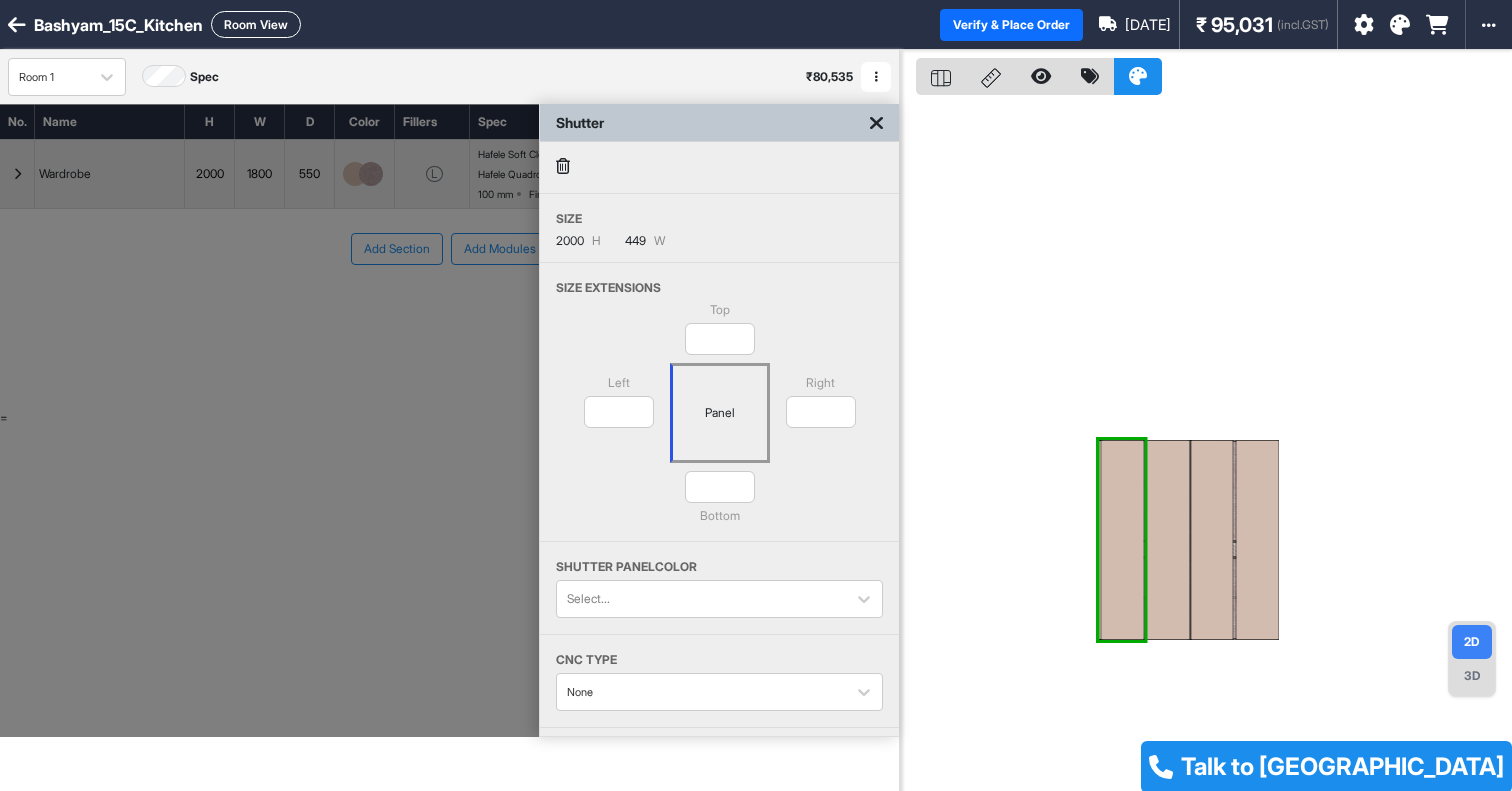 scroll, scrollTop: 159, scrollLeft: 0, axis: vertical 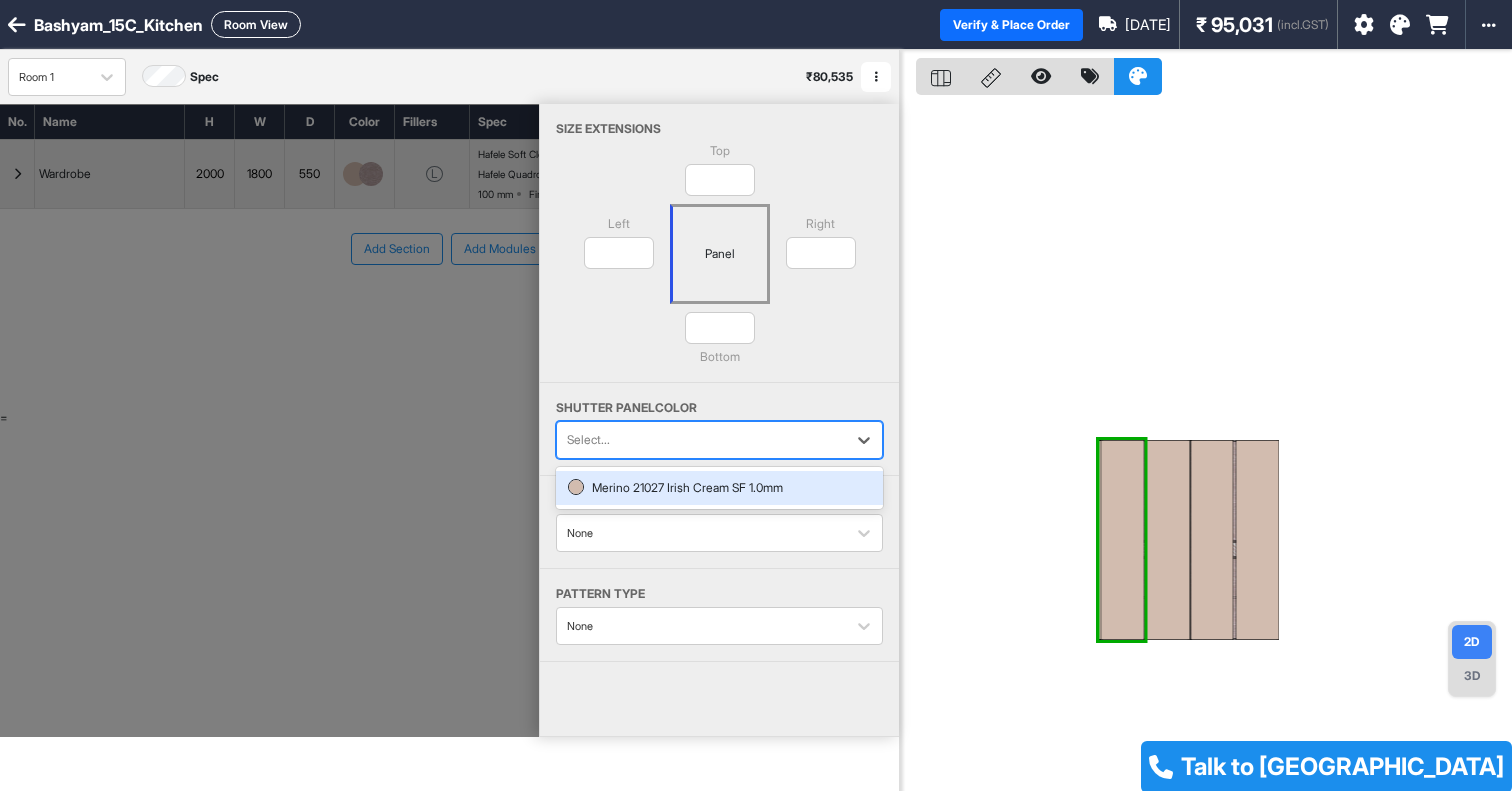 click at bounding box center (701, 440) 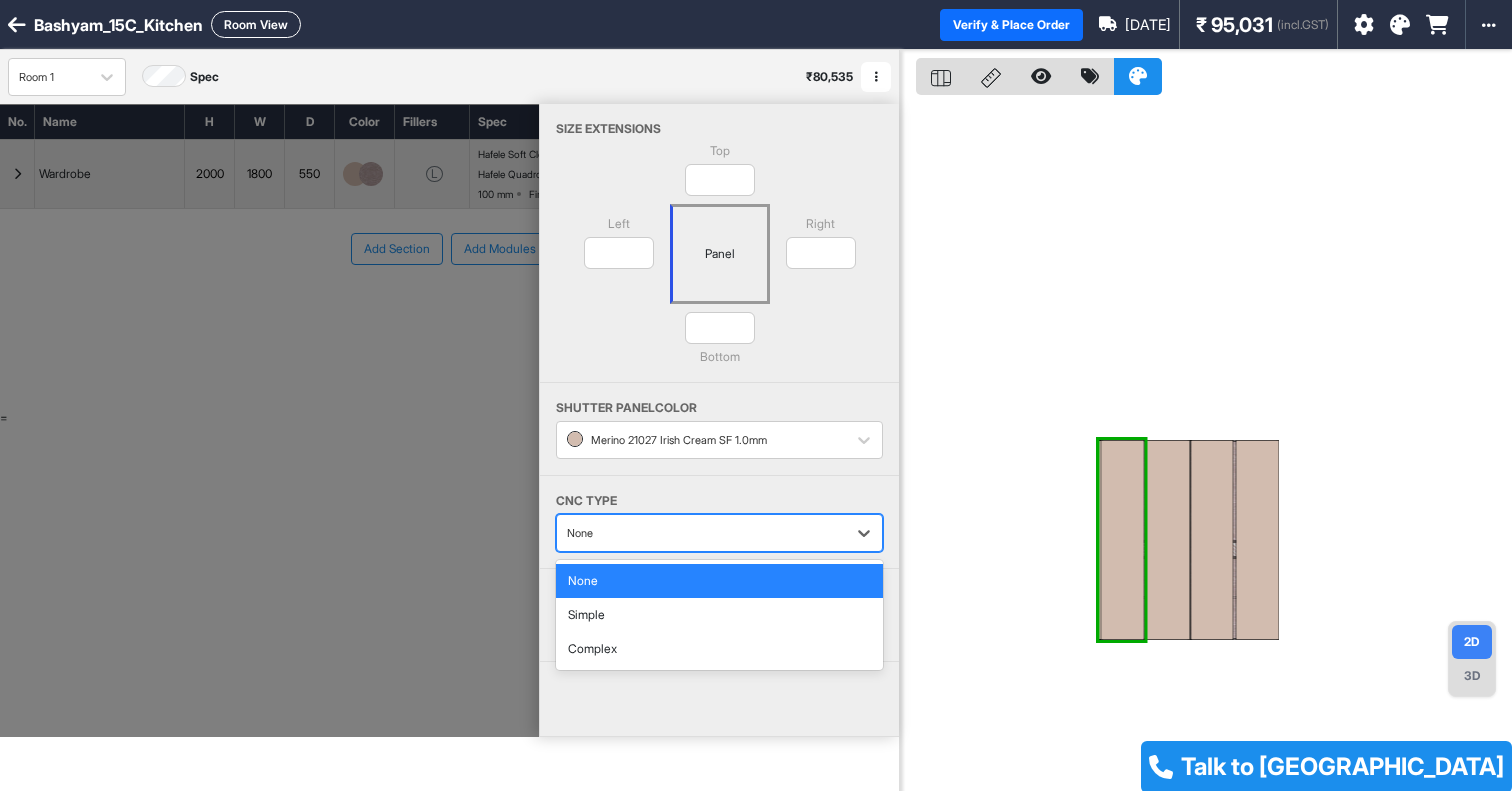 click at bounding box center (701, 533) 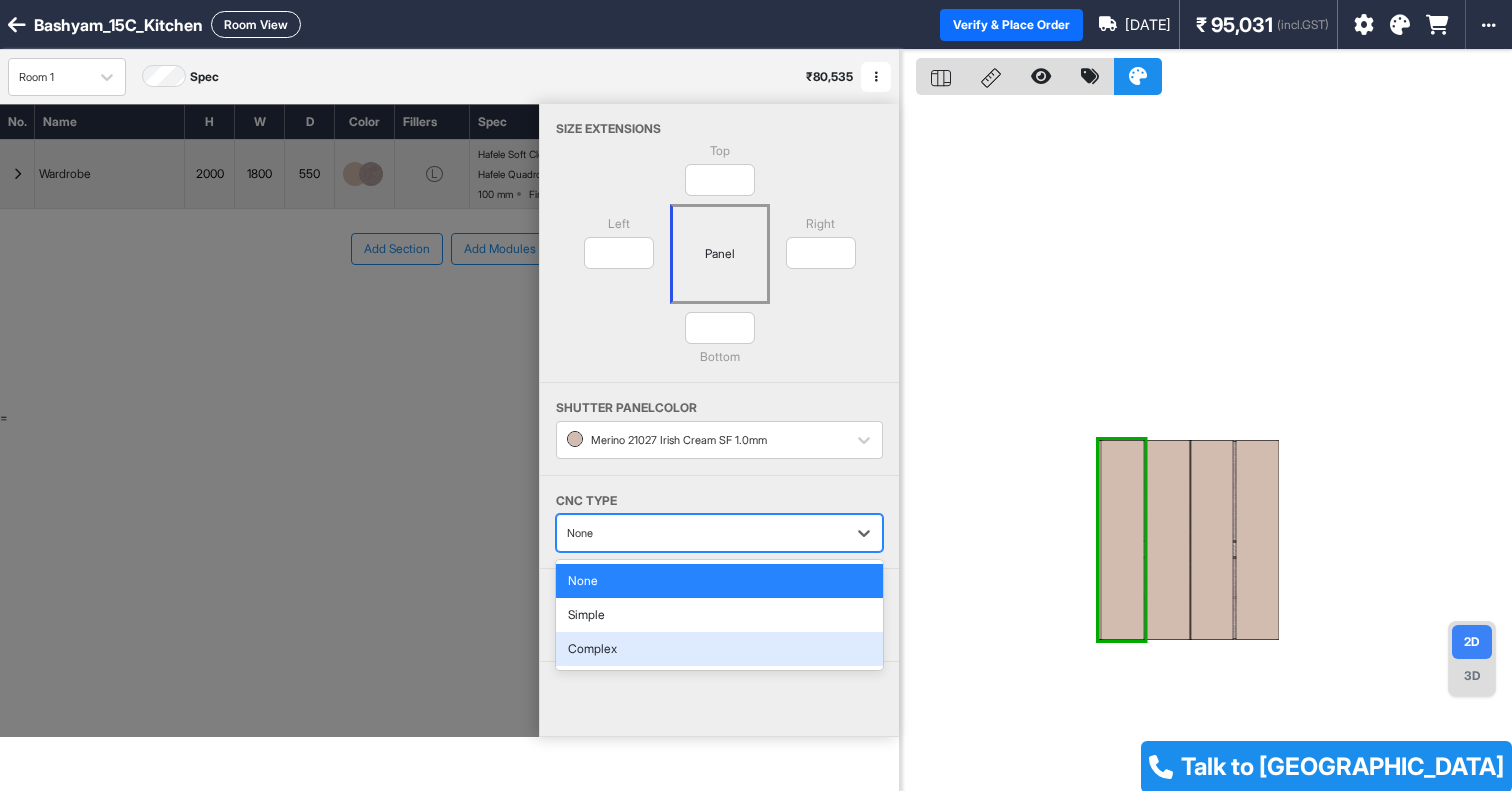 click on "Complex" at bounding box center (719, 649) 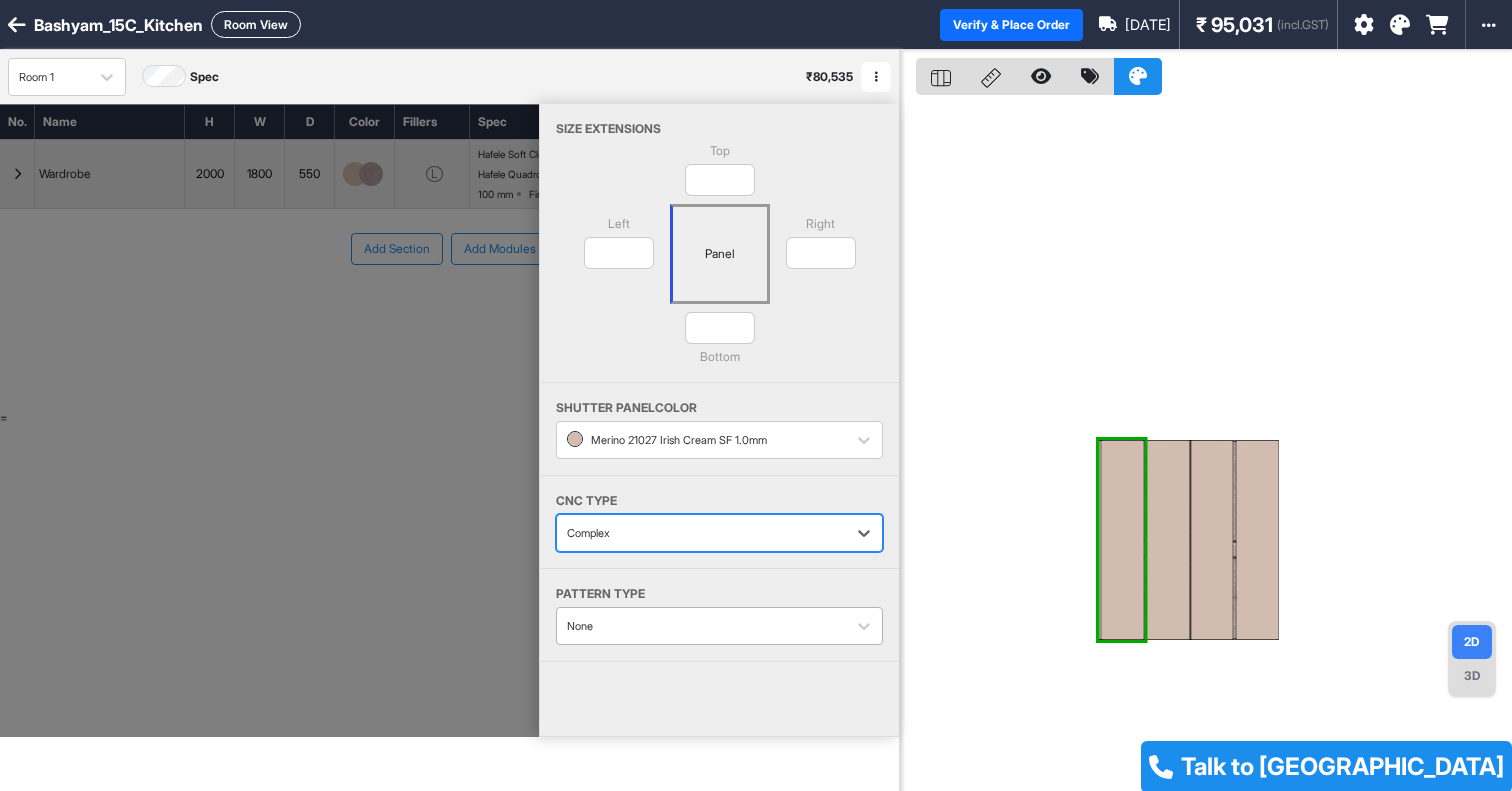 click at bounding box center [701, 626] 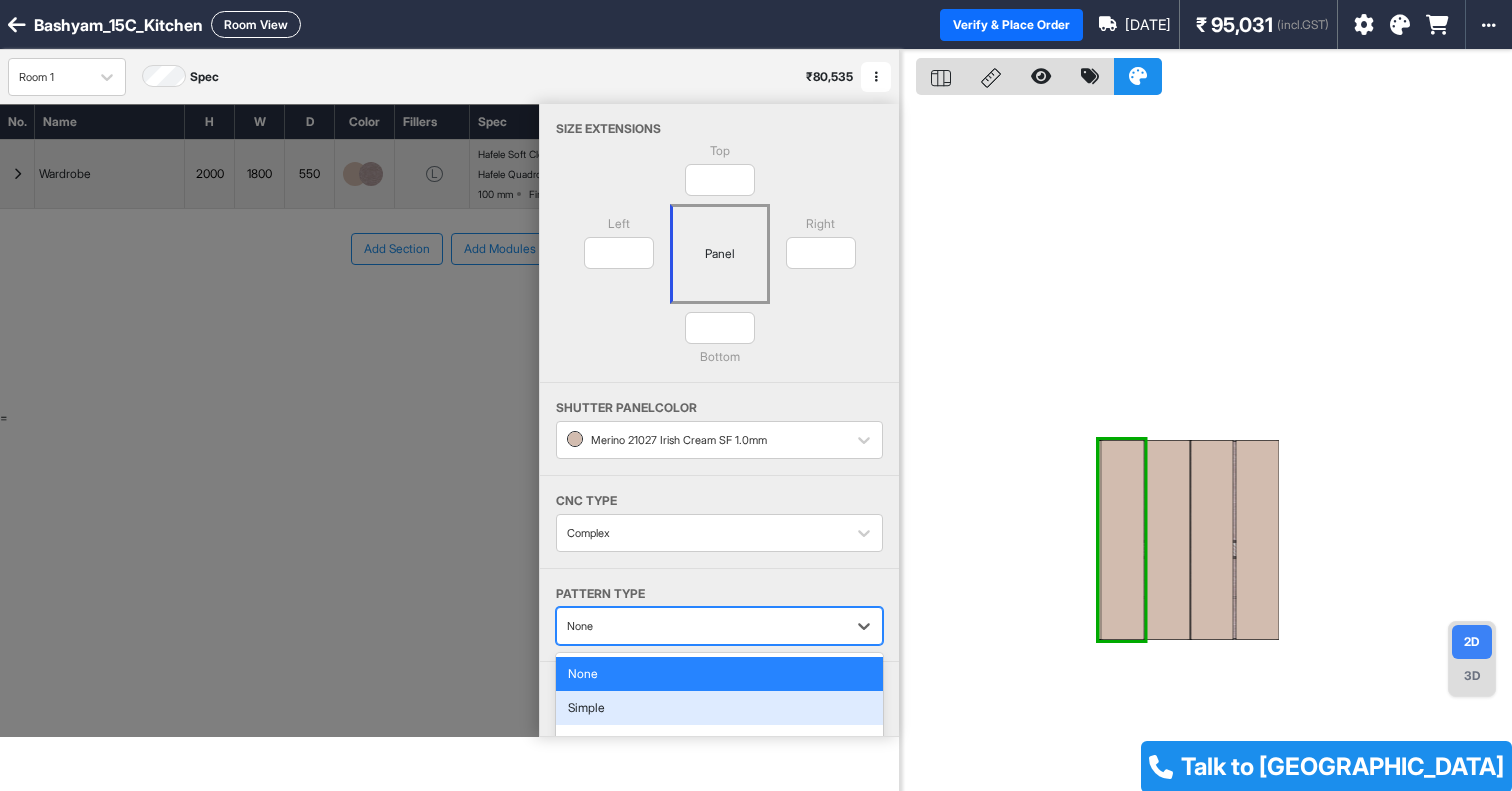 click on "Simple" at bounding box center (719, 708) 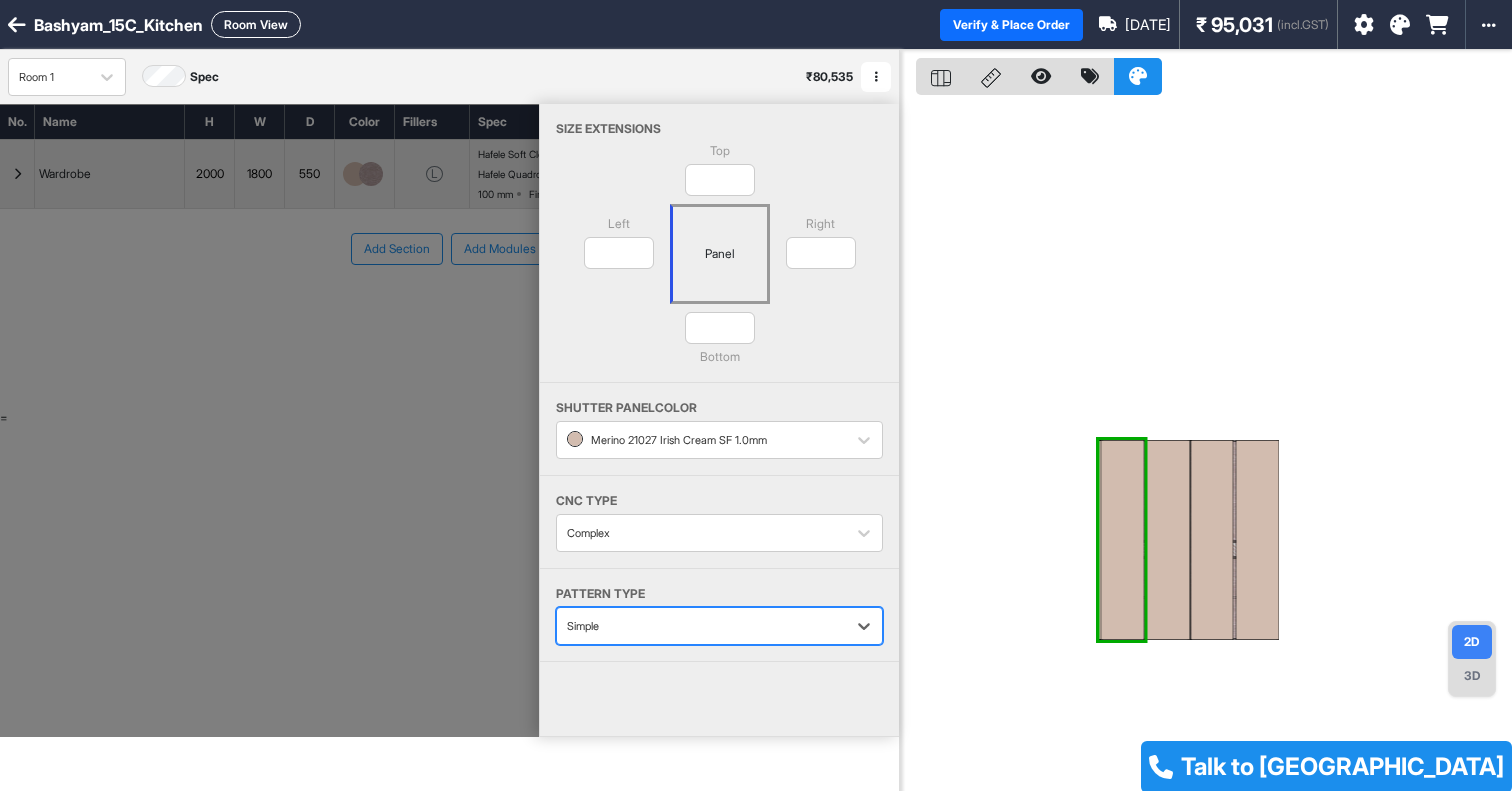 click on "Shutter Size 2000 H 449 W Size Extensions Top * Left ** Panel Right * * Bottom Shutter Panel  color Merino 21027 Irish Cream SF 1.0mm CNC Type Complex Pattern Type option Simple, selected. Simple" at bounding box center [719, 340] 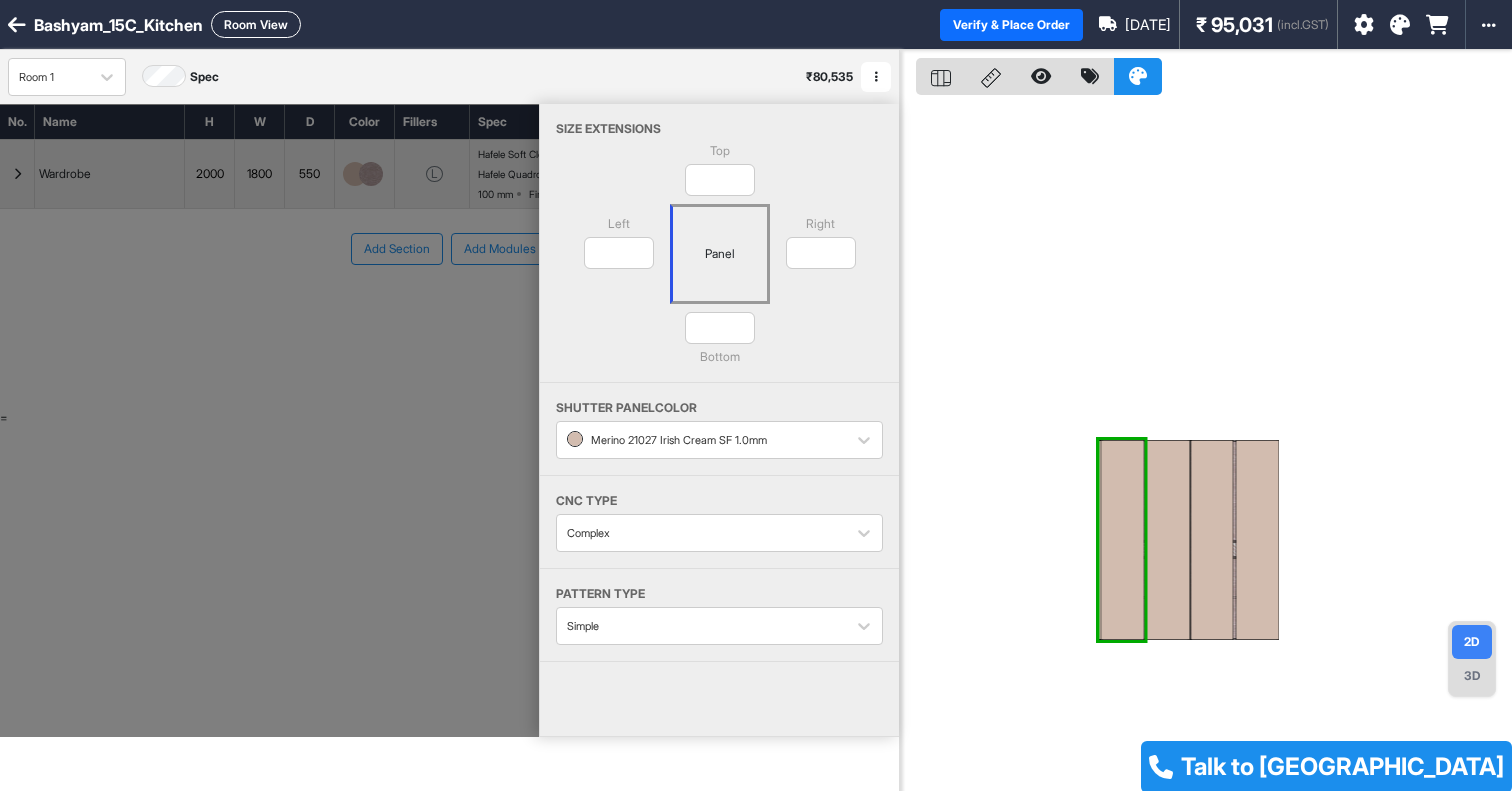 scroll, scrollTop: 50, scrollLeft: 0, axis: vertical 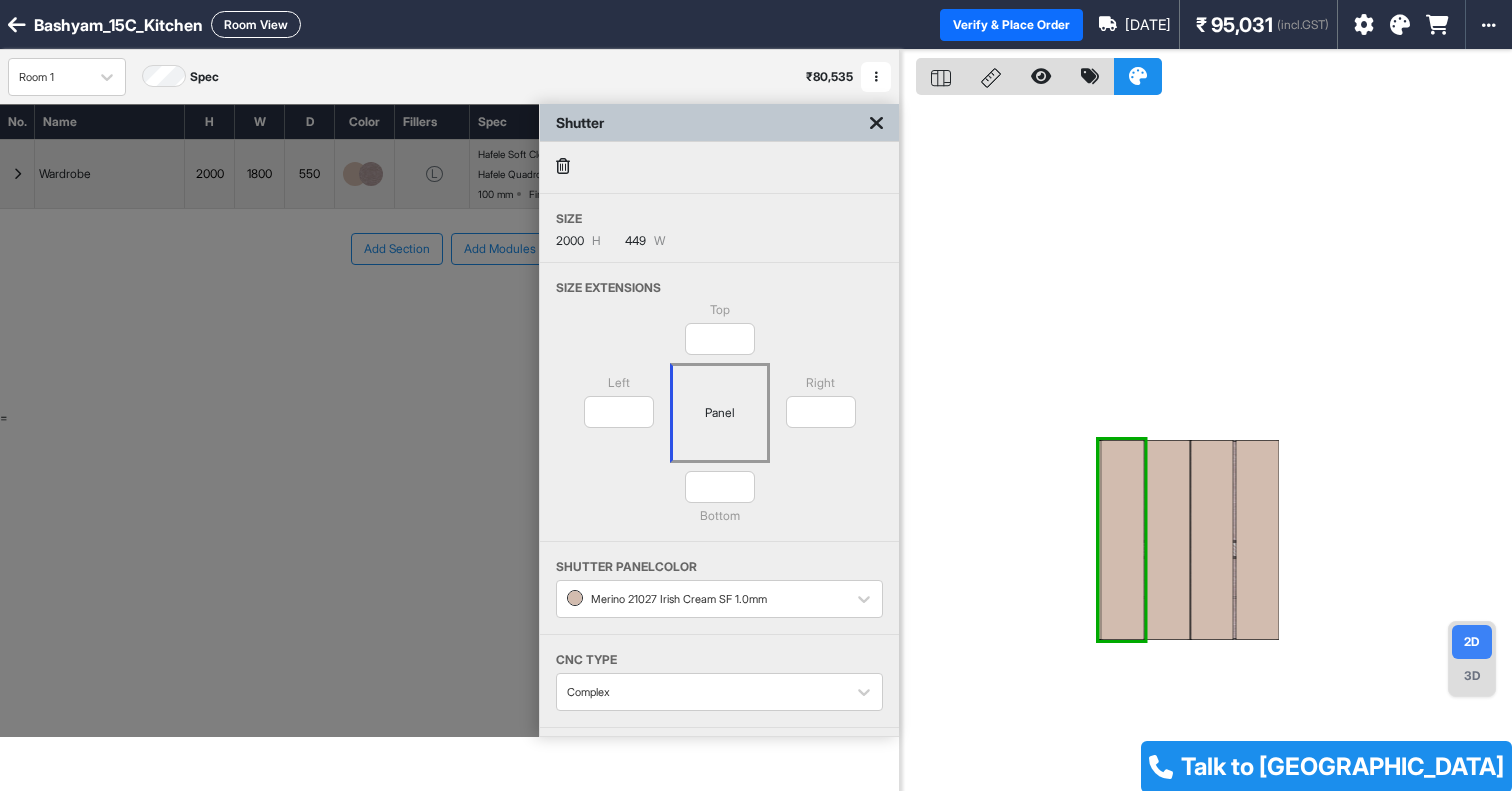 click at bounding box center [1206, 445] 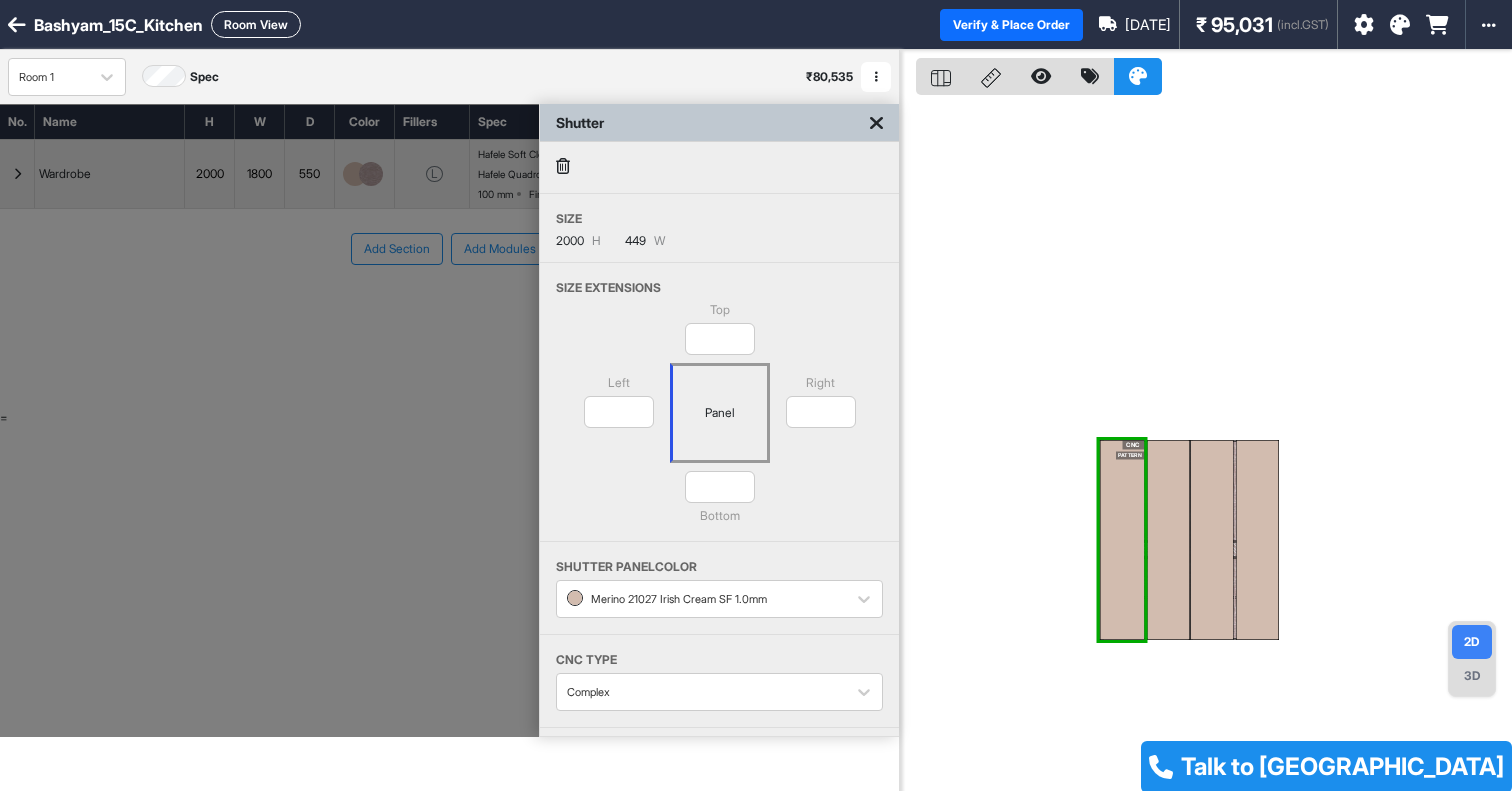 click on "CNC PATTERN" at bounding box center (1121, 540) 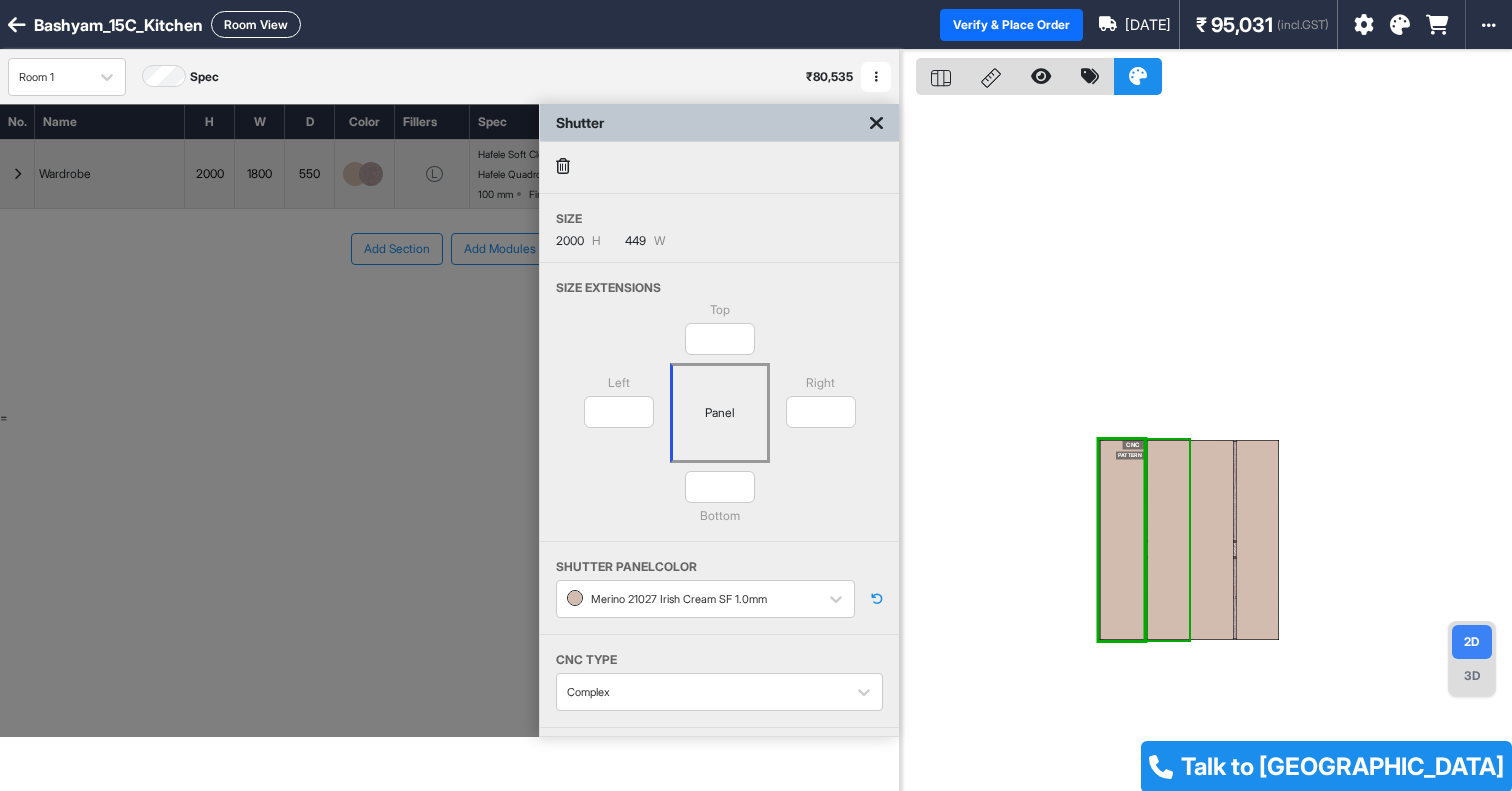 click at bounding box center (1168, 540) 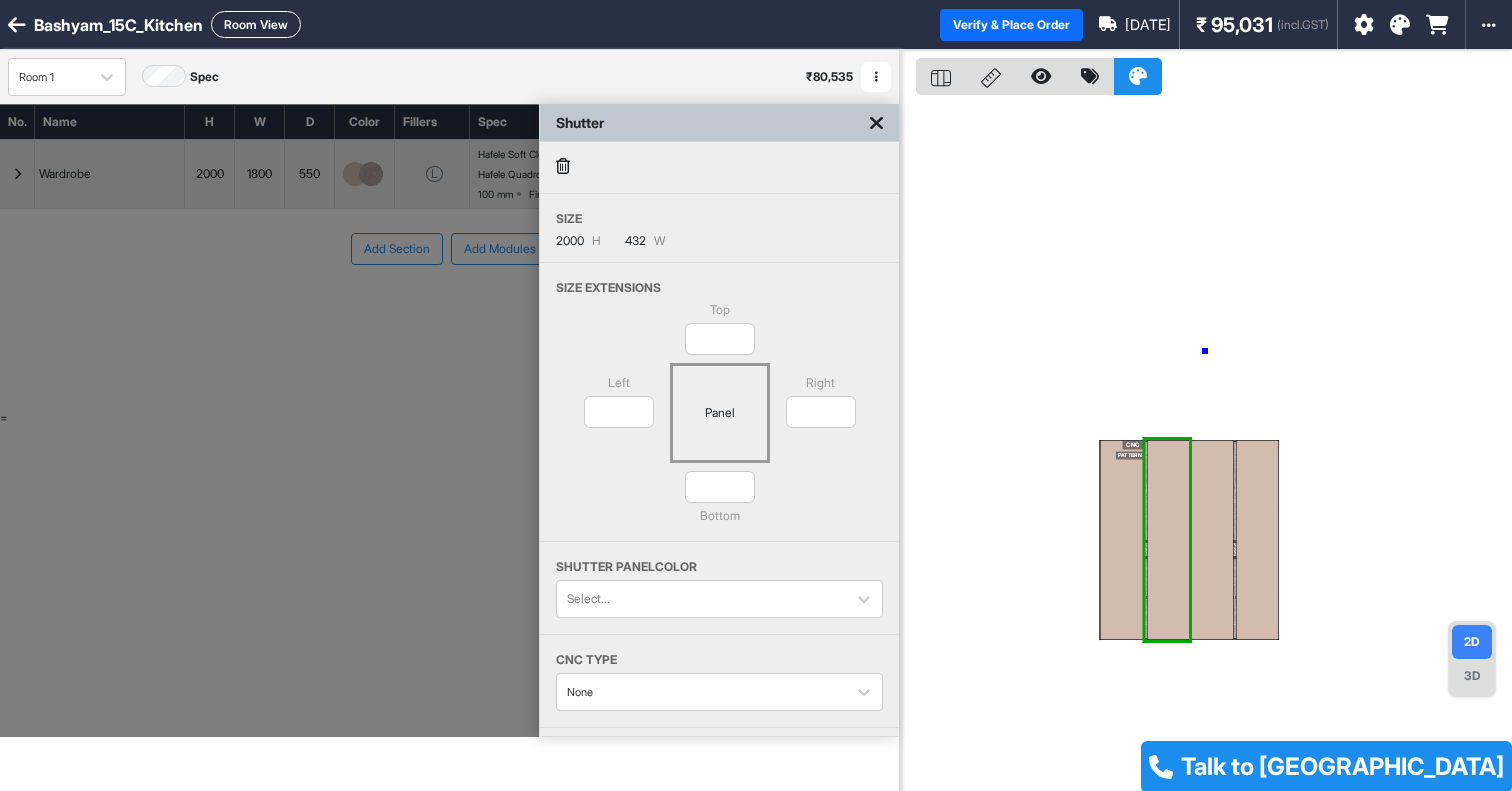 click on "CNC PATTERN" at bounding box center (1206, 445) 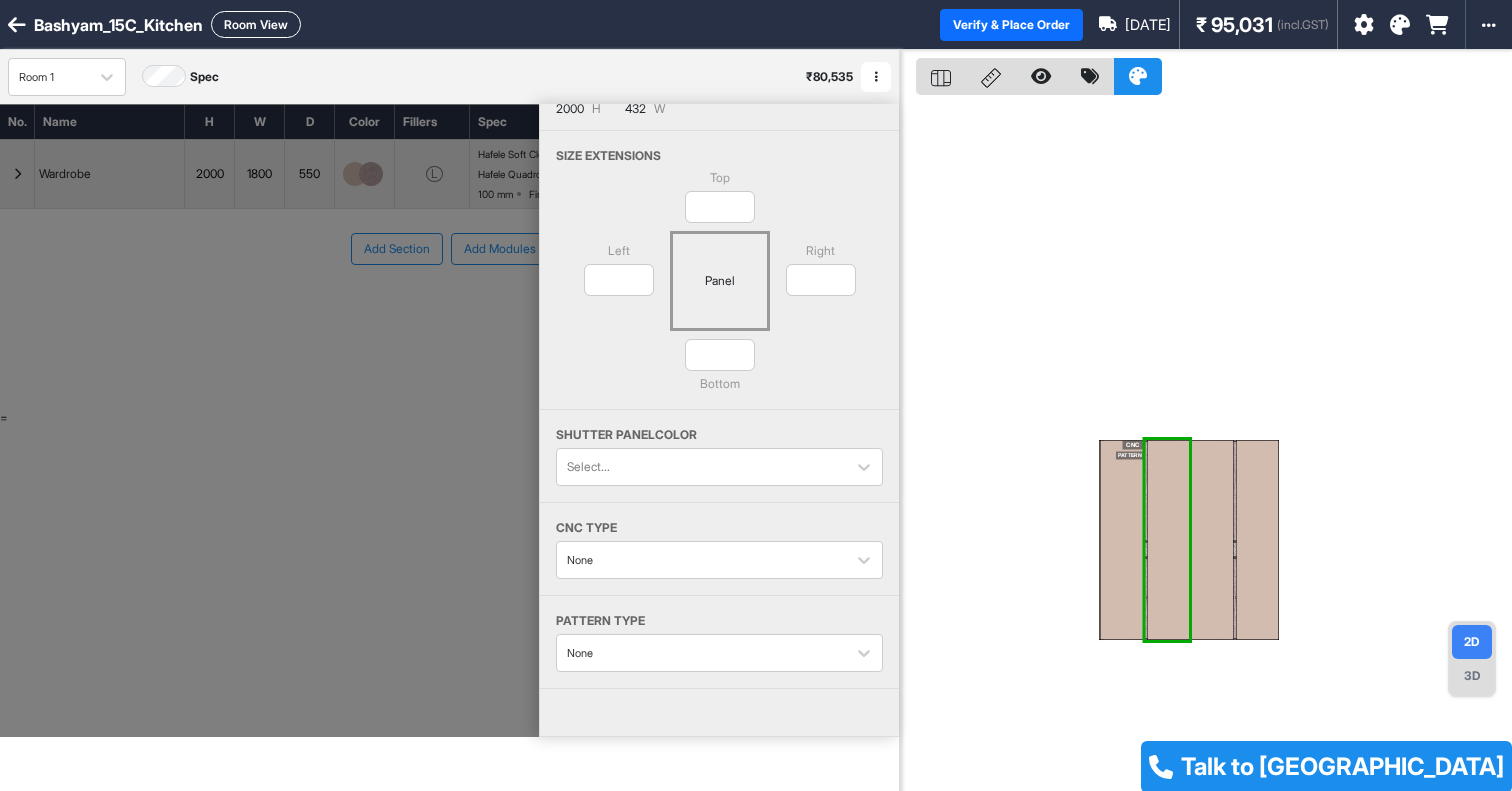 scroll, scrollTop: 159, scrollLeft: 0, axis: vertical 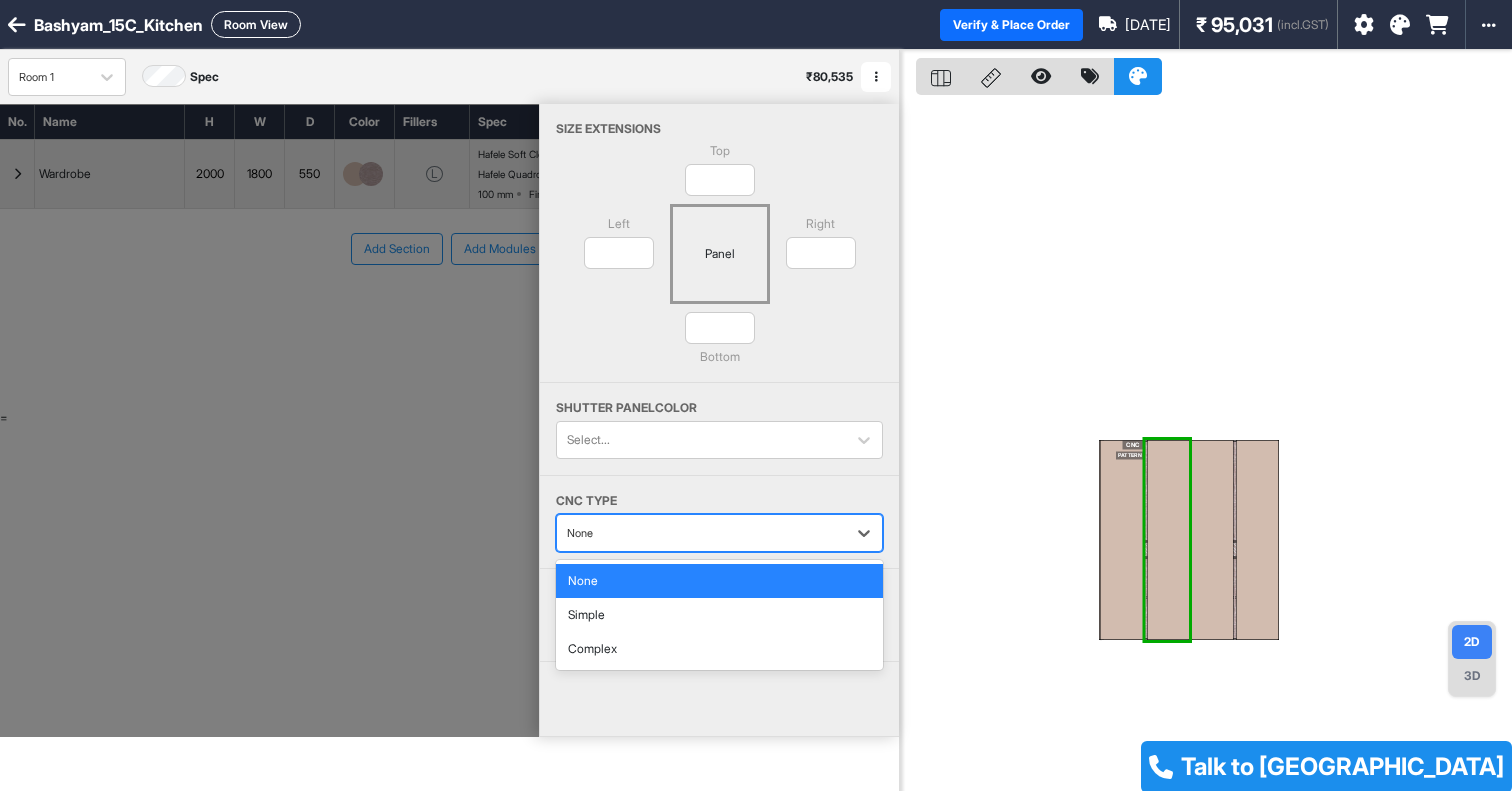 click at bounding box center [701, 533] 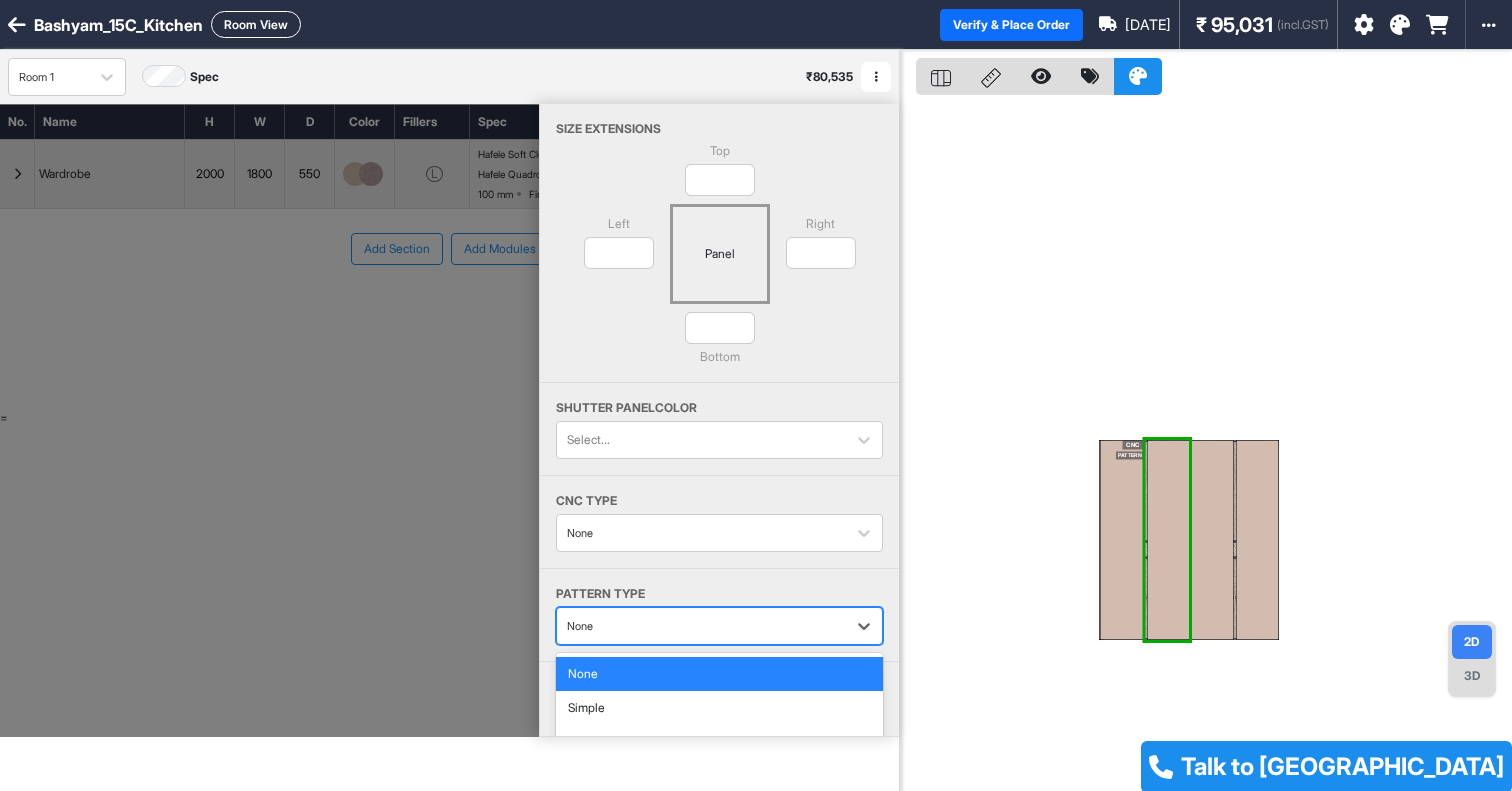 click at bounding box center (701, 626) 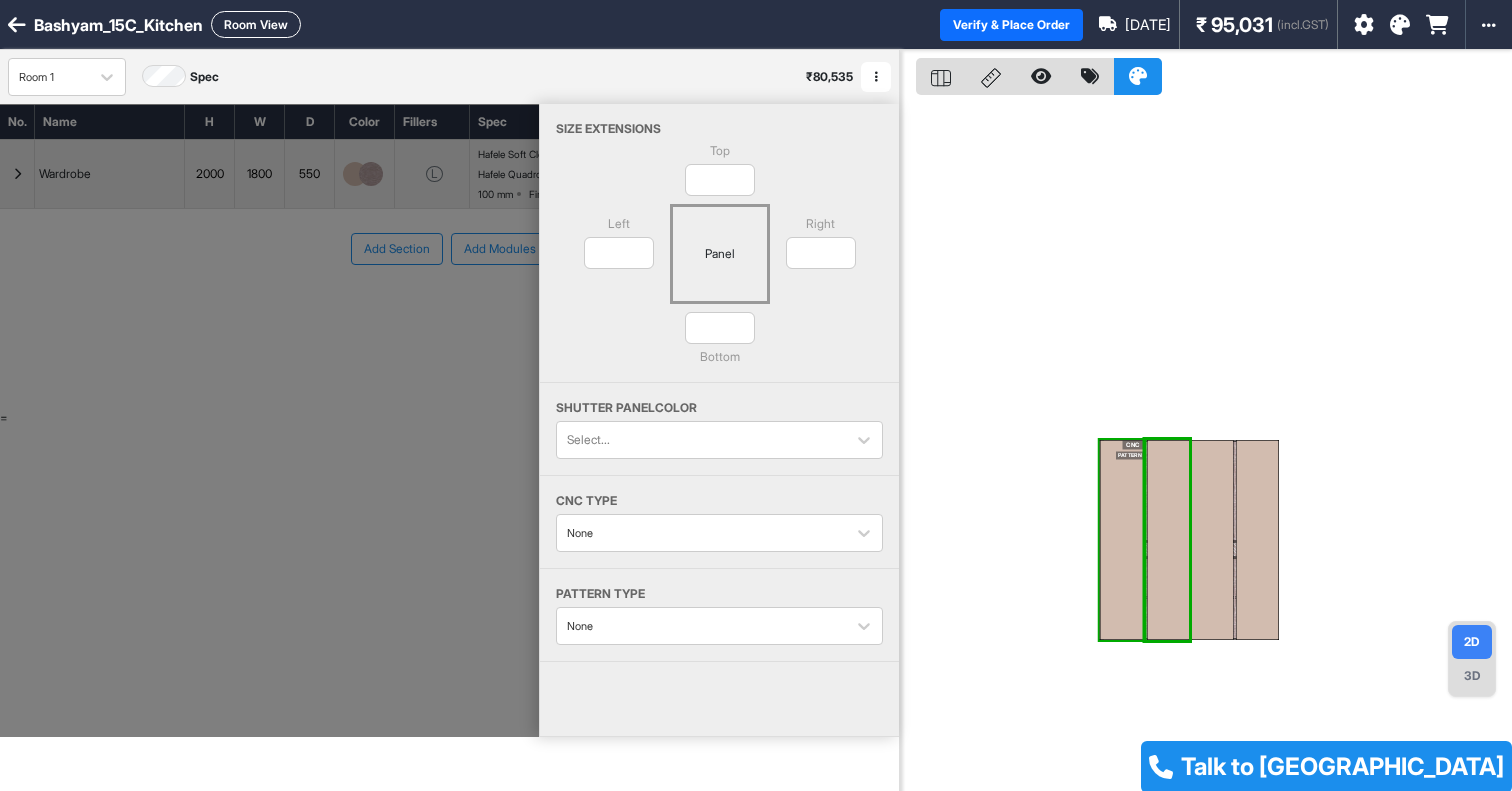 click on "CNC PATTERN" at bounding box center (1121, 540) 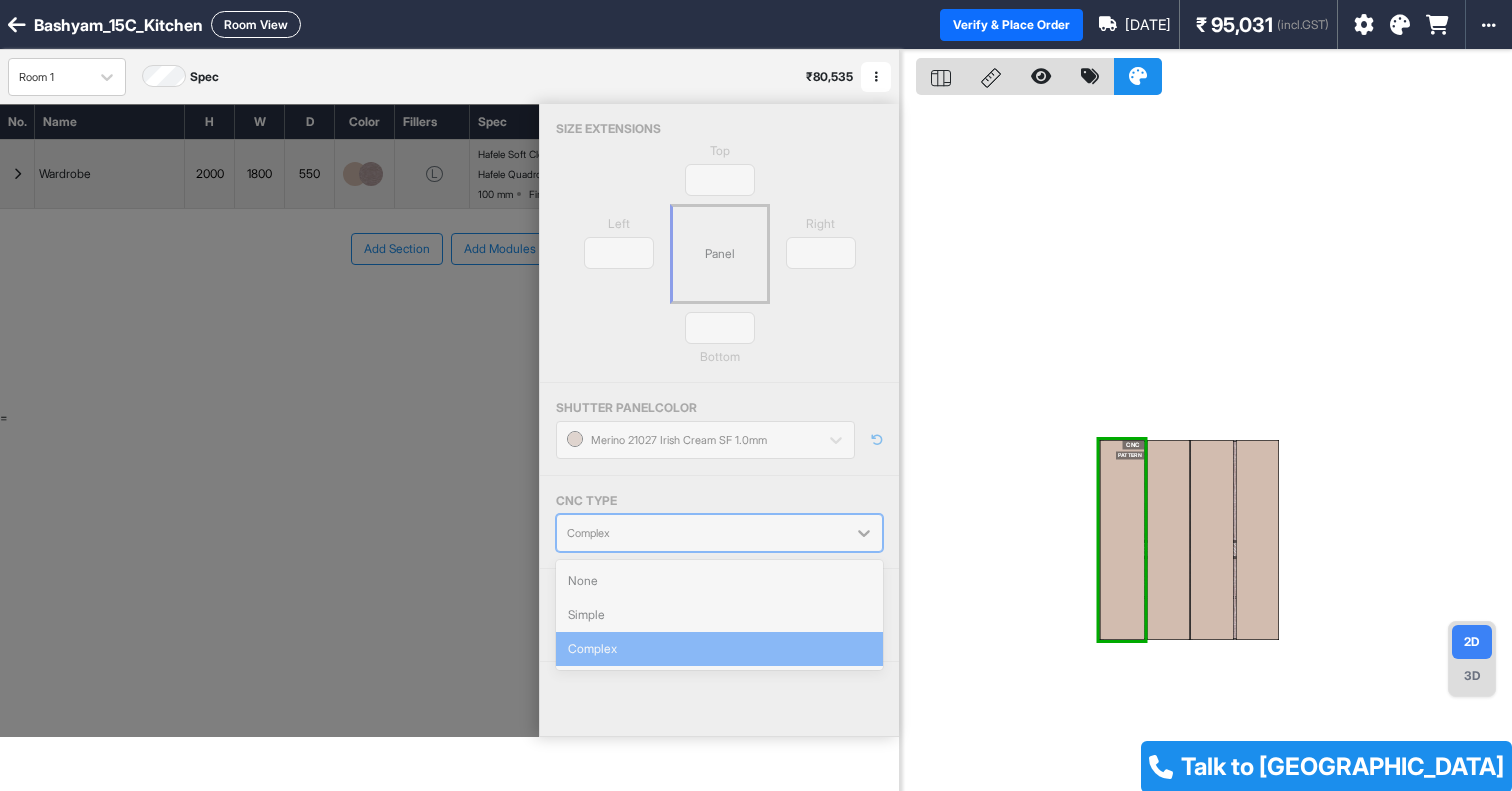 click at bounding box center (701, 533) 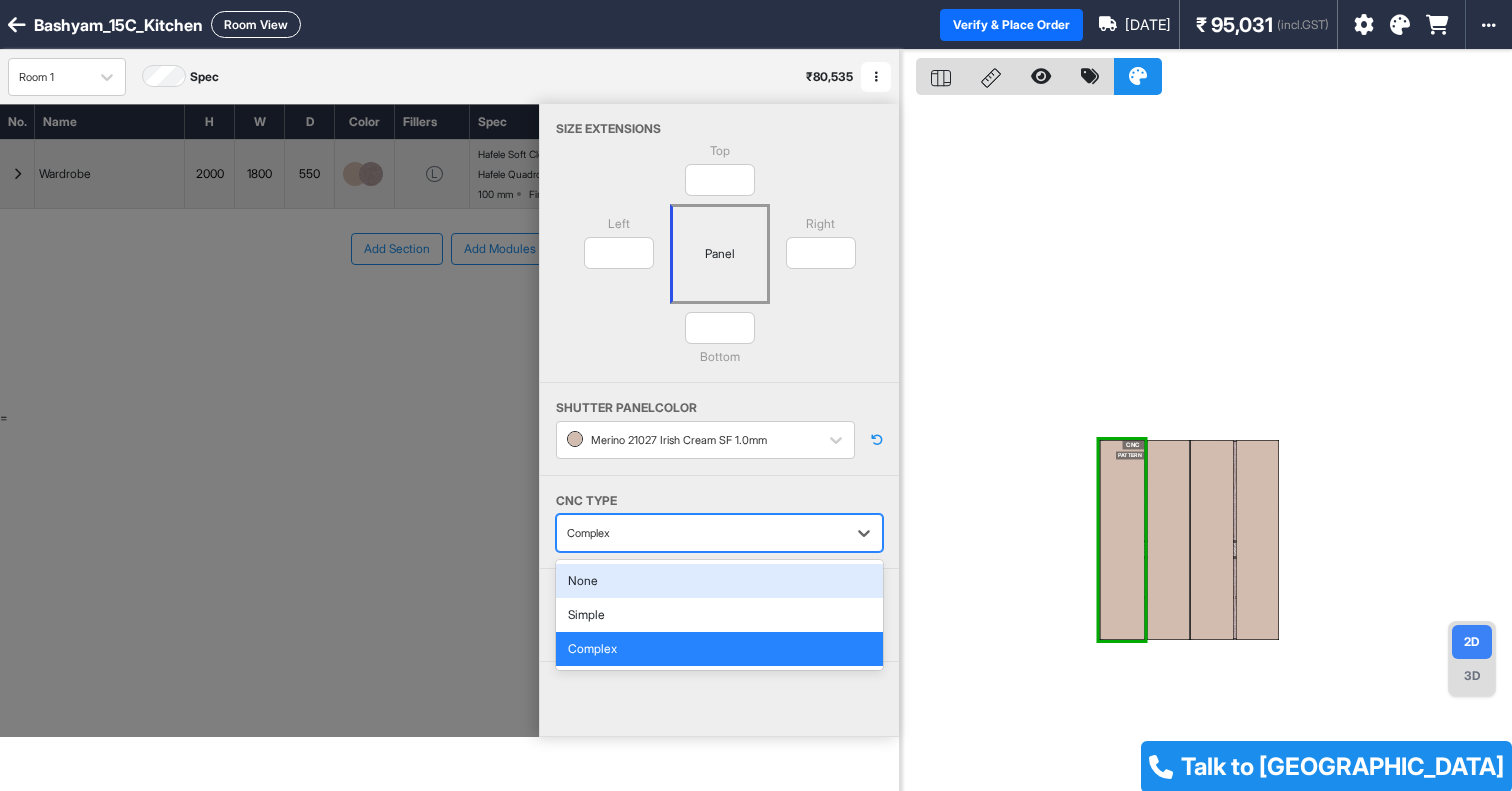 click on "None" at bounding box center (719, 581) 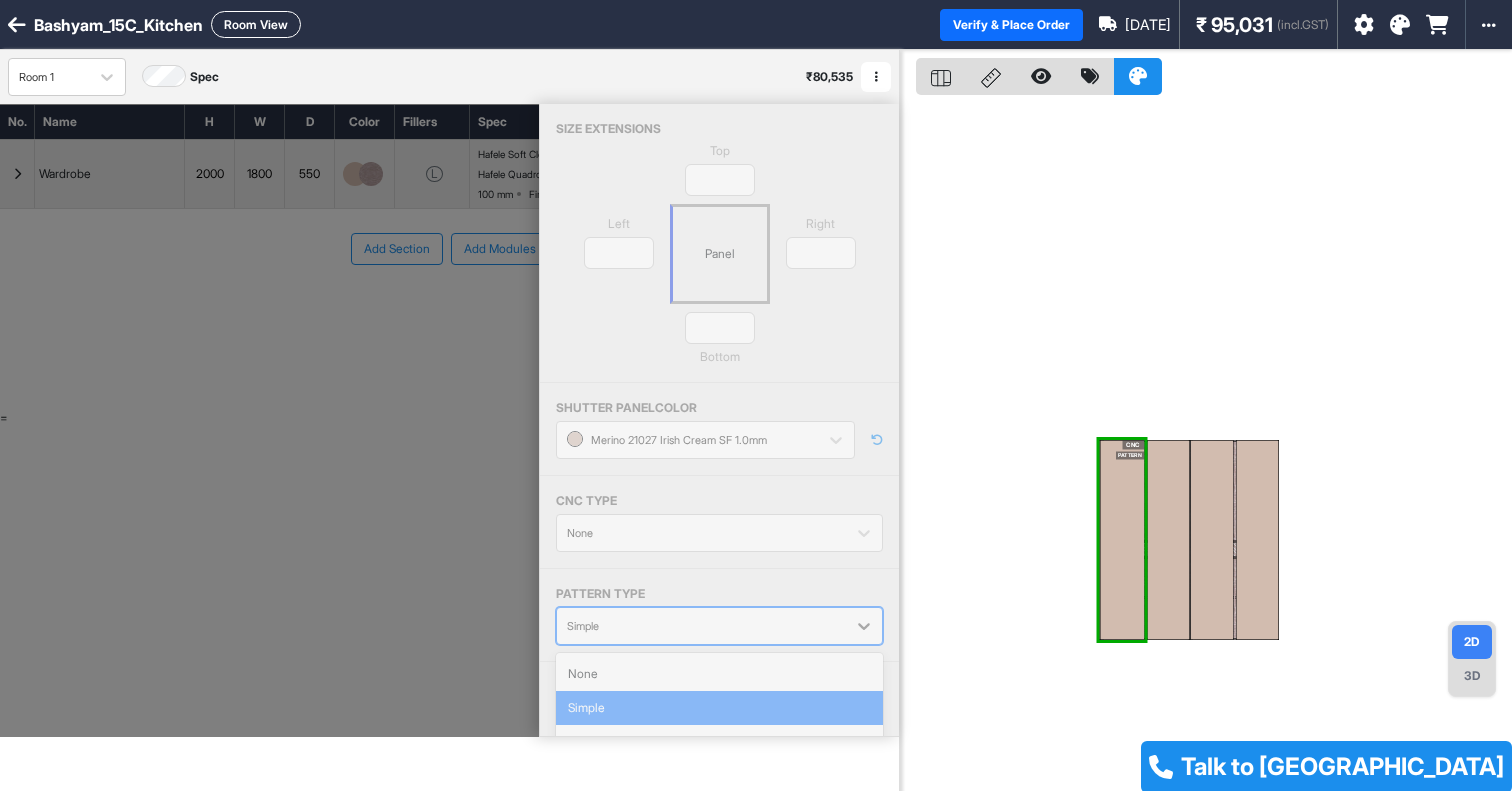 click at bounding box center (701, 626) 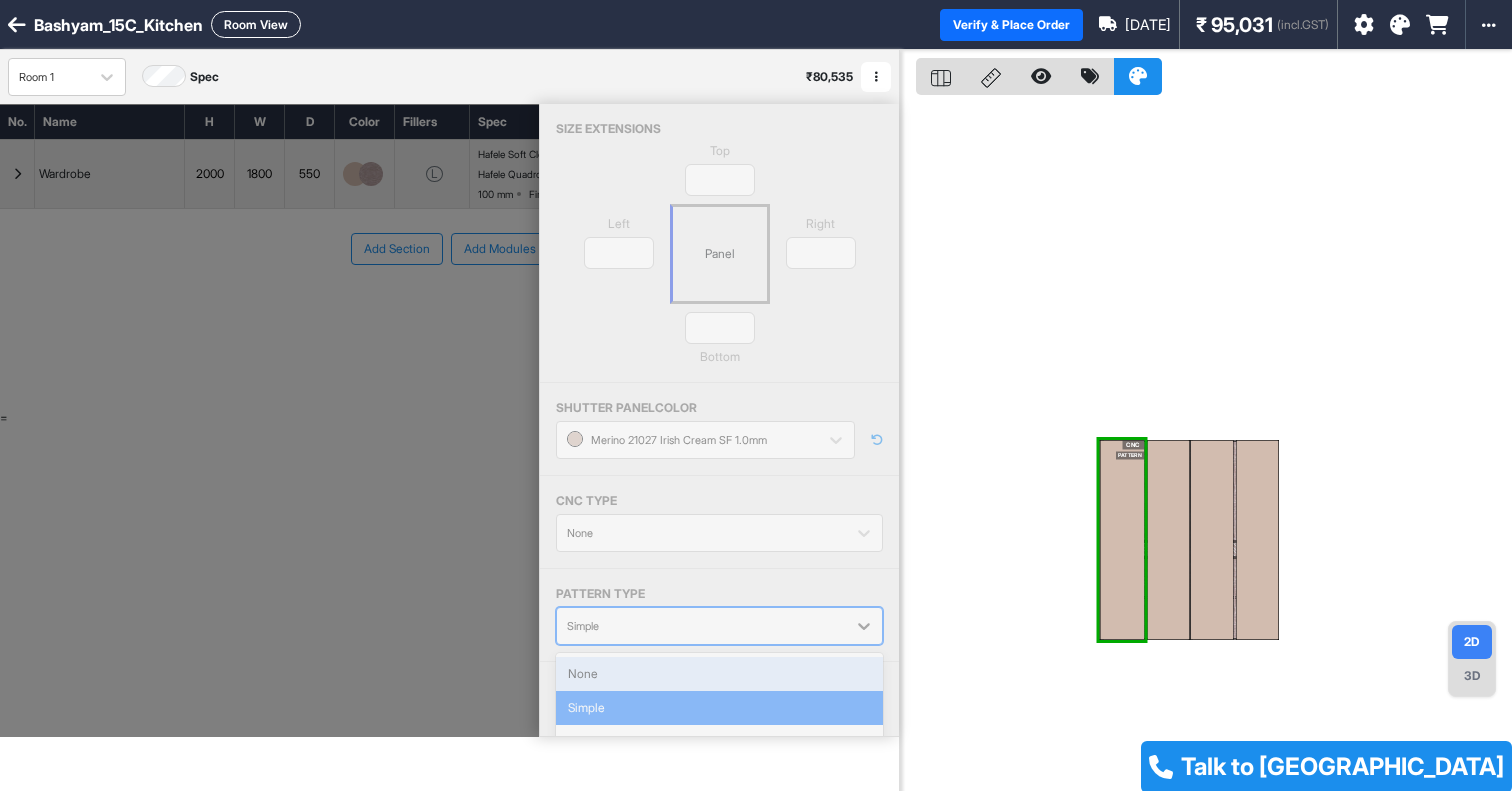 click on "None" at bounding box center [719, 674] 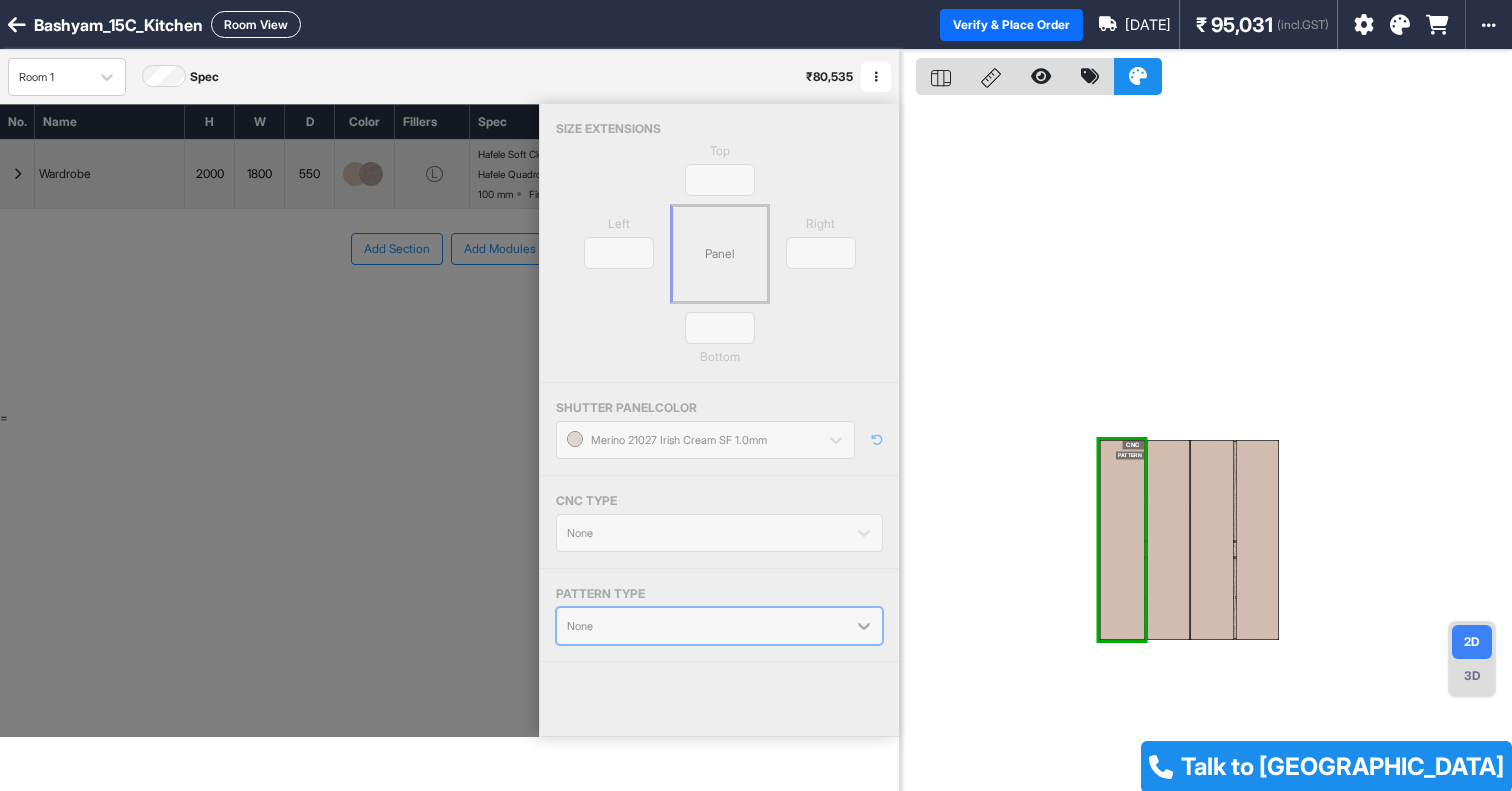 scroll, scrollTop: 50, scrollLeft: 0, axis: vertical 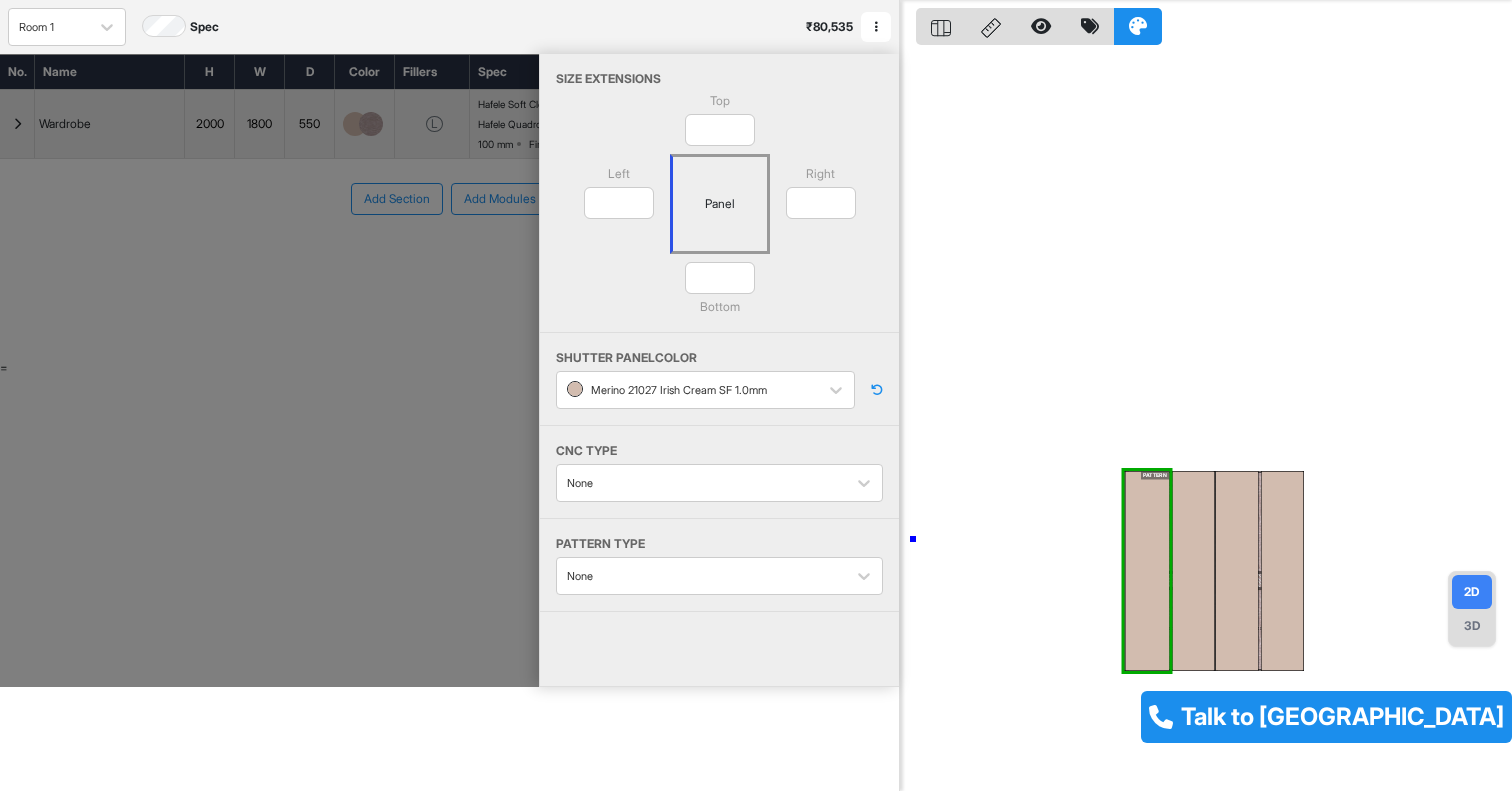 click on "PATTERN" at bounding box center [1206, 395] 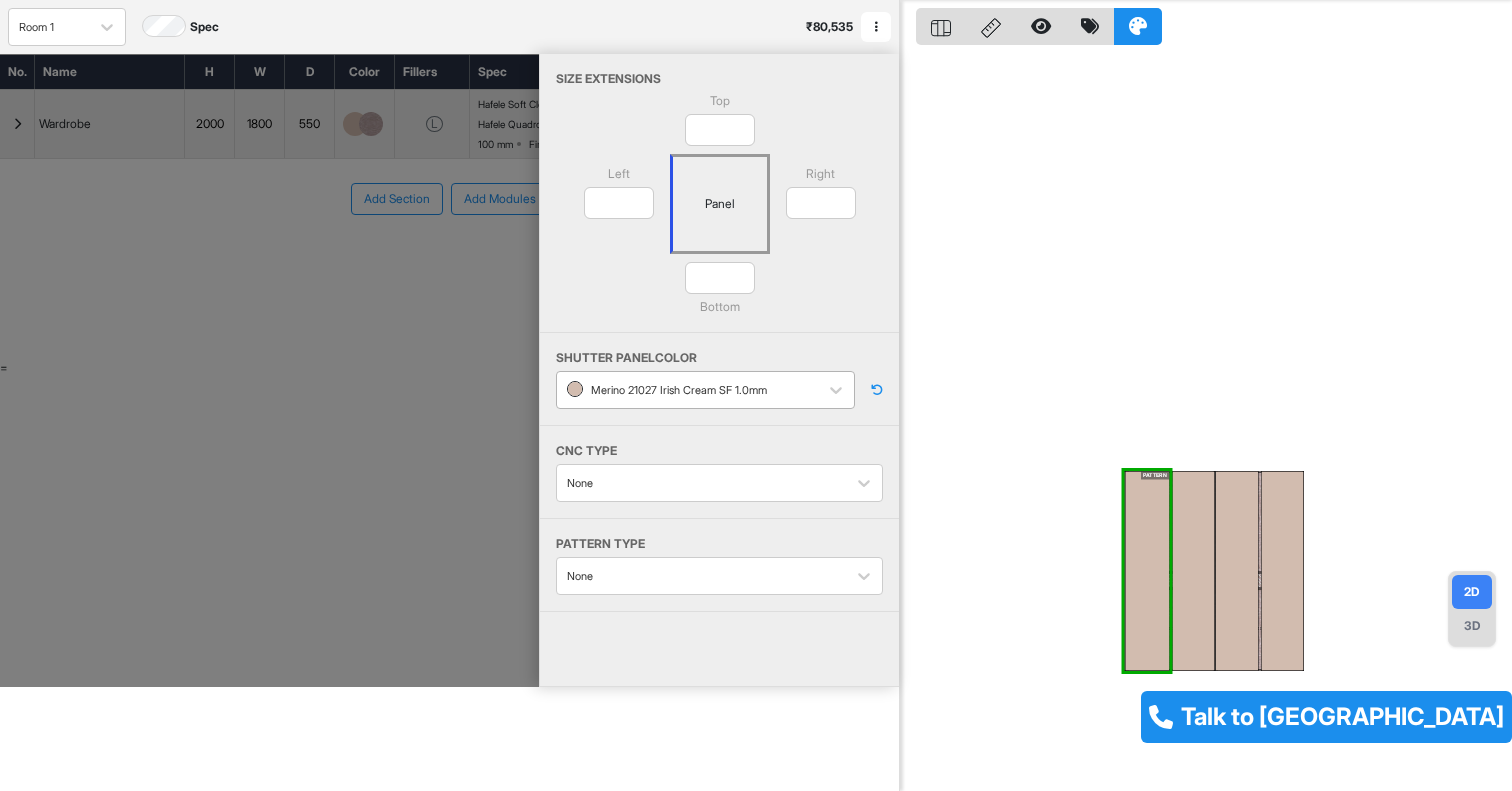 click at bounding box center [687, 390] 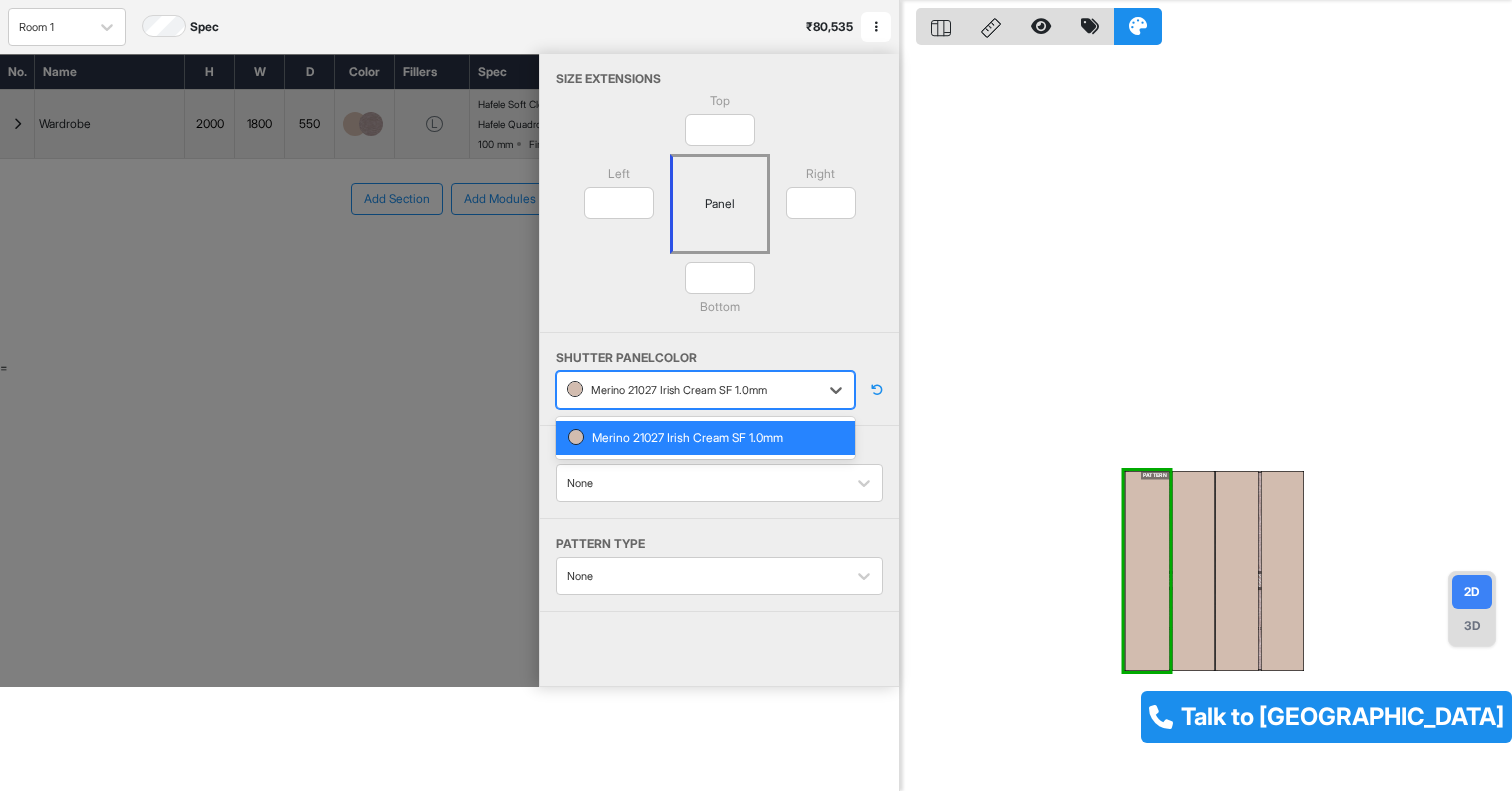 click at bounding box center (877, 390) 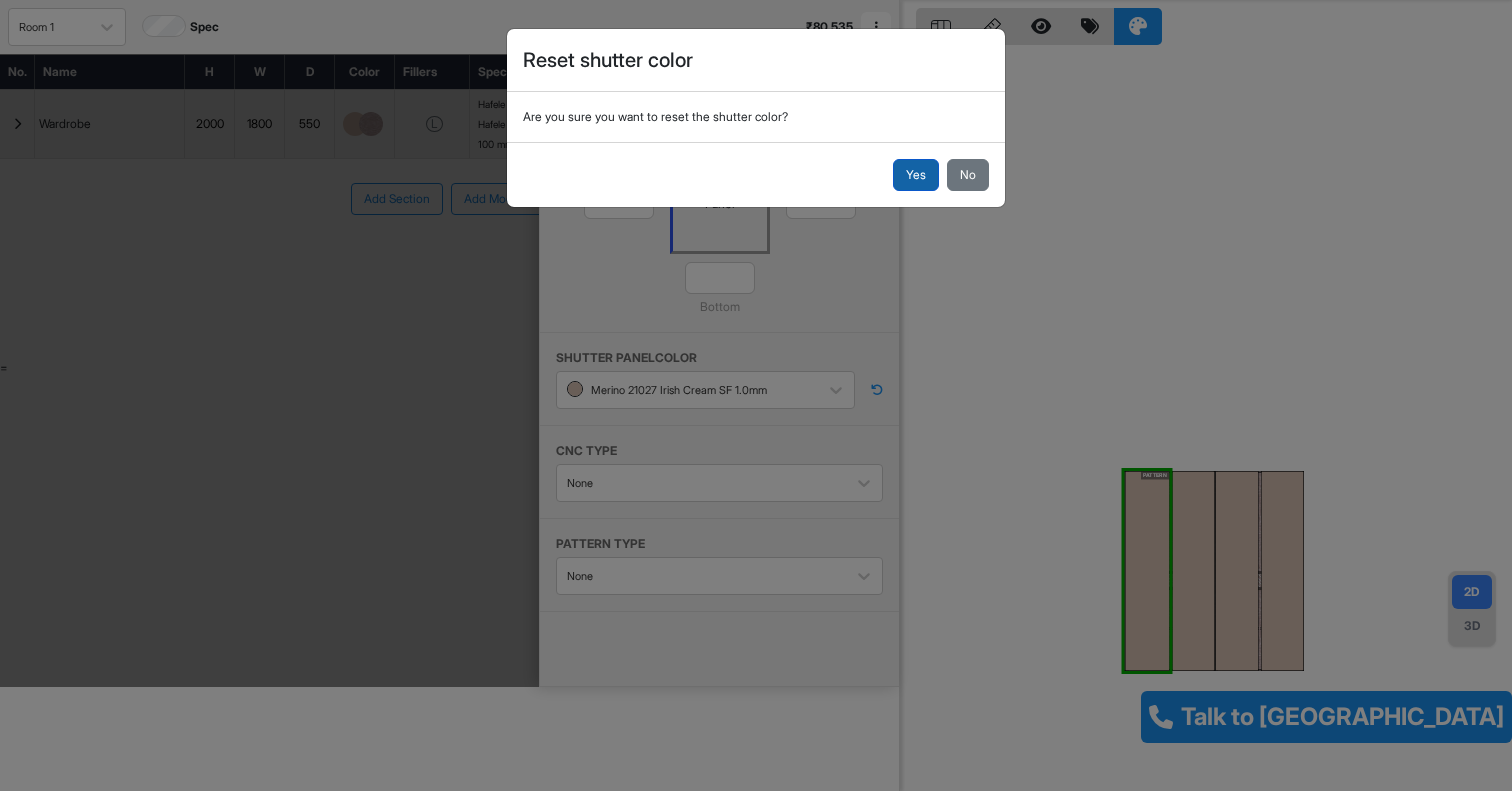 click on "Yes" at bounding box center (916, 175) 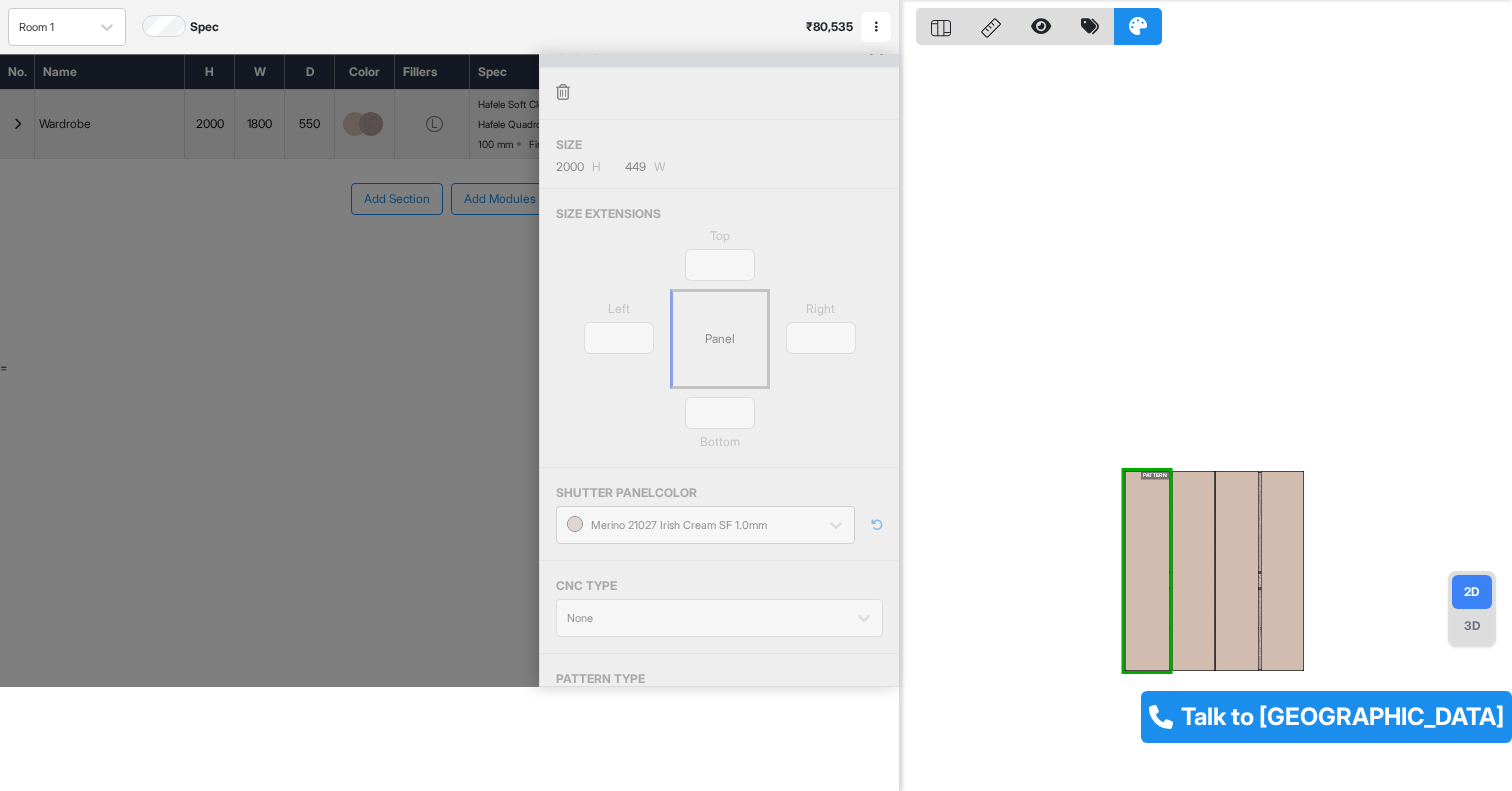 scroll, scrollTop: 0, scrollLeft: 0, axis: both 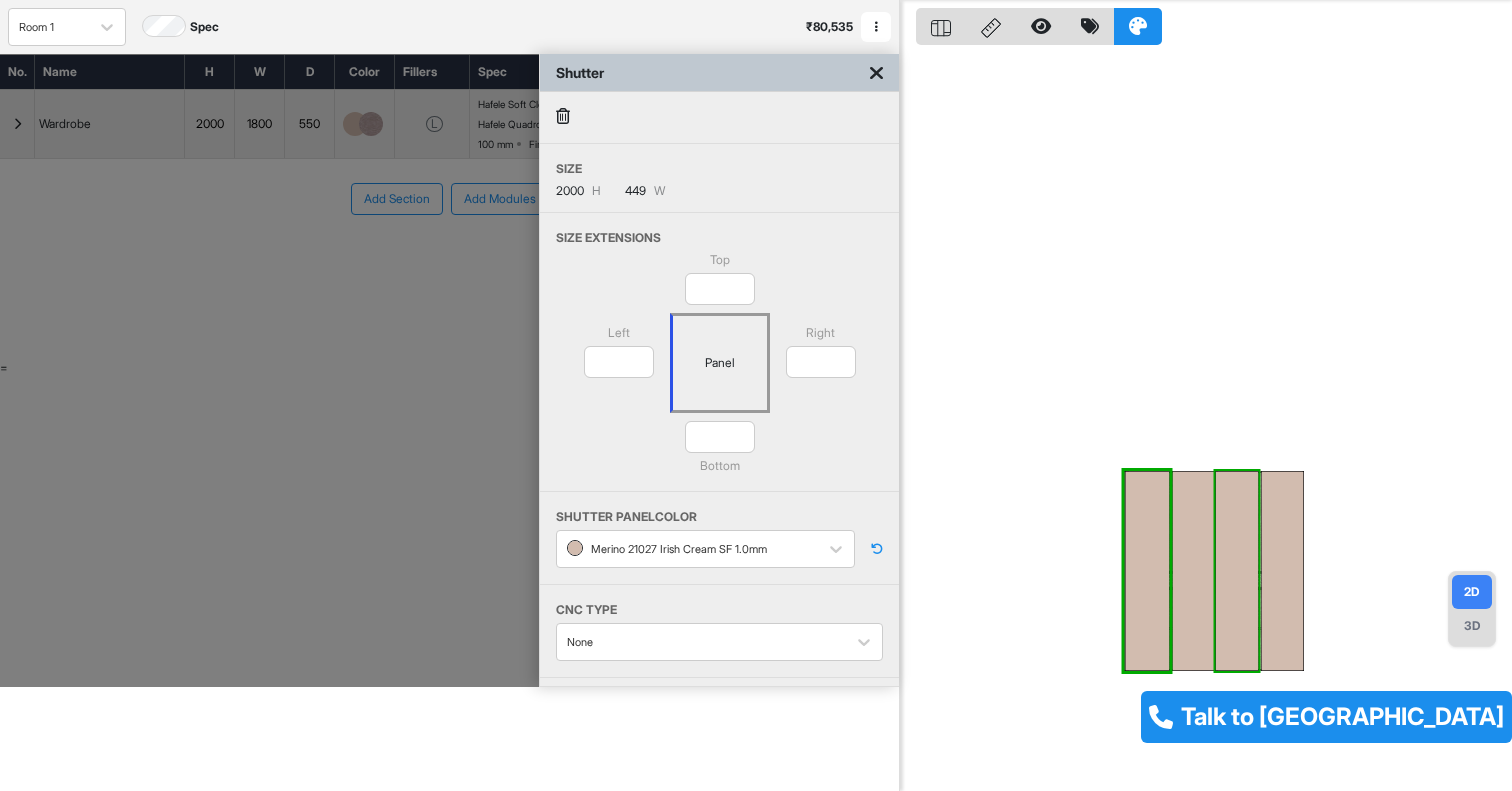 click on "3D" at bounding box center (1472, 626) 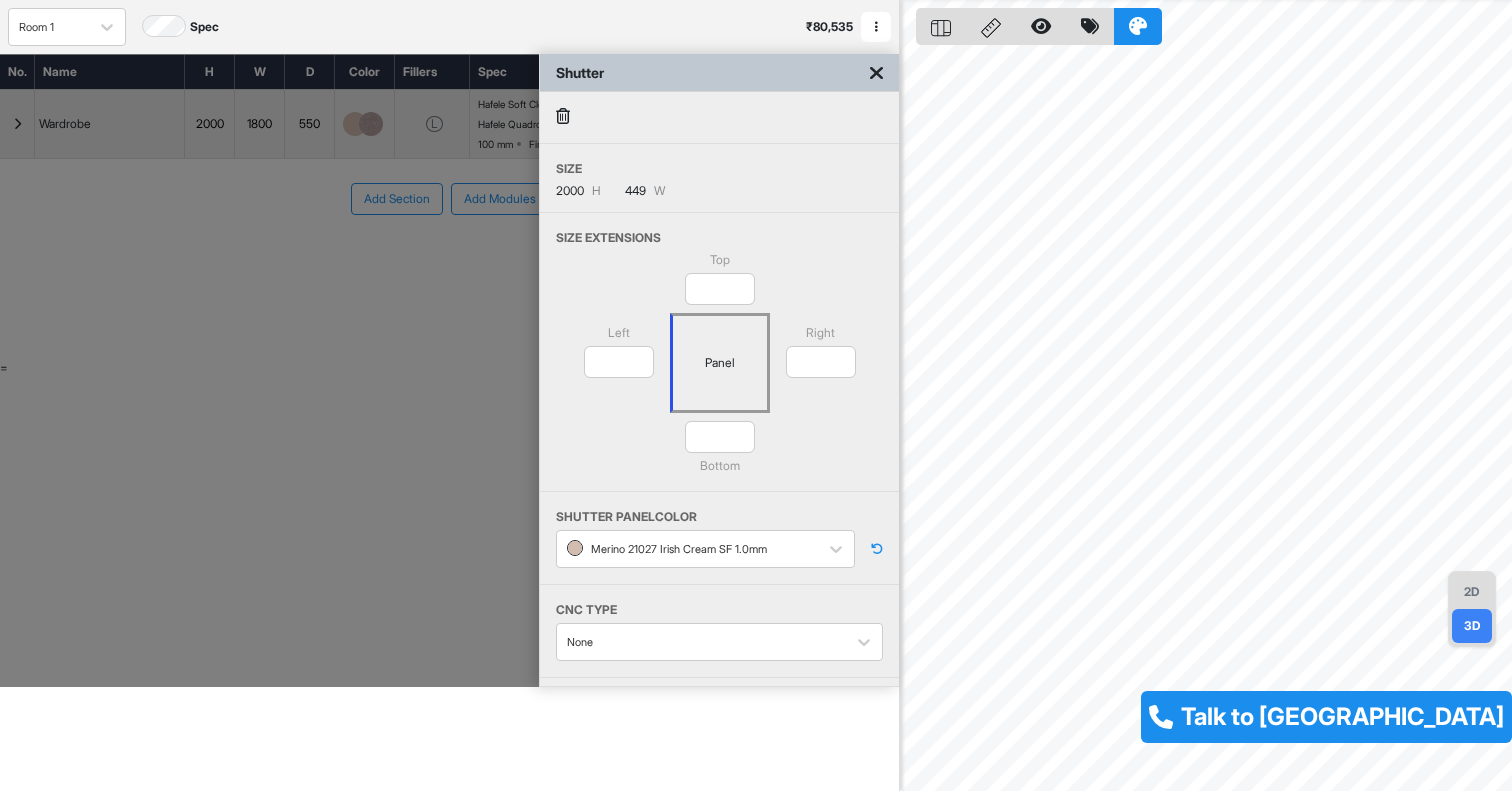 click 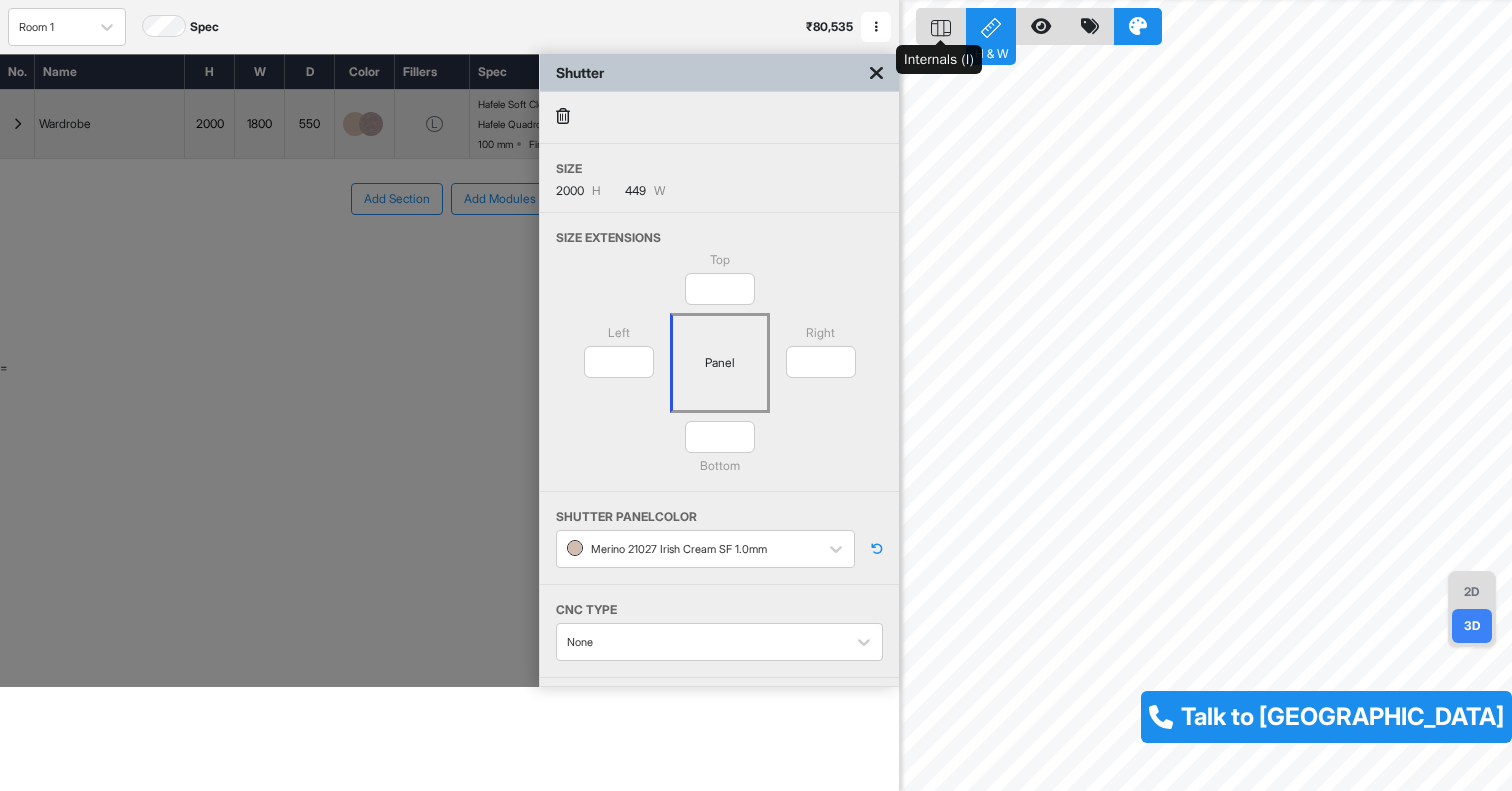 click 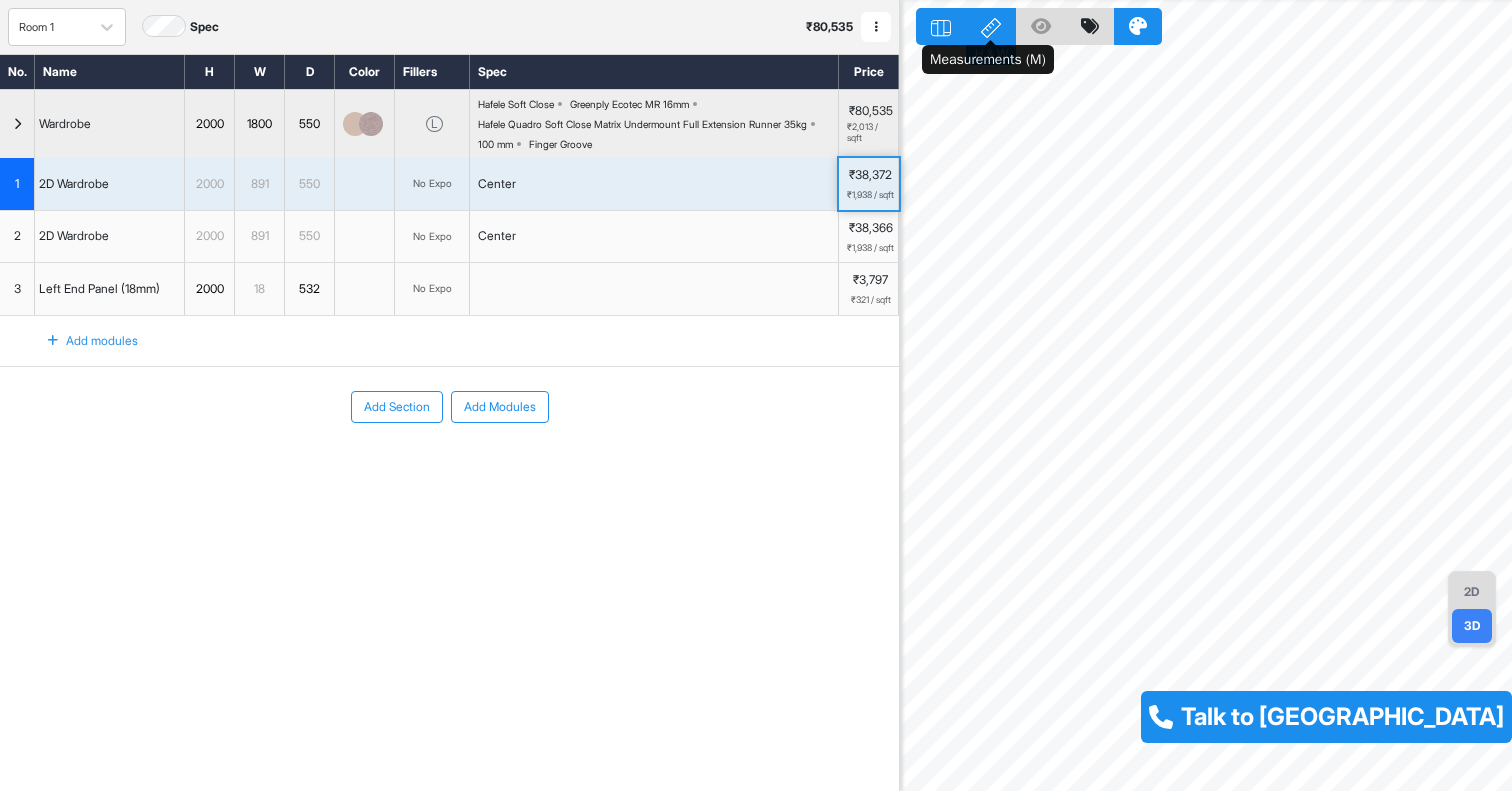 click on "H & W" at bounding box center (991, 52) 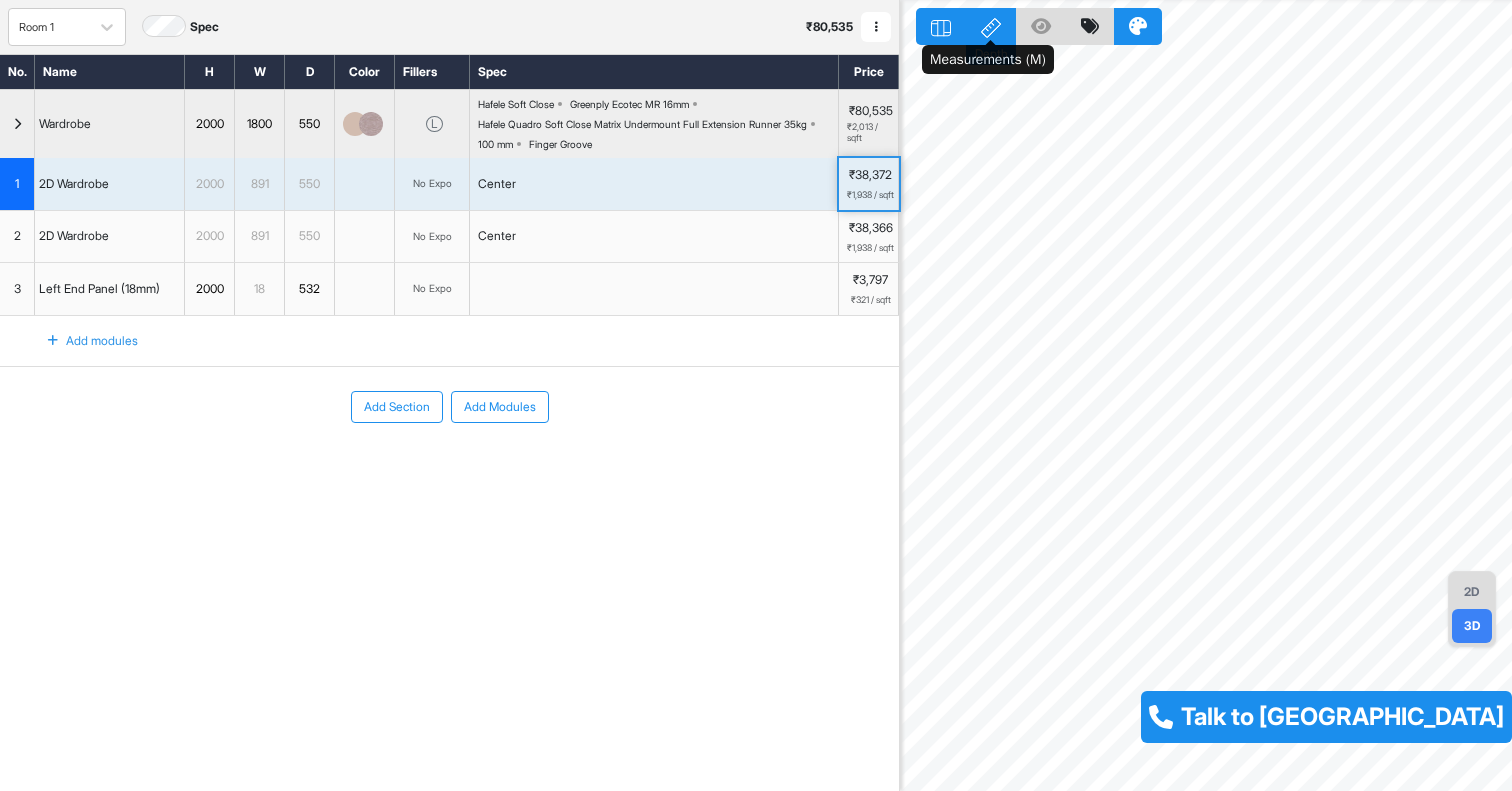 click 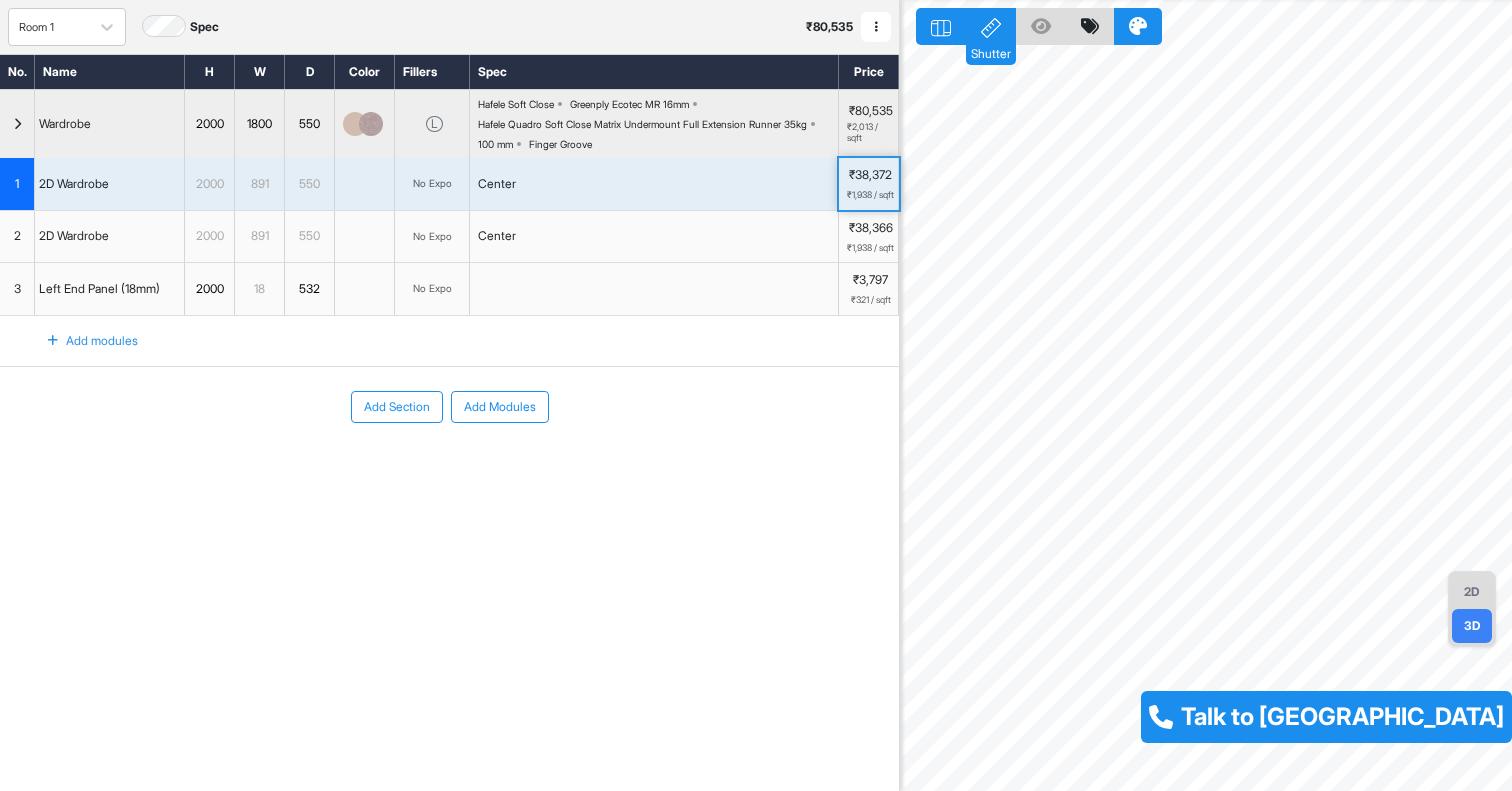 click on "Shutter" at bounding box center (991, 52) 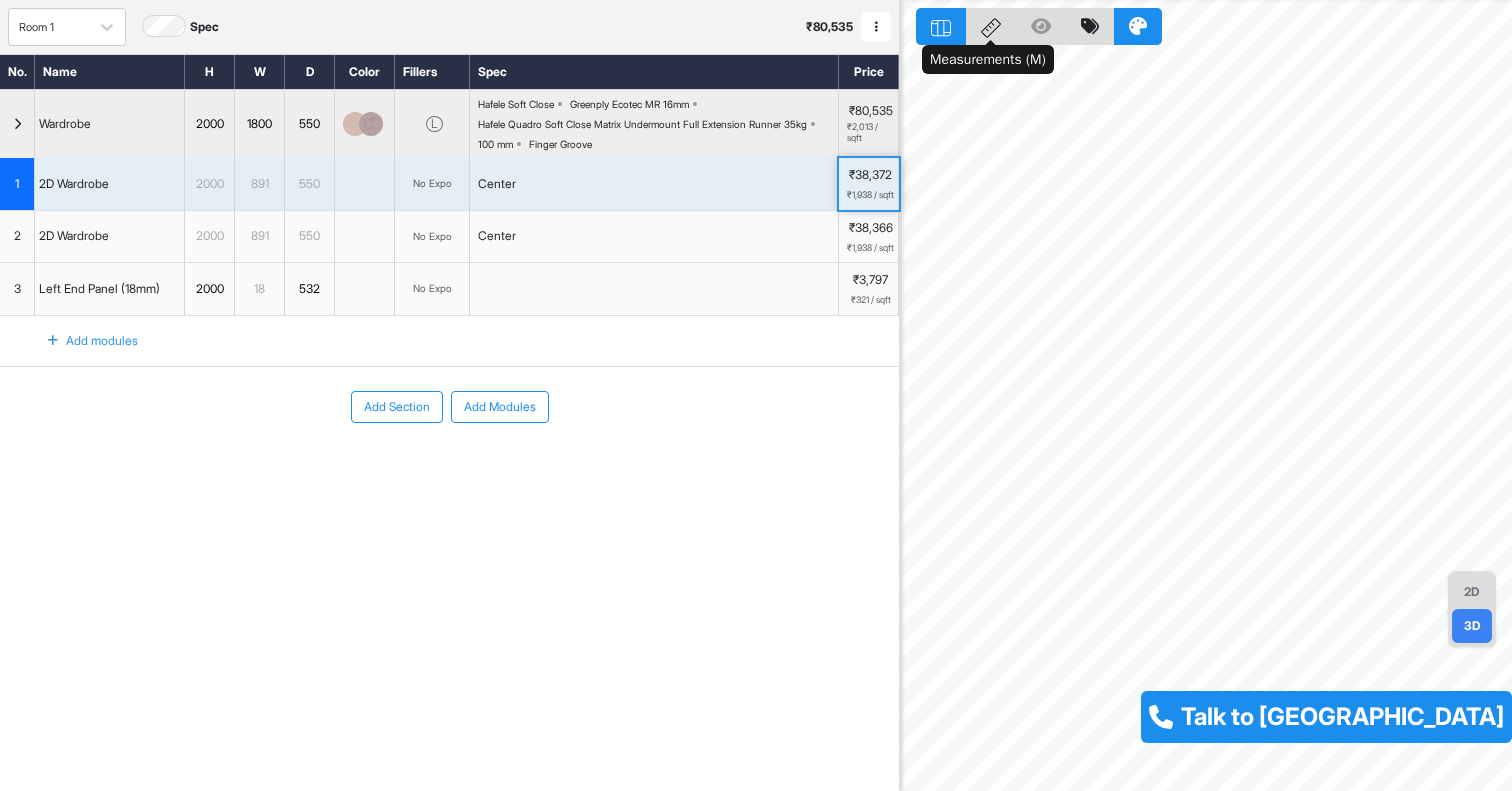 click on "2D" at bounding box center (1472, 592) 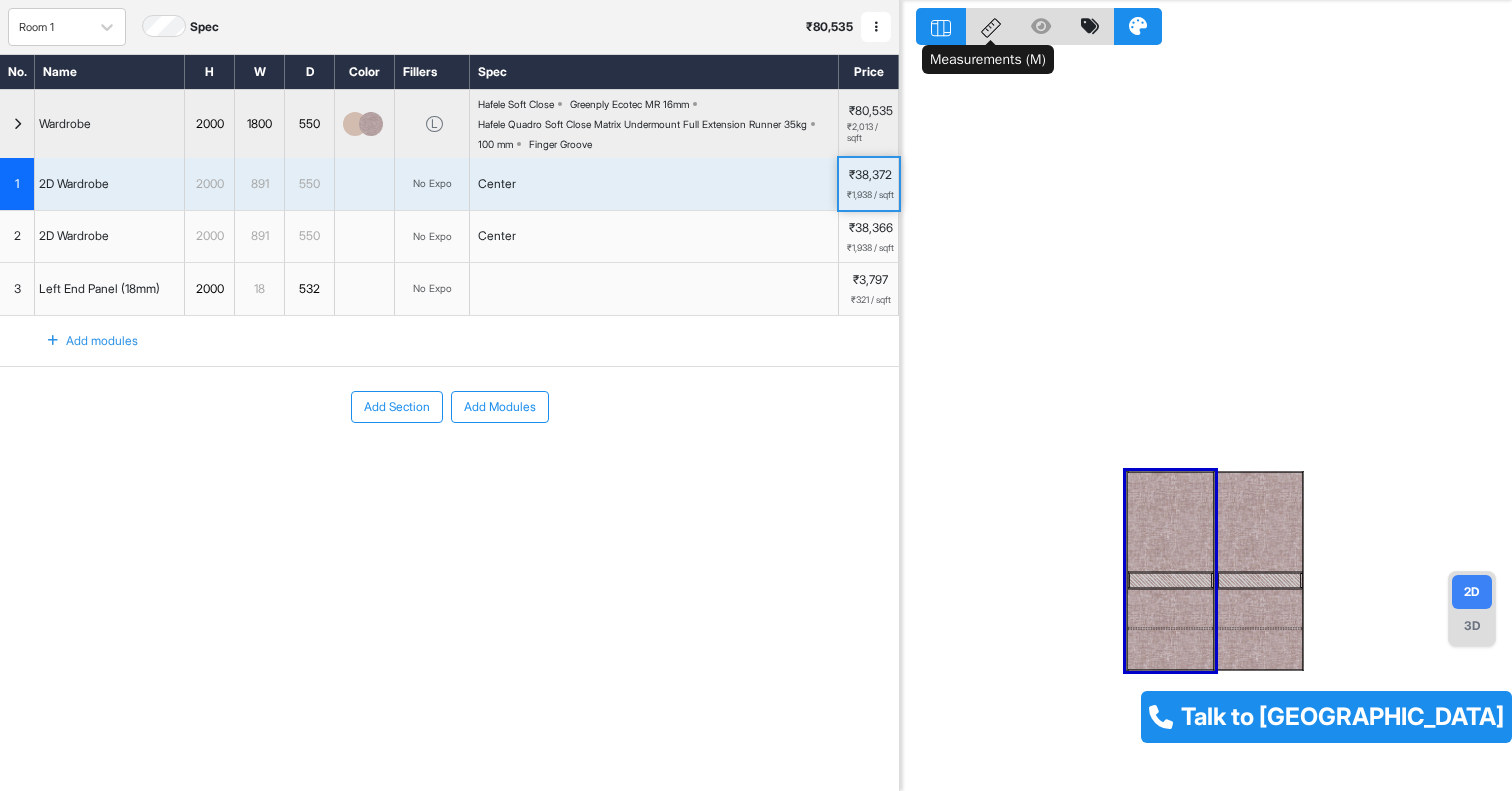 click 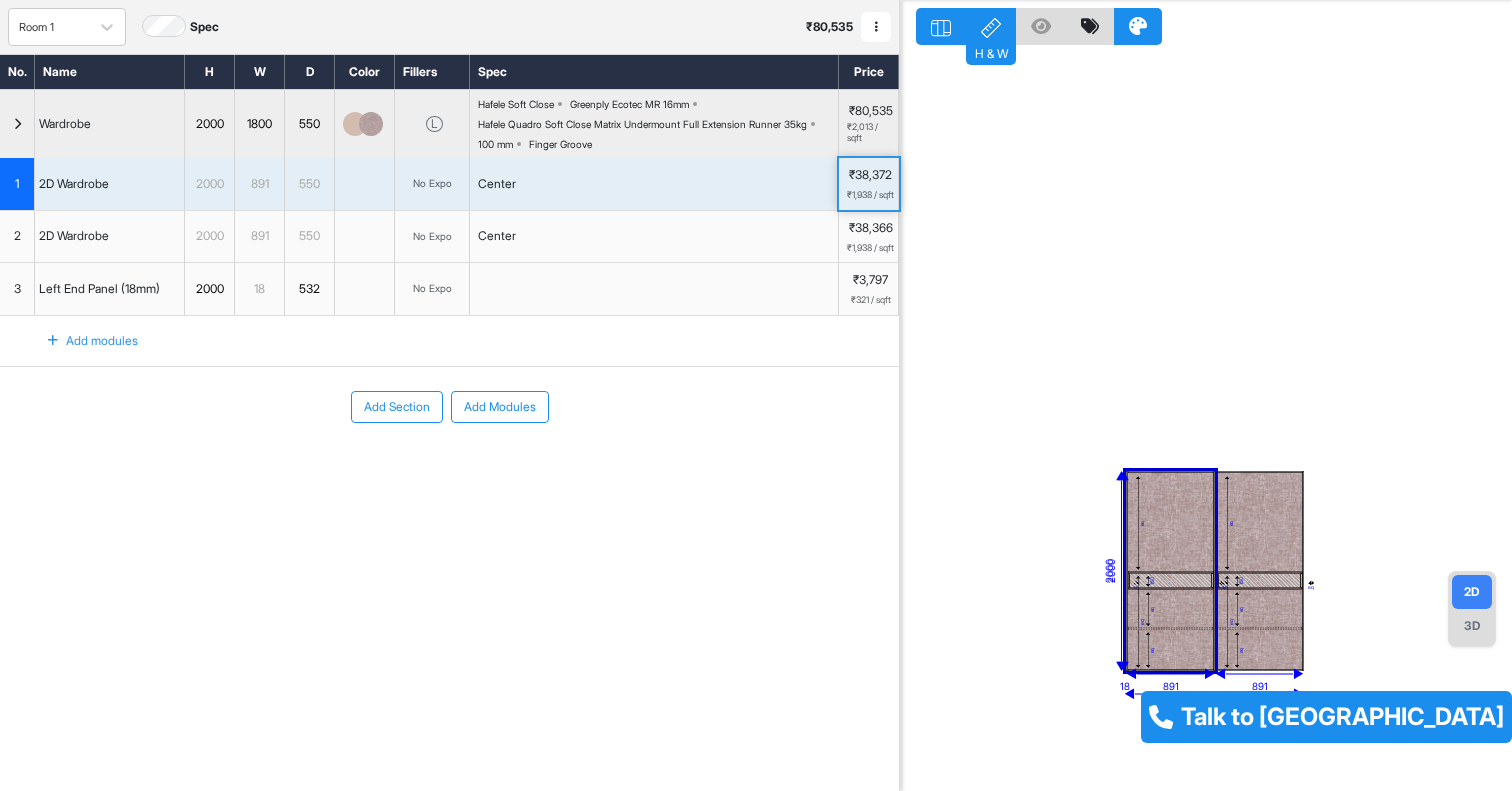 click on "eq" at bounding box center (1171, 609) 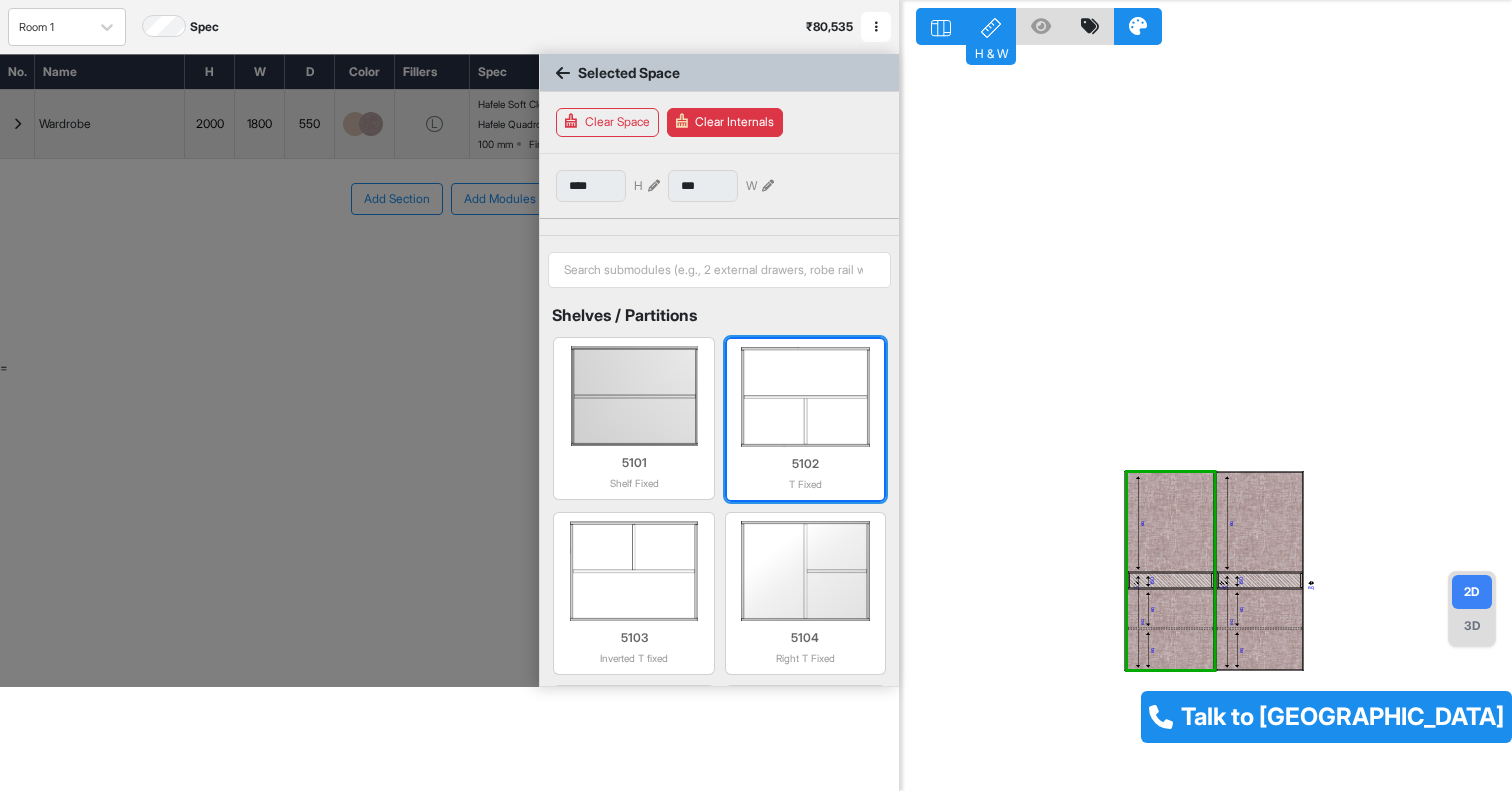 click at bounding box center (805, 397) 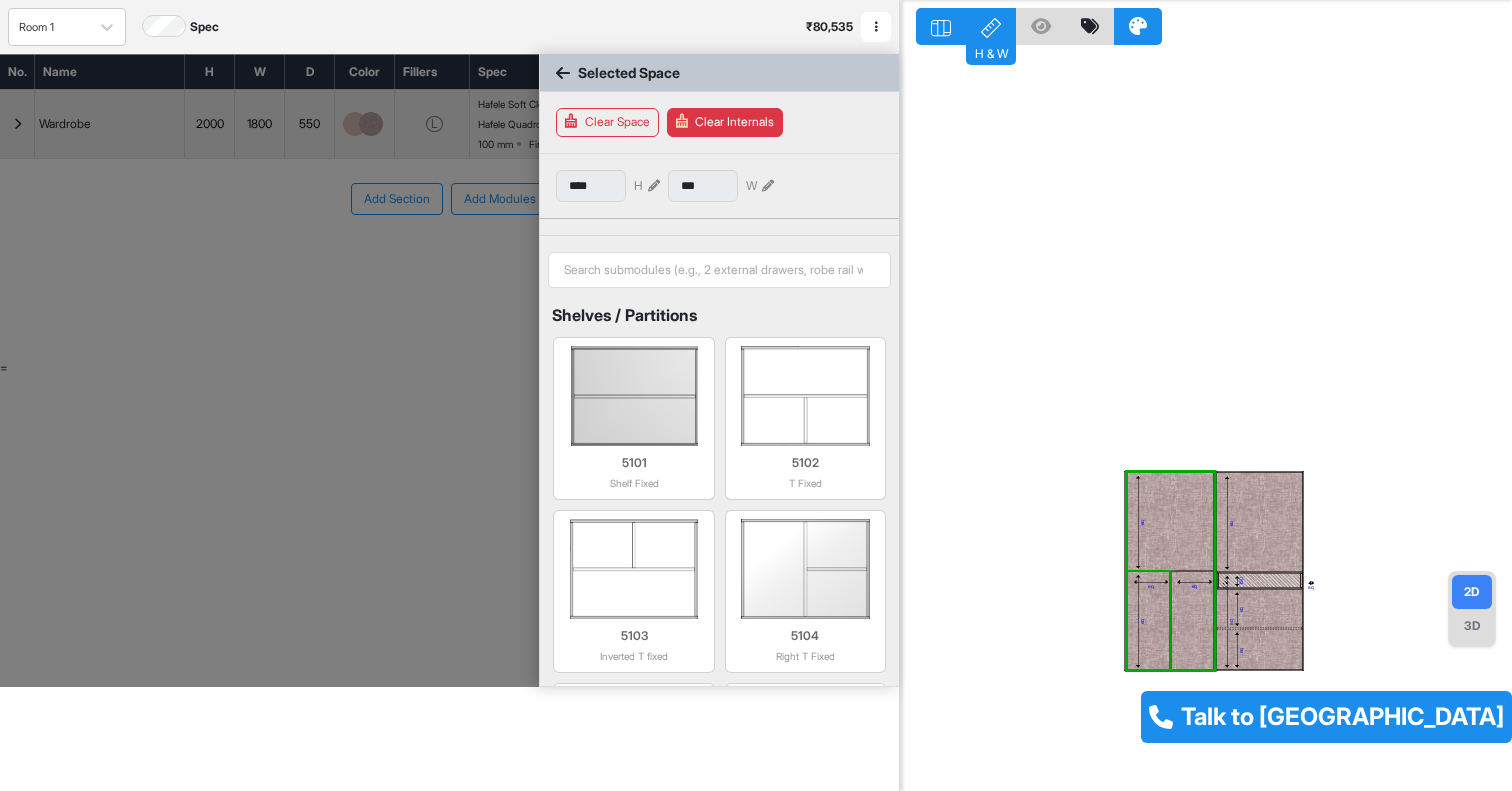 click on "eq" at bounding box center (1149, 620) 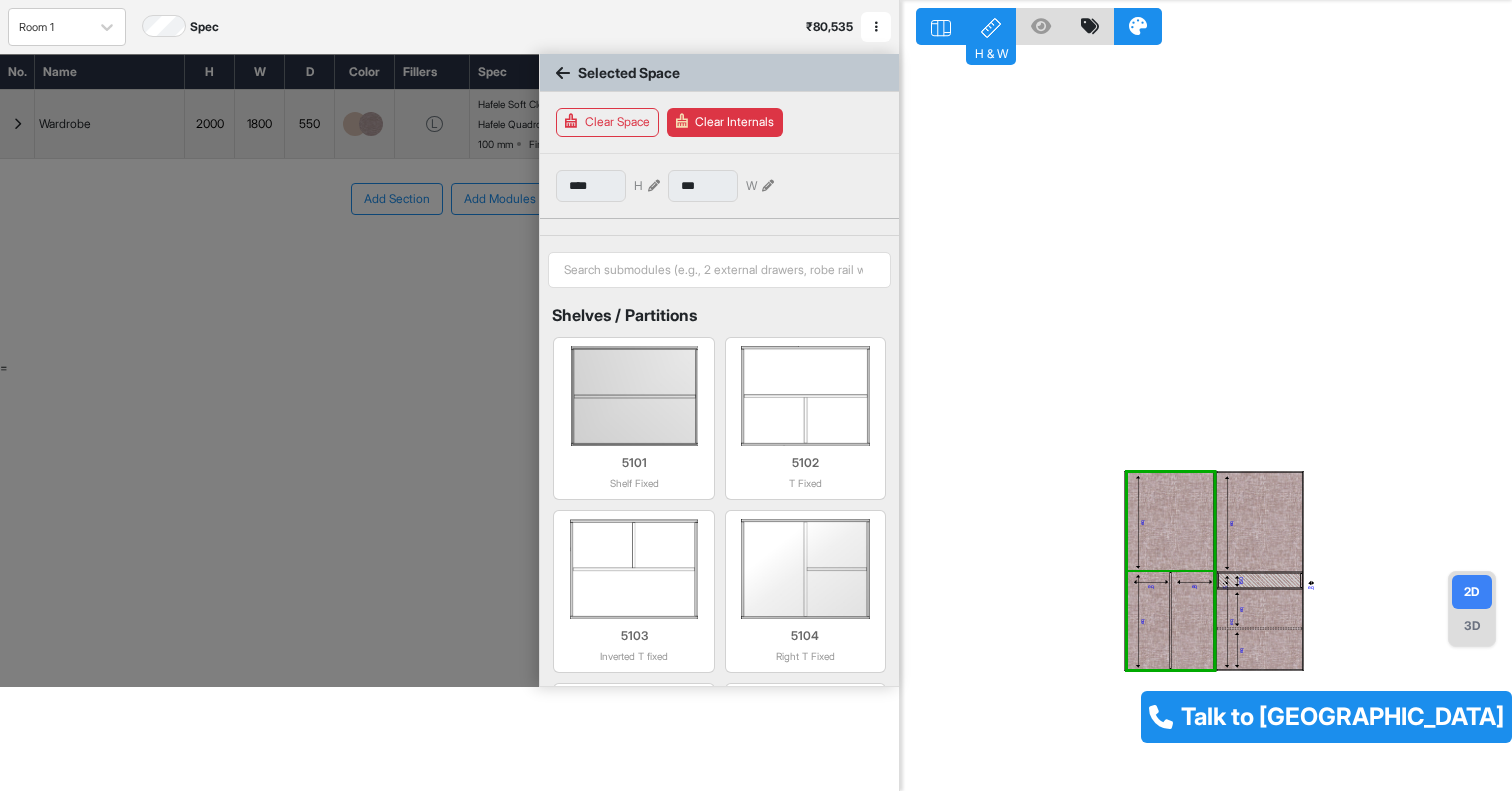 click on "Clear Internals" at bounding box center (725, 122) 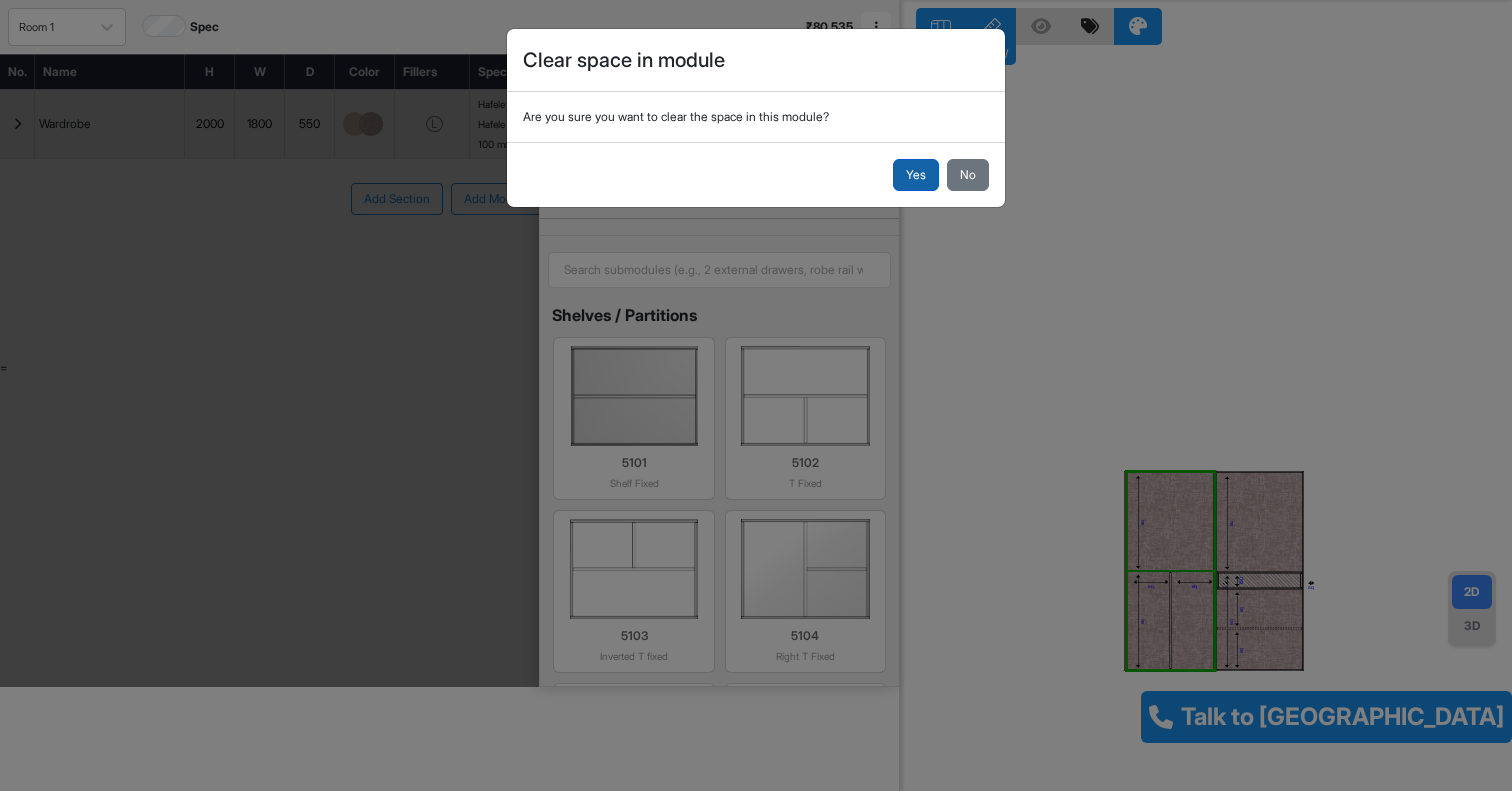 click on "Yes" at bounding box center [916, 175] 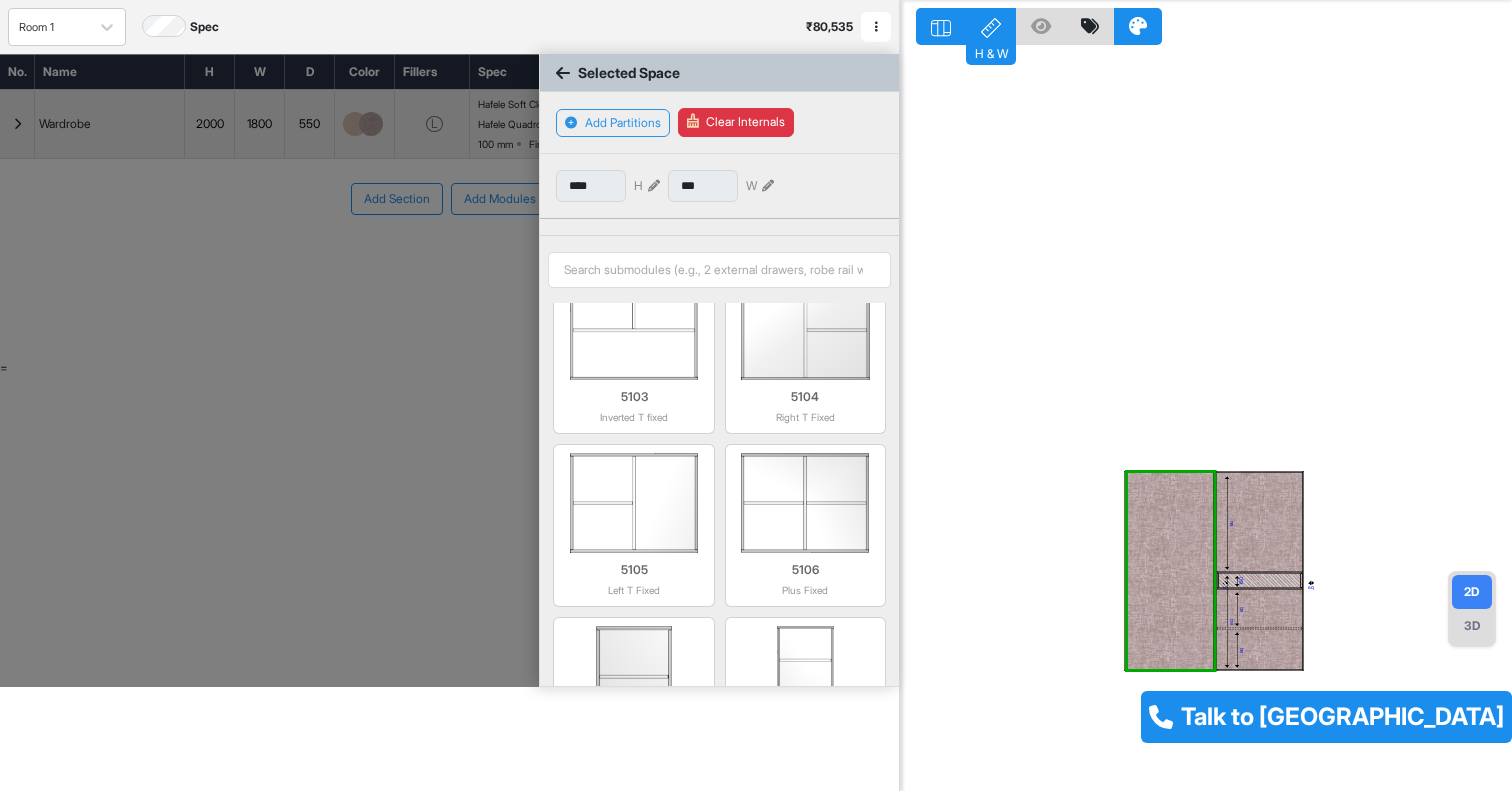 scroll, scrollTop: 385, scrollLeft: 0, axis: vertical 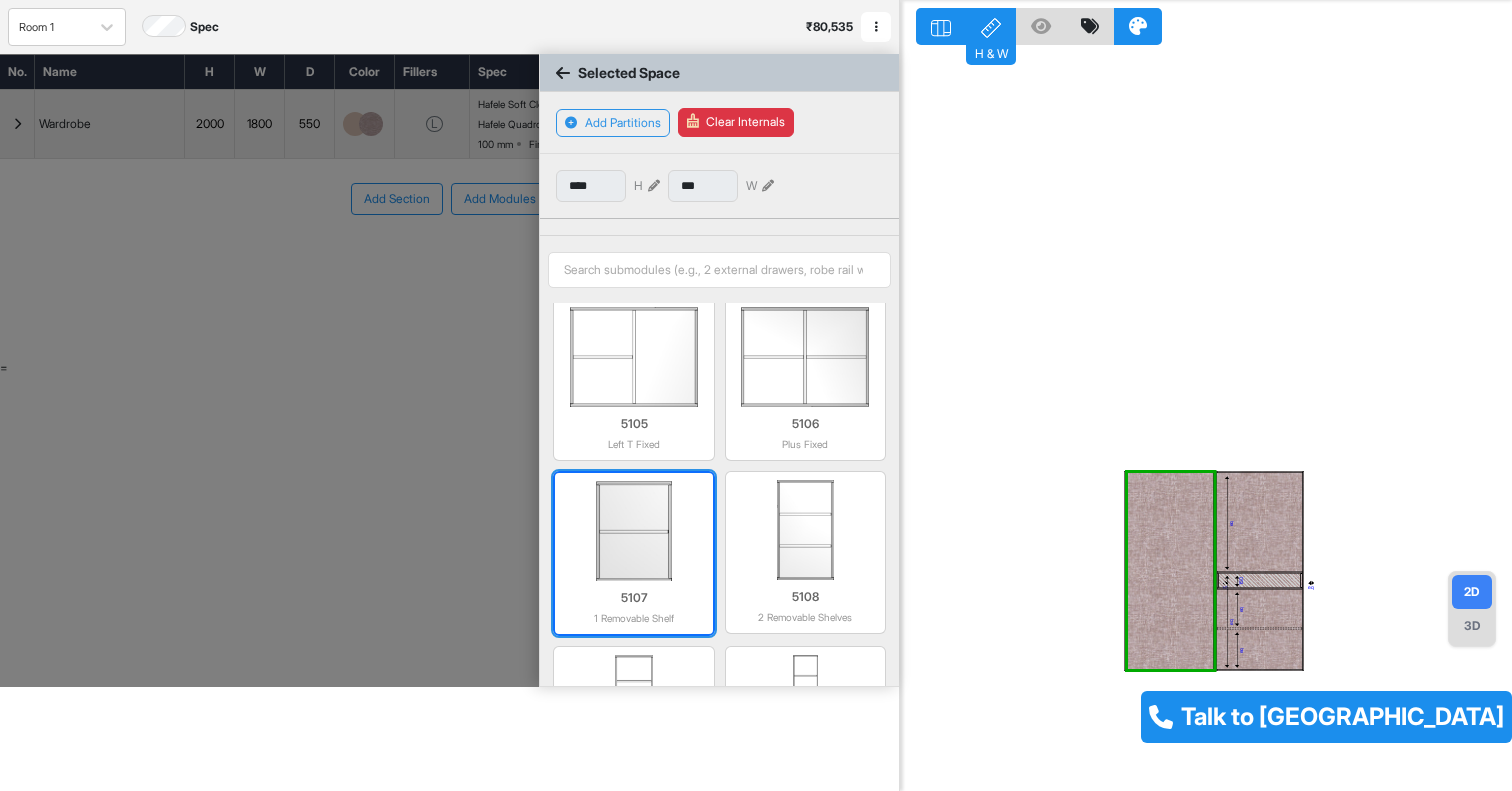 click at bounding box center (633, 531) 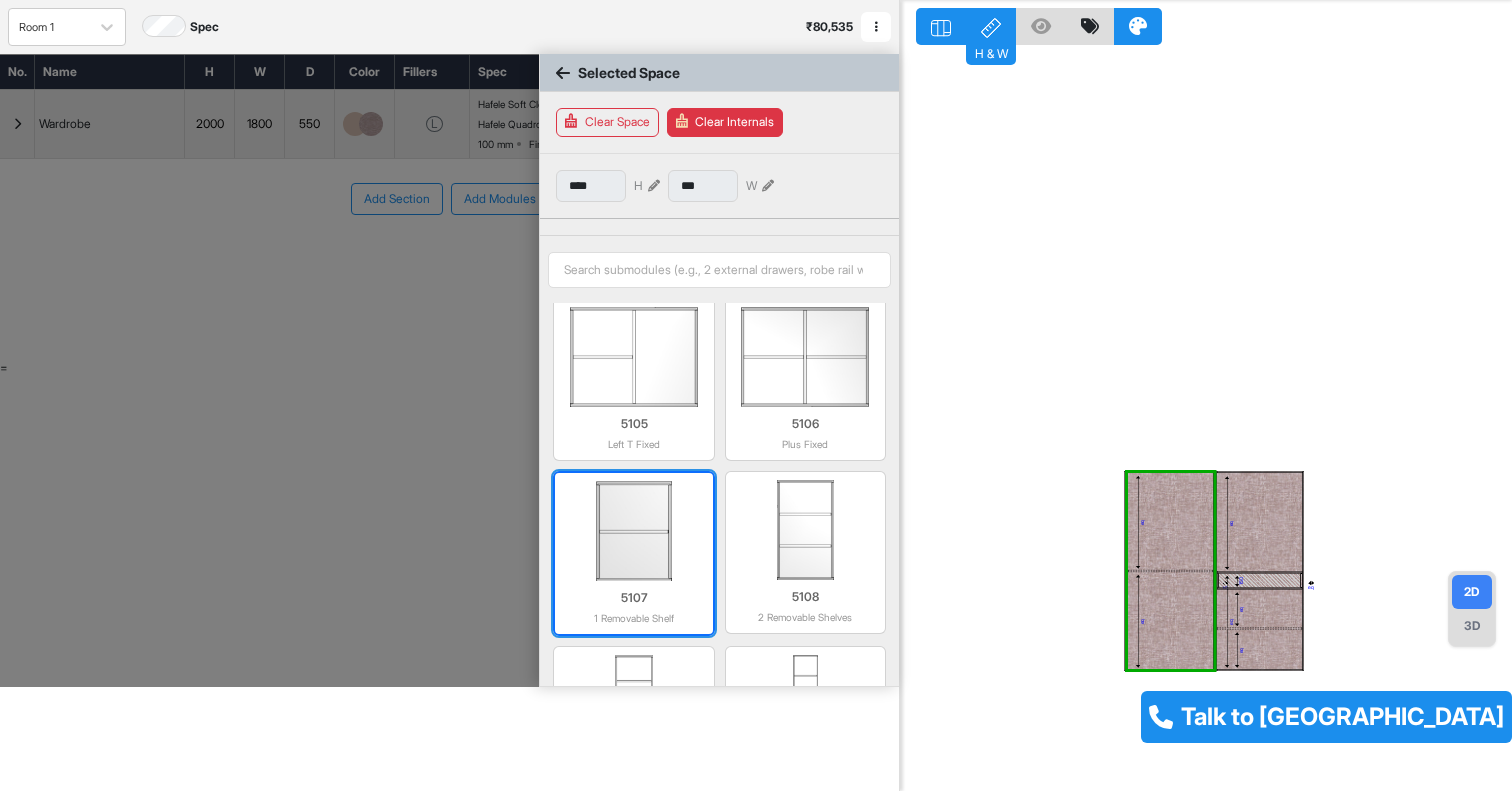 click at bounding box center [633, 531] 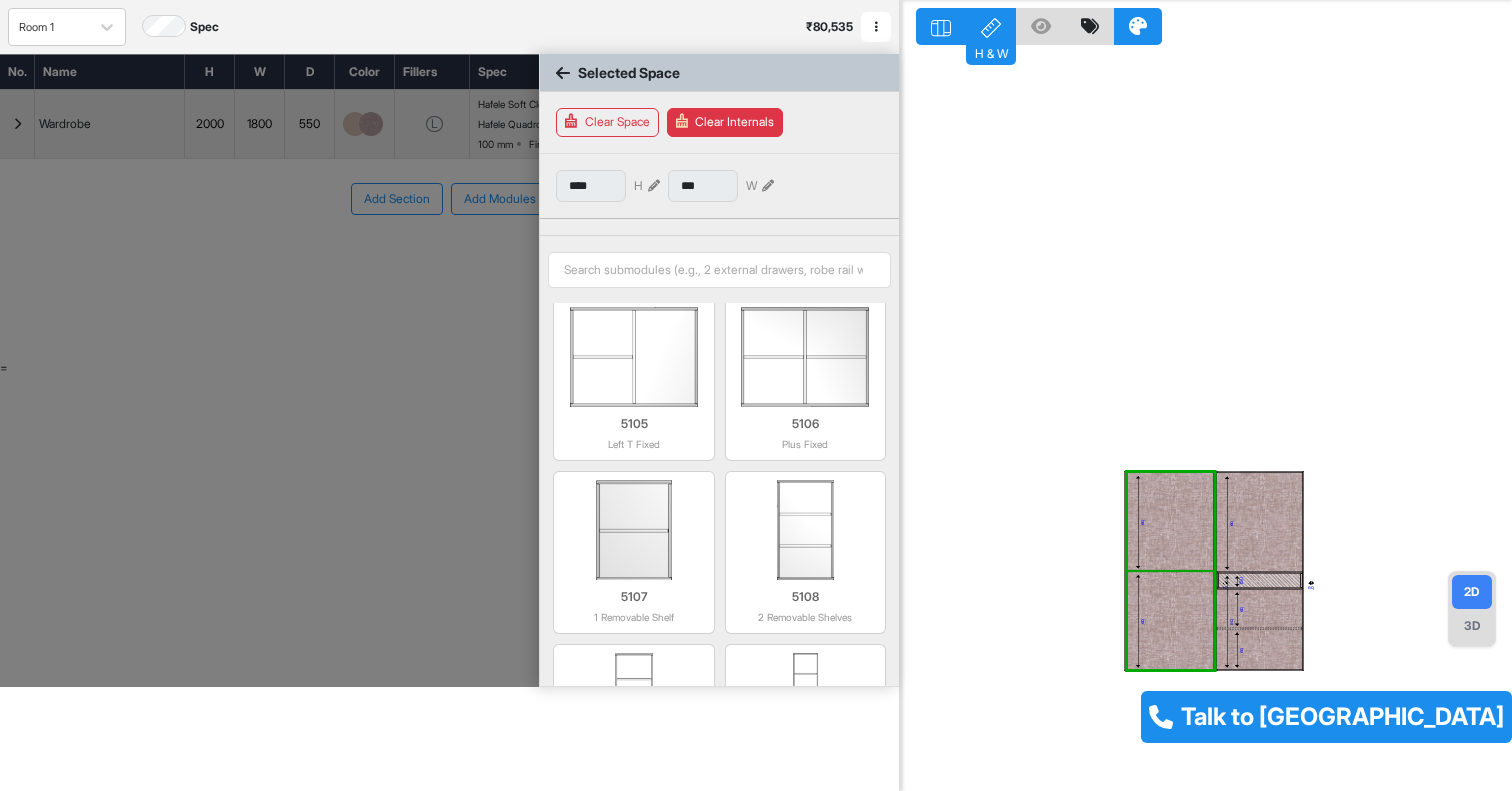 click on "eq" at bounding box center (1171, 620) 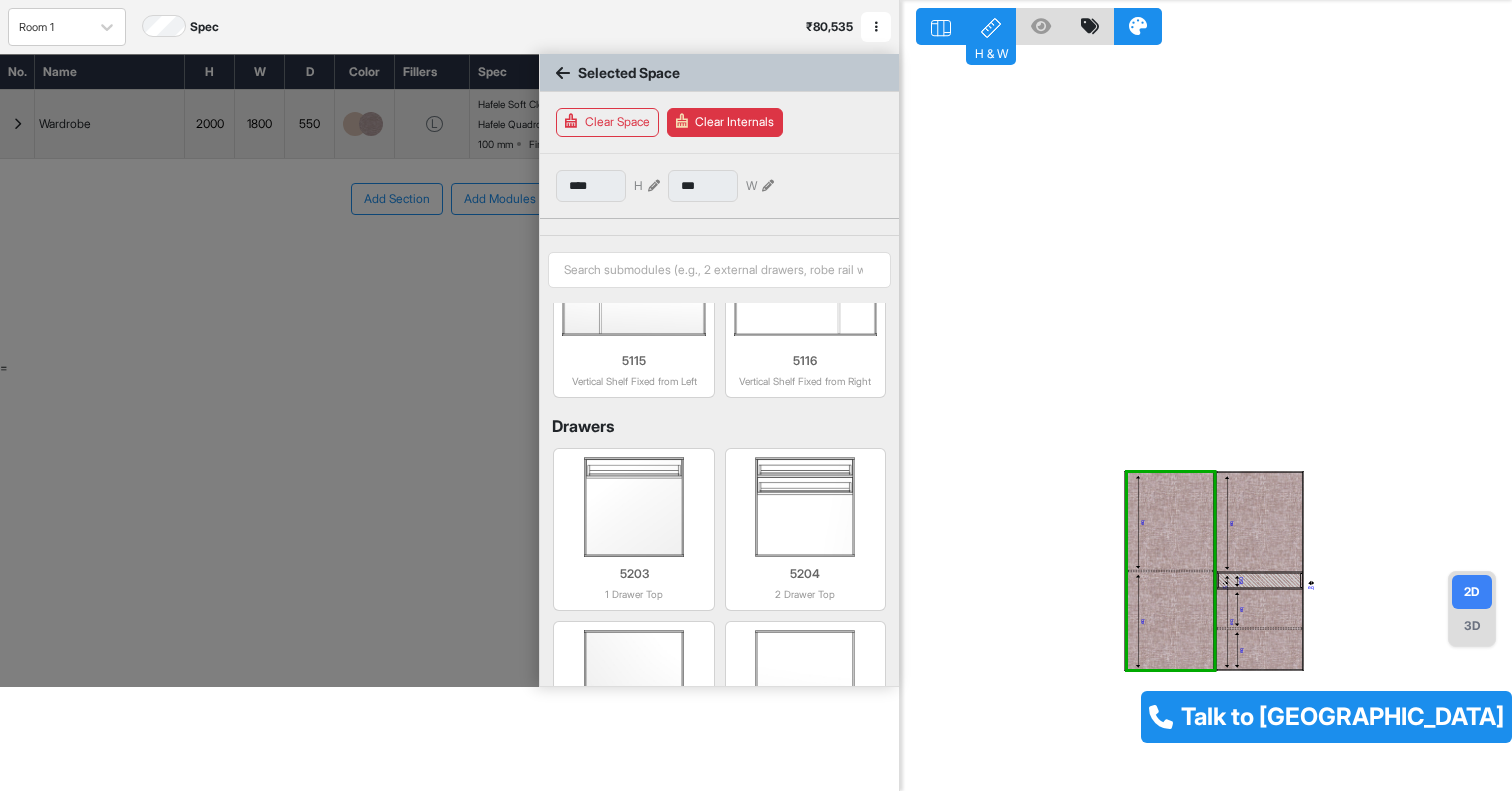 scroll, scrollTop: 1427, scrollLeft: 0, axis: vertical 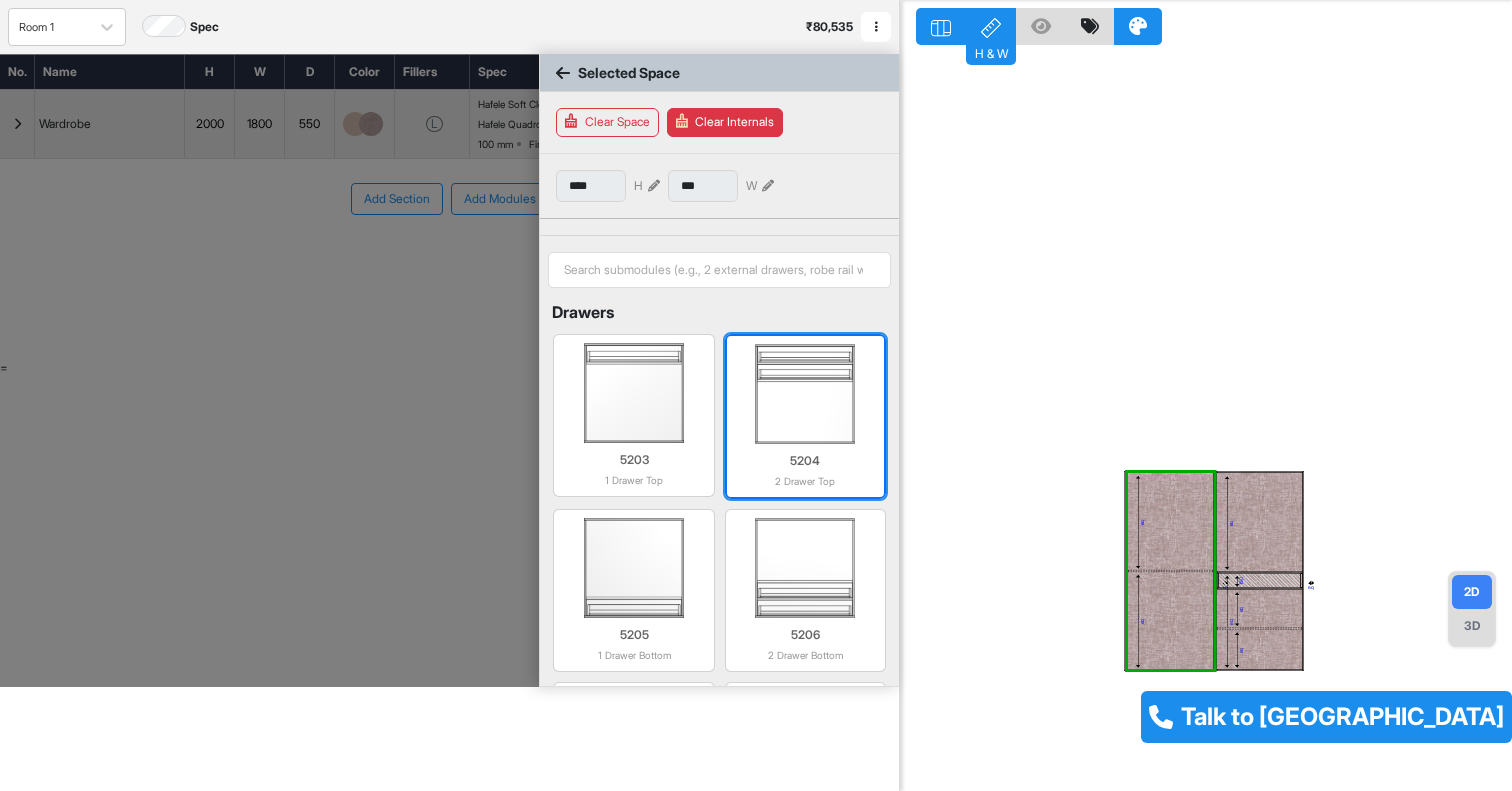 click at bounding box center (805, 394) 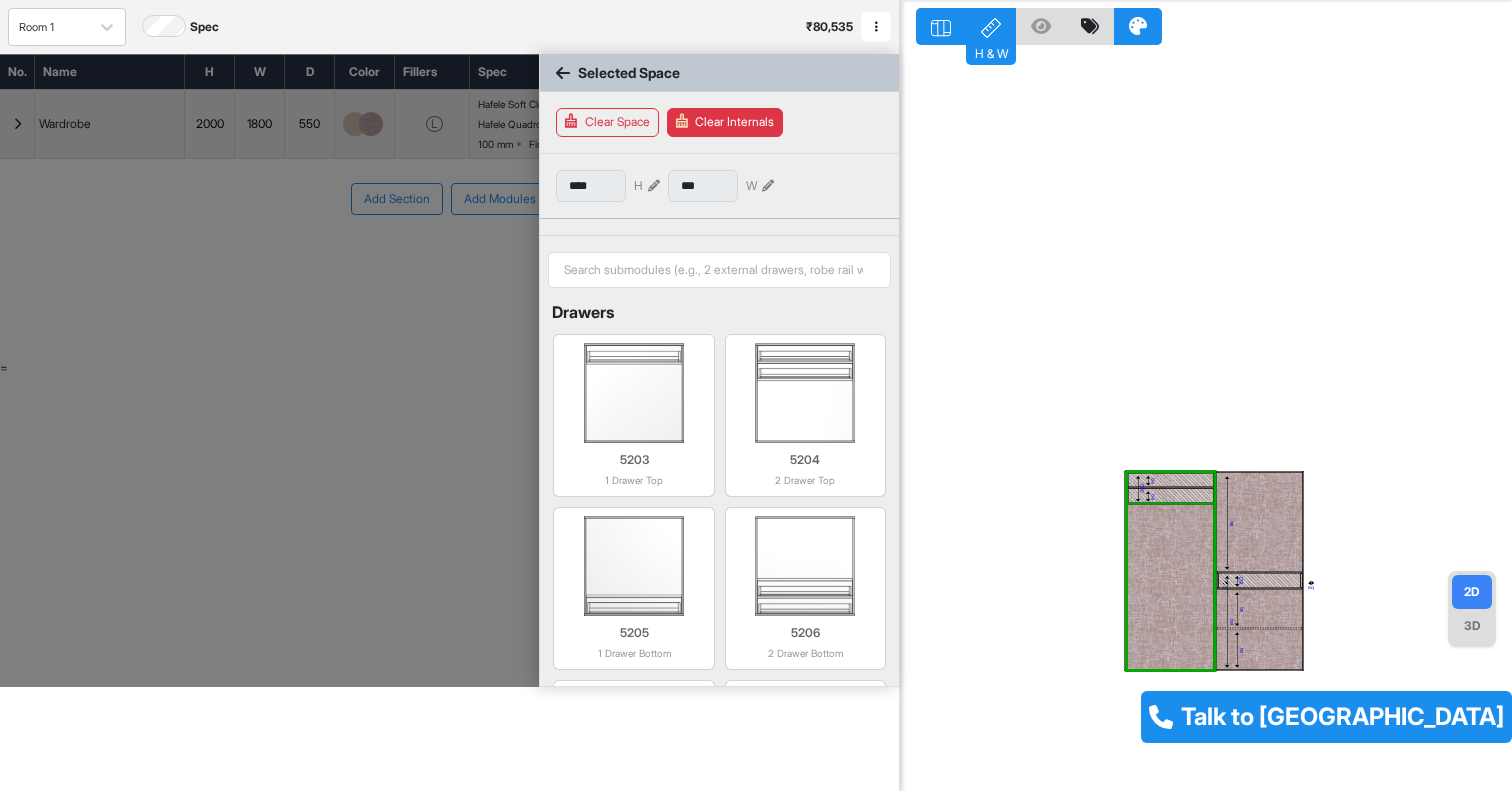 click at bounding box center (1171, 587) 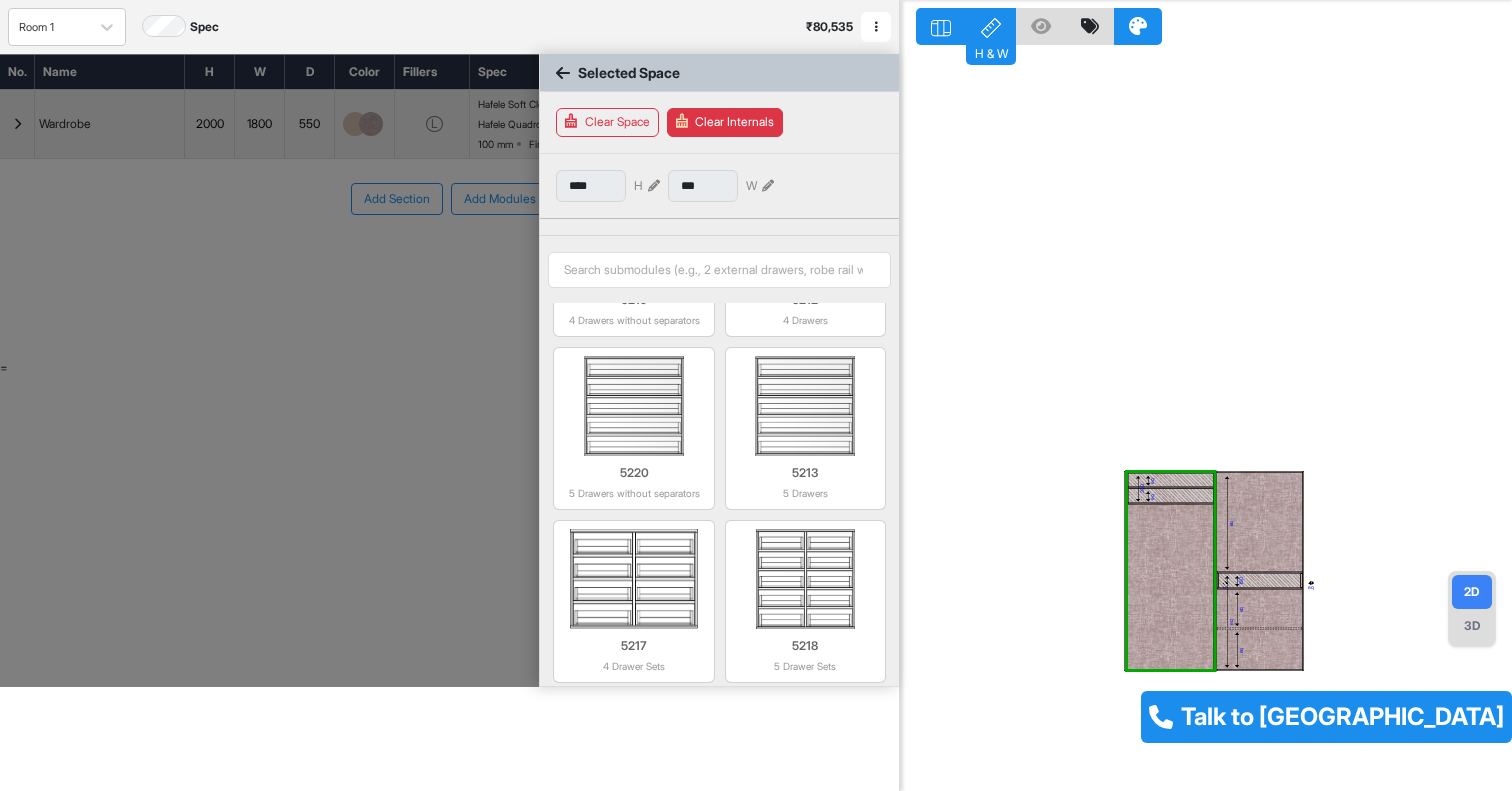 scroll, scrollTop: 2278, scrollLeft: 0, axis: vertical 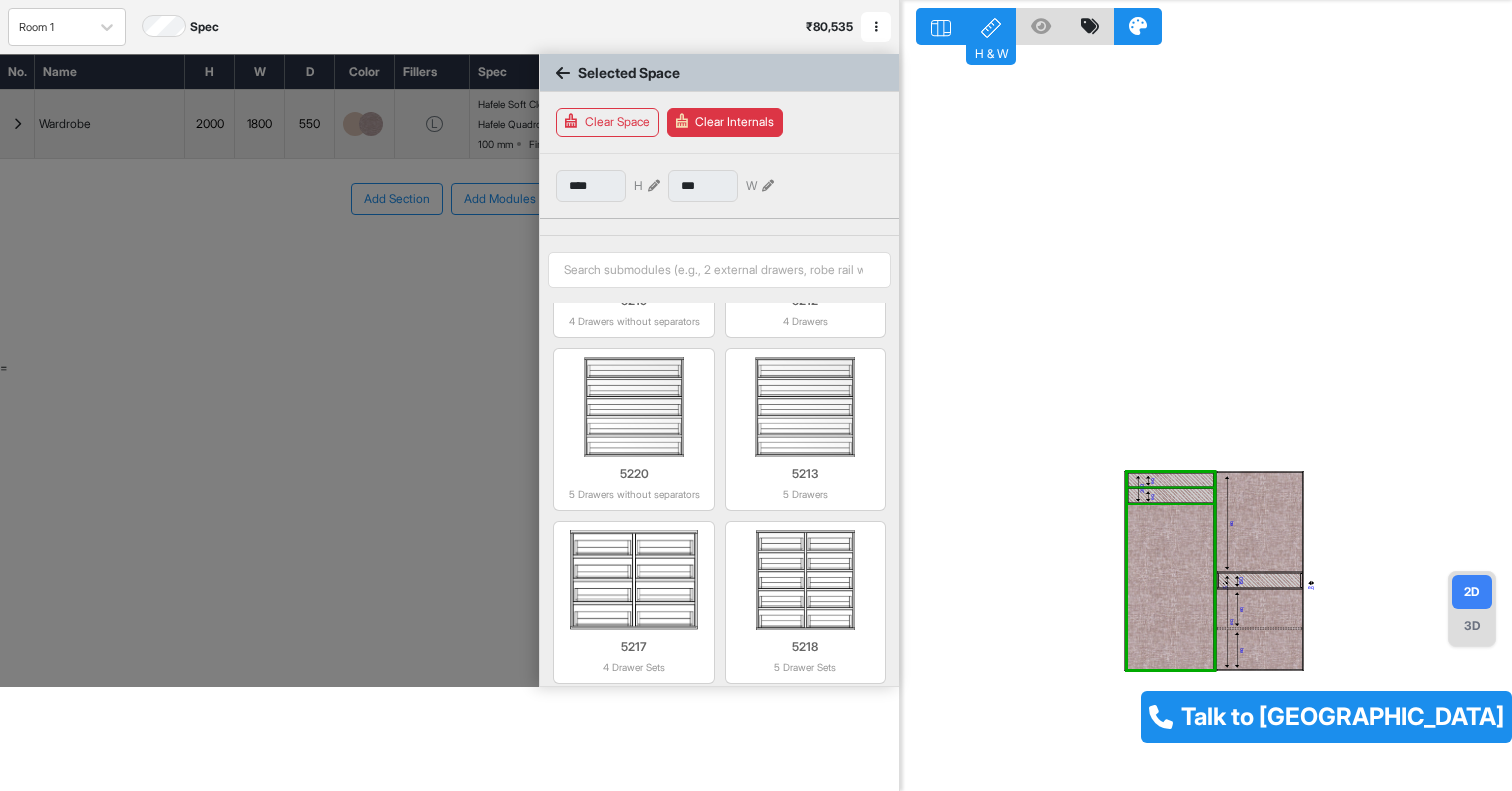 click at bounding box center [1171, 496] 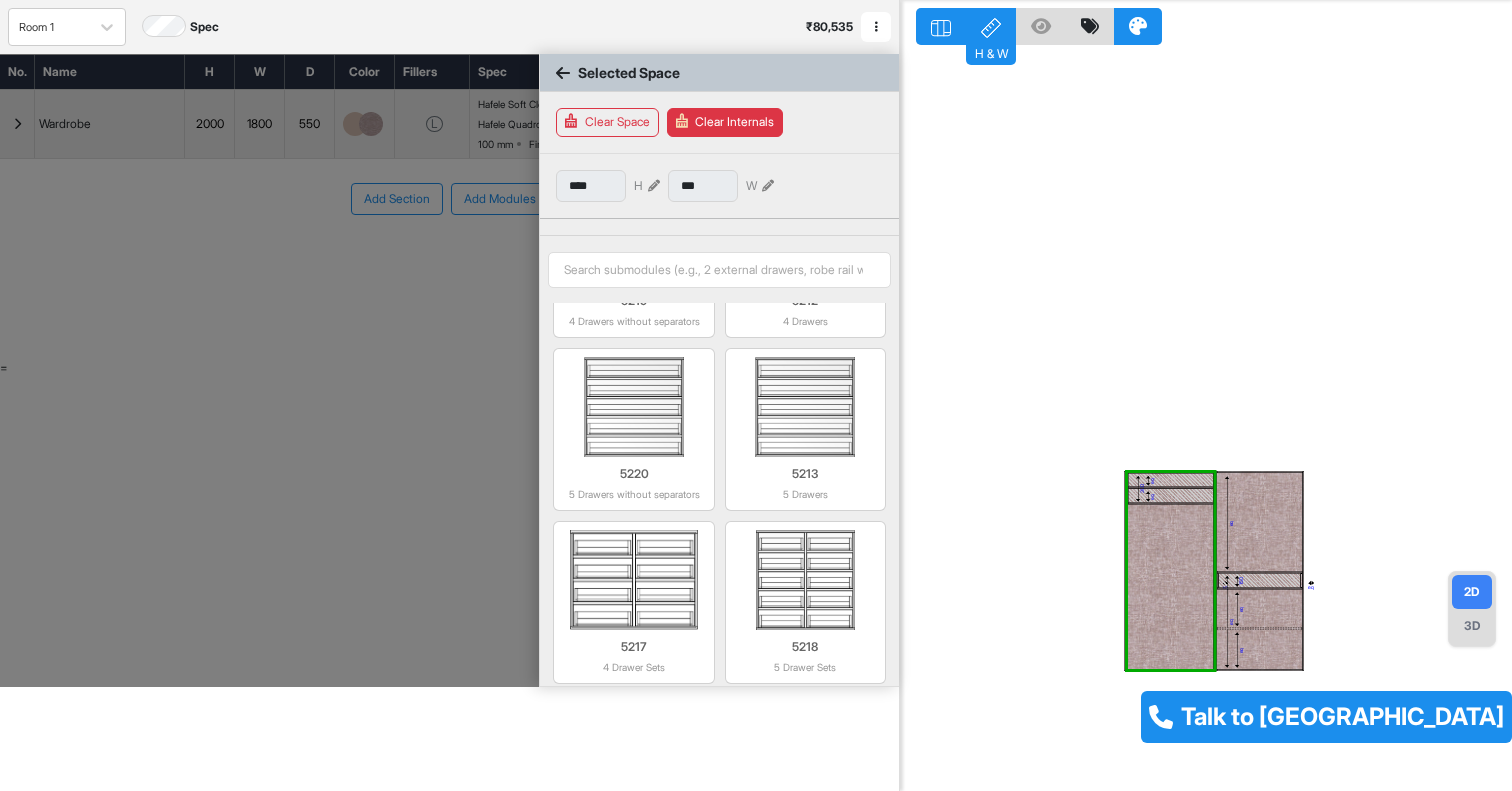 scroll, scrollTop: 2278, scrollLeft: 0, axis: vertical 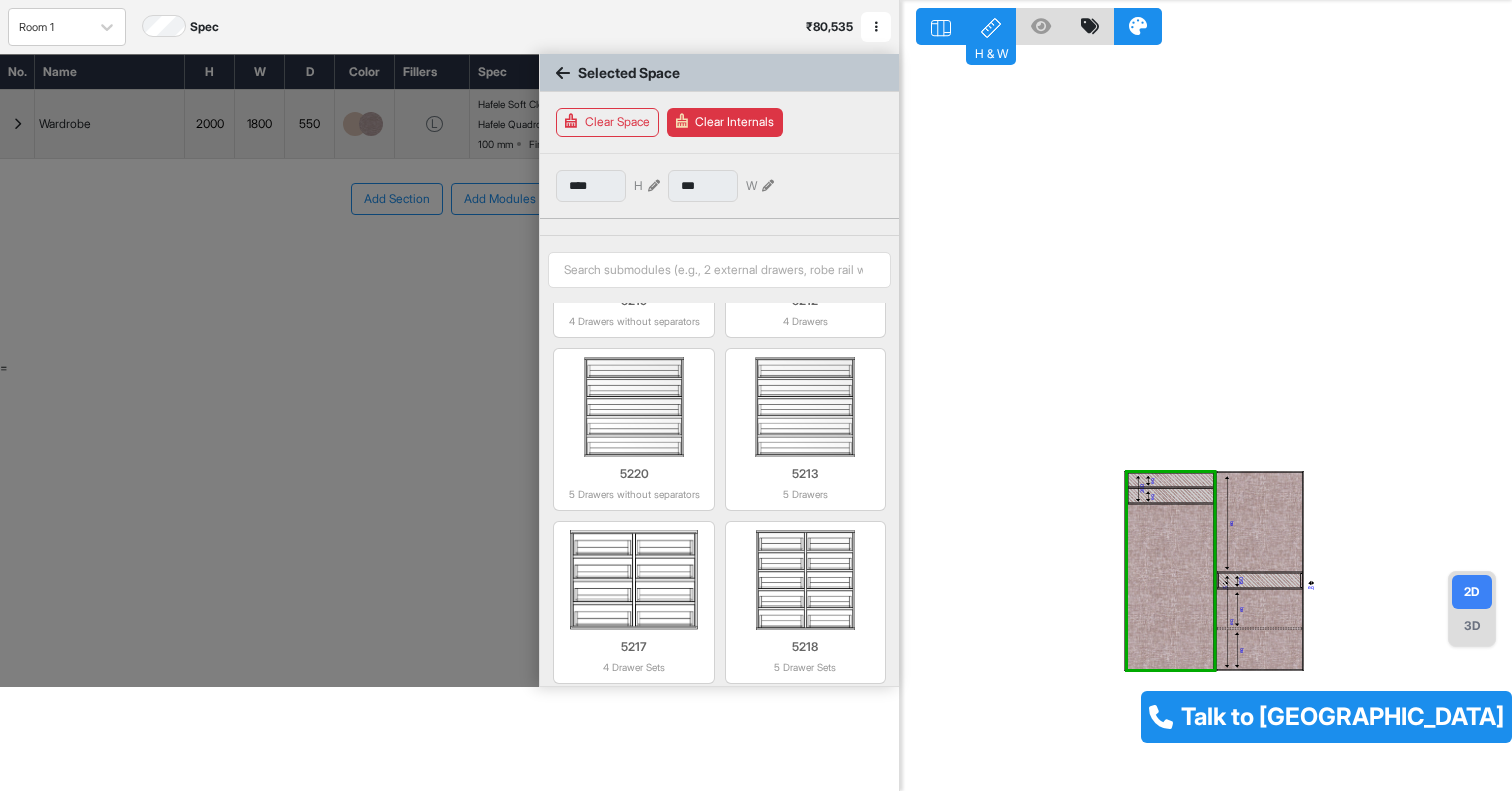 click on "Clear Internals" at bounding box center [725, 122] 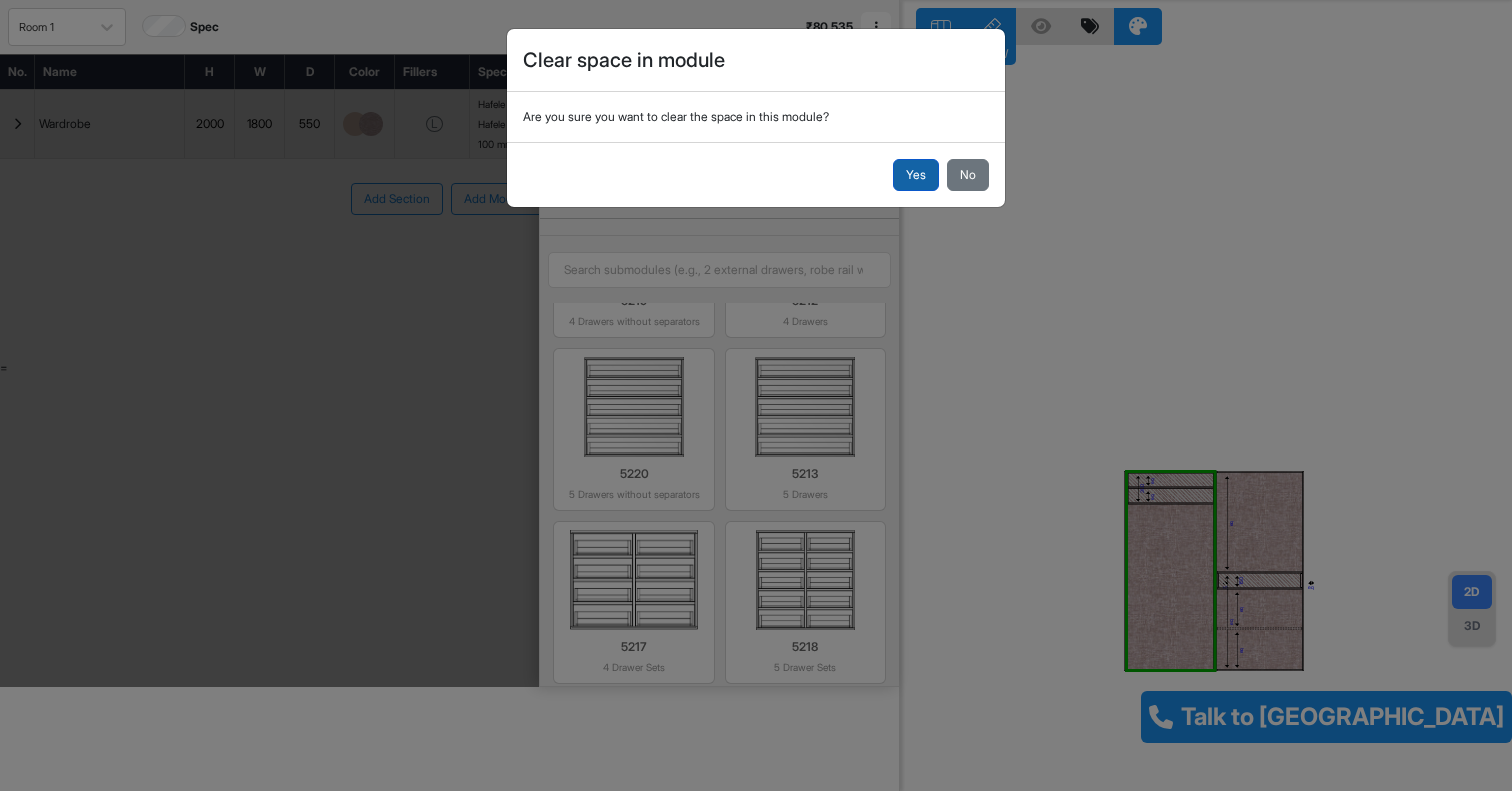 click on "Yes" at bounding box center [916, 175] 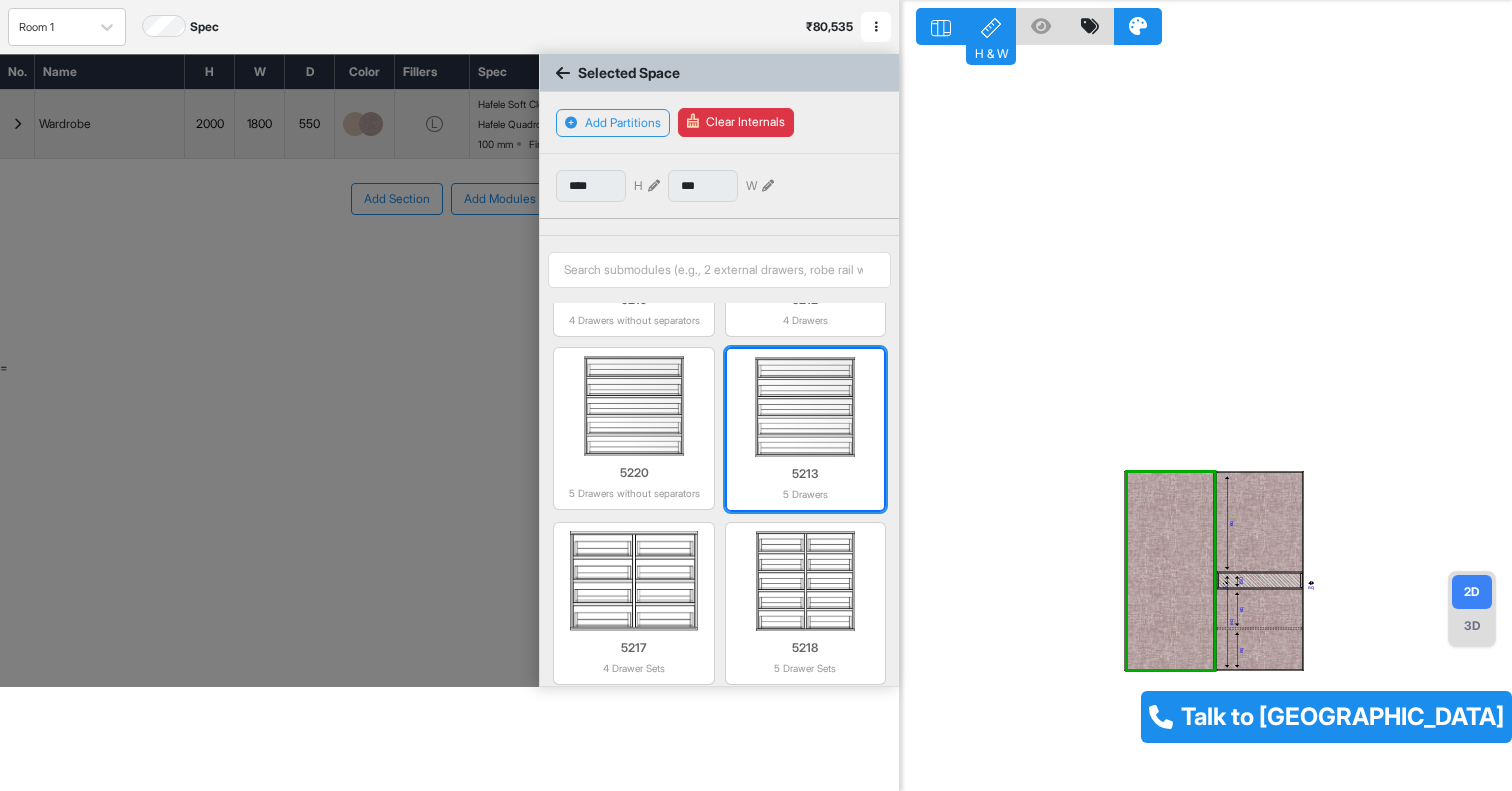 scroll, scrollTop: 2280, scrollLeft: 0, axis: vertical 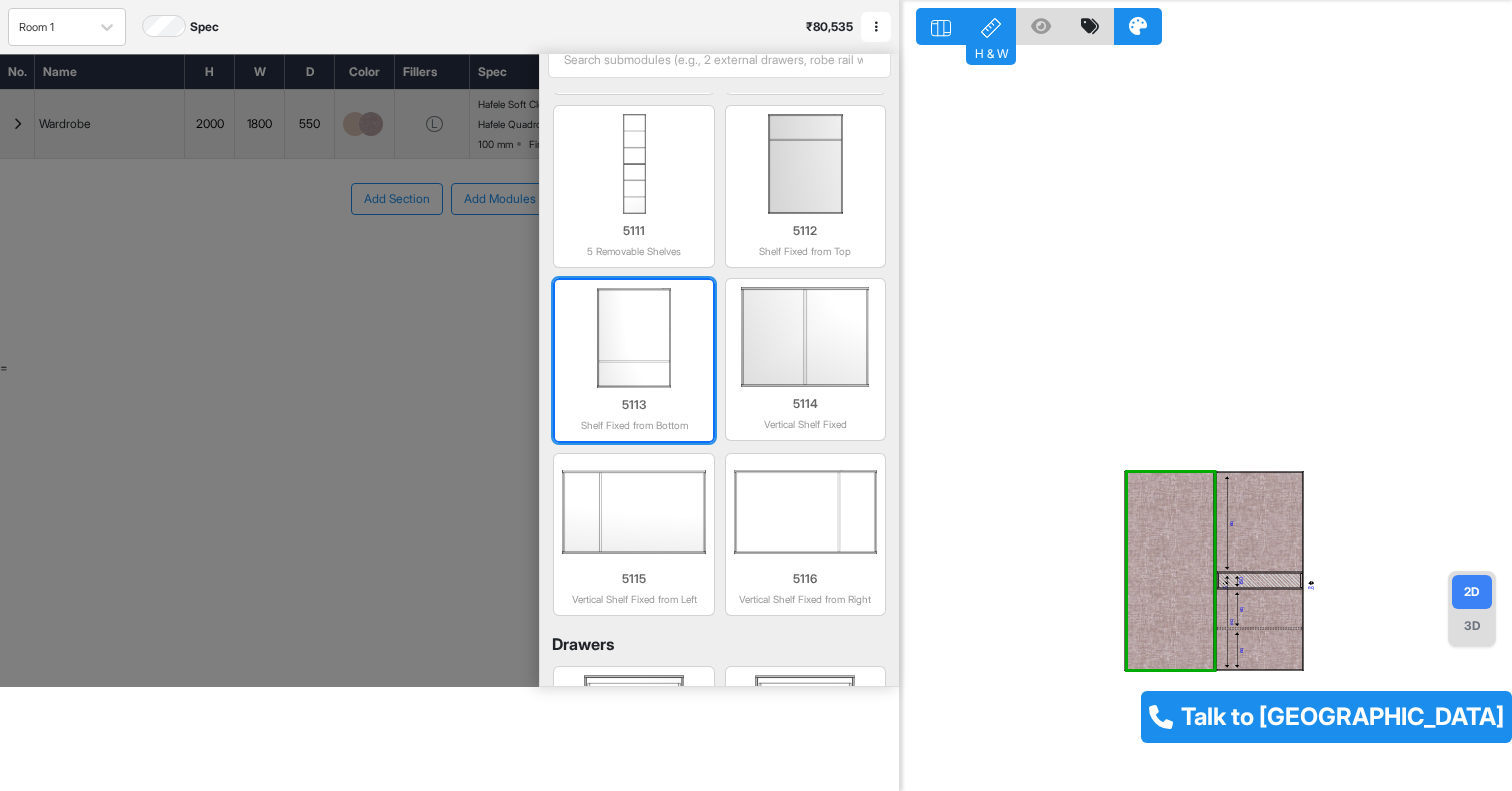 click at bounding box center [633, 338] 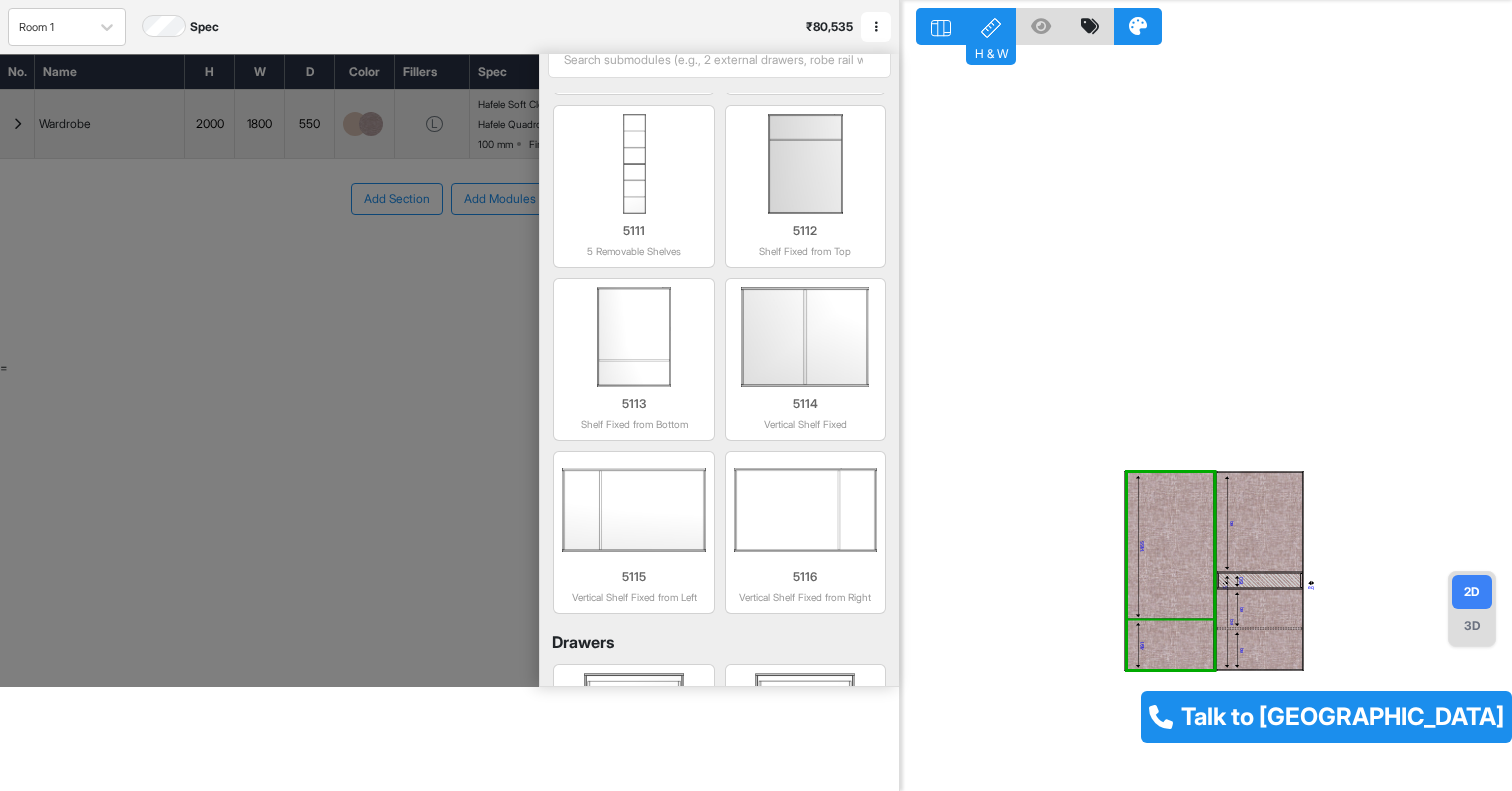 click on "1455" at bounding box center (1171, 546) 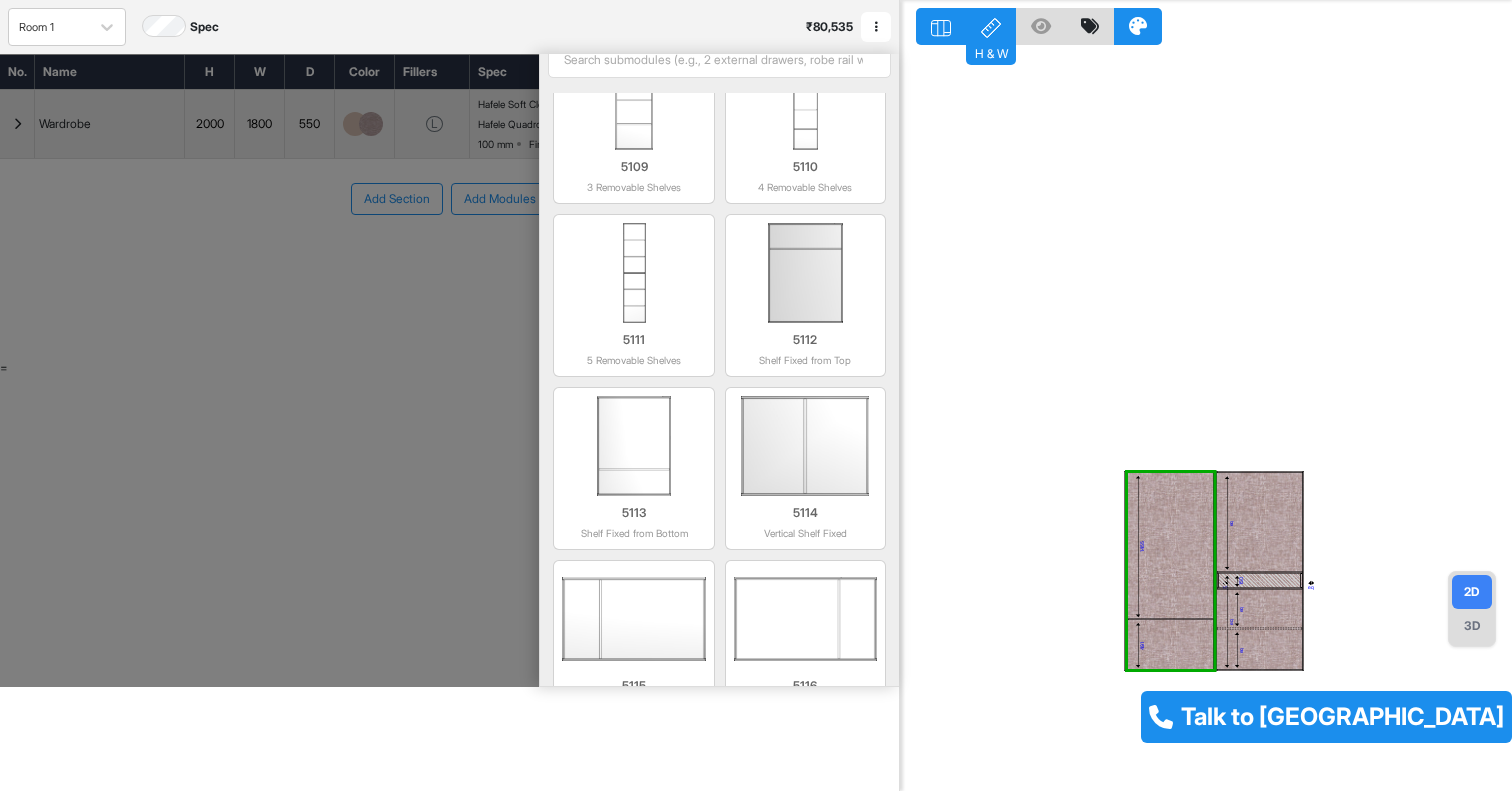 scroll, scrollTop: 731, scrollLeft: 0, axis: vertical 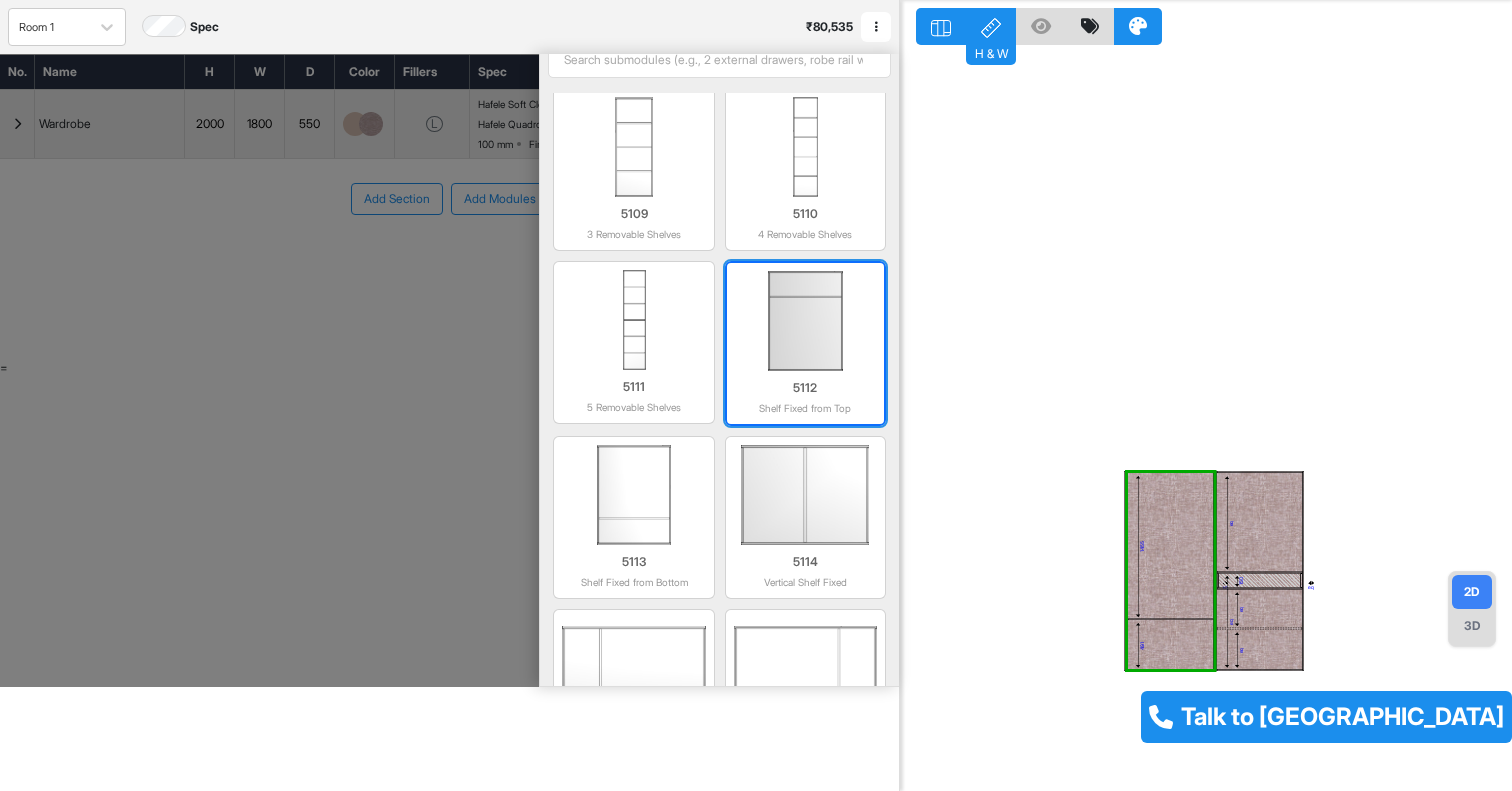 click at bounding box center (805, 321) 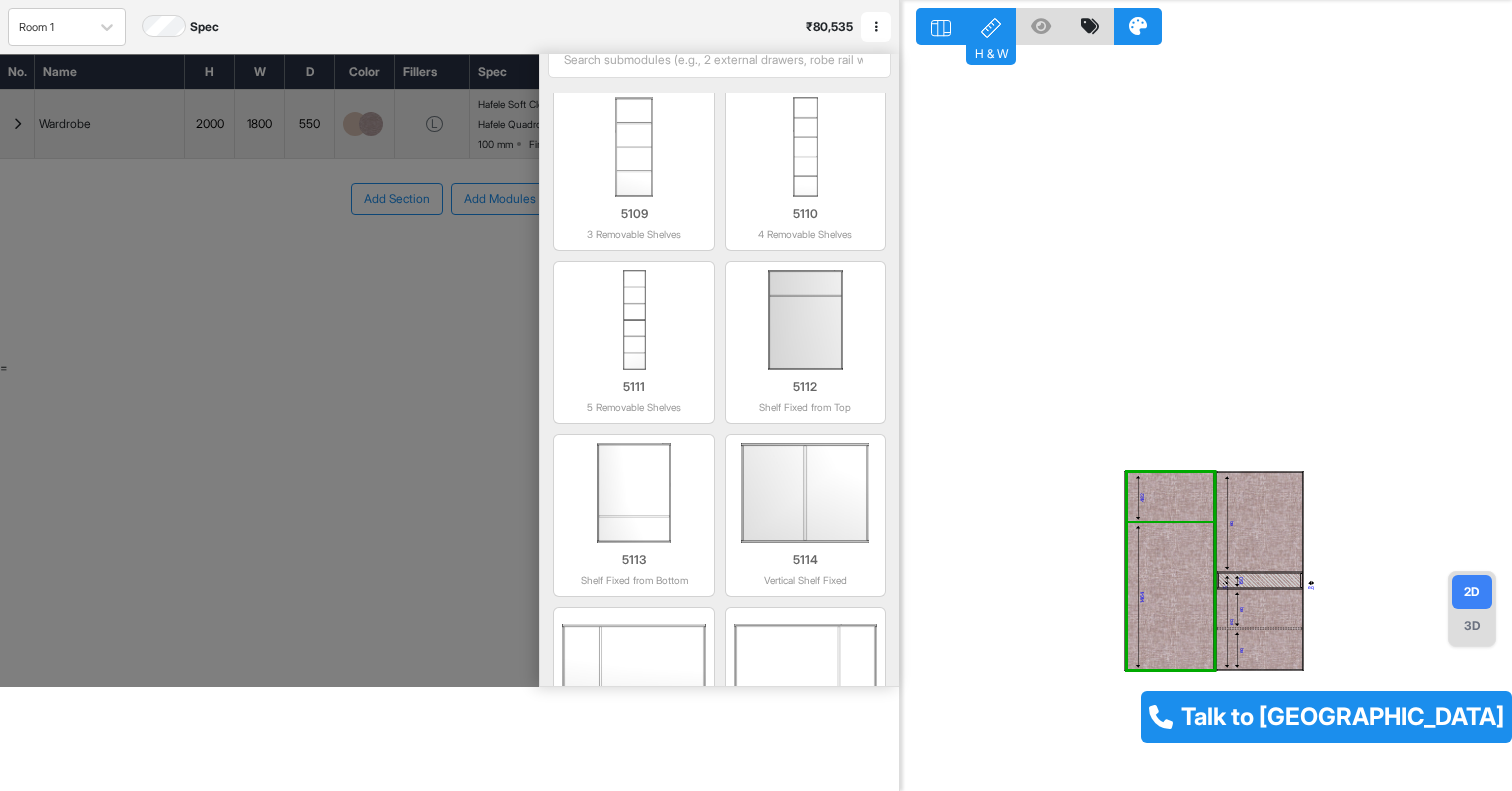 click on "482" at bounding box center [1171, 497] 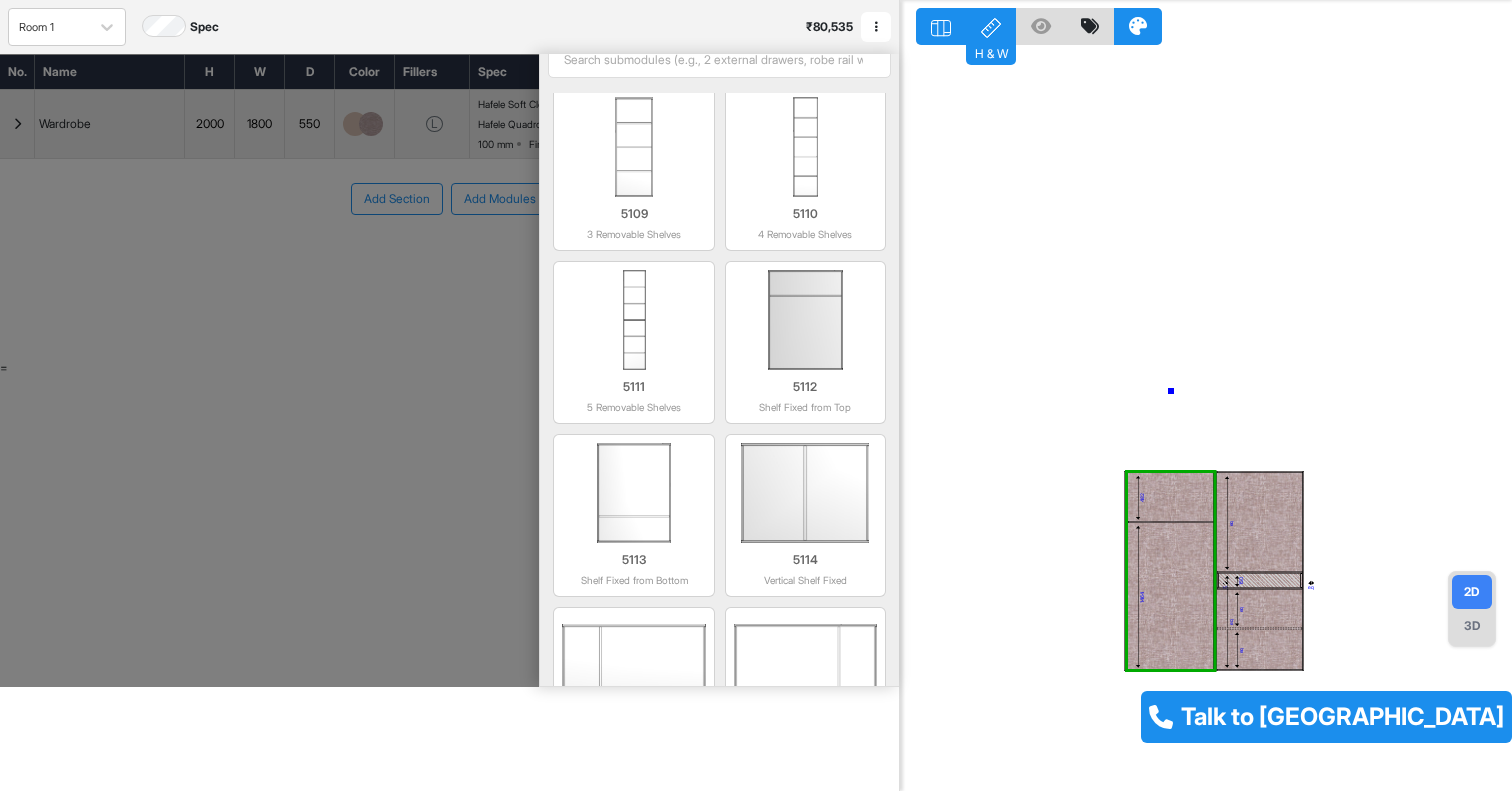 click on "482 1464 eq eq eq 150 eq eq eq" at bounding box center (1206, 395) 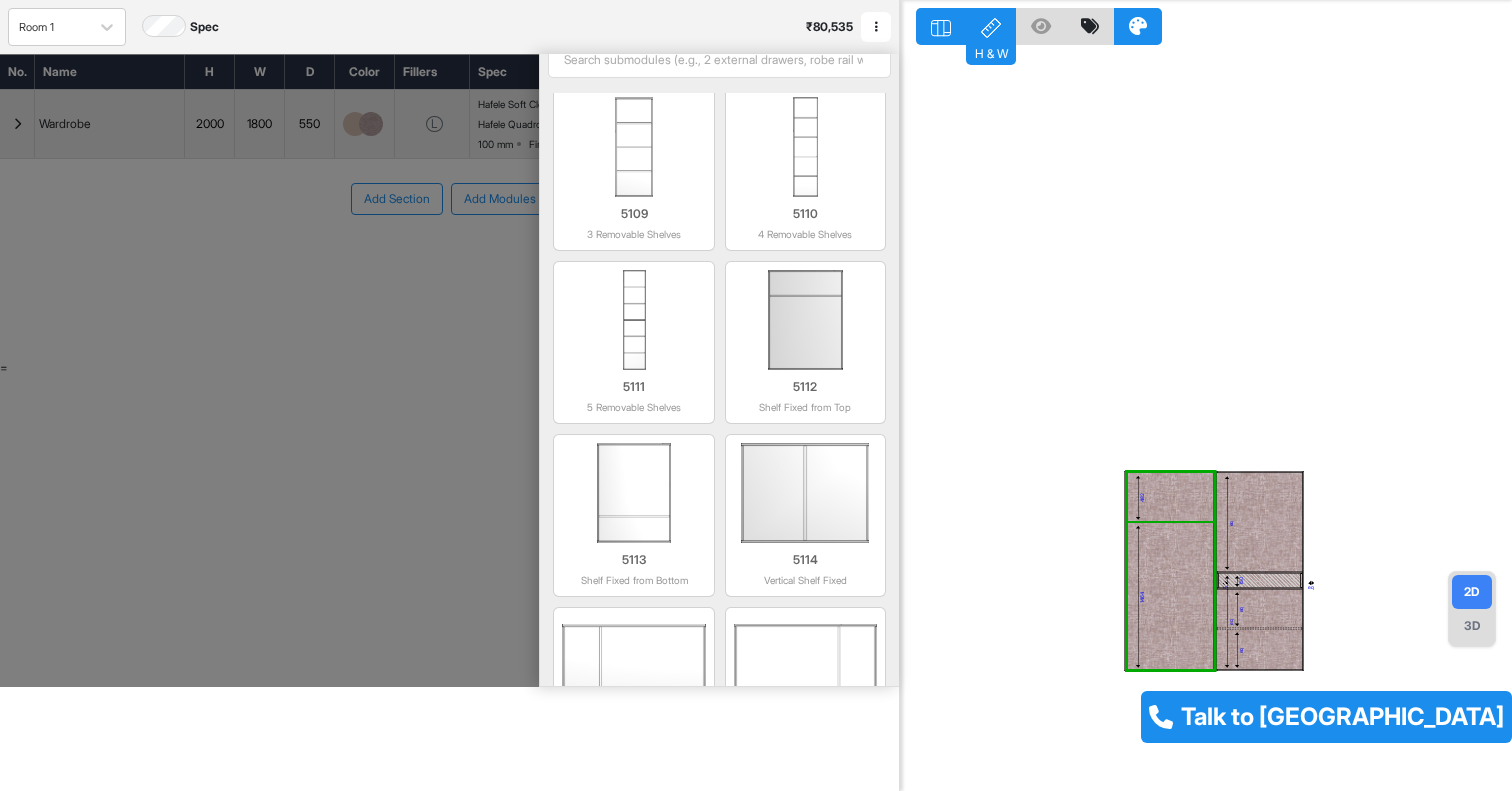 click on "482" at bounding box center (1171, 497) 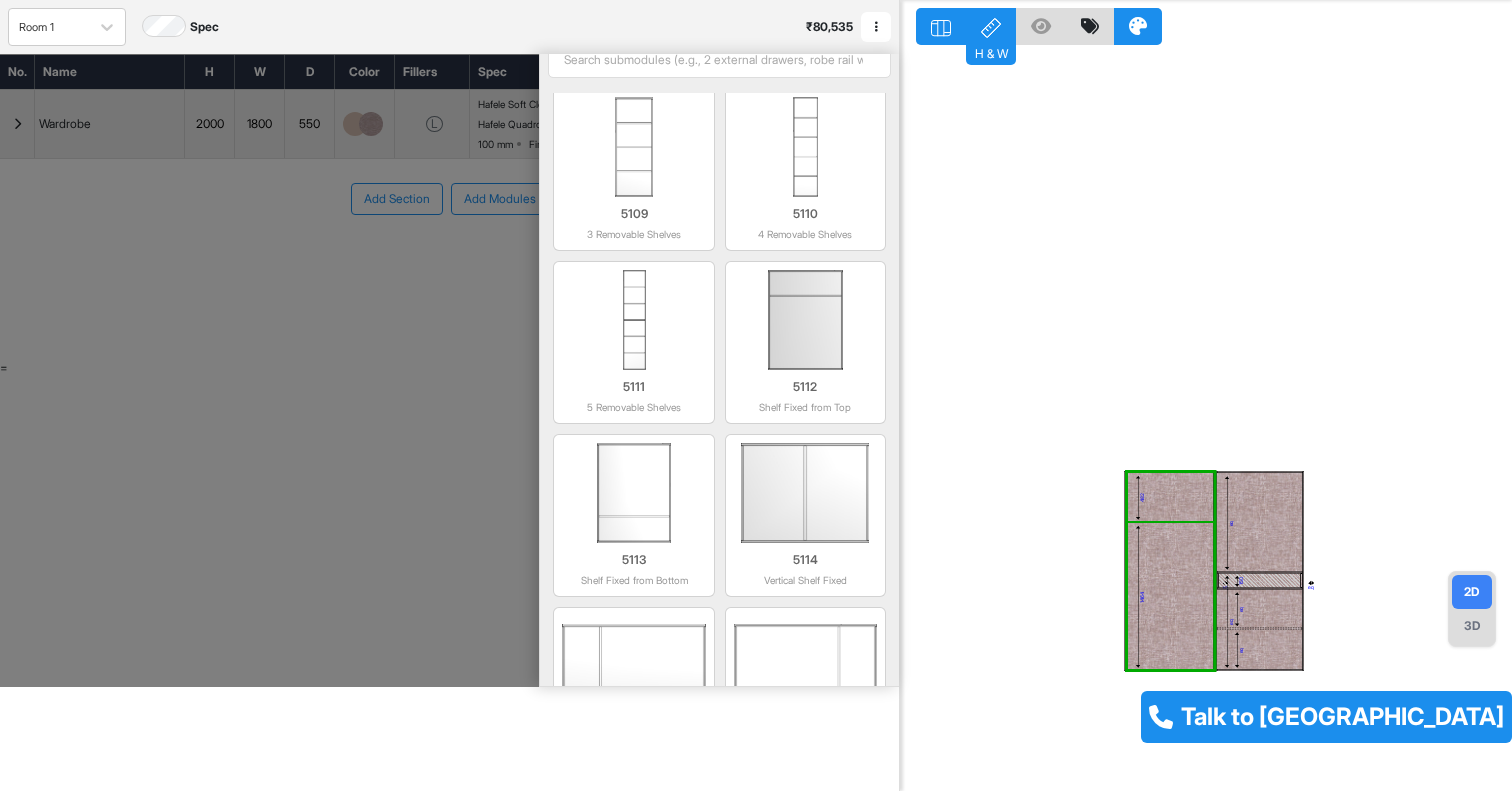 click on "1464" at bounding box center (1171, 596) 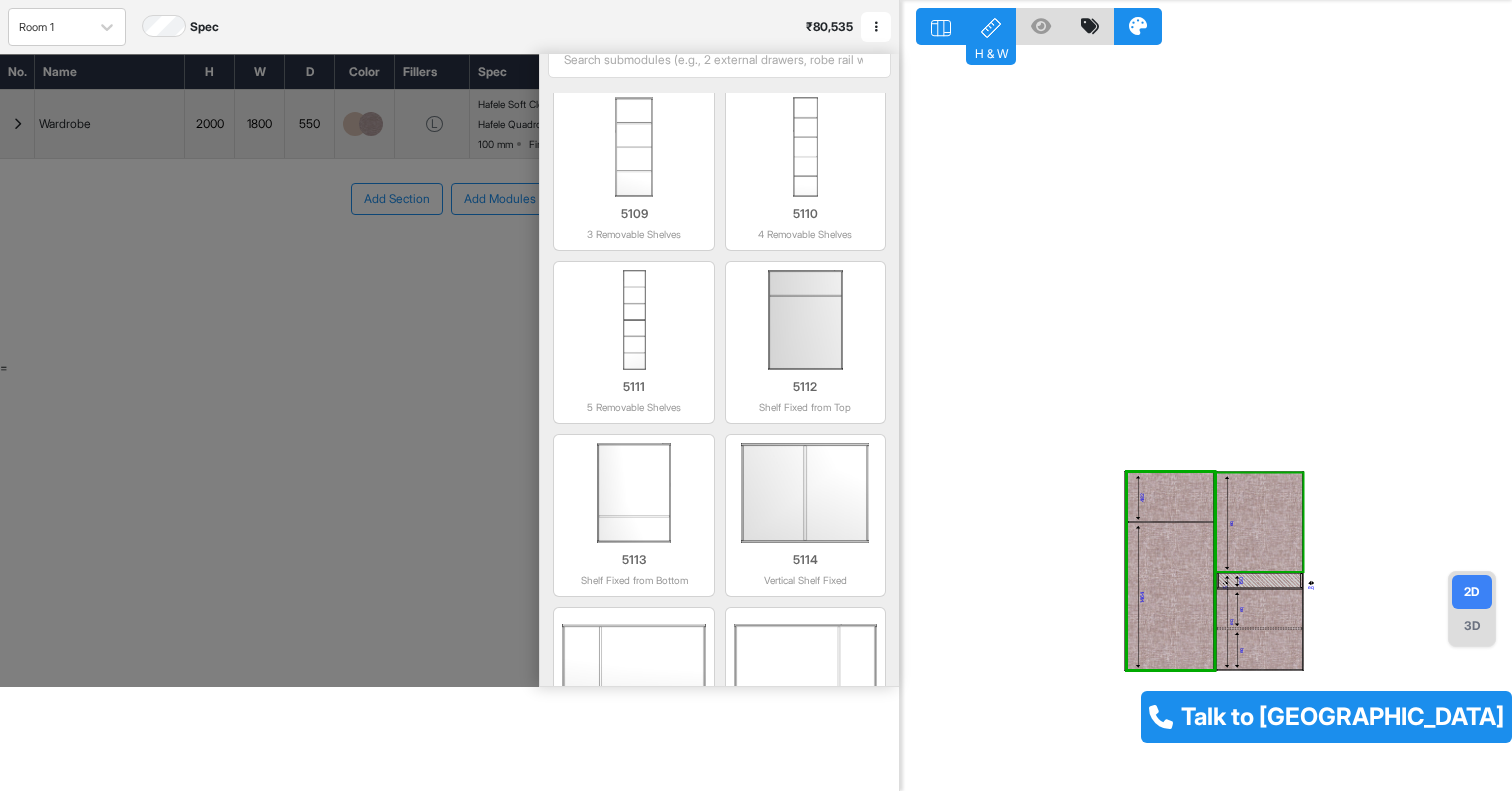click on "eq" at bounding box center [1260, 522] 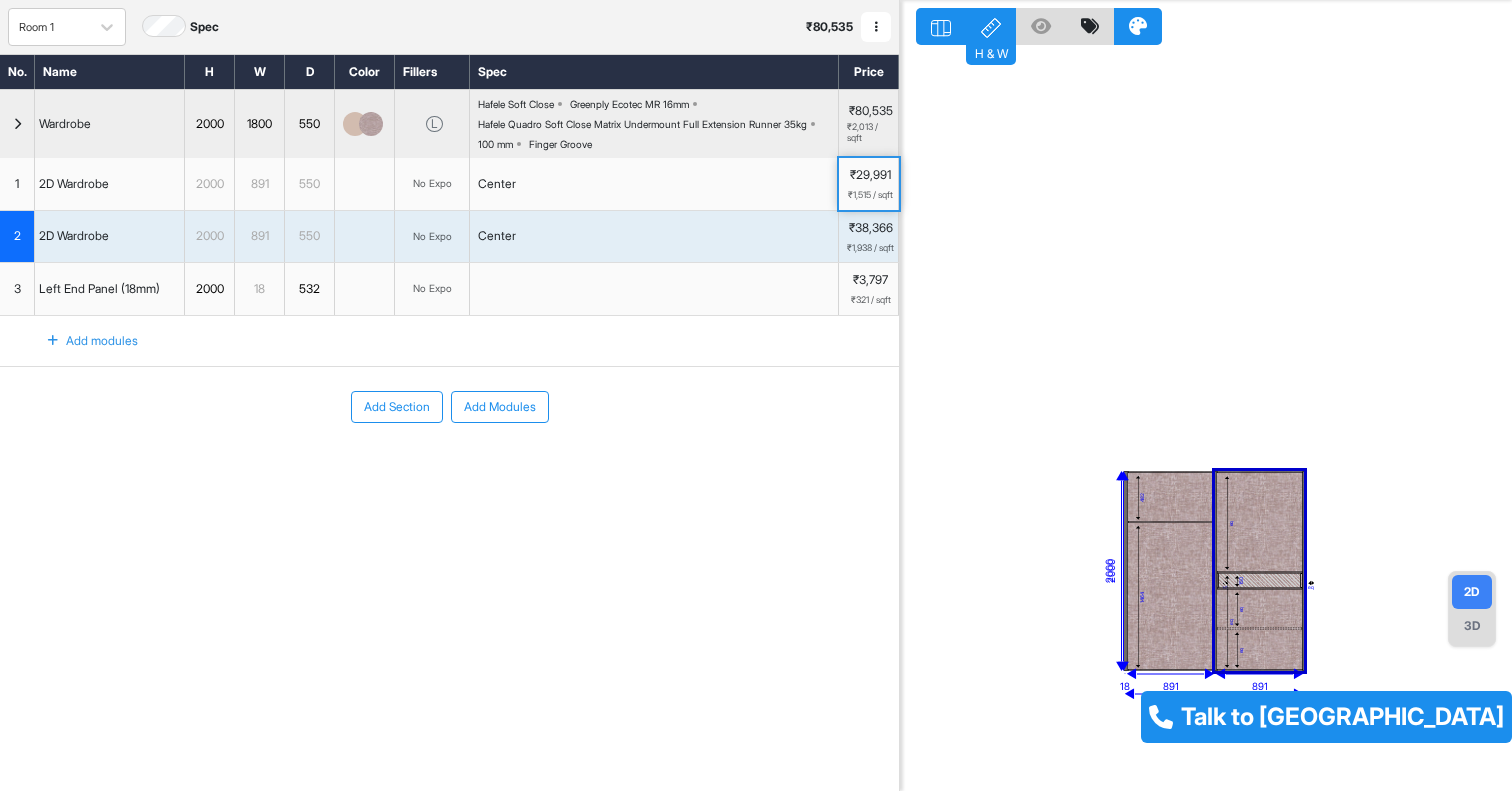 click on "482" at bounding box center (1171, 497) 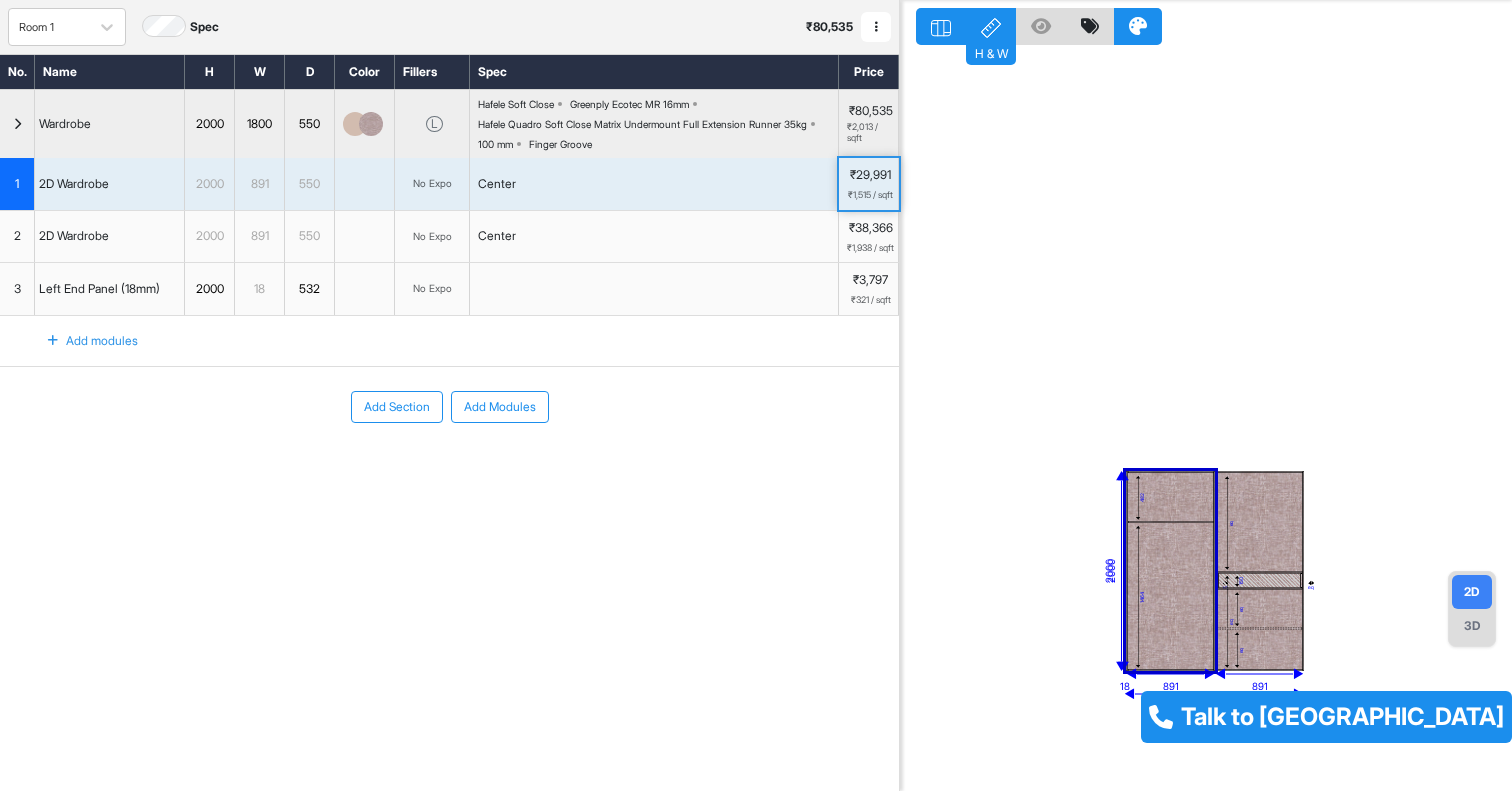 click on "482" at bounding box center [1171, 497] 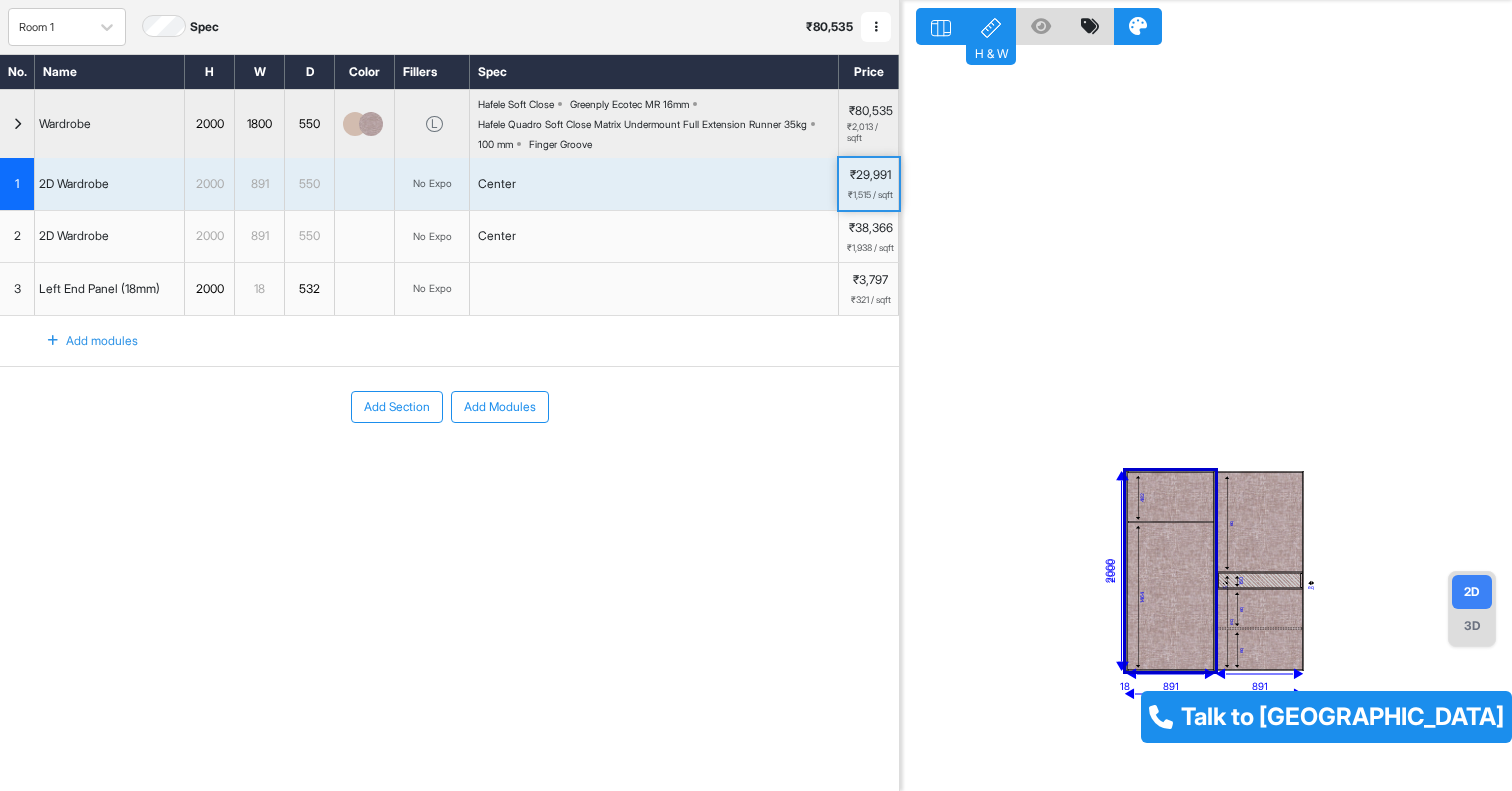click on "482" at bounding box center [1171, 497] 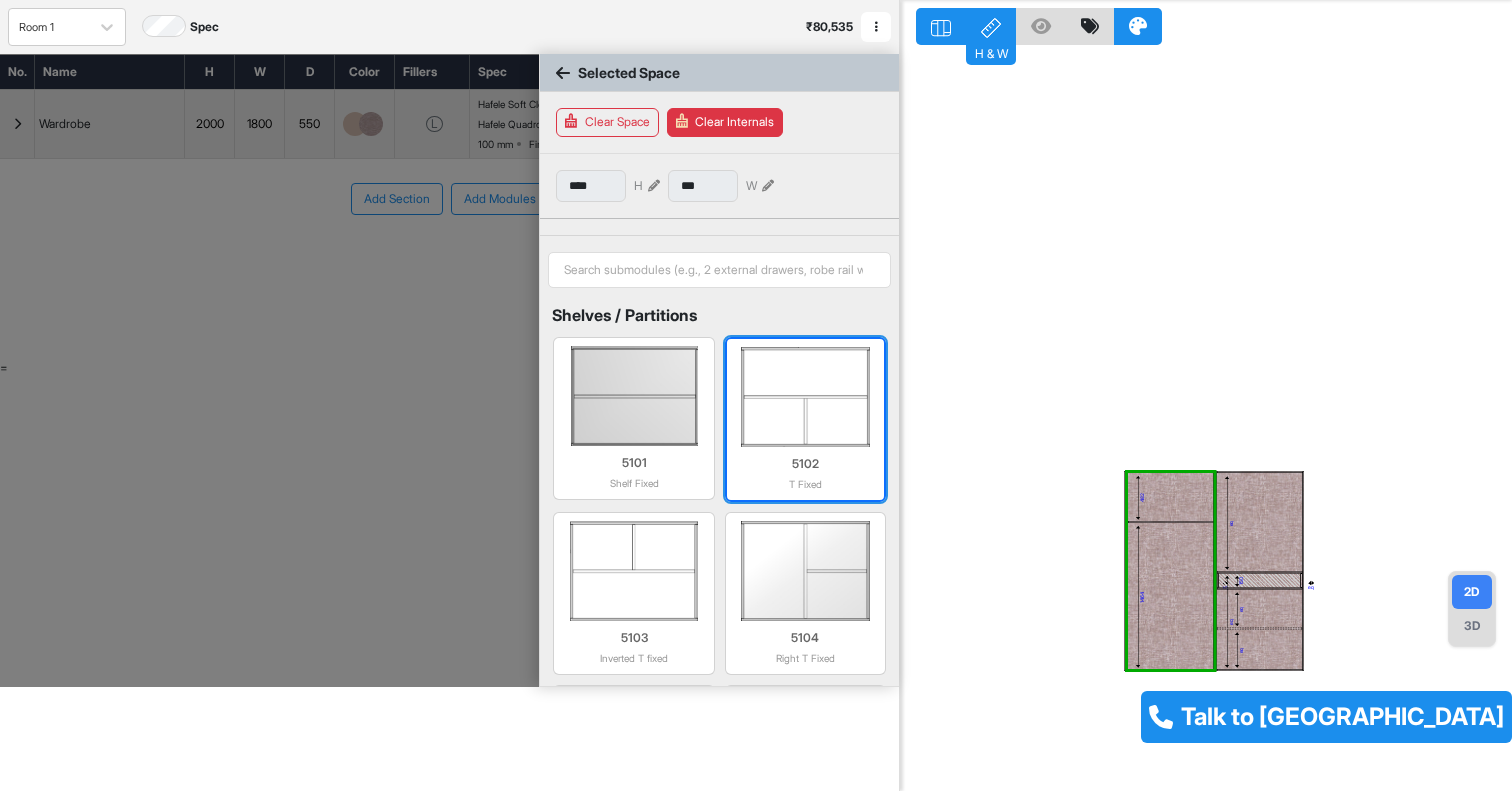 scroll, scrollTop: 0, scrollLeft: 0, axis: both 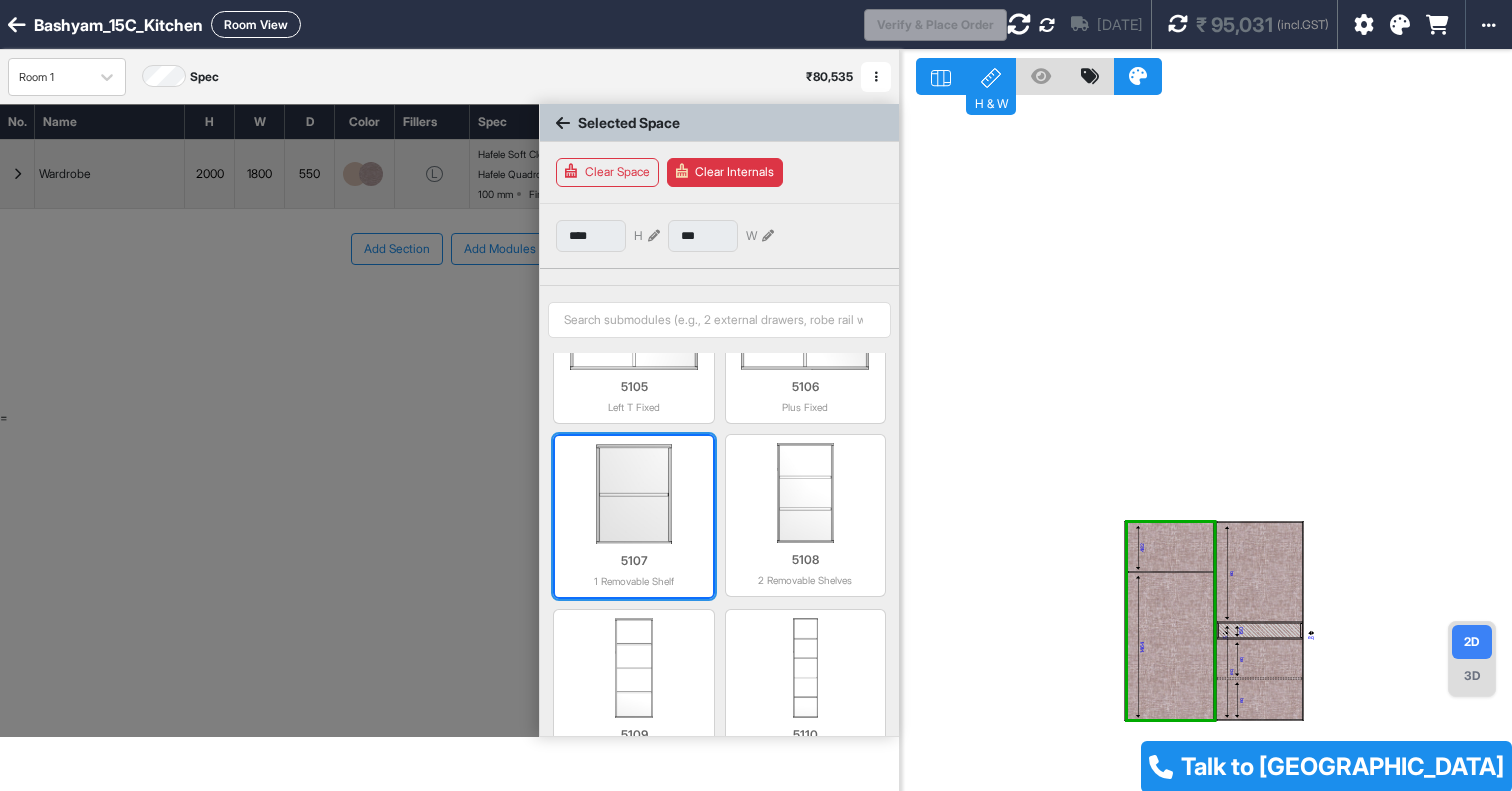 click at bounding box center (633, 494) 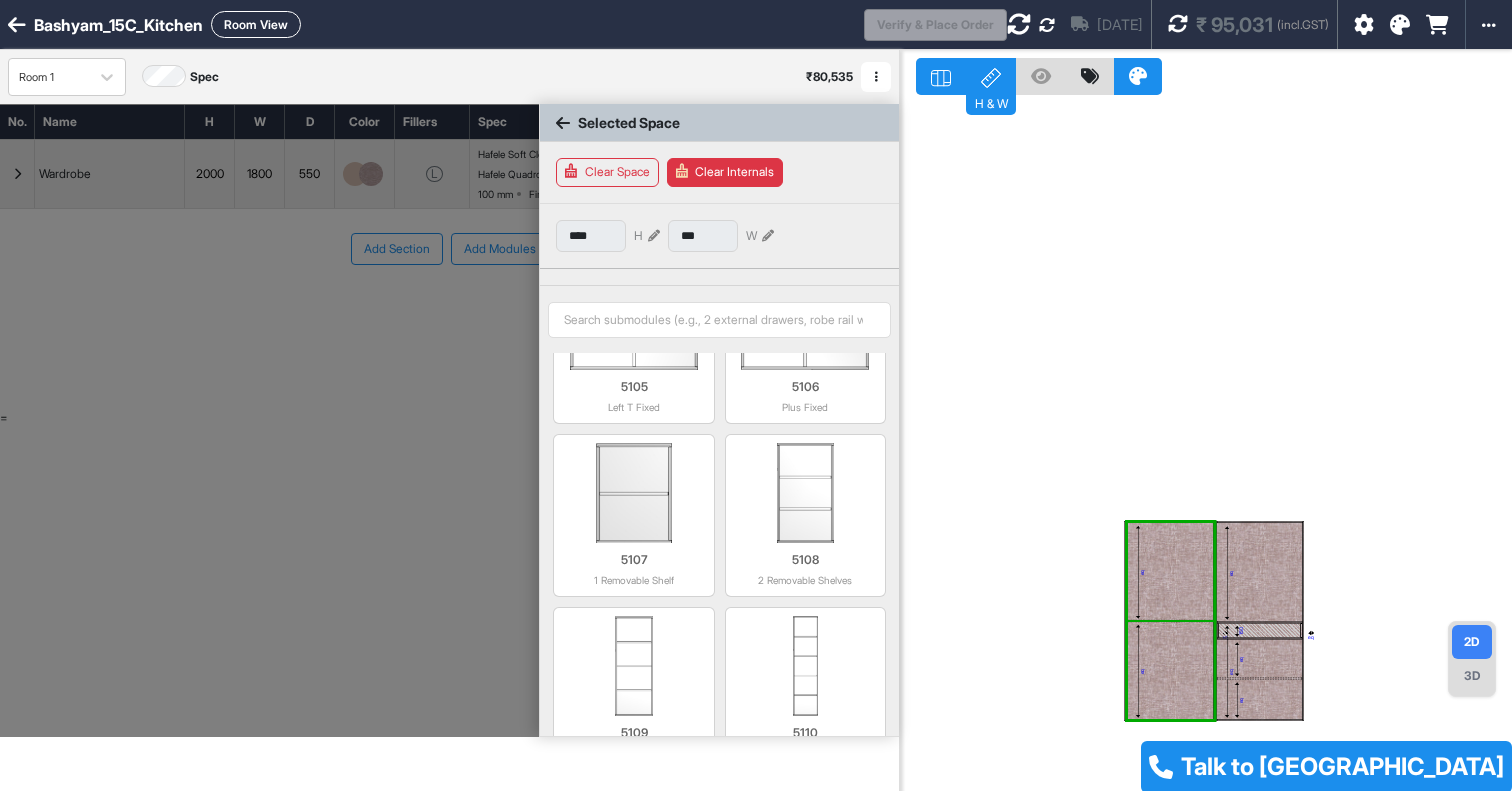 click on "eq" at bounding box center (1171, 571) 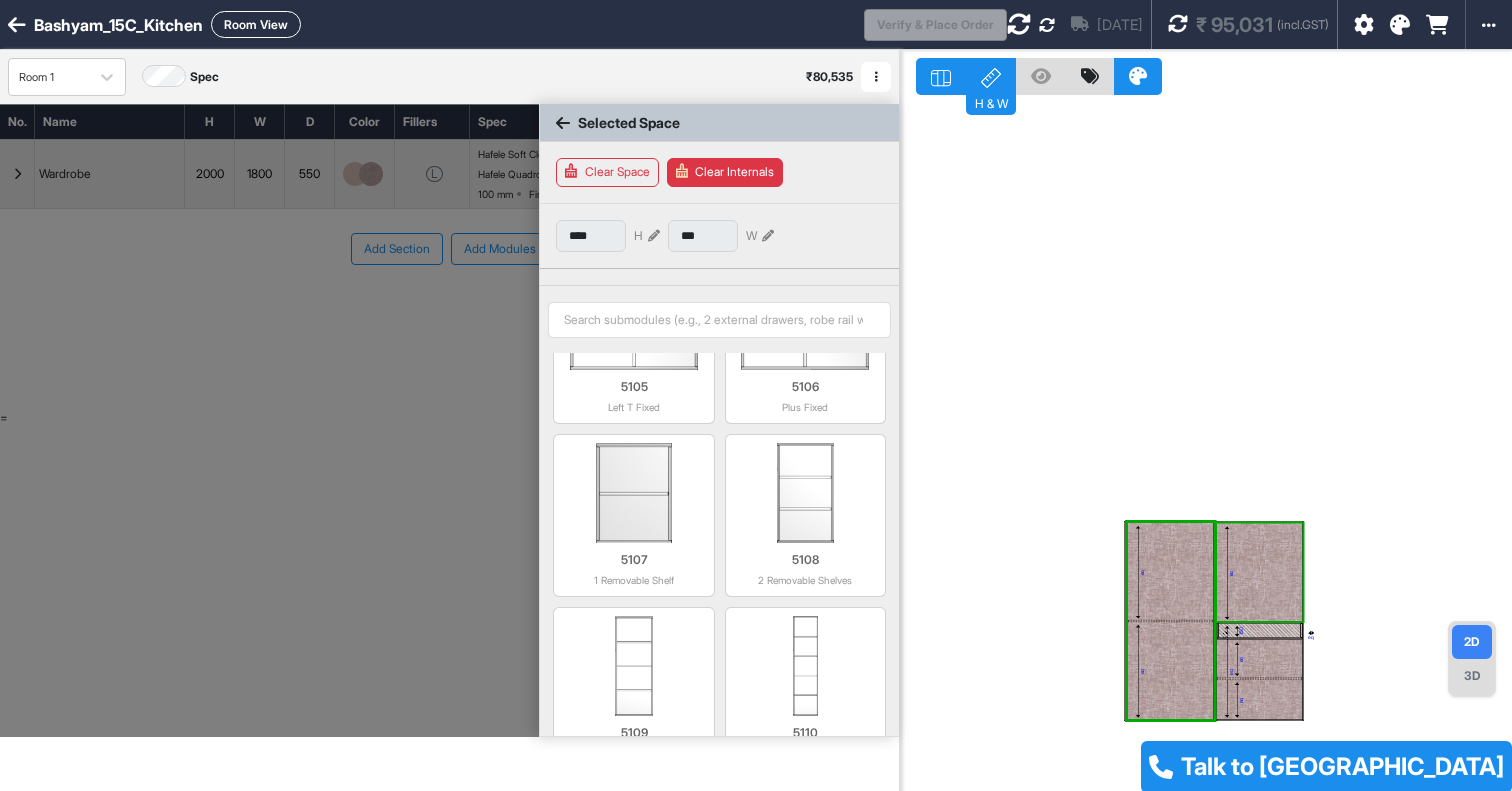 click on "eq" at bounding box center (1231, 573) 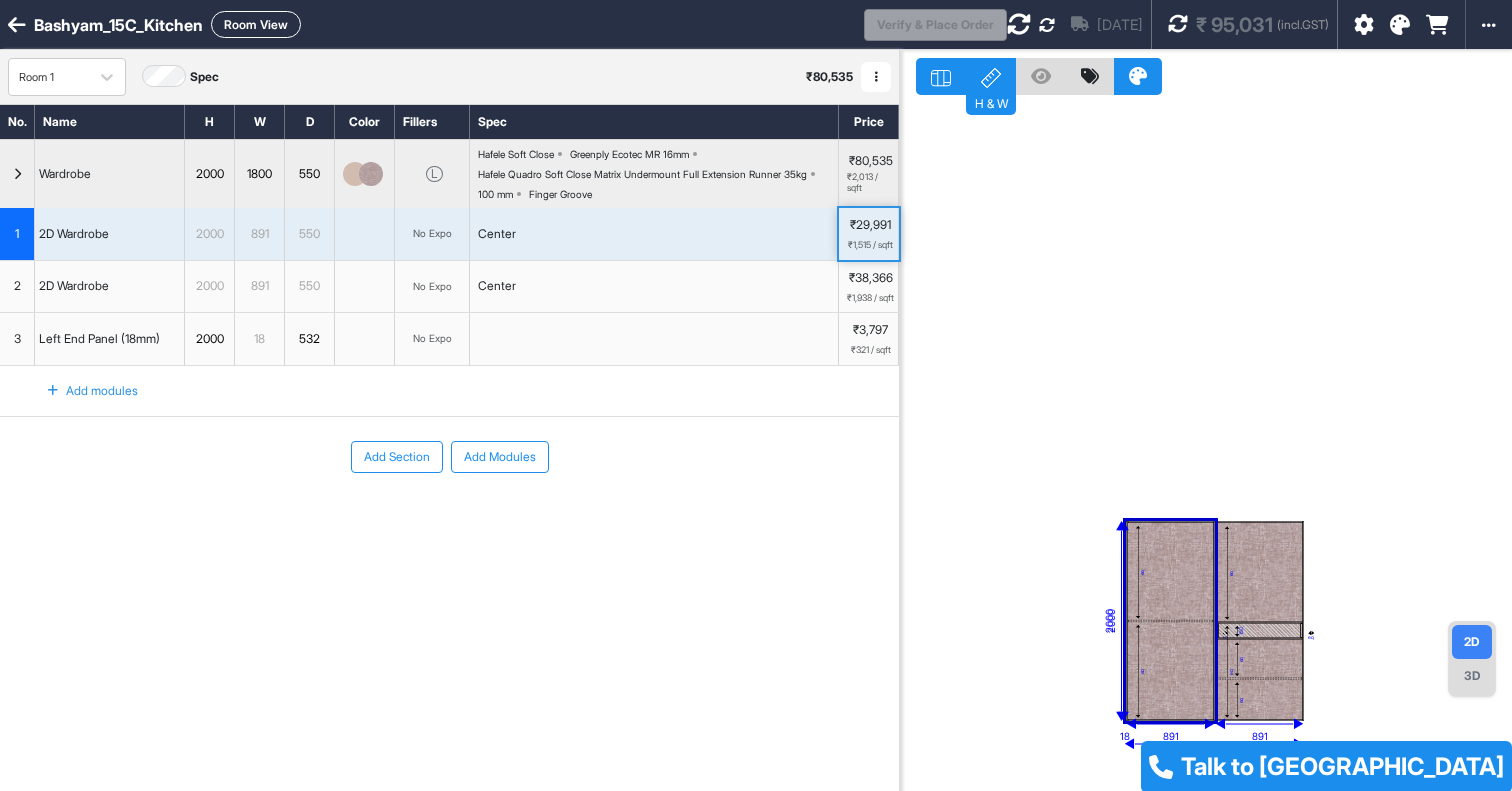 click on "eq" at bounding box center (1171, 571) 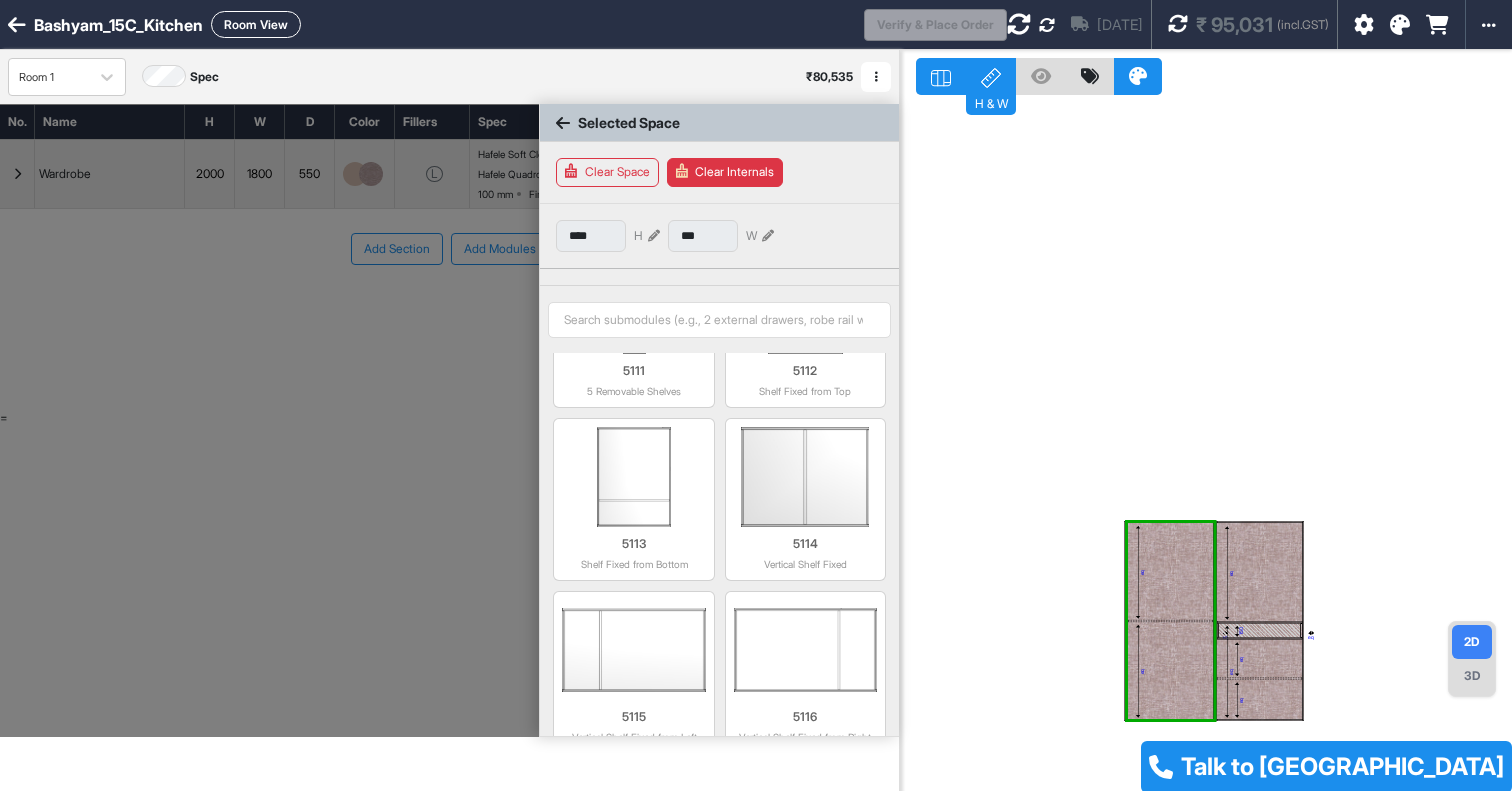 scroll, scrollTop: 1120, scrollLeft: 0, axis: vertical 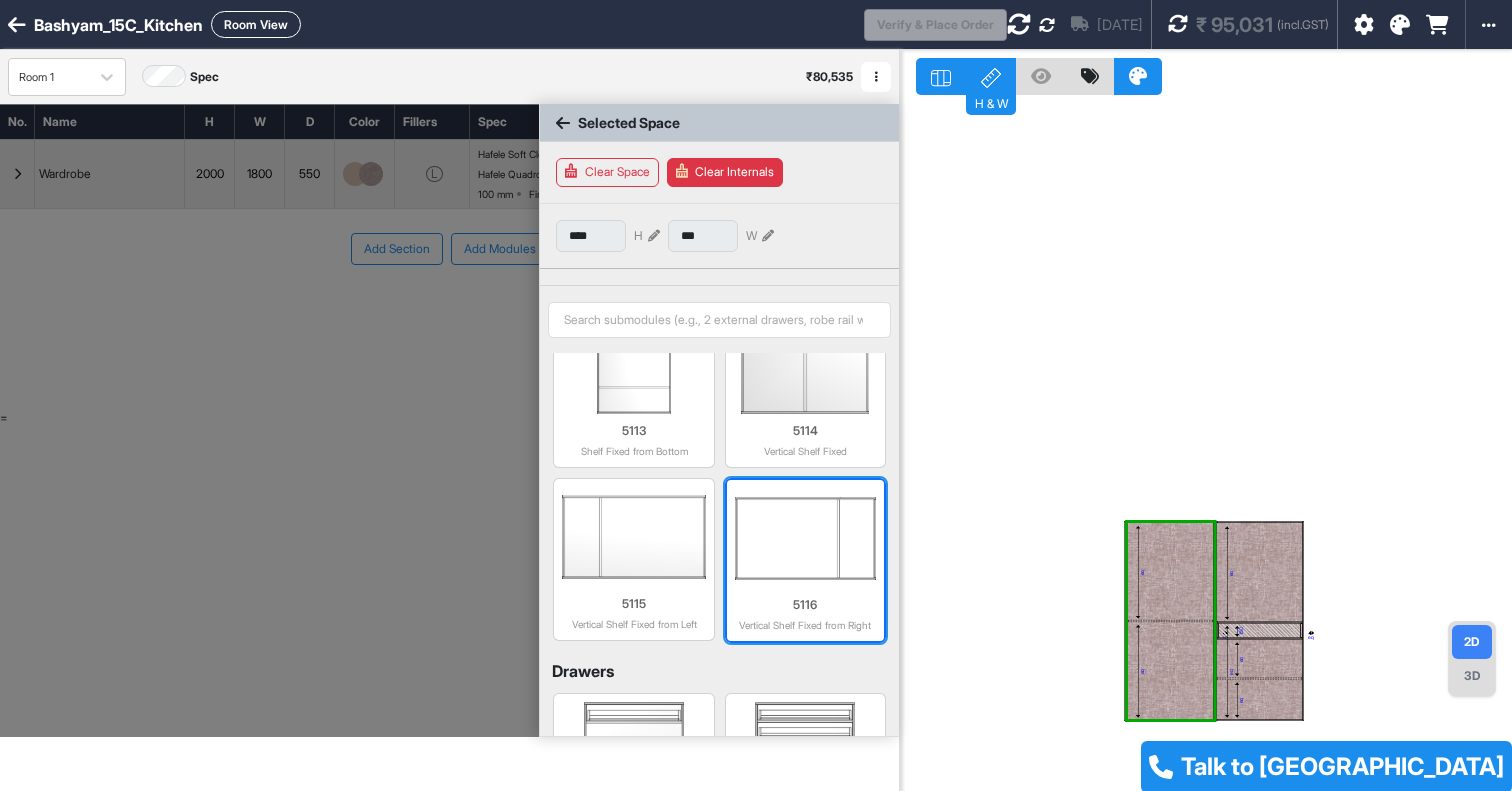 click at bounding box center [805, 538] 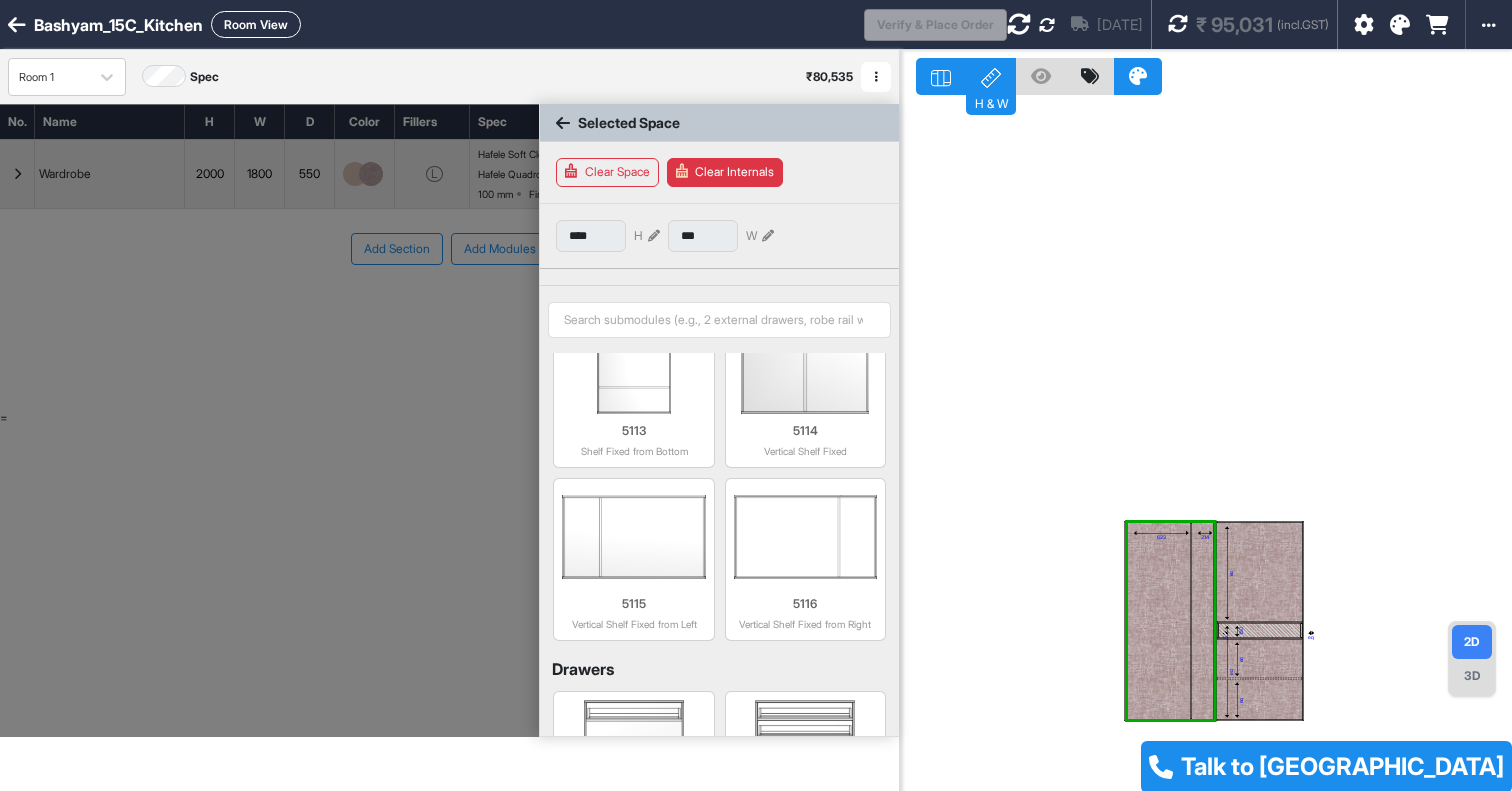 click on "623 214 eq eq eq 150 eq eq eq" at bounding box center [1206, 445] 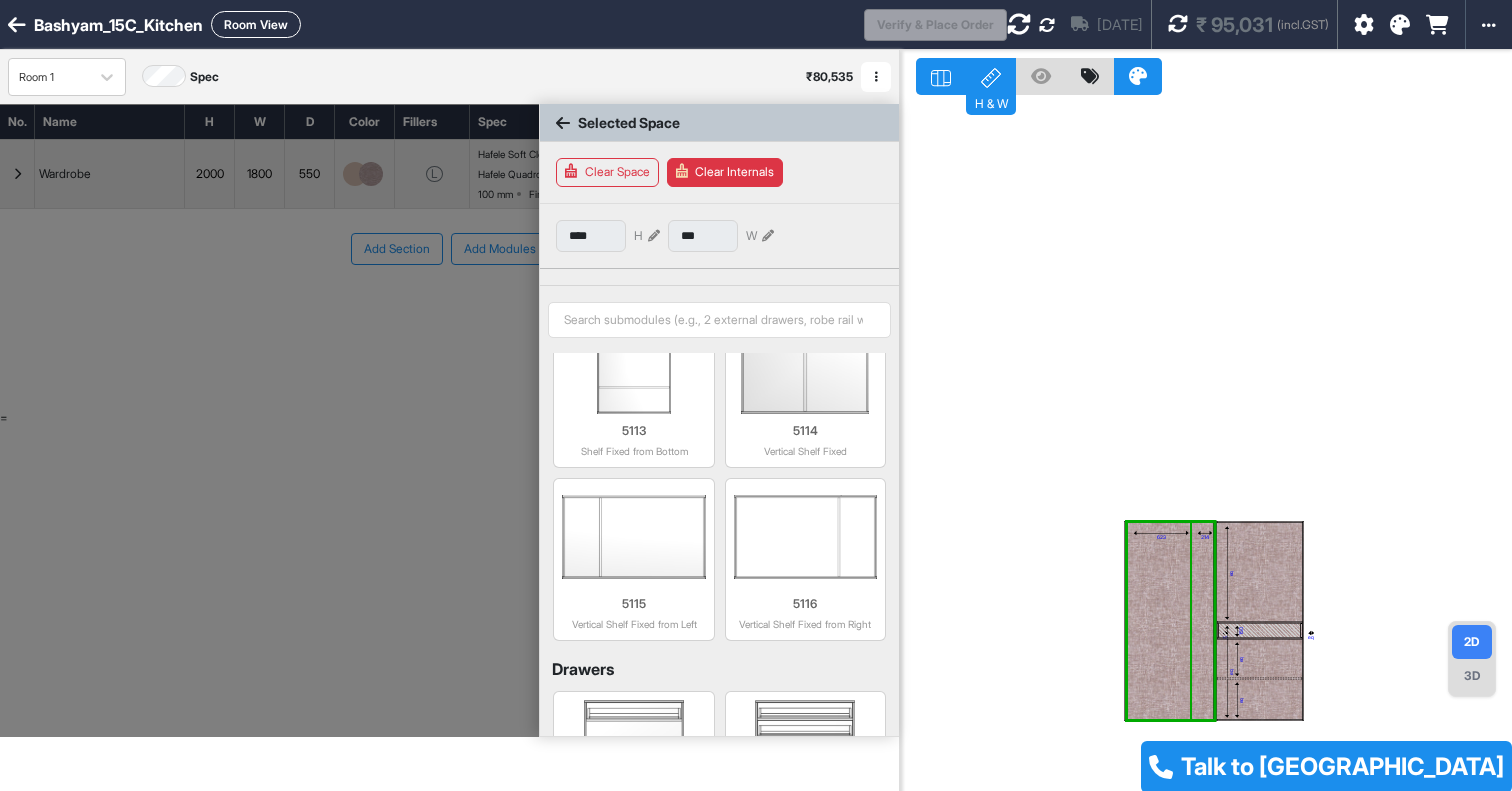 click on "623" at bounding box center [1159, 621] 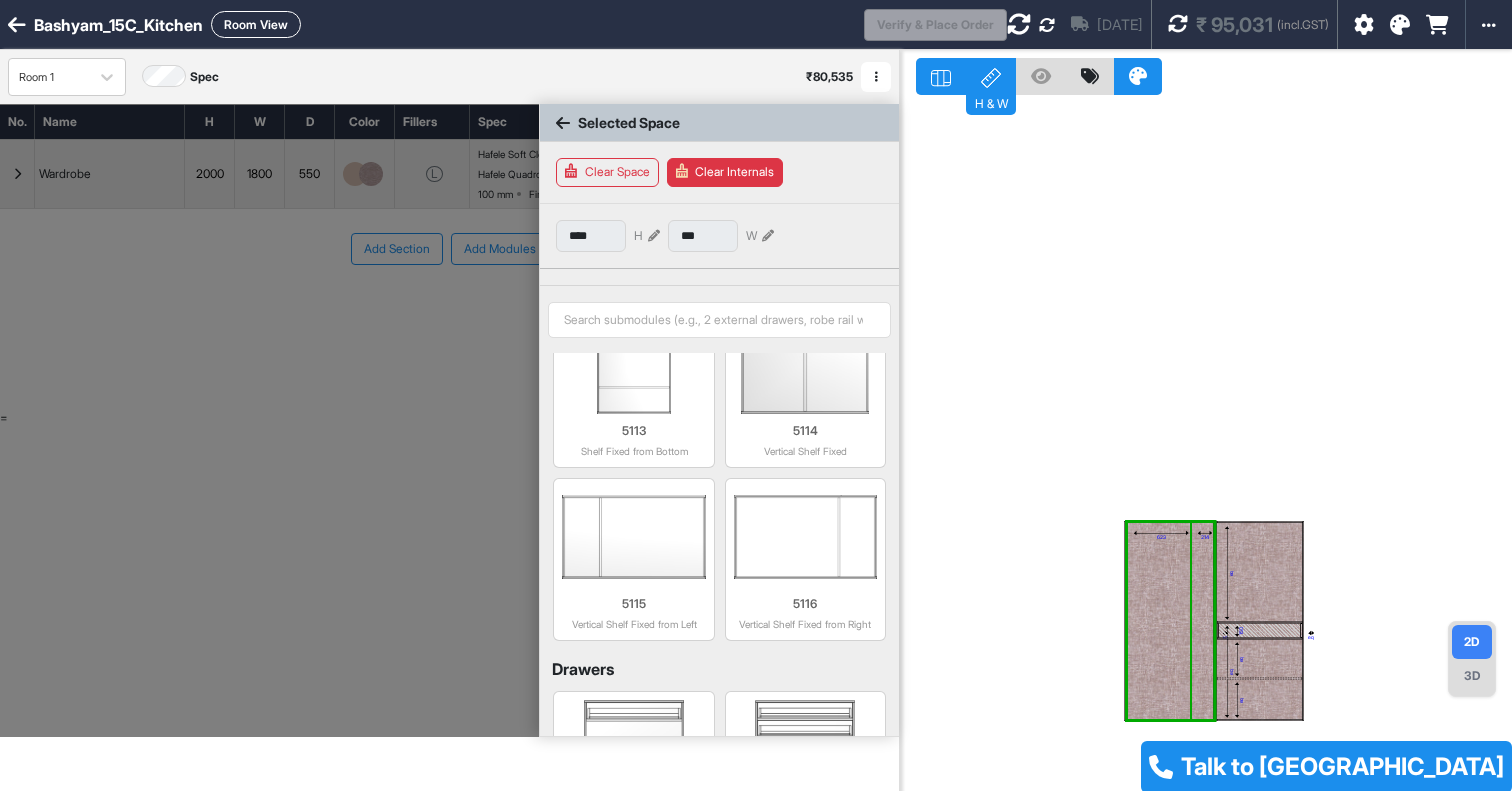 click on "214" at bounding box center [1202, 621] 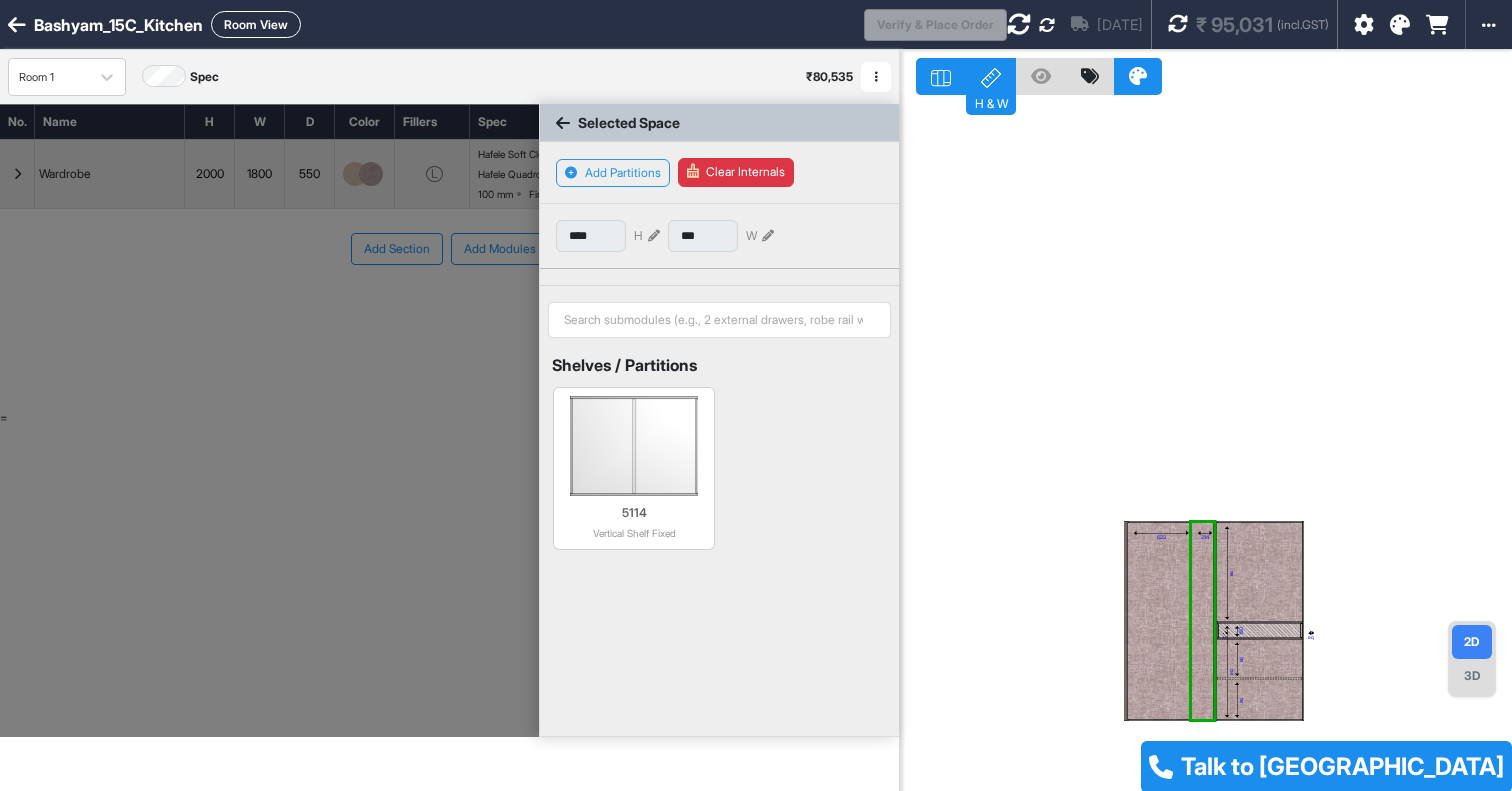 click on "623" at bounding box center [1159, 621] 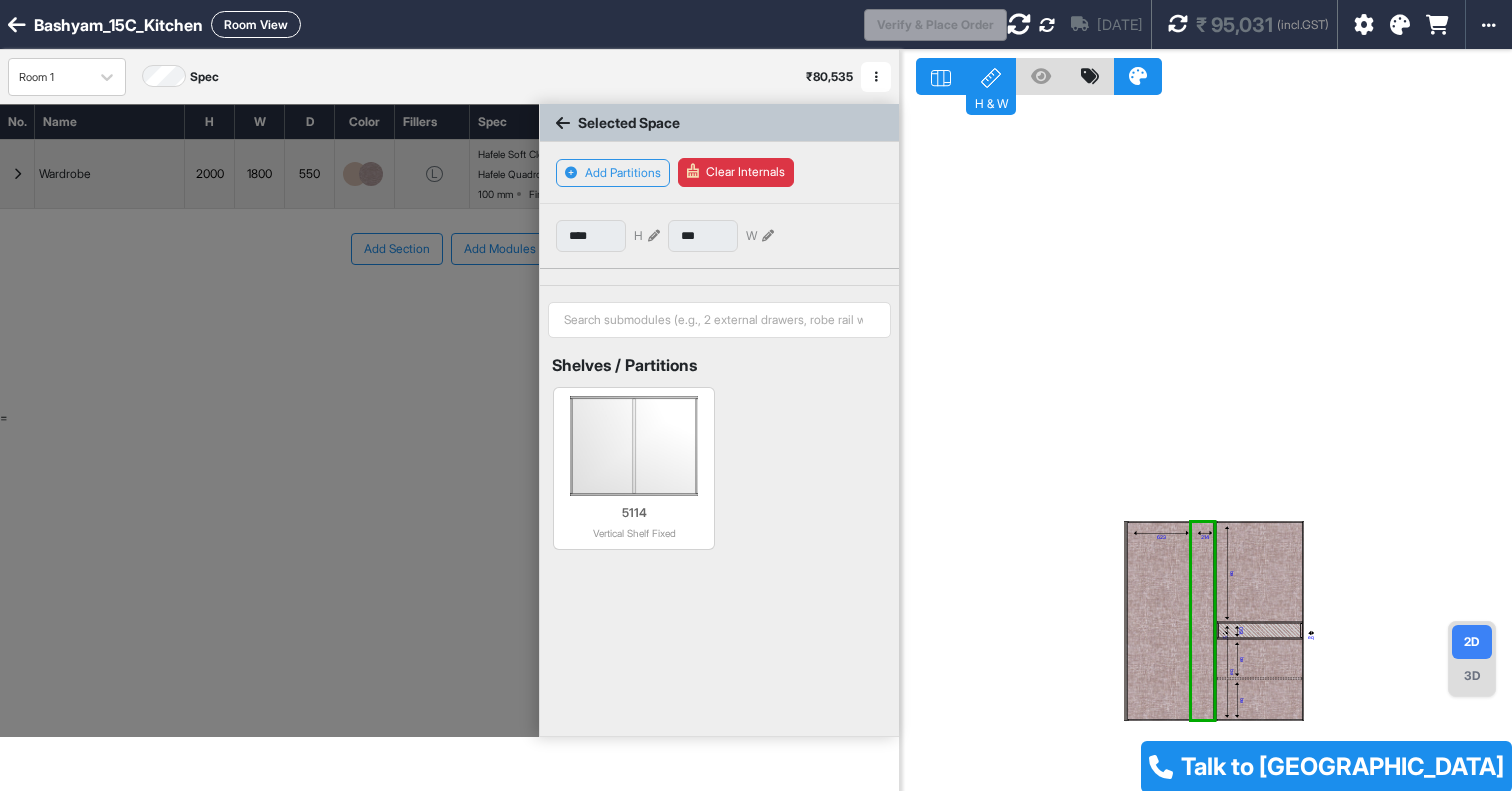 type on "***" 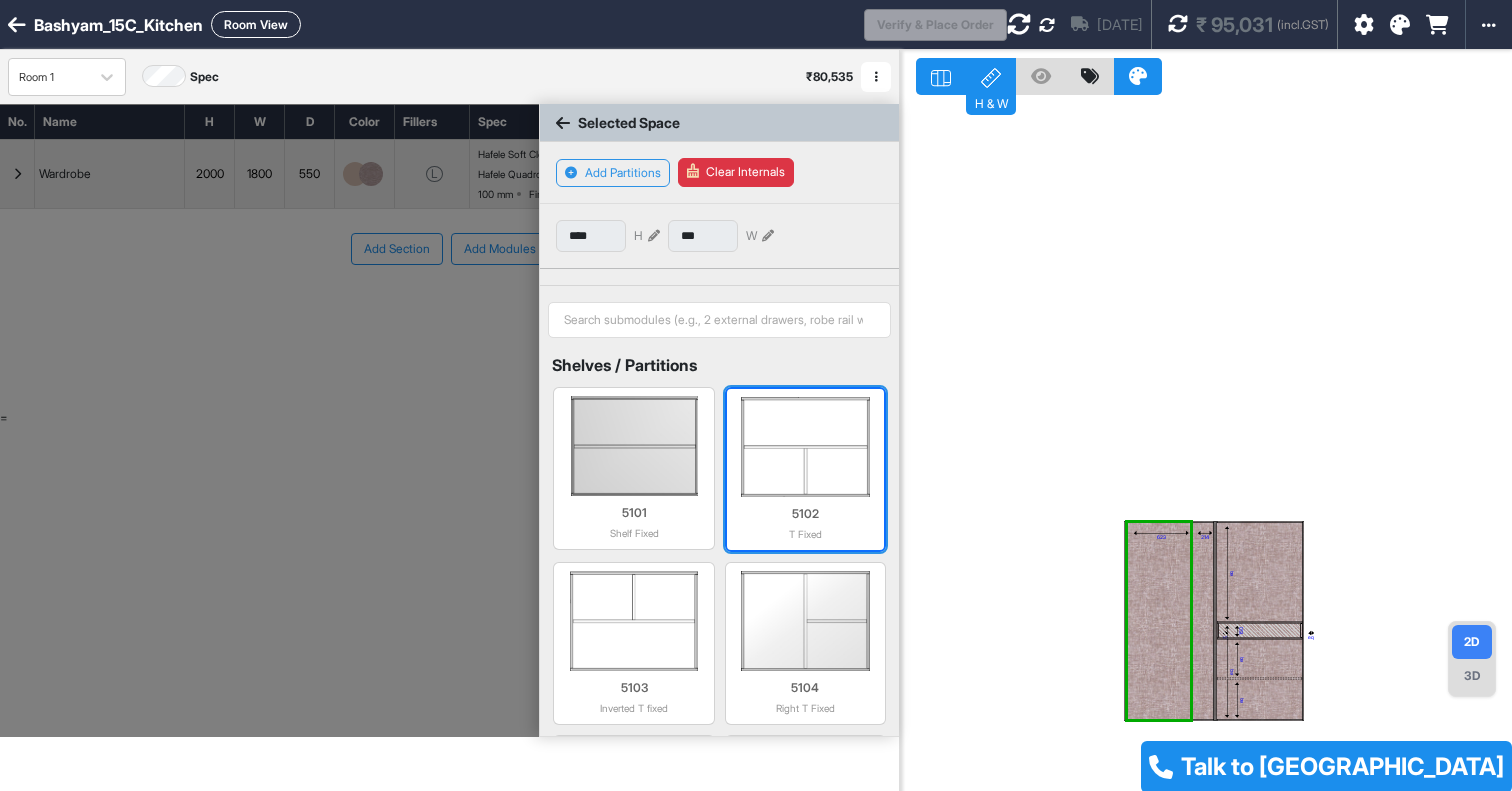 click at bounding box center [805, 447] 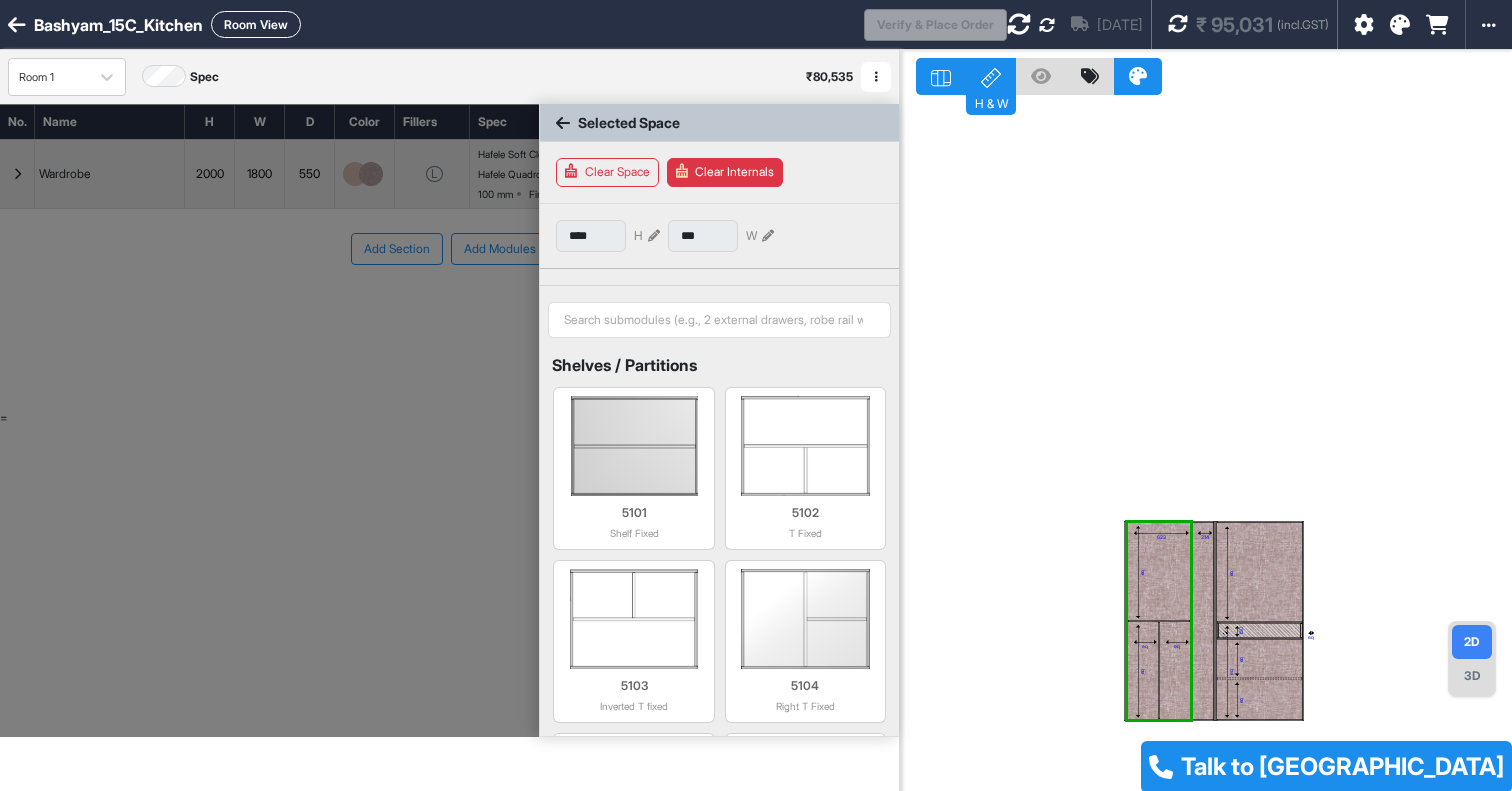 click on "eq" at bounding box center (1159, 571) 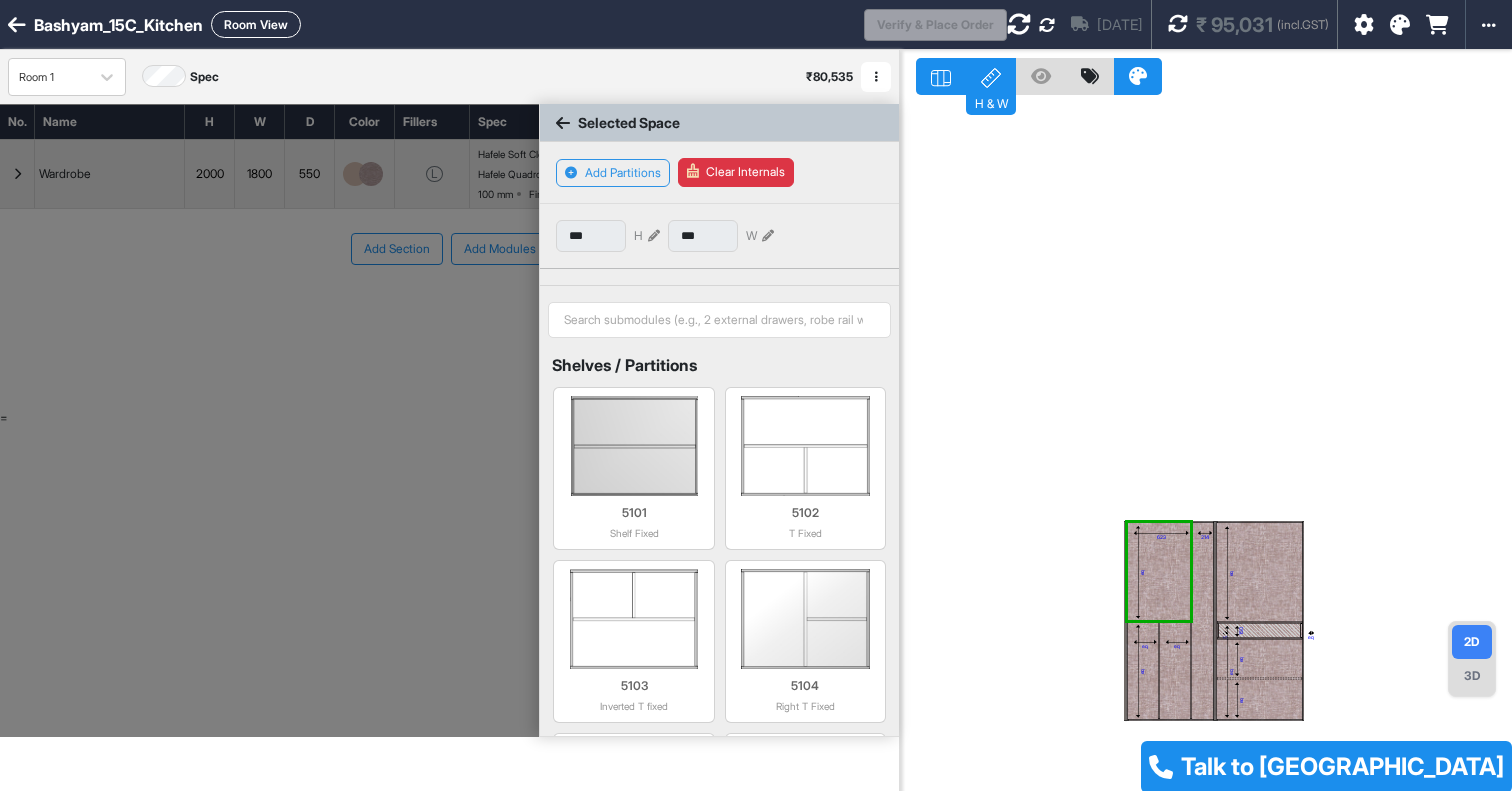 click on "eq" at bounding box center [1175, 670] 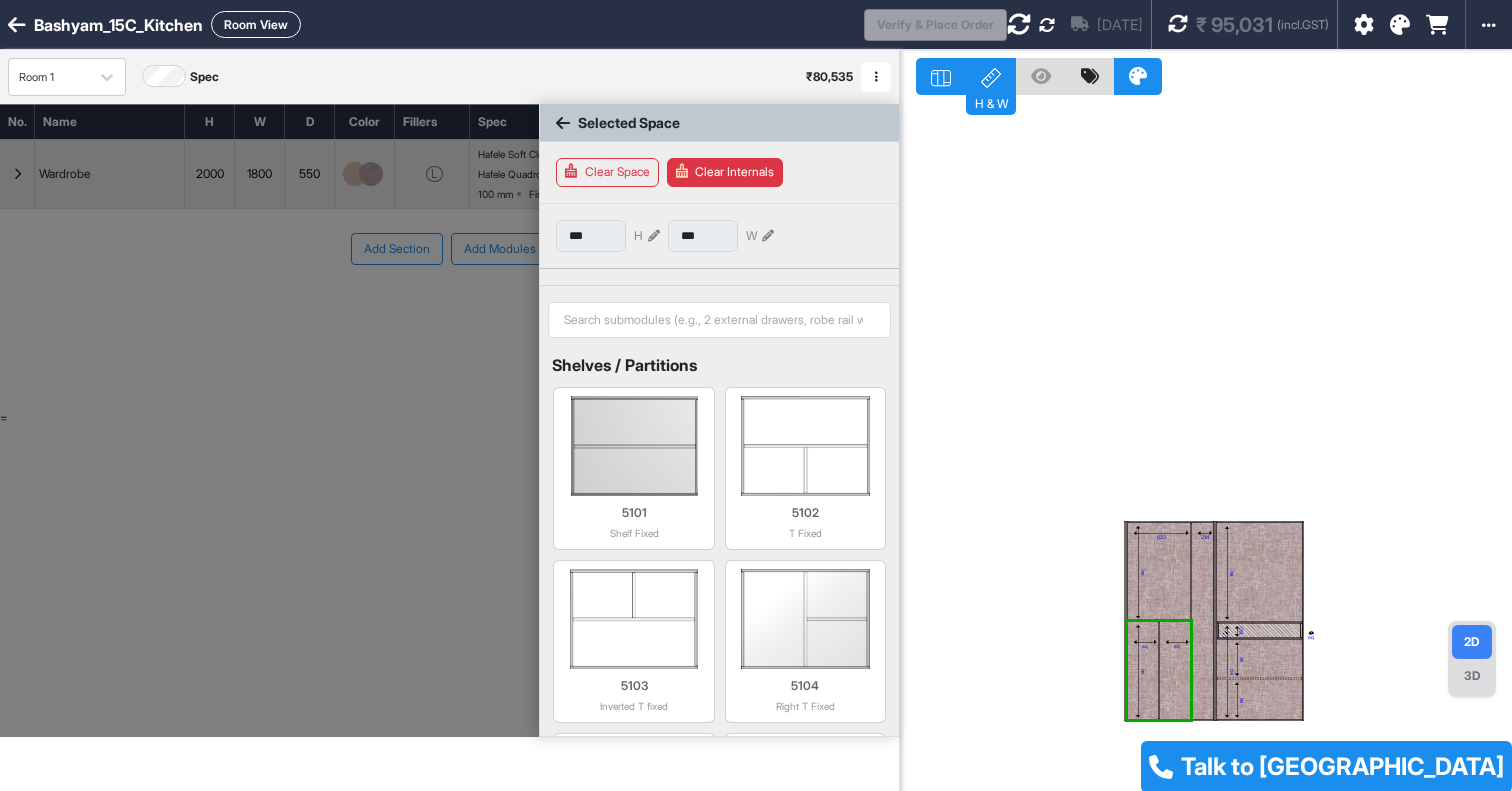 click on "eq" at bounding box center (1175, 670) 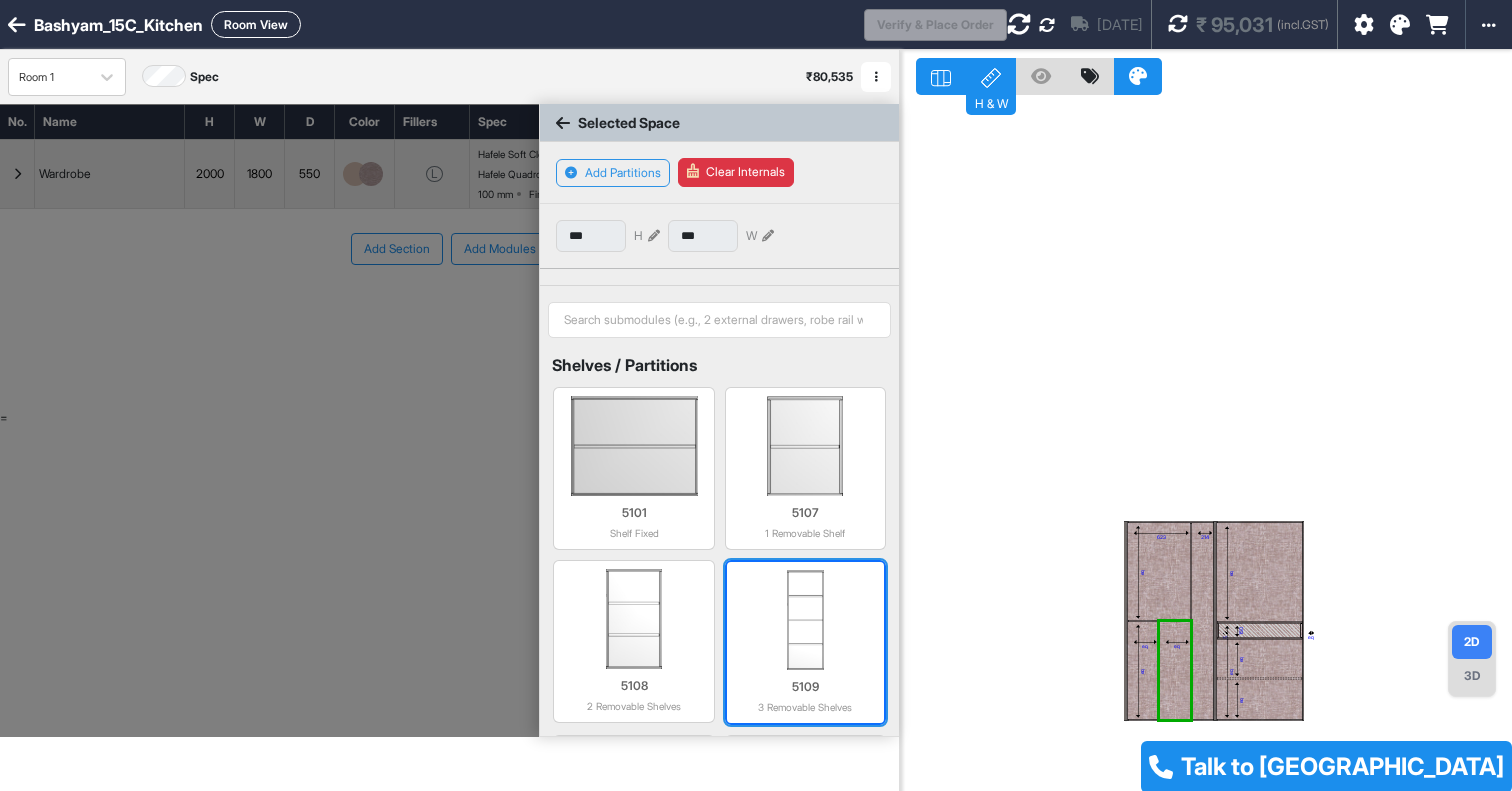 click at bounding box center [805, 620] 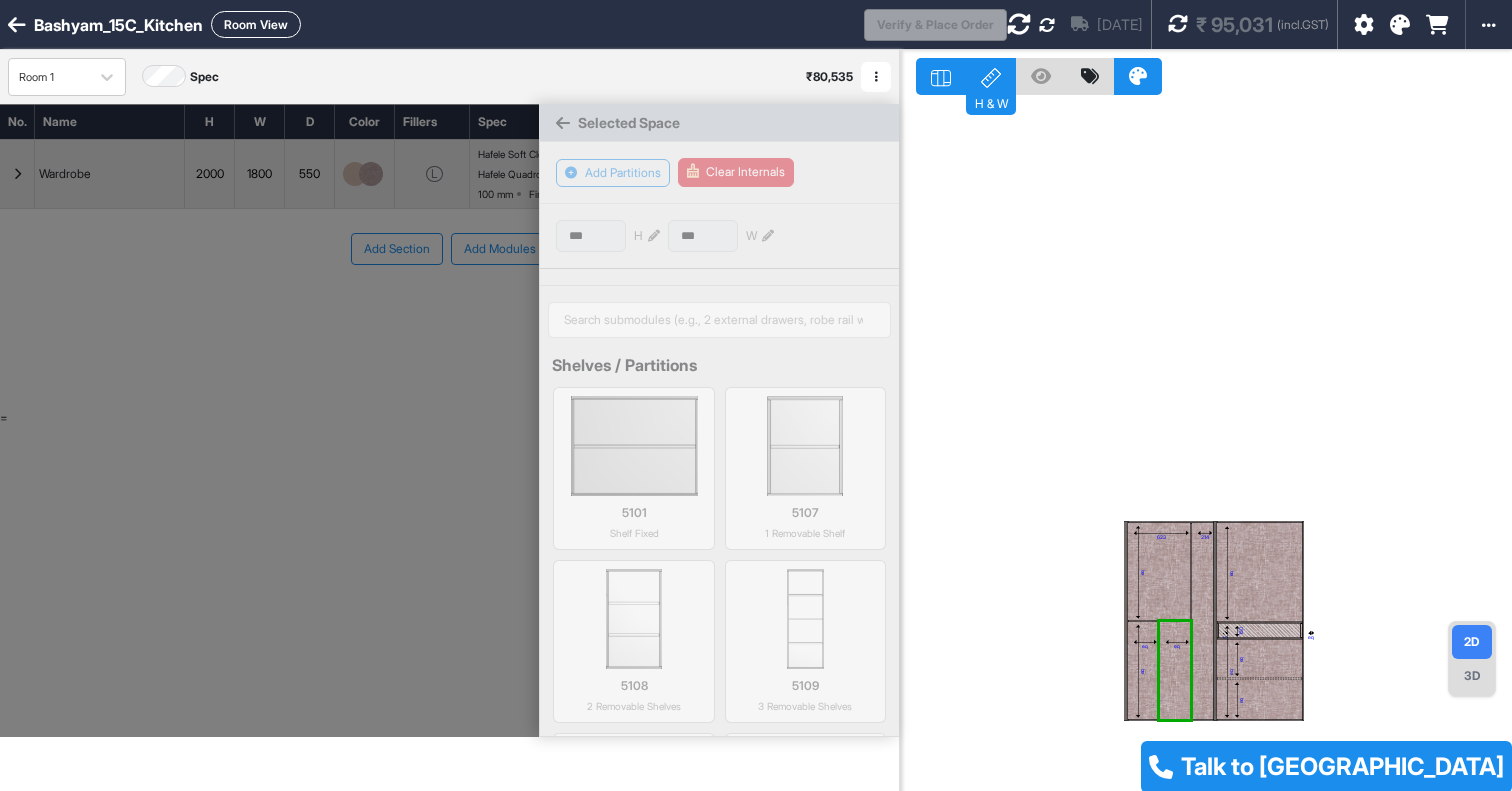 click on "eq" at bounding box center [1175, 670] 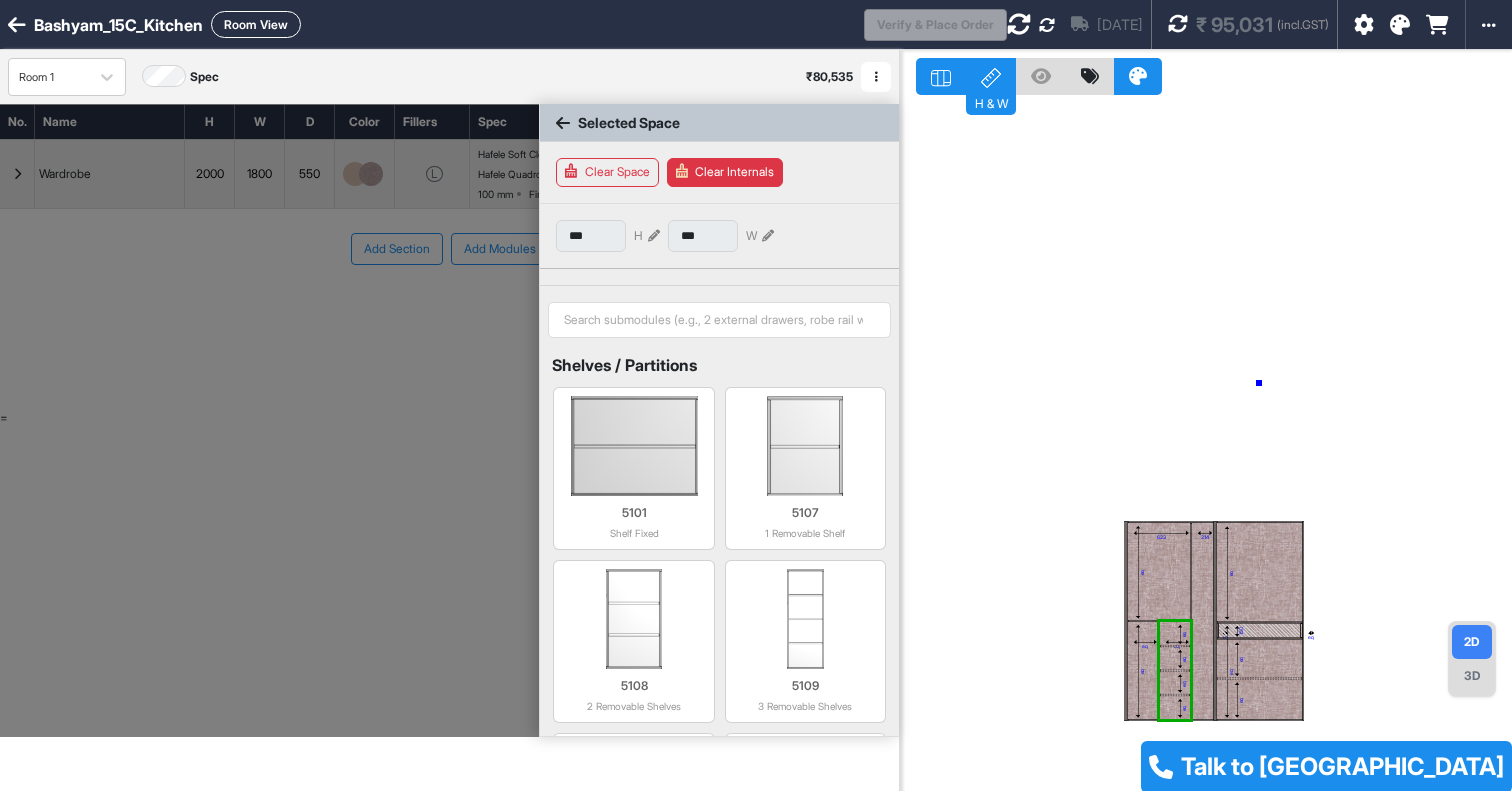 click on "eq eq eq eq eq eq eq eq 623 214 eq eq eq 150 eq eq eq" at bounding box center (1206, 445) 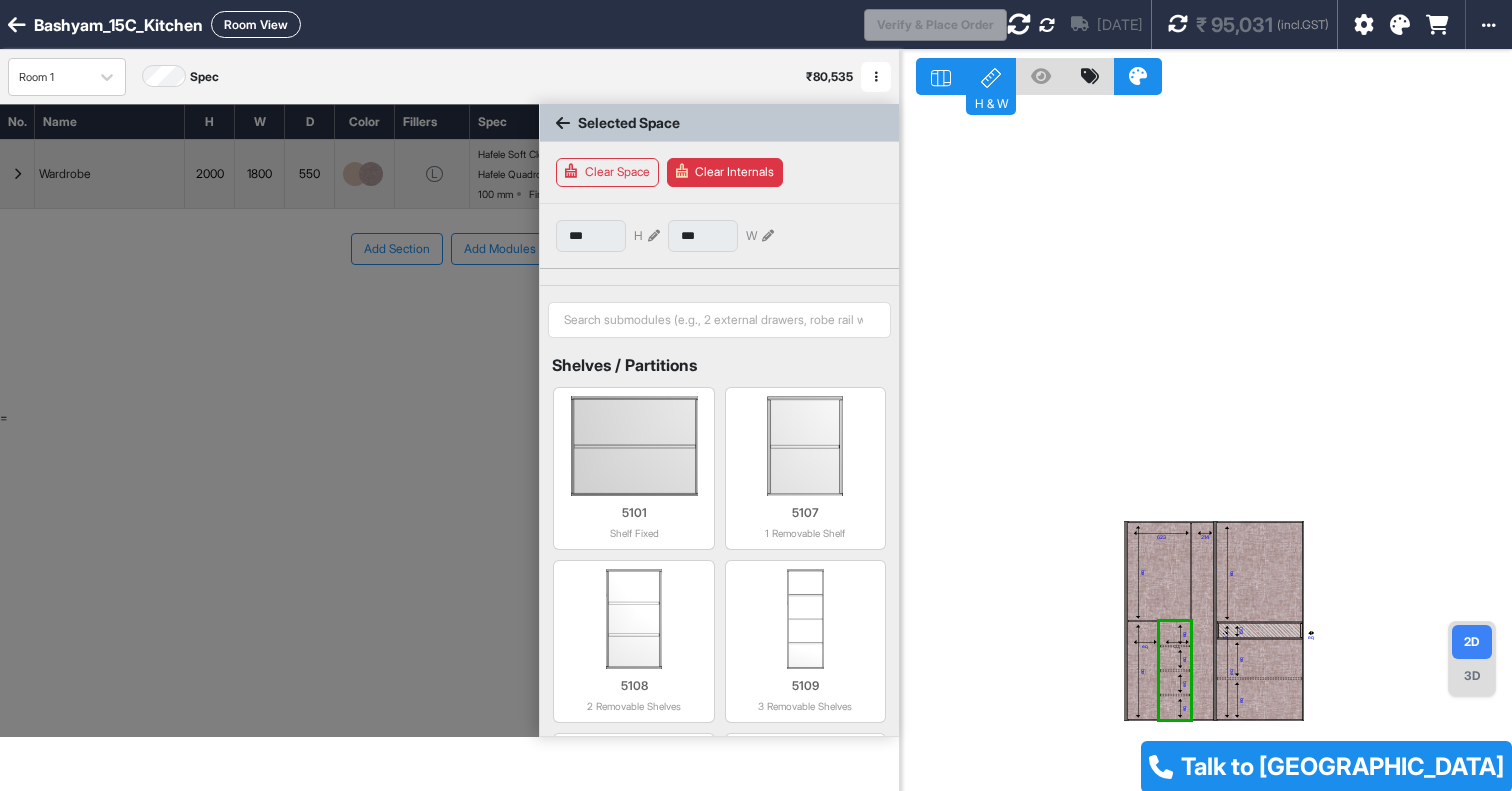 click on "eq eq eq eq eq eq eq eq 623 214 eq eq eq 150 eq eq eq" at bounding box center (1206, 445) 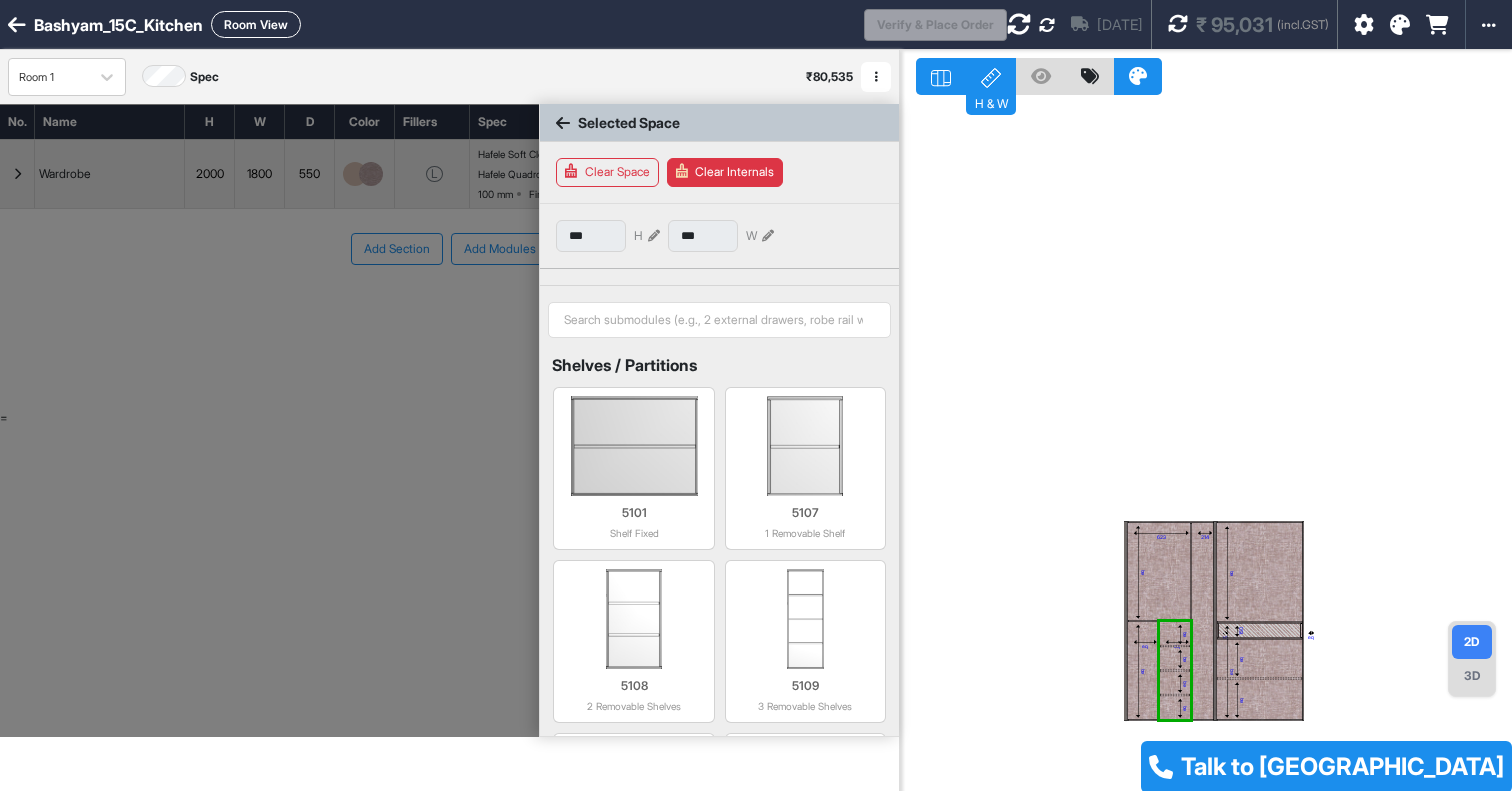 click on "eq eq eq eq eq eq eq eq 623 214 eq eq eq 150 eq eq eq" at bounding box center [1206, 445] 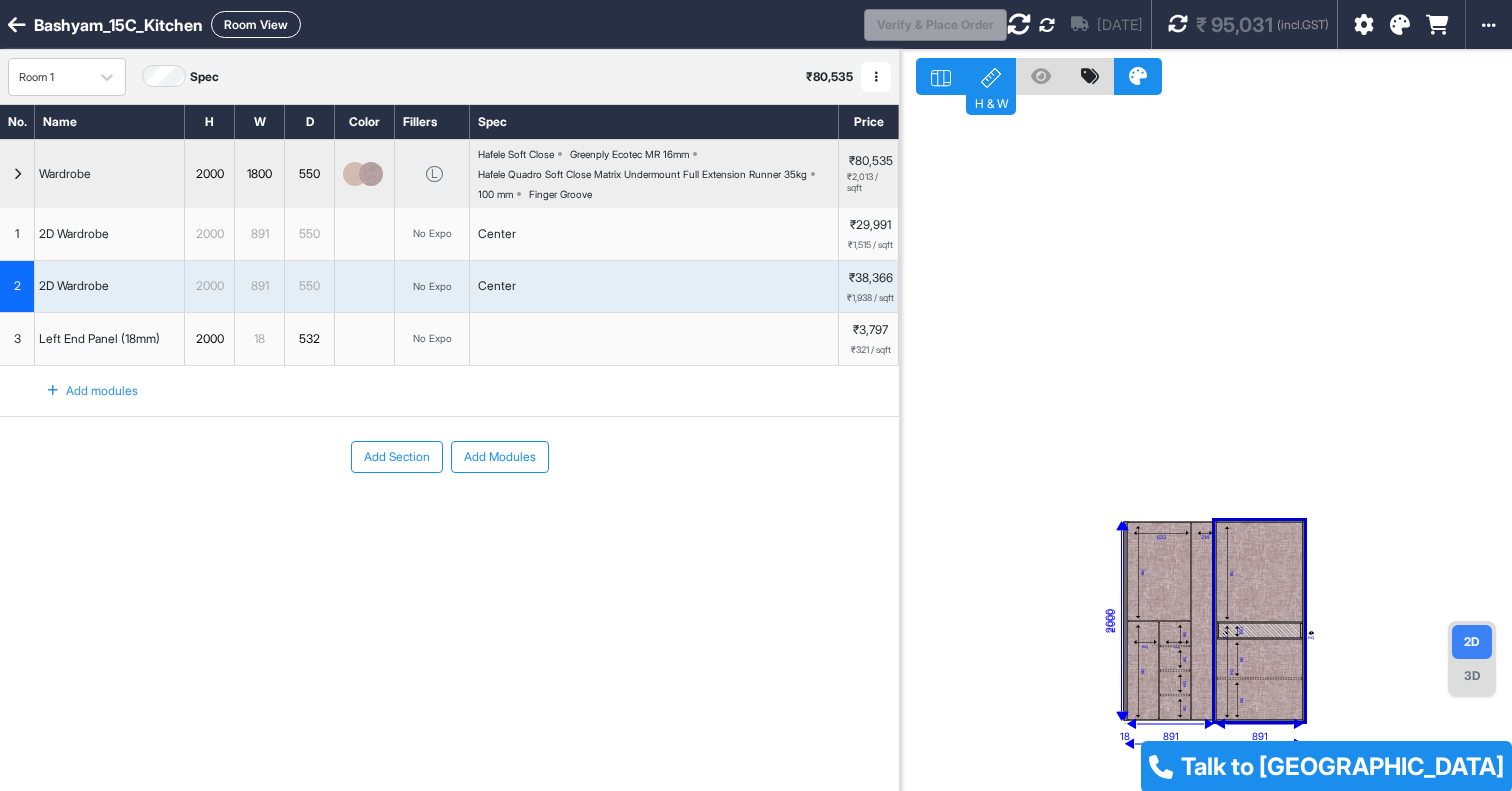 click on "eq" at bounding box center (1175, 658) 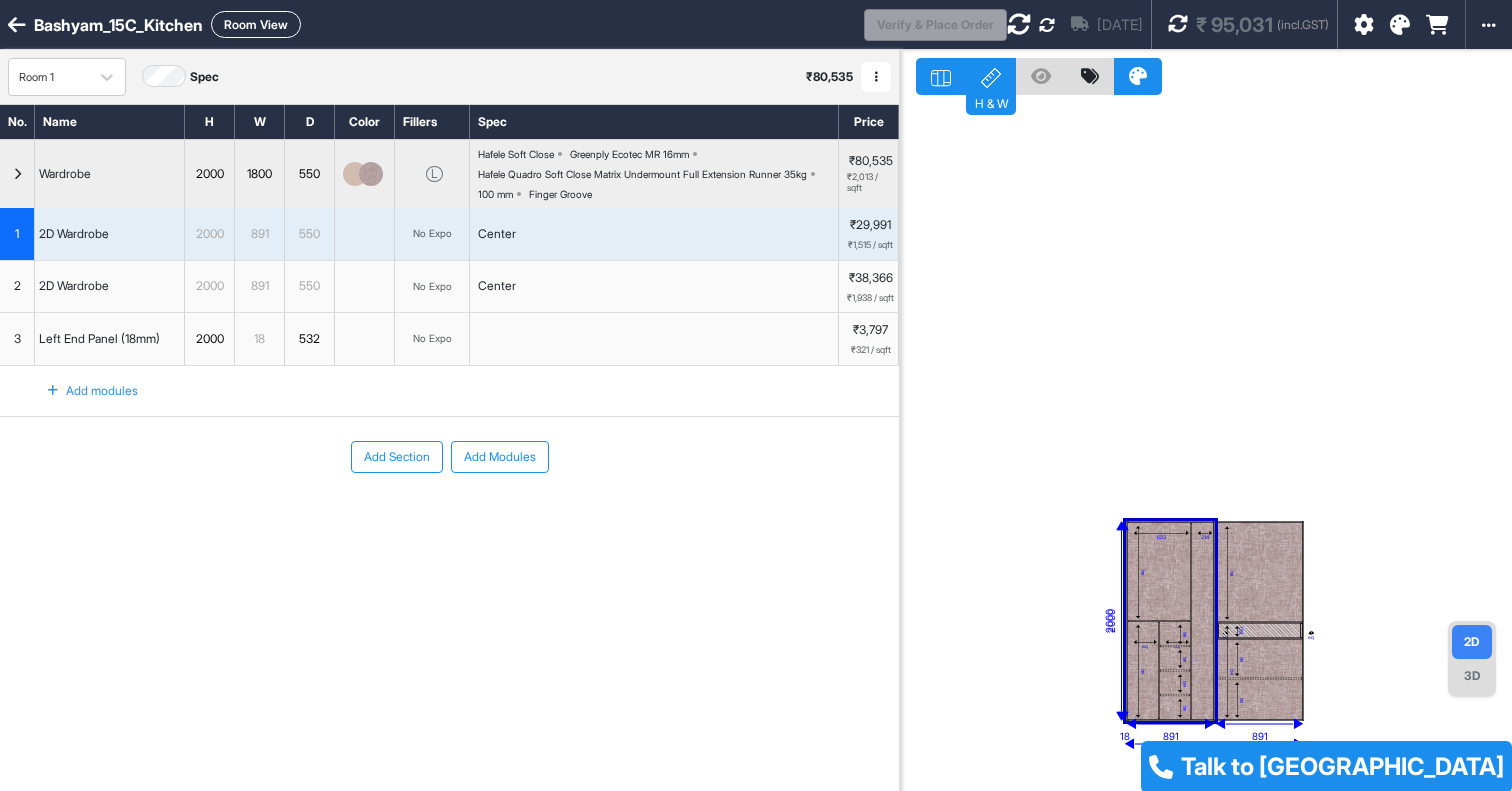 click on "214" at bounding box center (1202, 621) 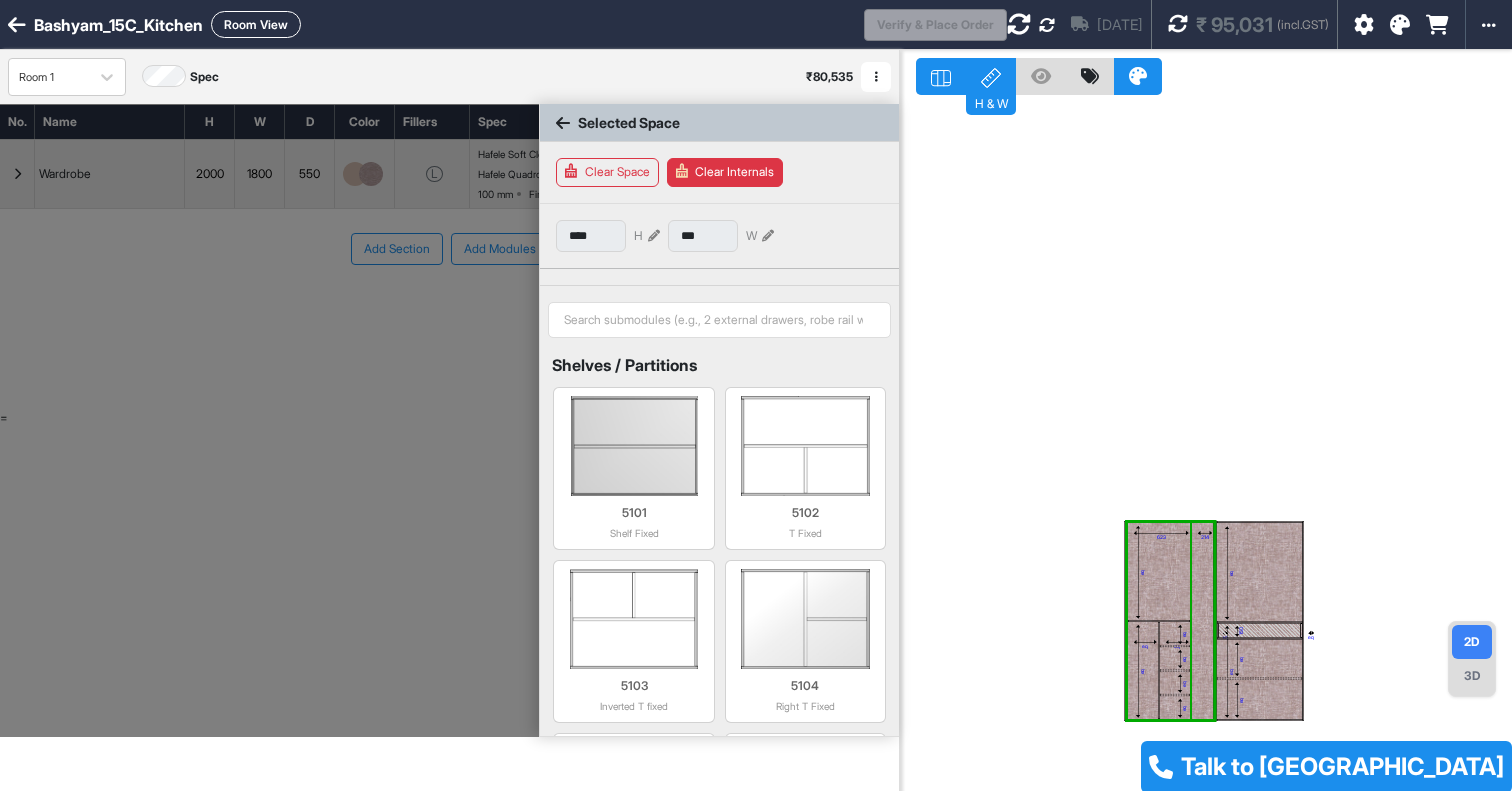 click on "214" at bounding box center (1202, 621) 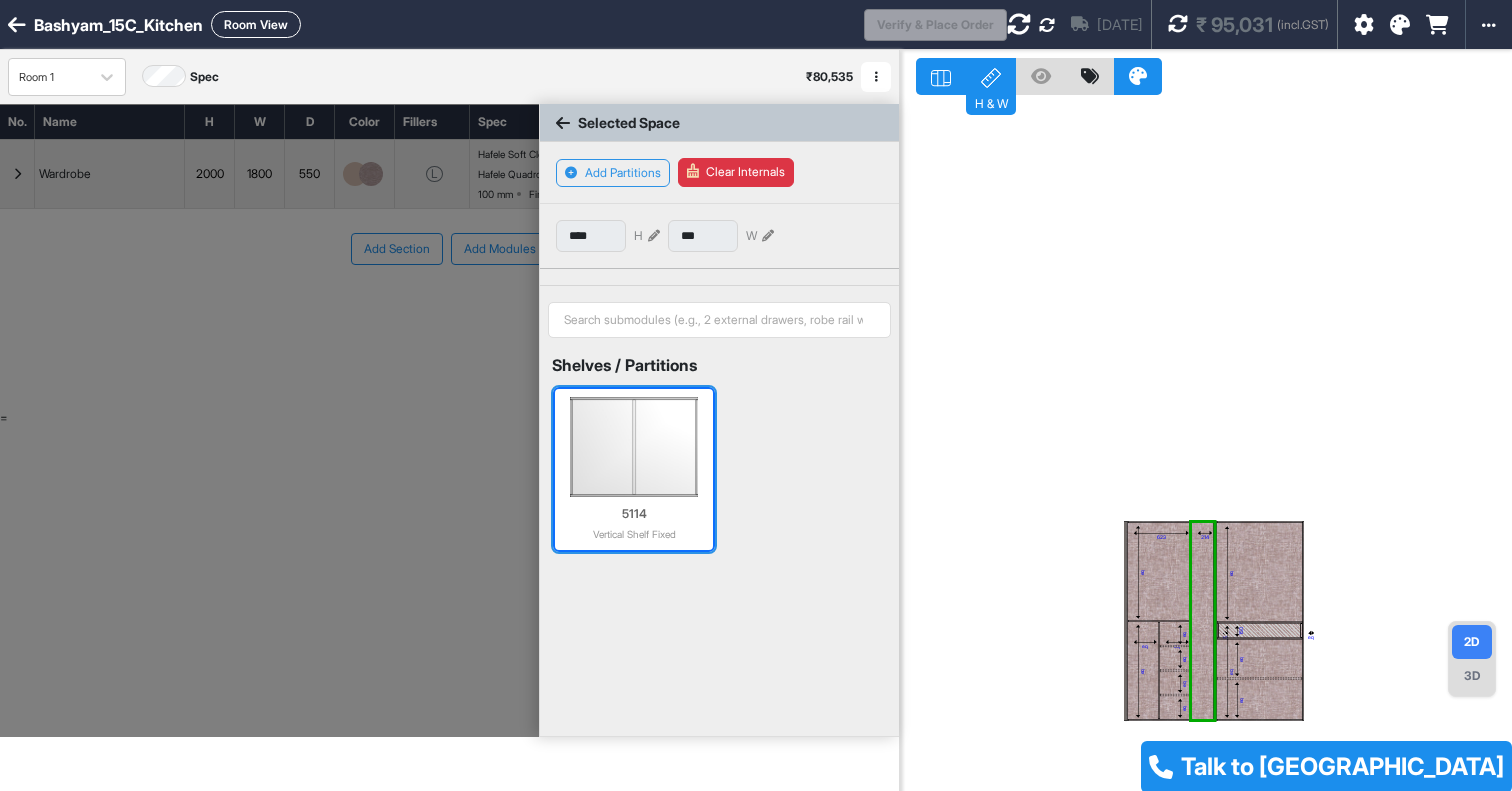 click at bounding box center [633, 447] 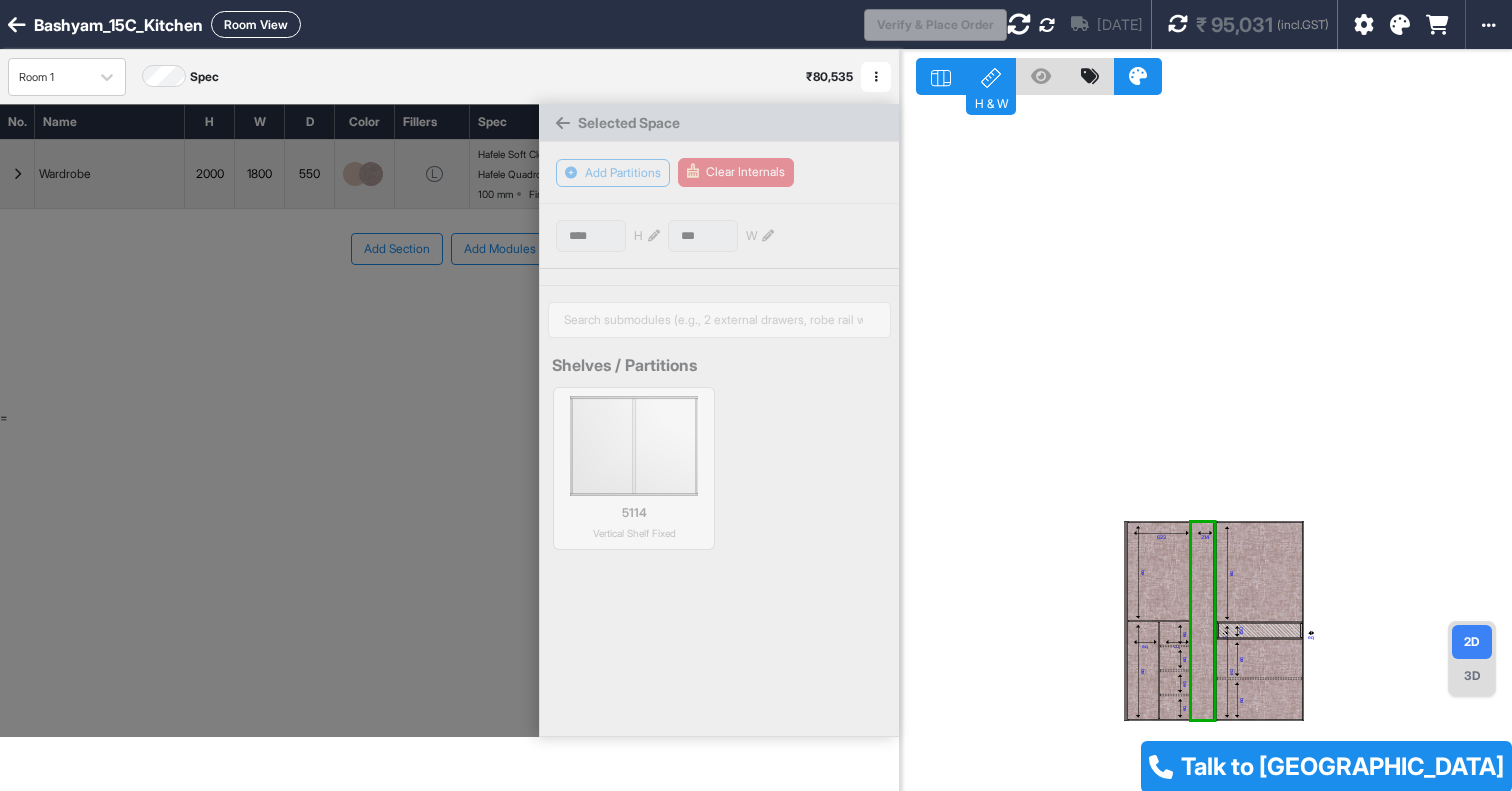 type on "**" 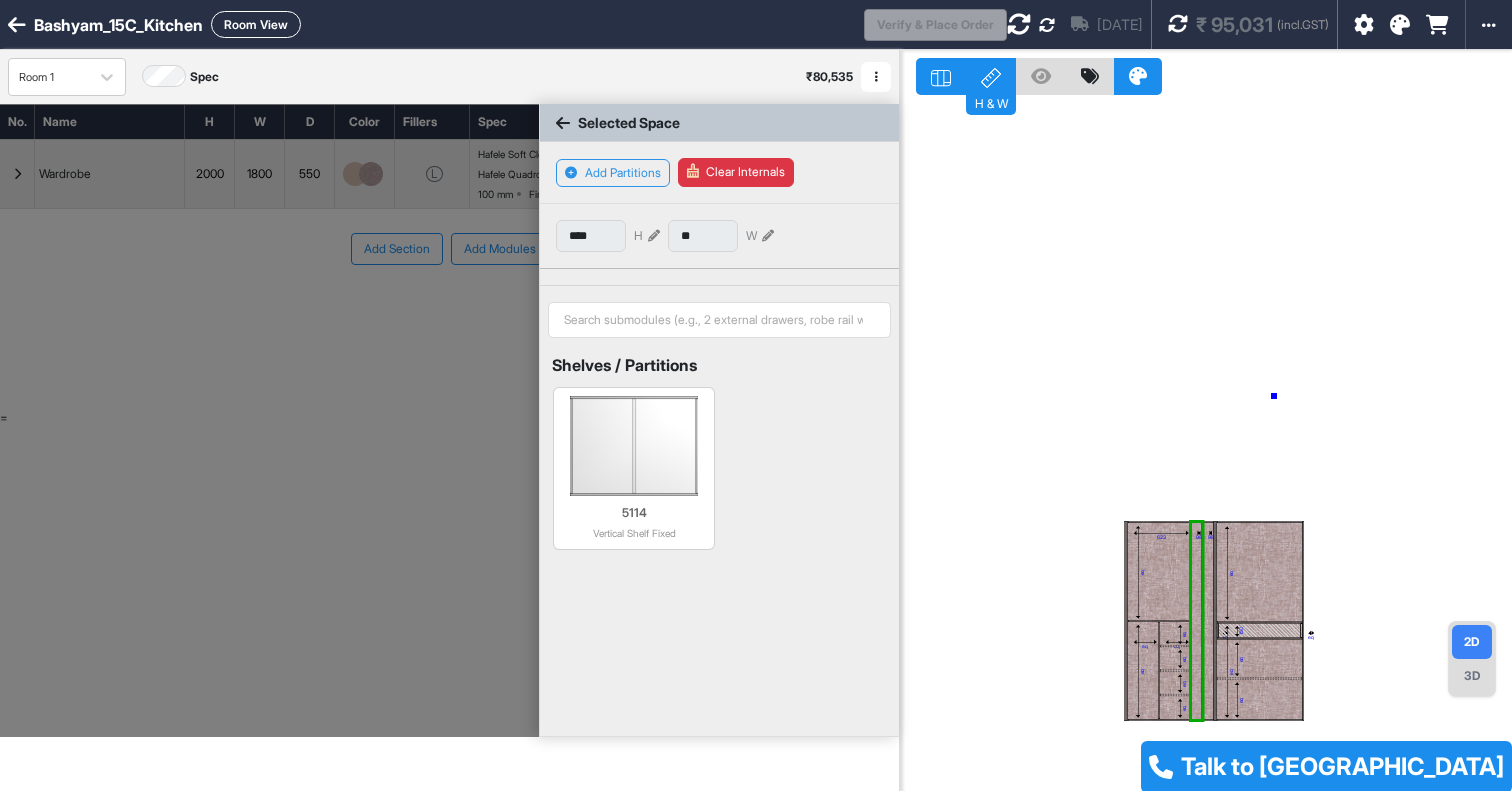 click on "eq eq eq eq eq eq eq eq 623 98 98 eq eq eq 150 eq eq eq" at bounding box center (1206, 445) 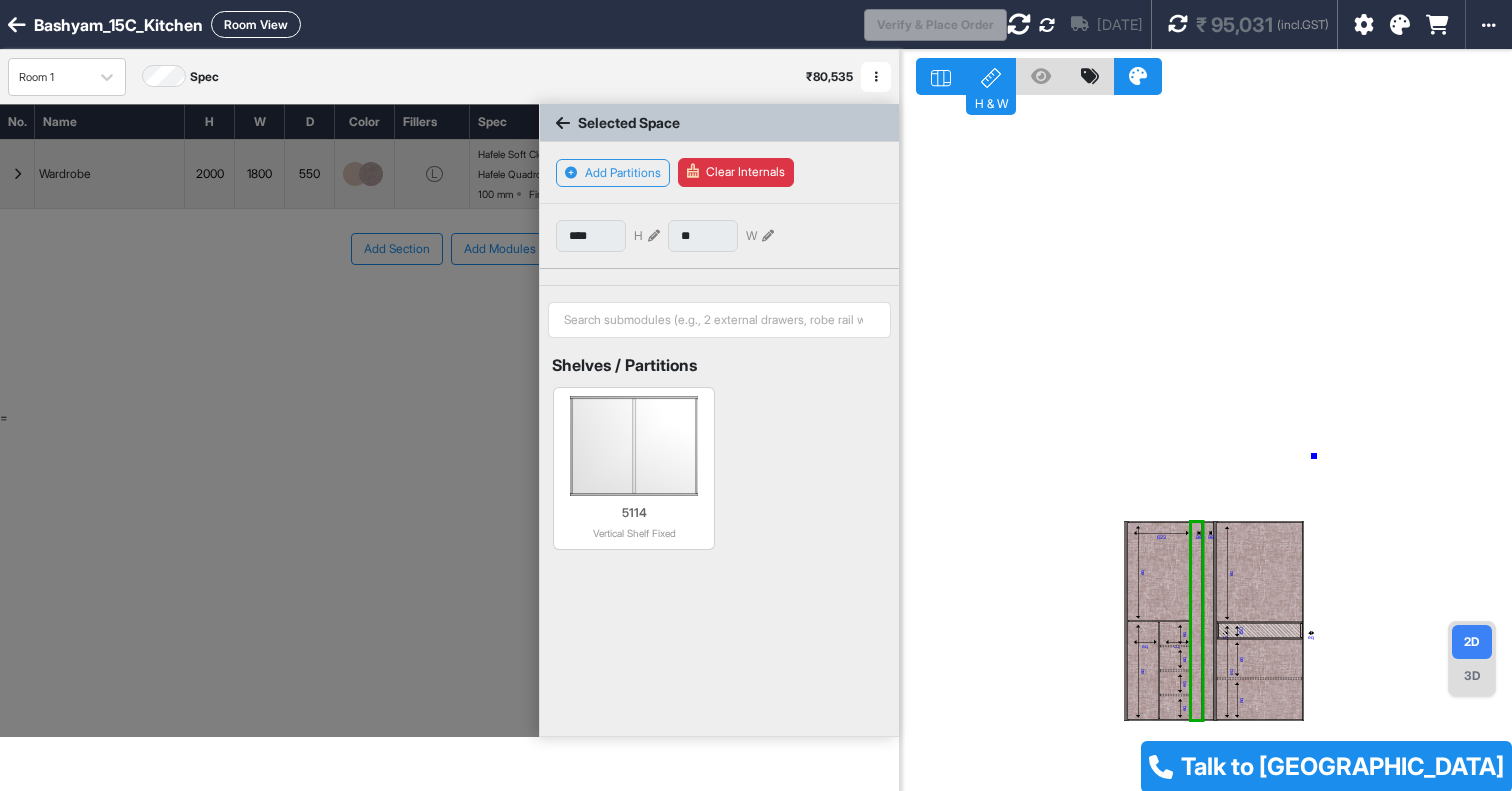 click on "eq eq eq eq eq eq eq eq 623 98 98 eq eq eq 150 eq eq eq" at bounding box center [1206, 445] 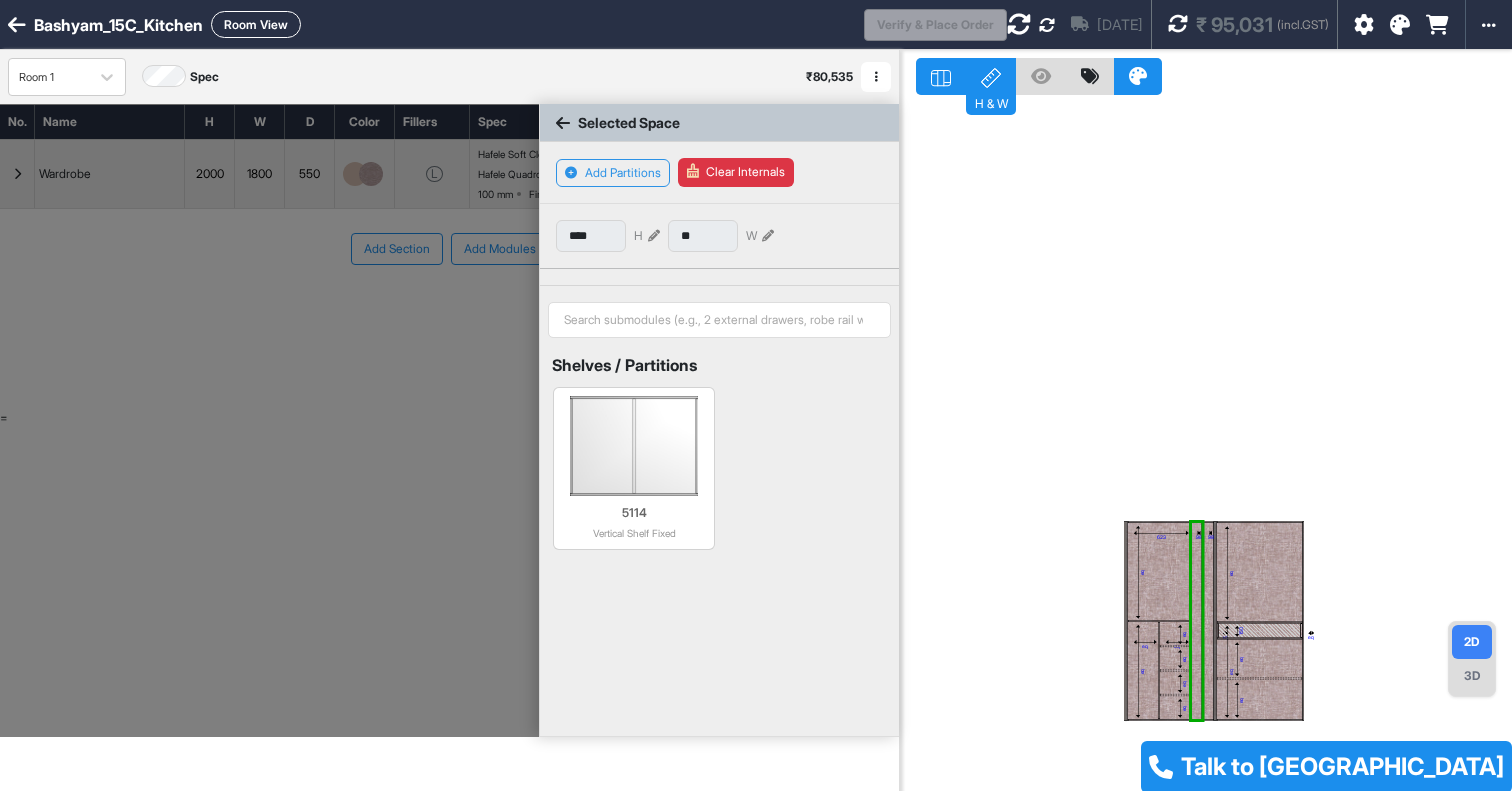 click on "Clear Internals" at bounding box center [736, 172] 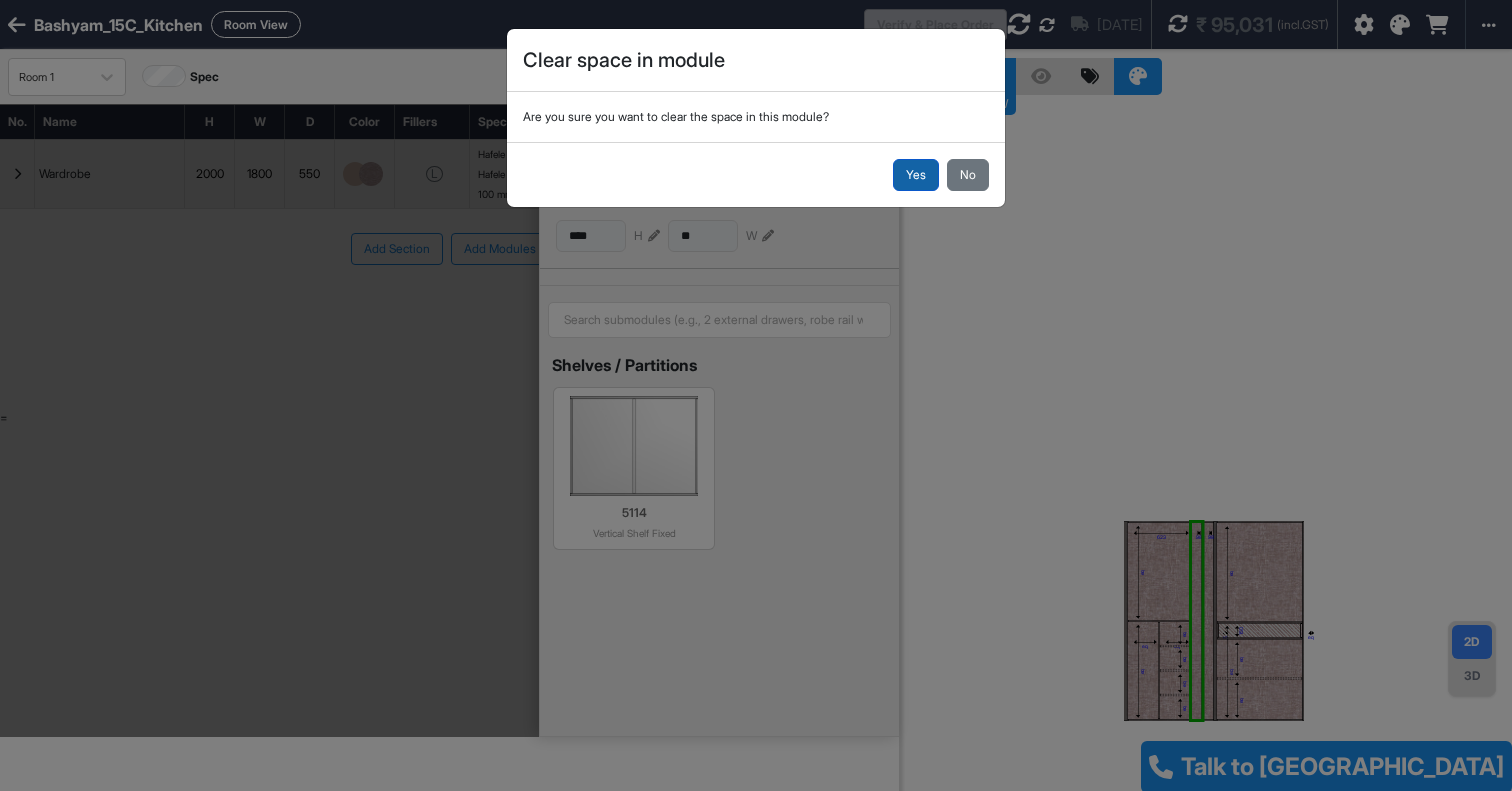 click on "Yes" at bounding box center [916, 175] 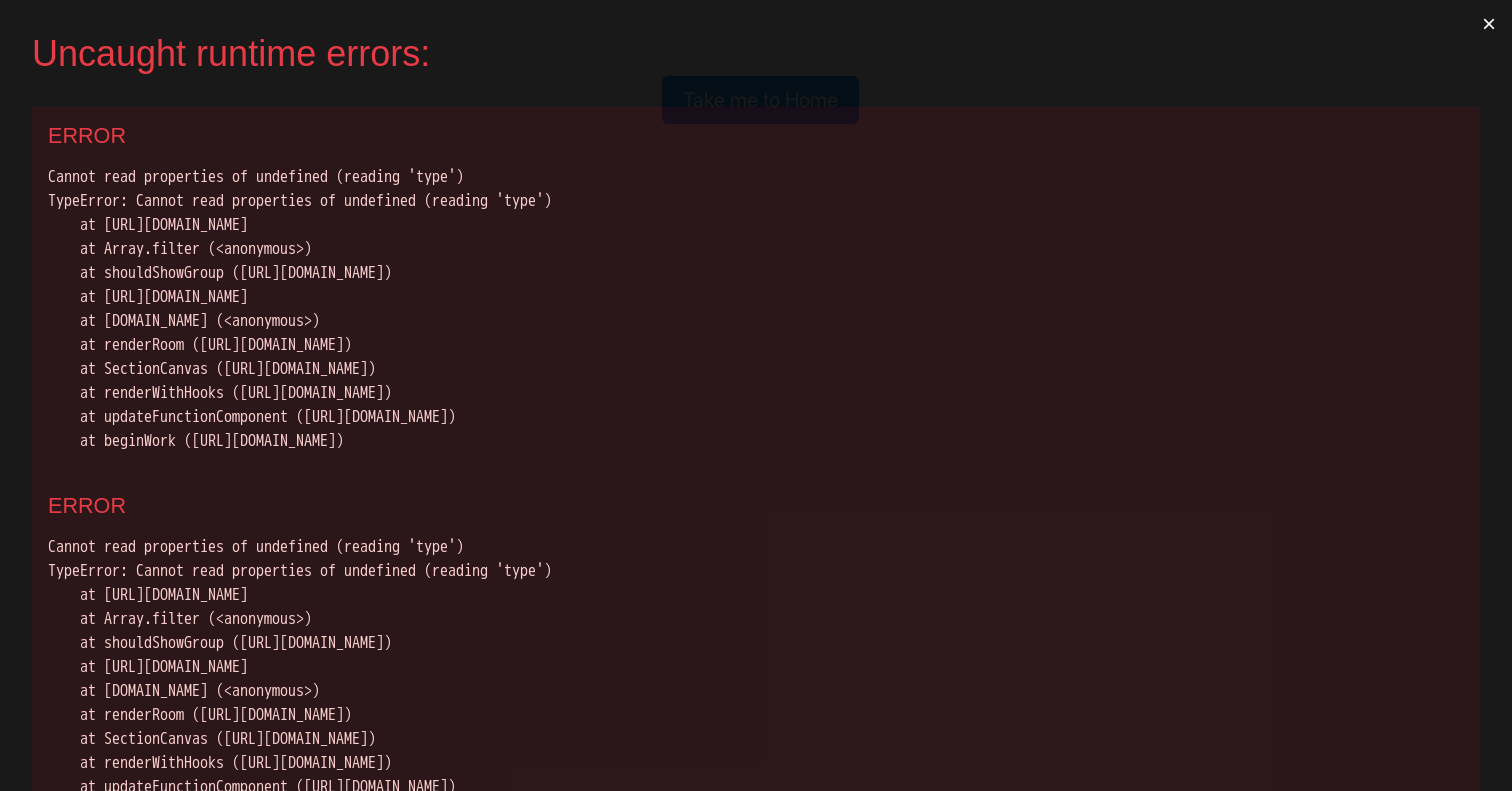 scroll, scrollTop: 0, scrollLeft: 0, axis: both 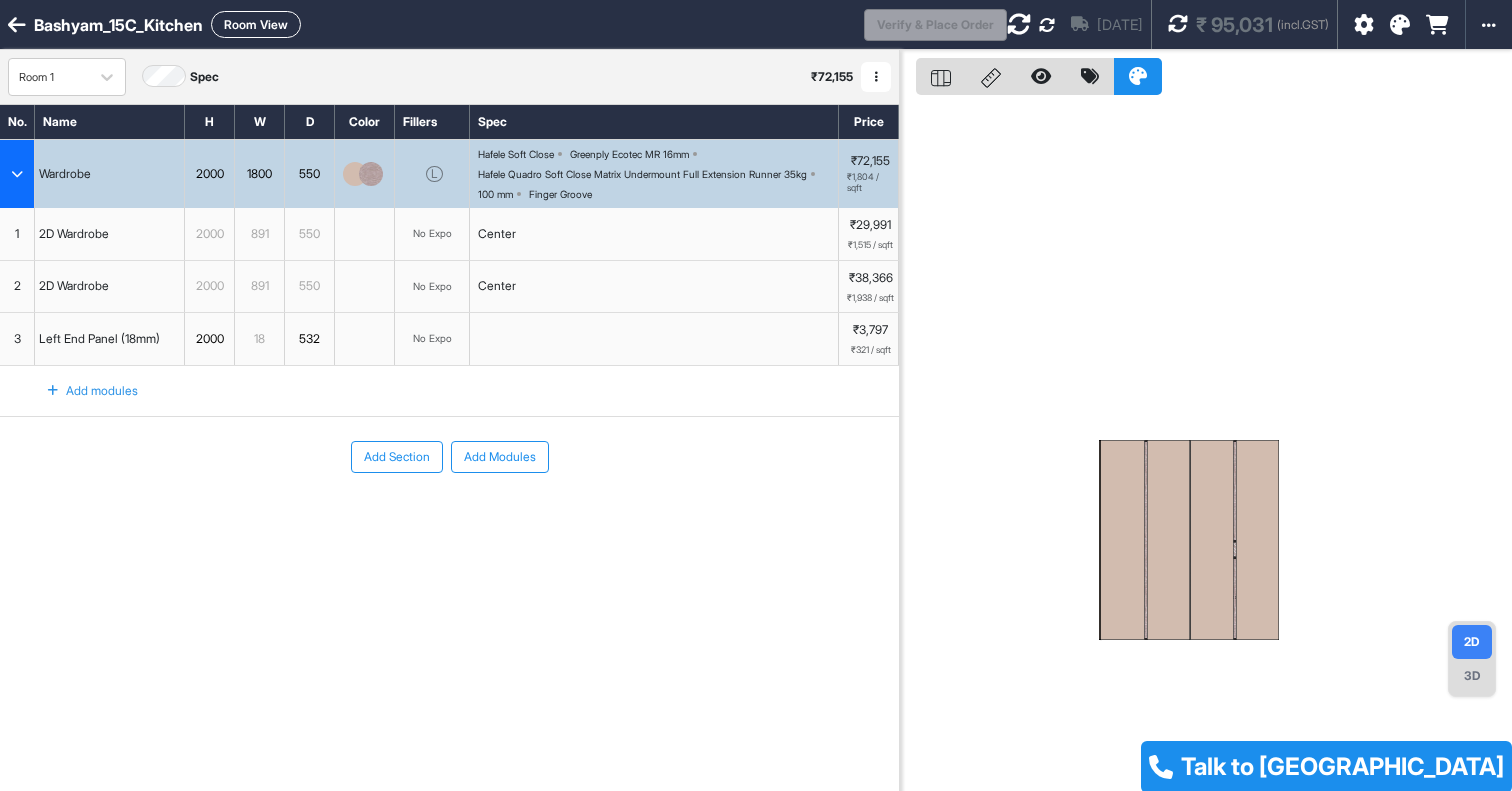 click at bounding box center [1121, 540] 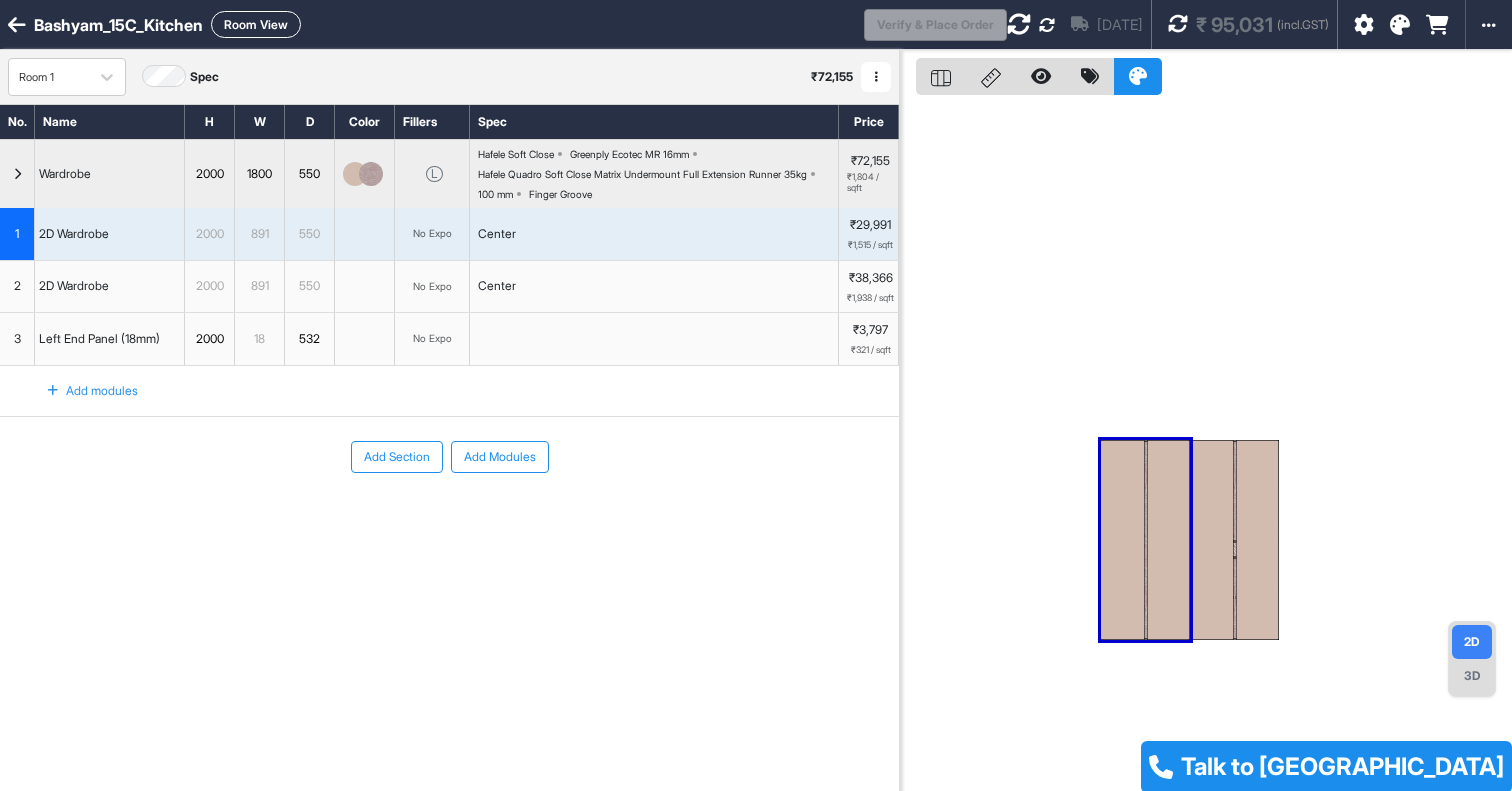click on "₹29,991" at bounding box center (870, 225) 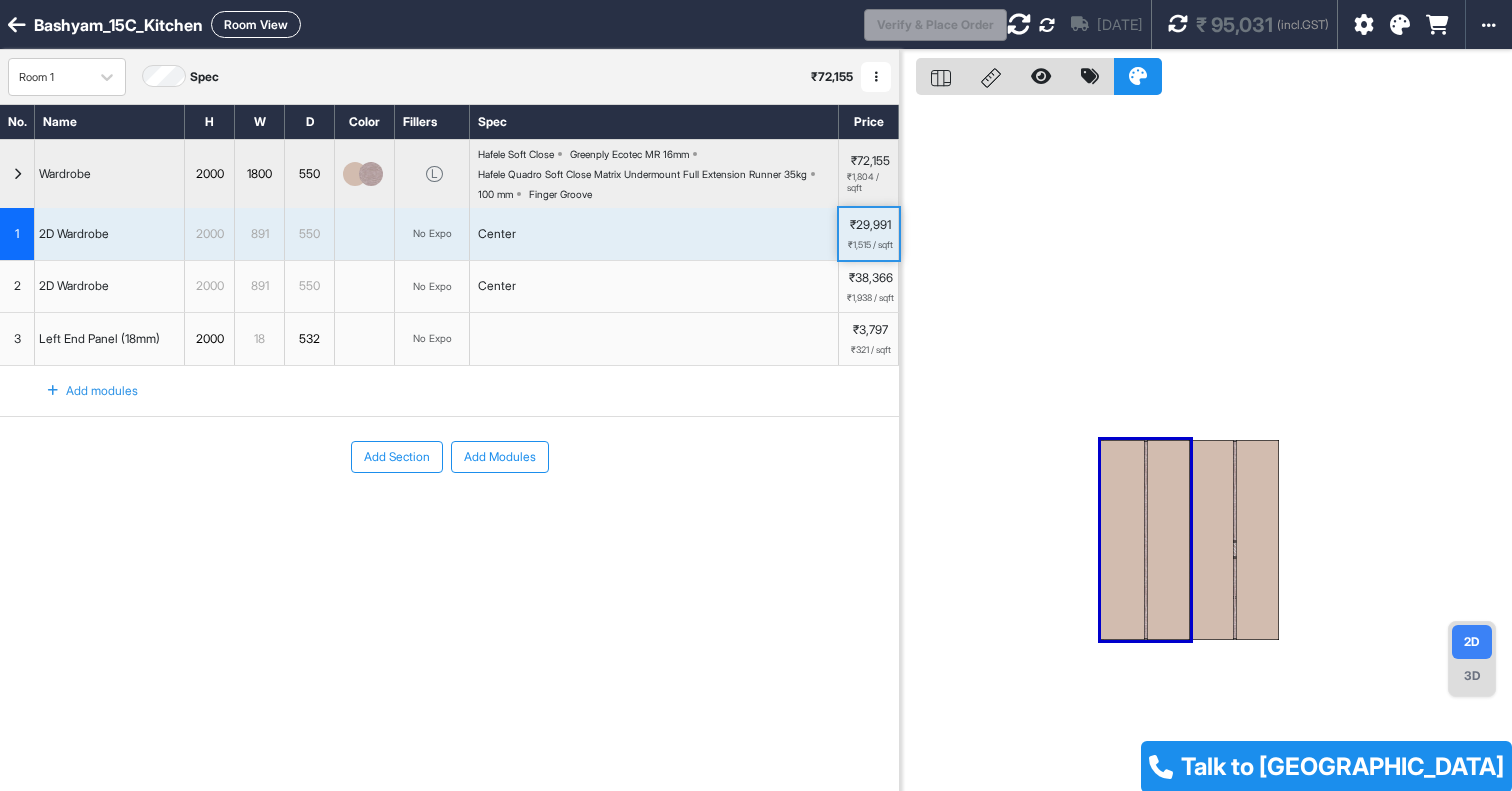 click on "₹29,991" at bounding box center [870, 225] 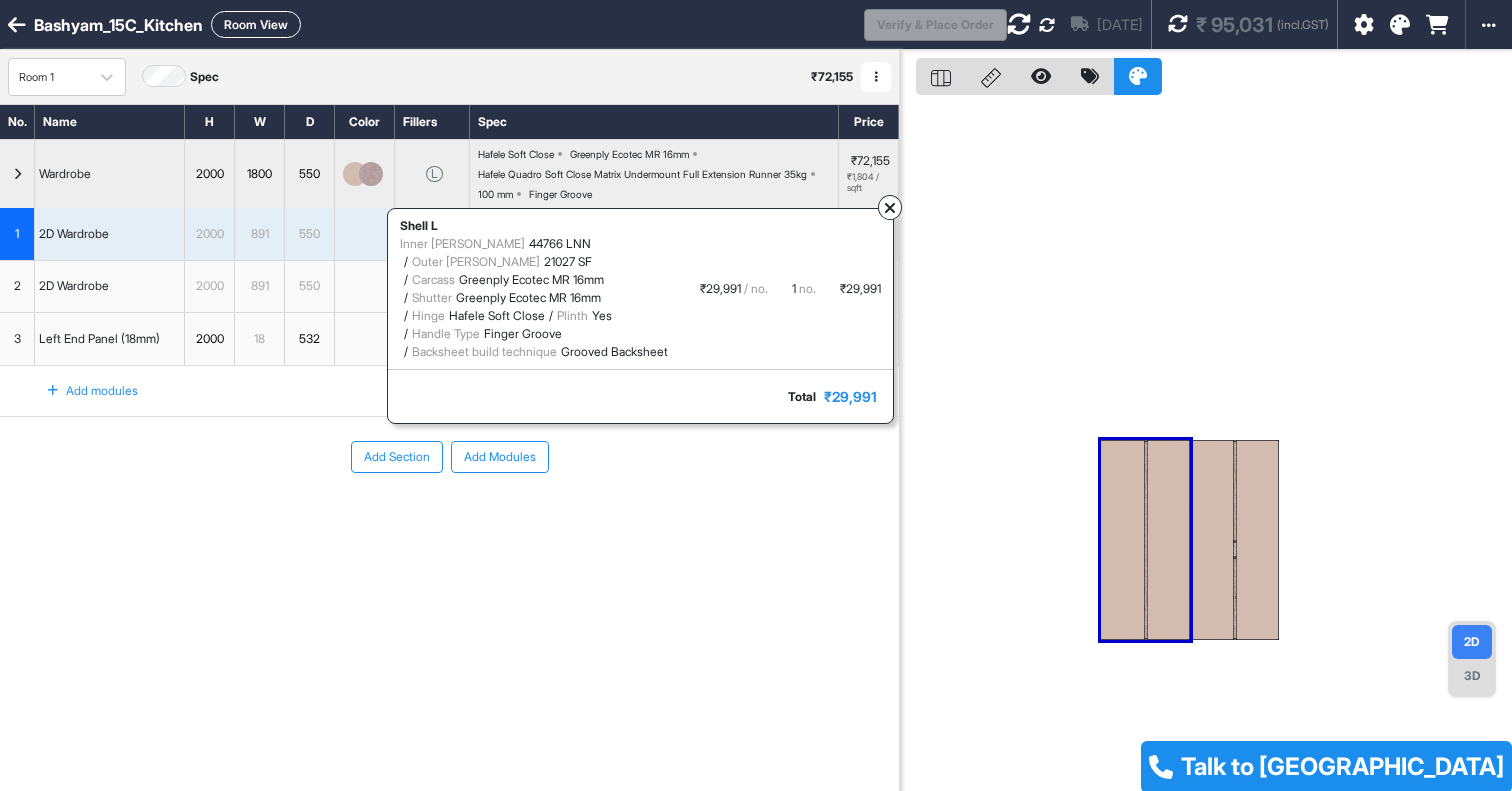 click at bounding box center (1206, 445) 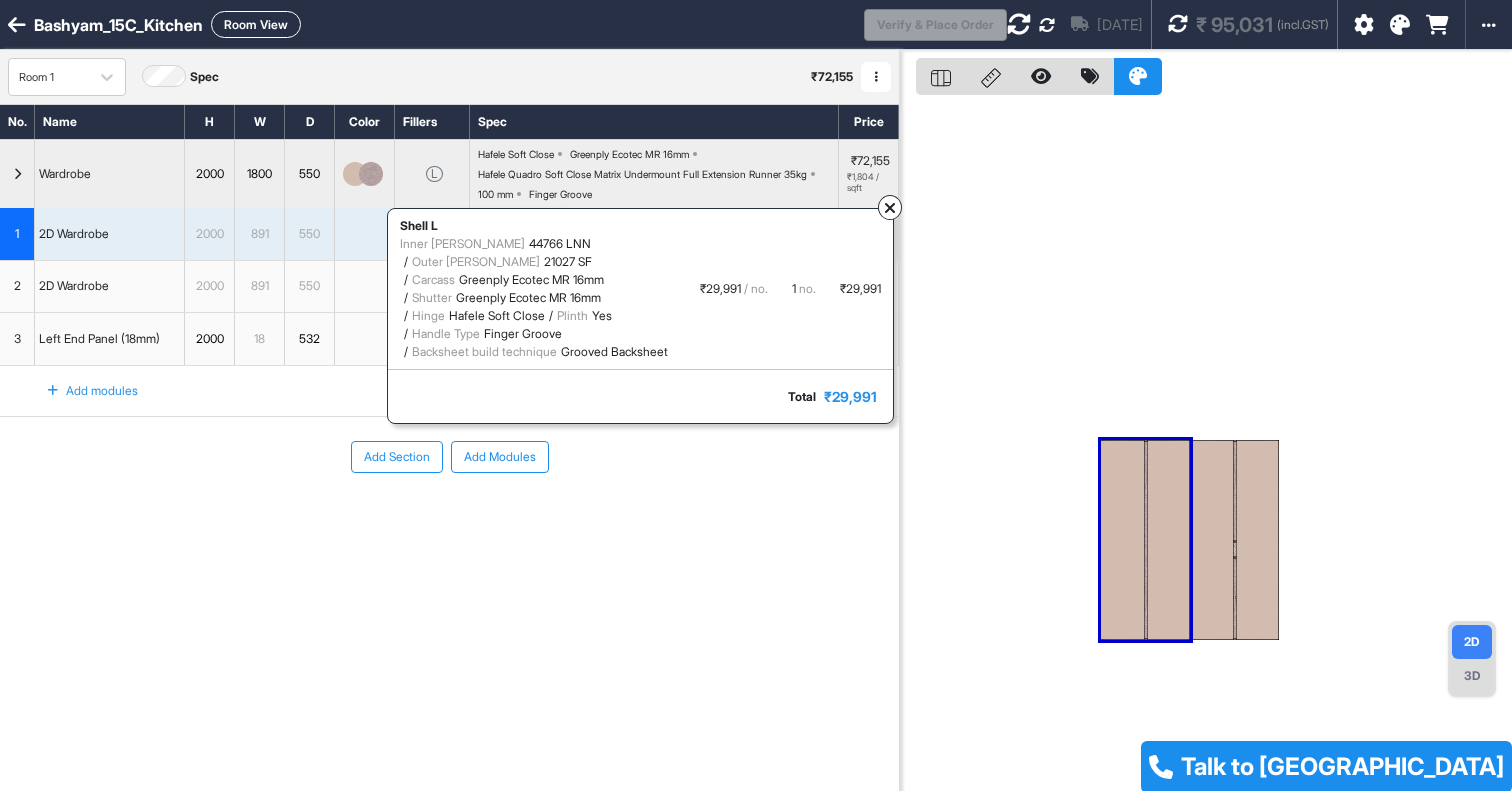 click on "L" at bounding box center [434, 174] 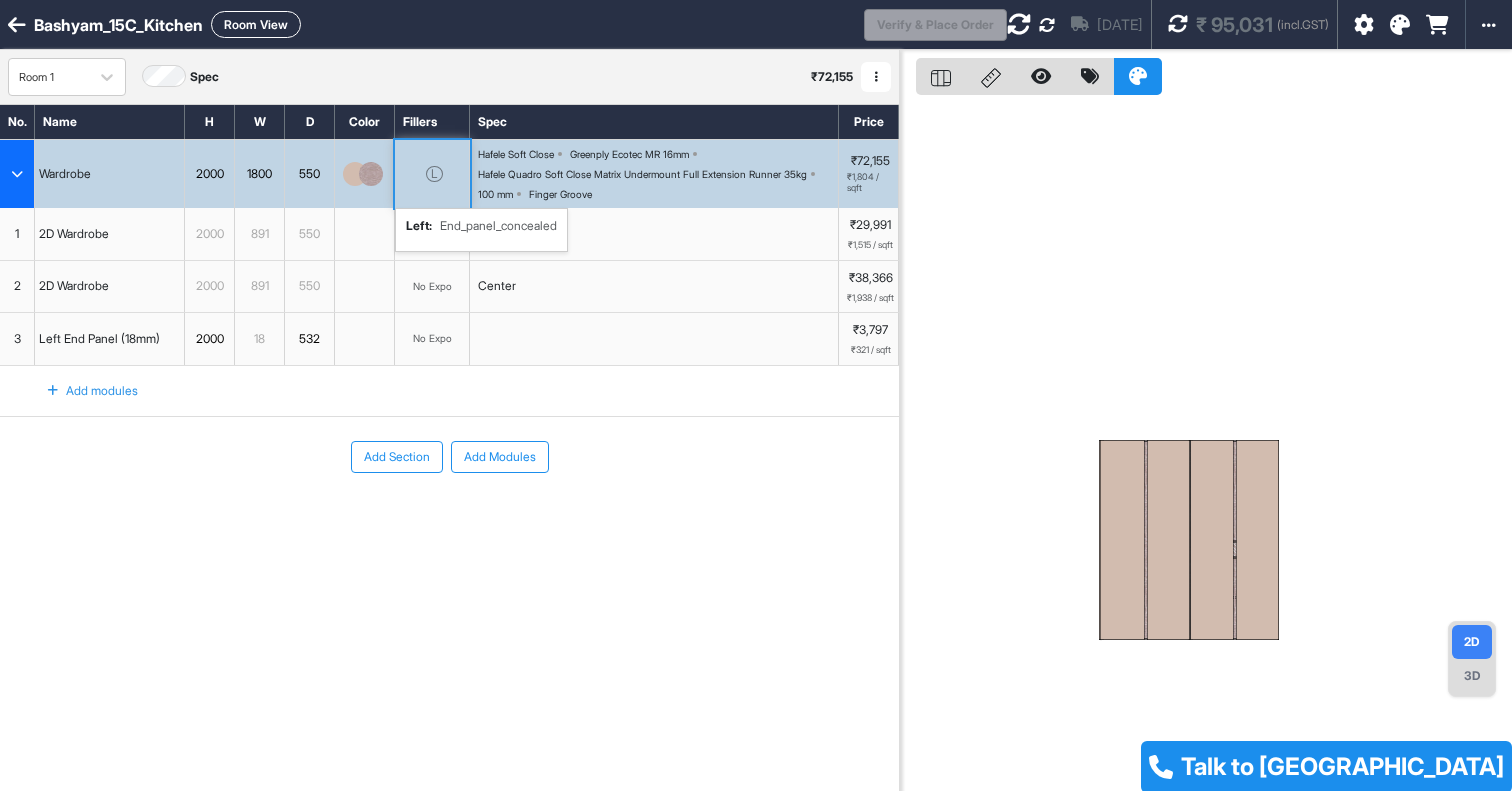 click on "L" at bounding box center [434, 174] 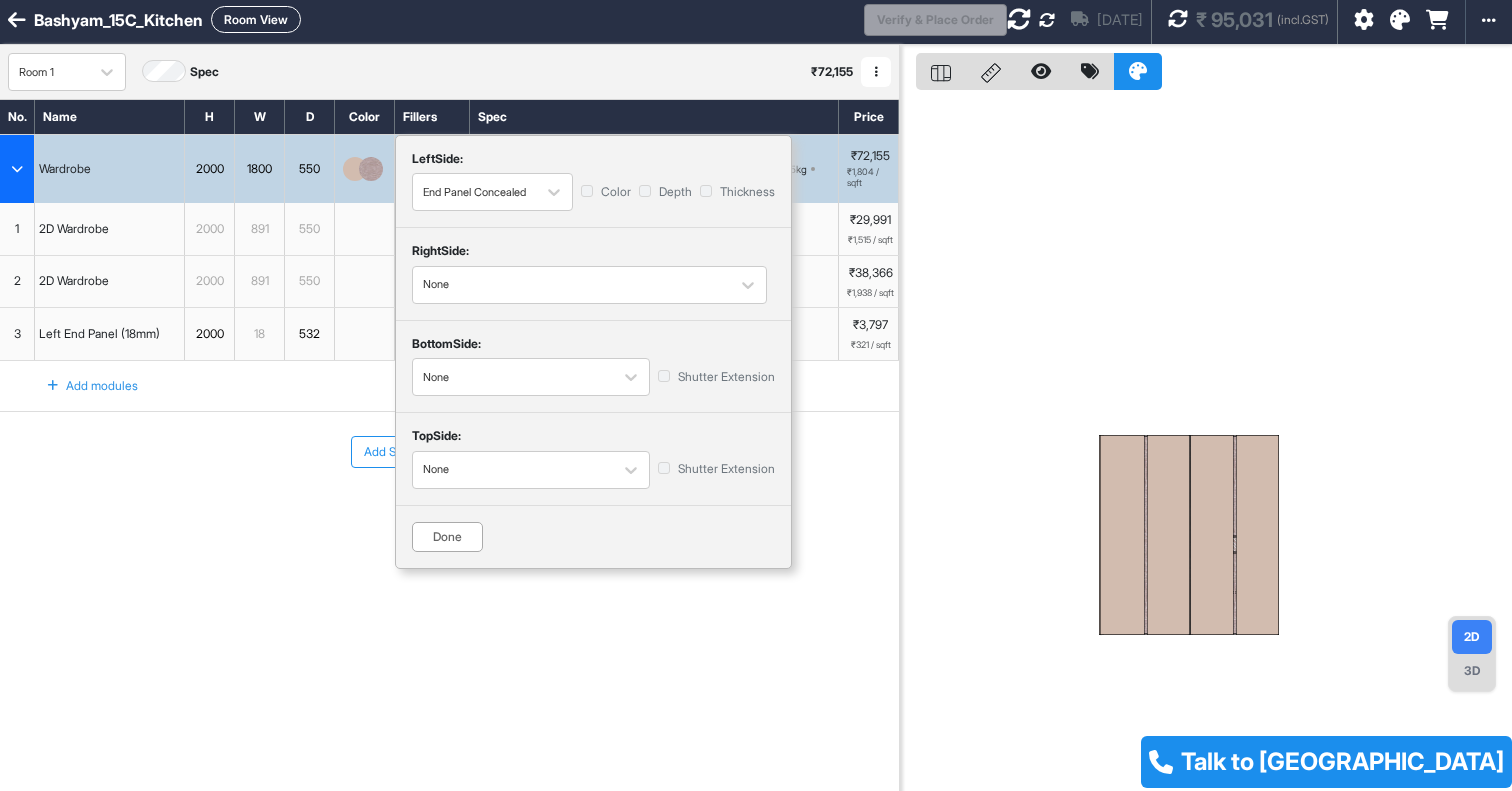 scroll, scrollTop: 0, scrollLeft: 0, axis: both 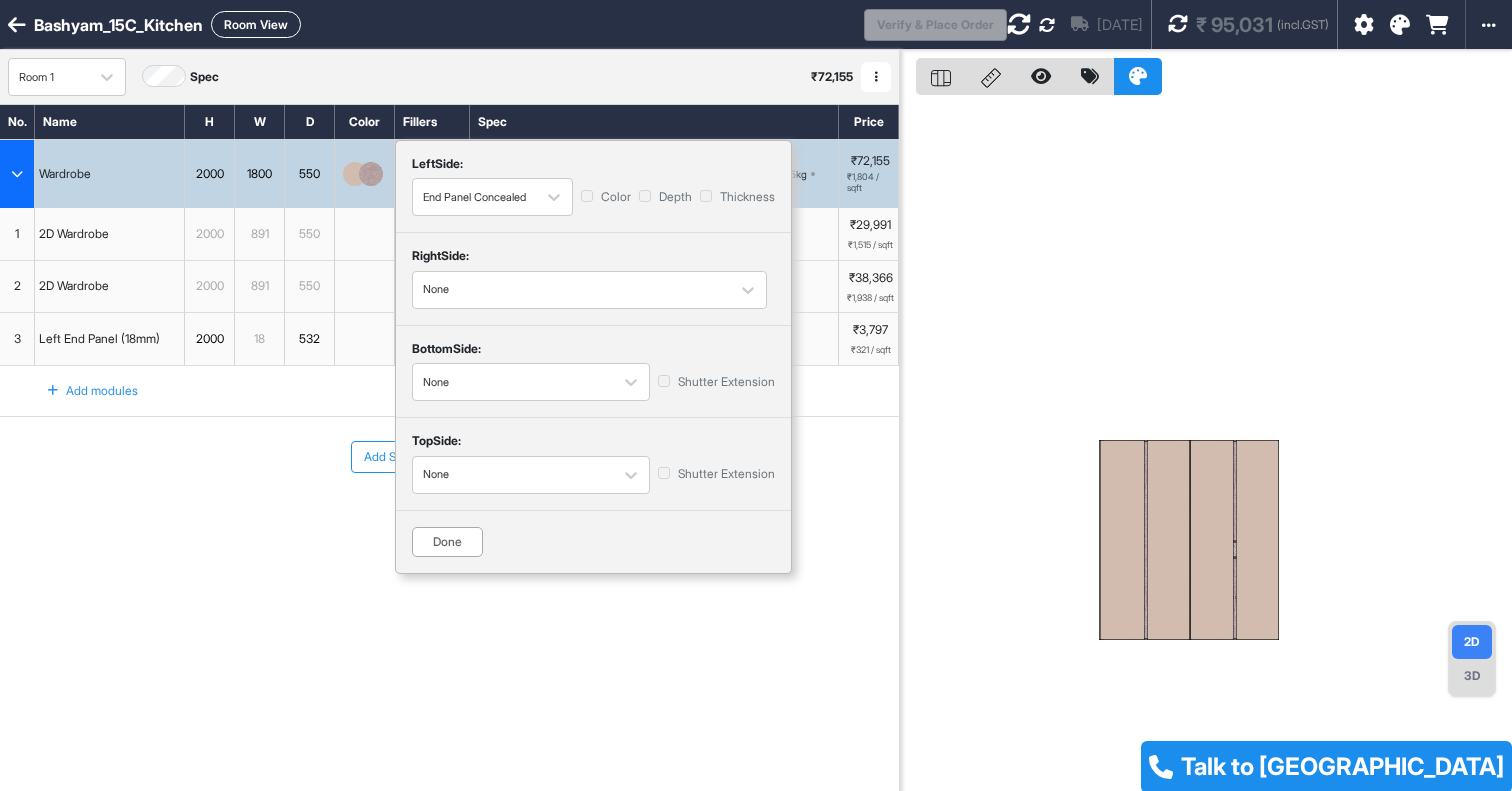 click on "Done" at bounding box center [447, 542] 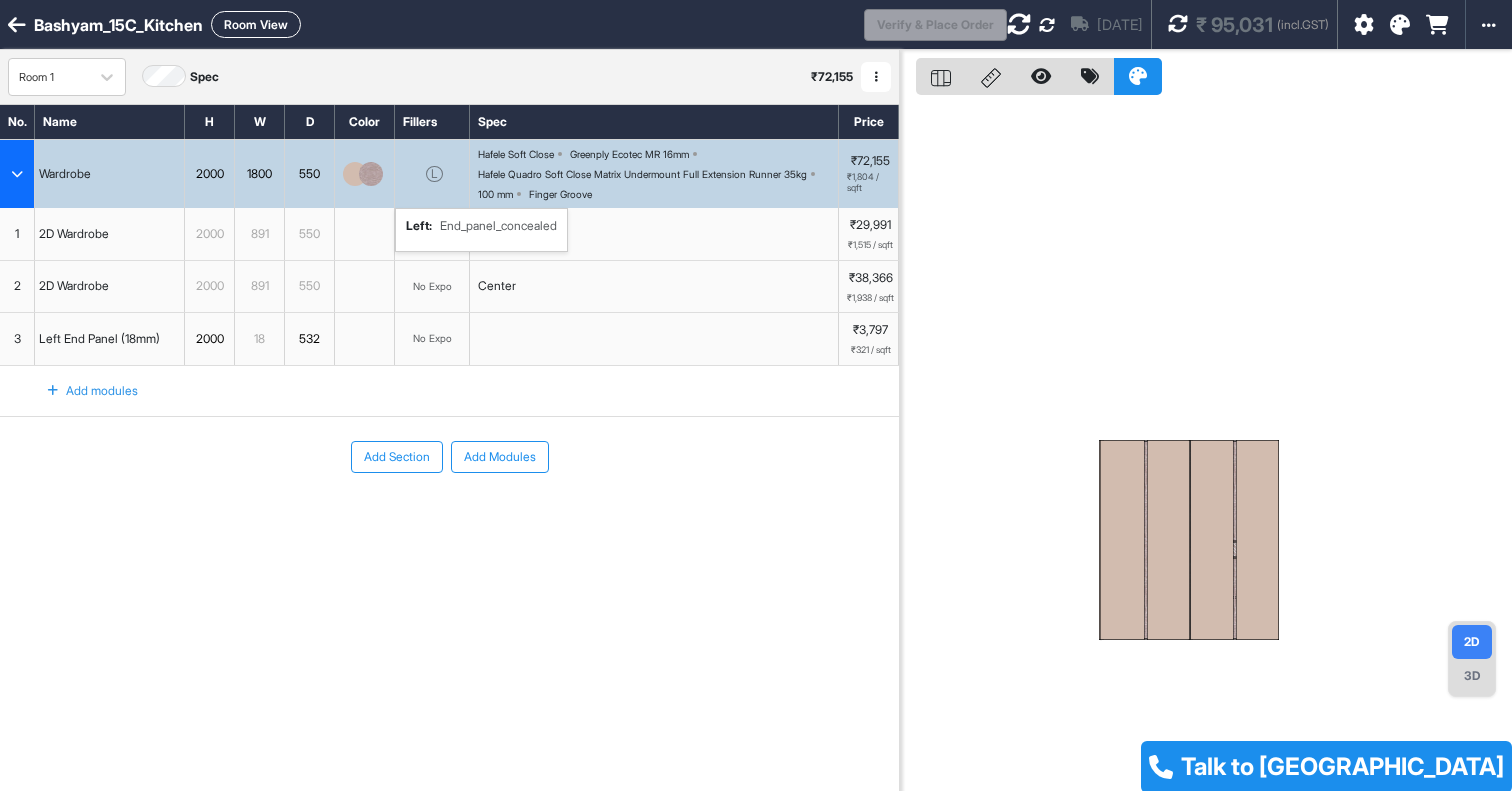 click on "Hafele Quadro Soft Close Matrix Undermount Full Extension Runner 35kg" at bounding box center [642, 174] 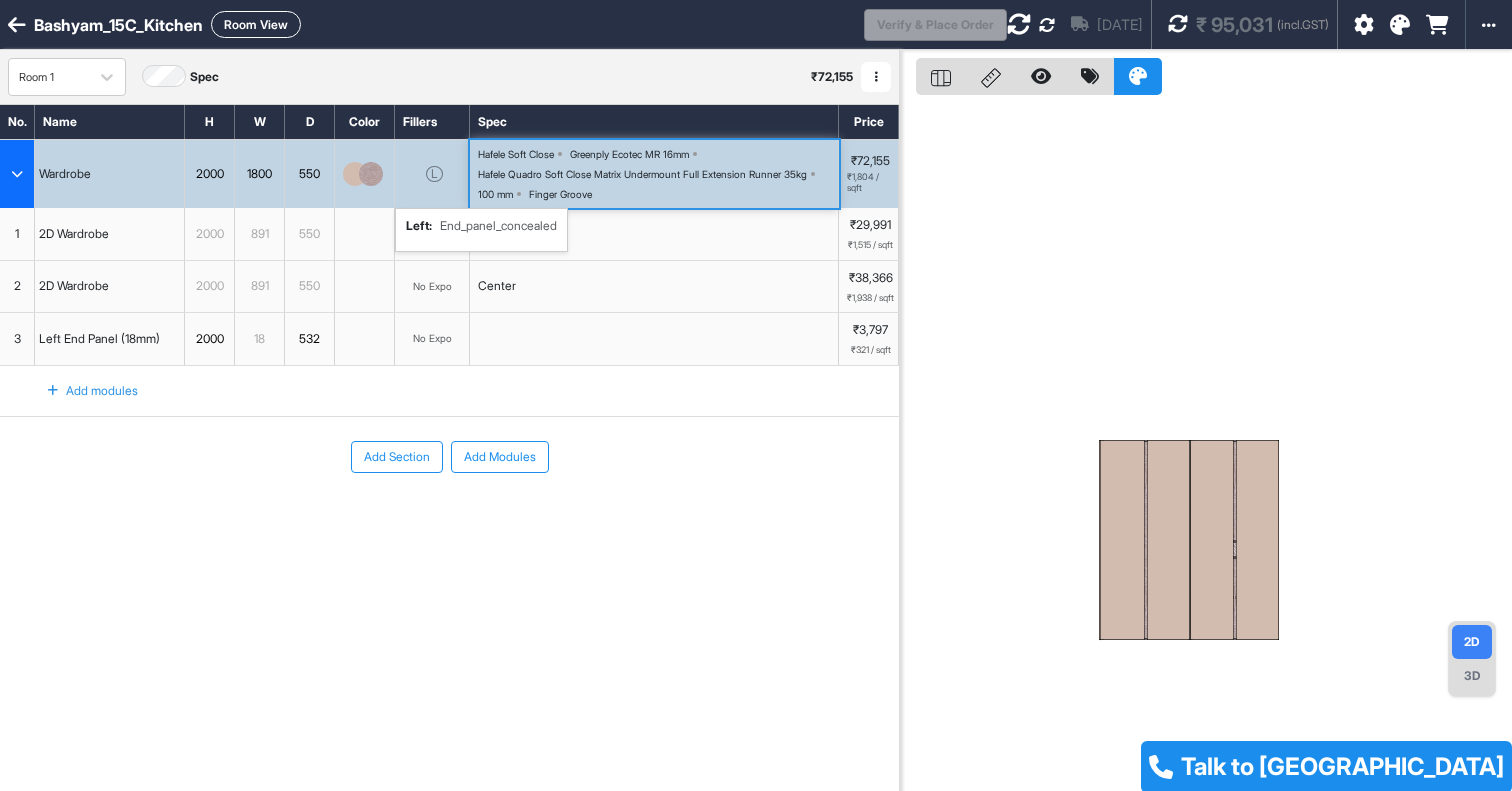 click on "Hafele Quadro Soft Close Matrix Undermount Full Extension Runner 35kg" at bounding box center [642, 174] 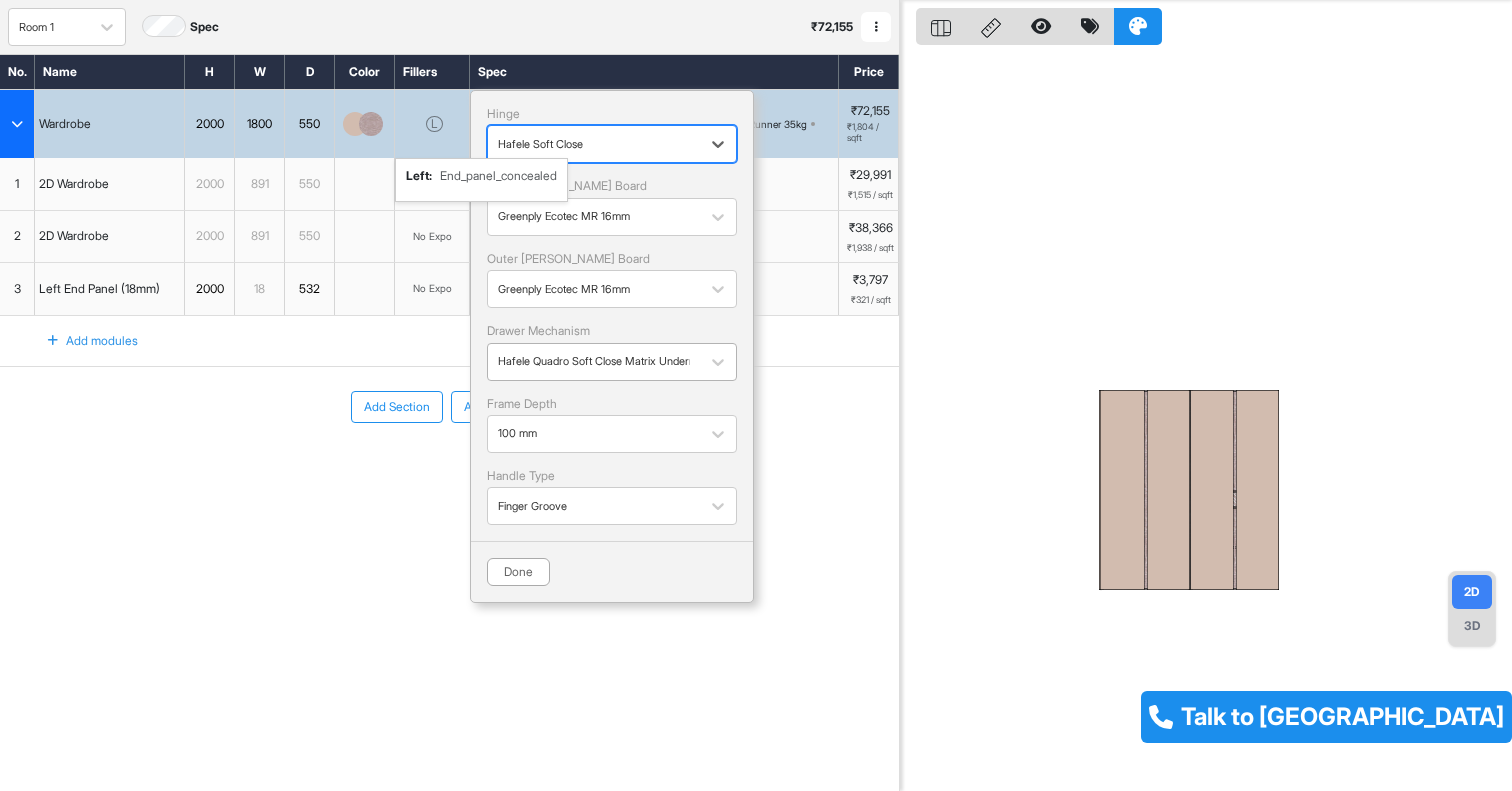 scroll, scrollTop: 0, scrollLeft: 0, axis: both 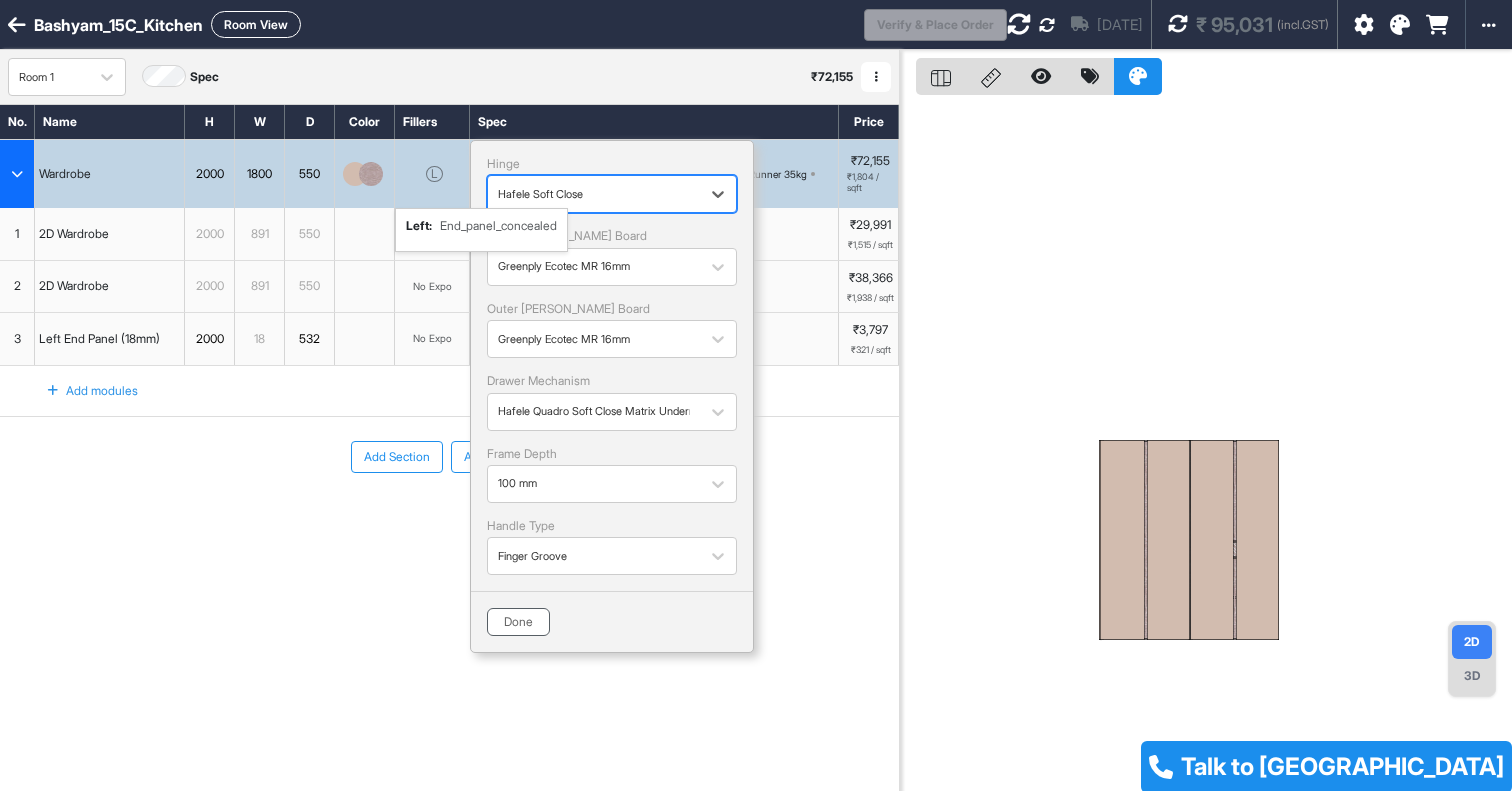 click on "Done" at bounding box center (518, 622) 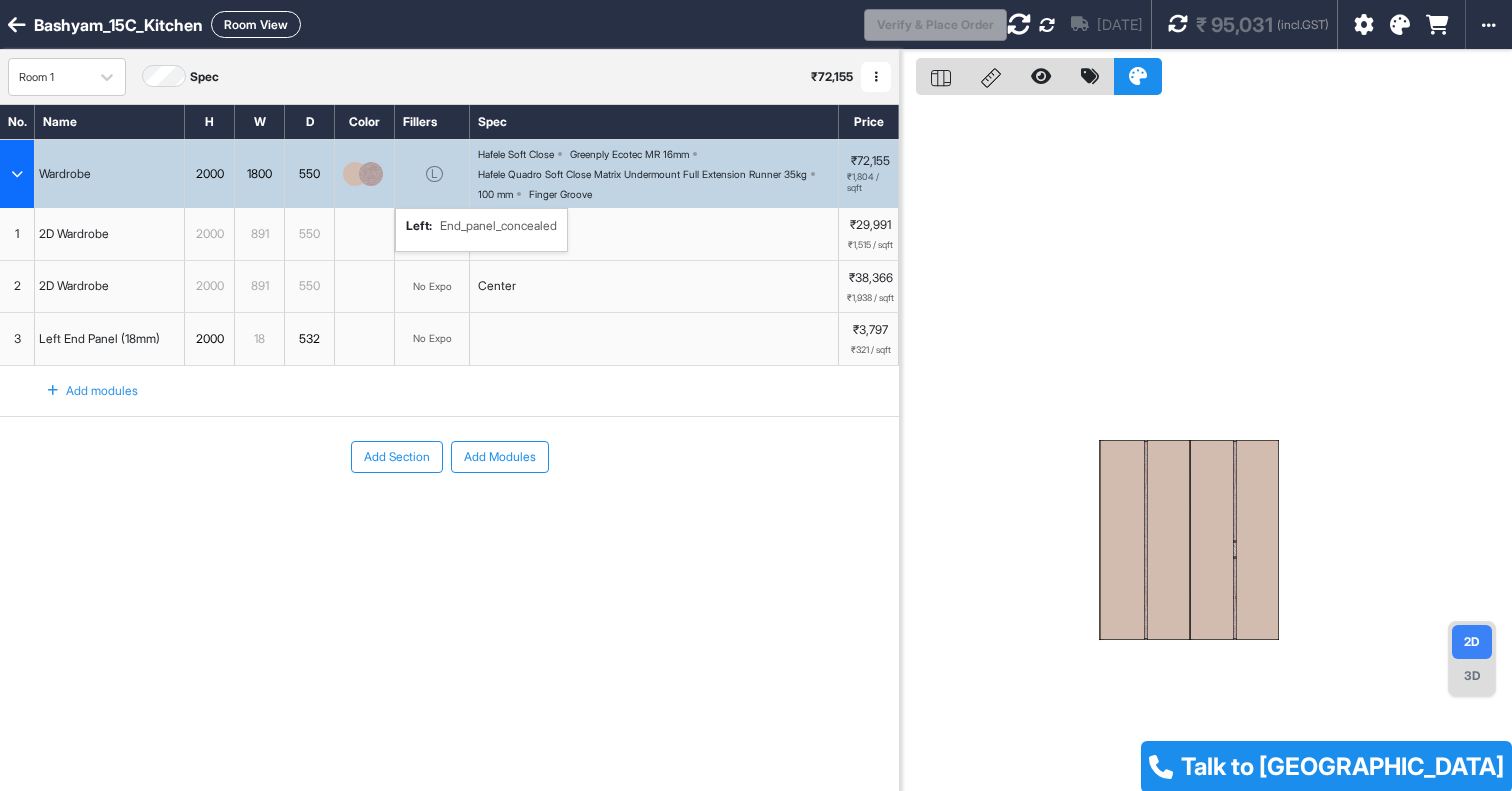 click on "L left : End_panel_concealed" at bounding box center [432, 174] 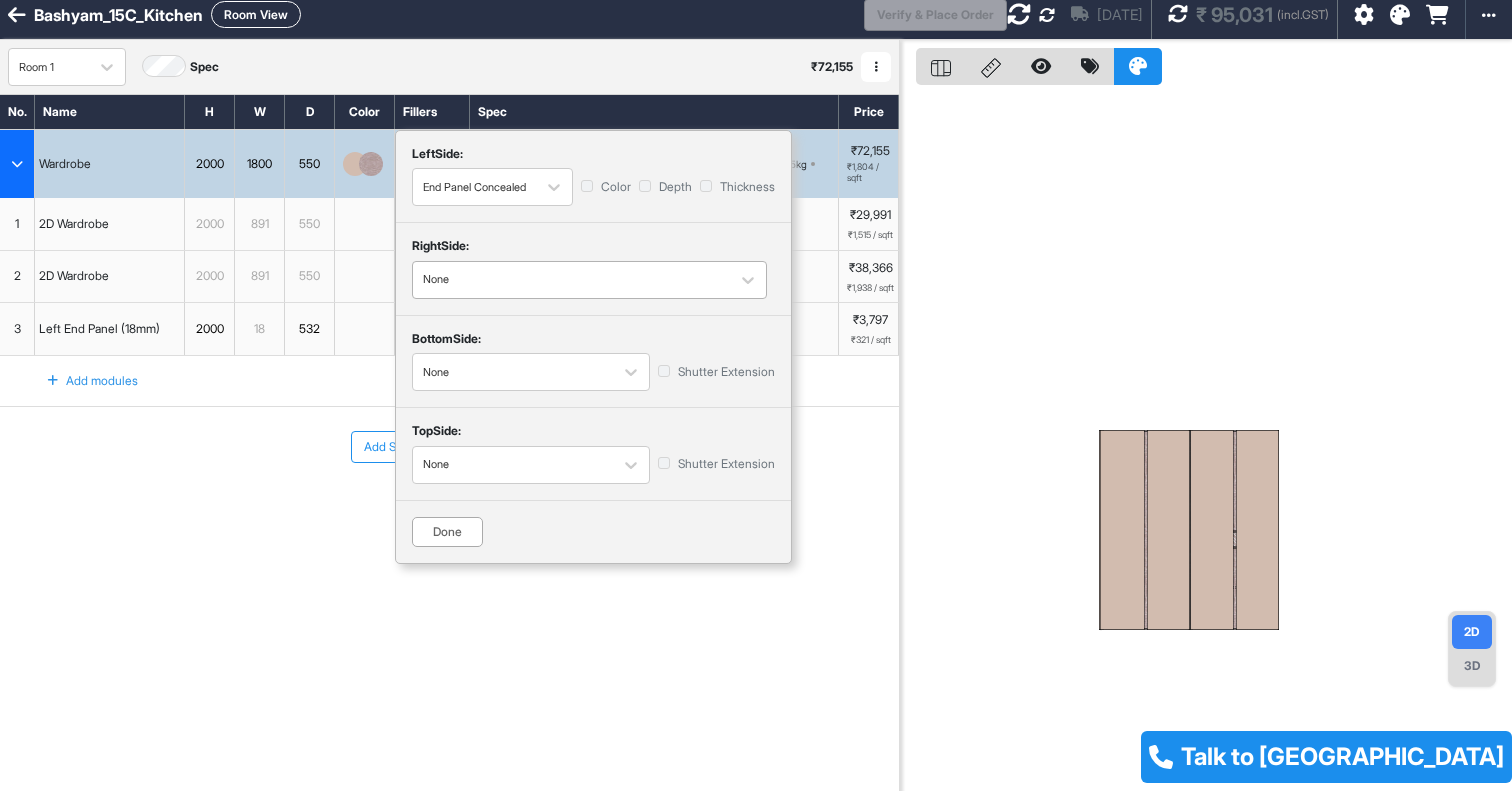 scroll, scrollTop: 19, scrollLeft: 0, axis: vertical 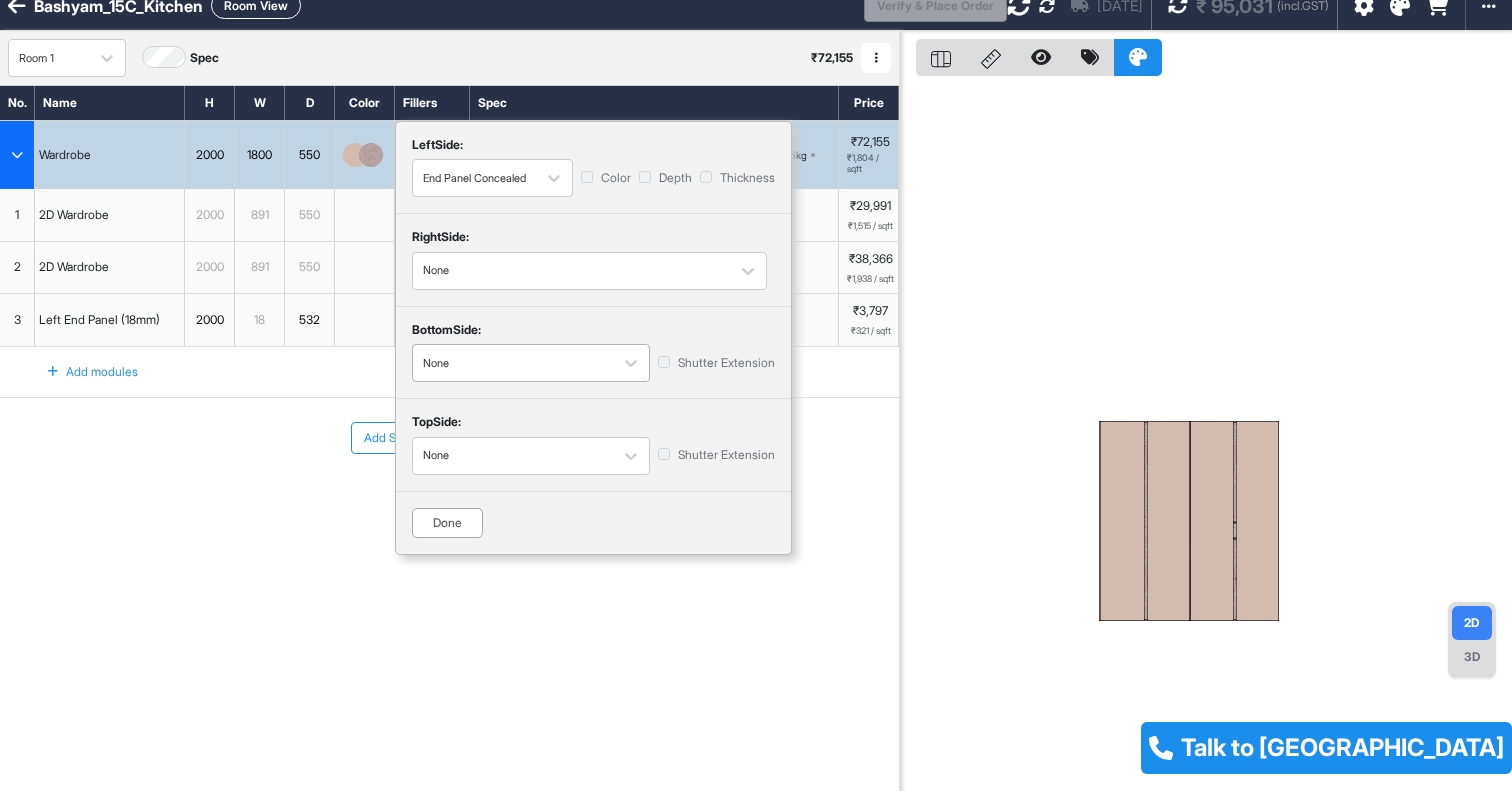 click at bounding box center [513, 363] 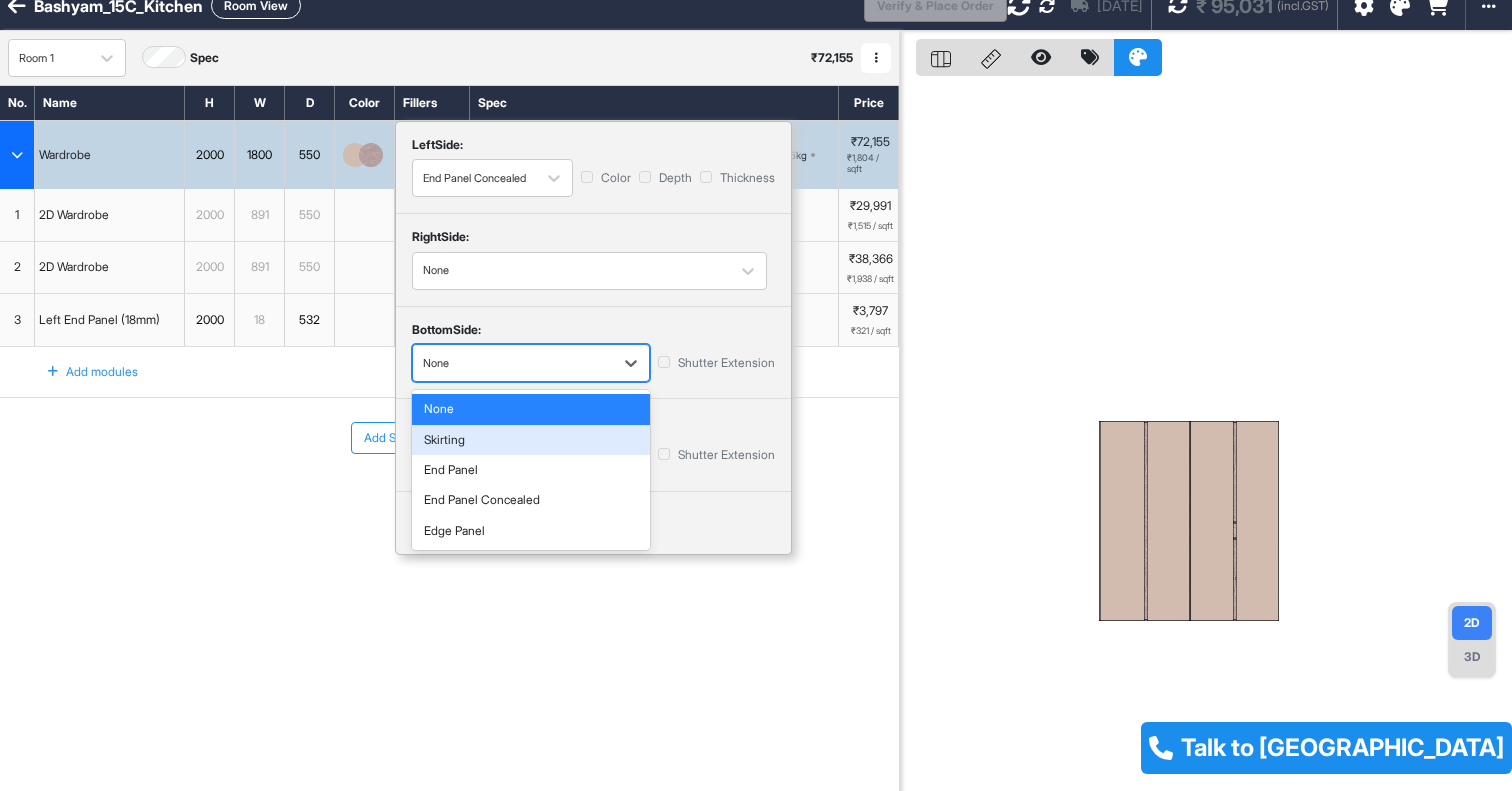 click on "Skirting" at bounding box center [531, 440] 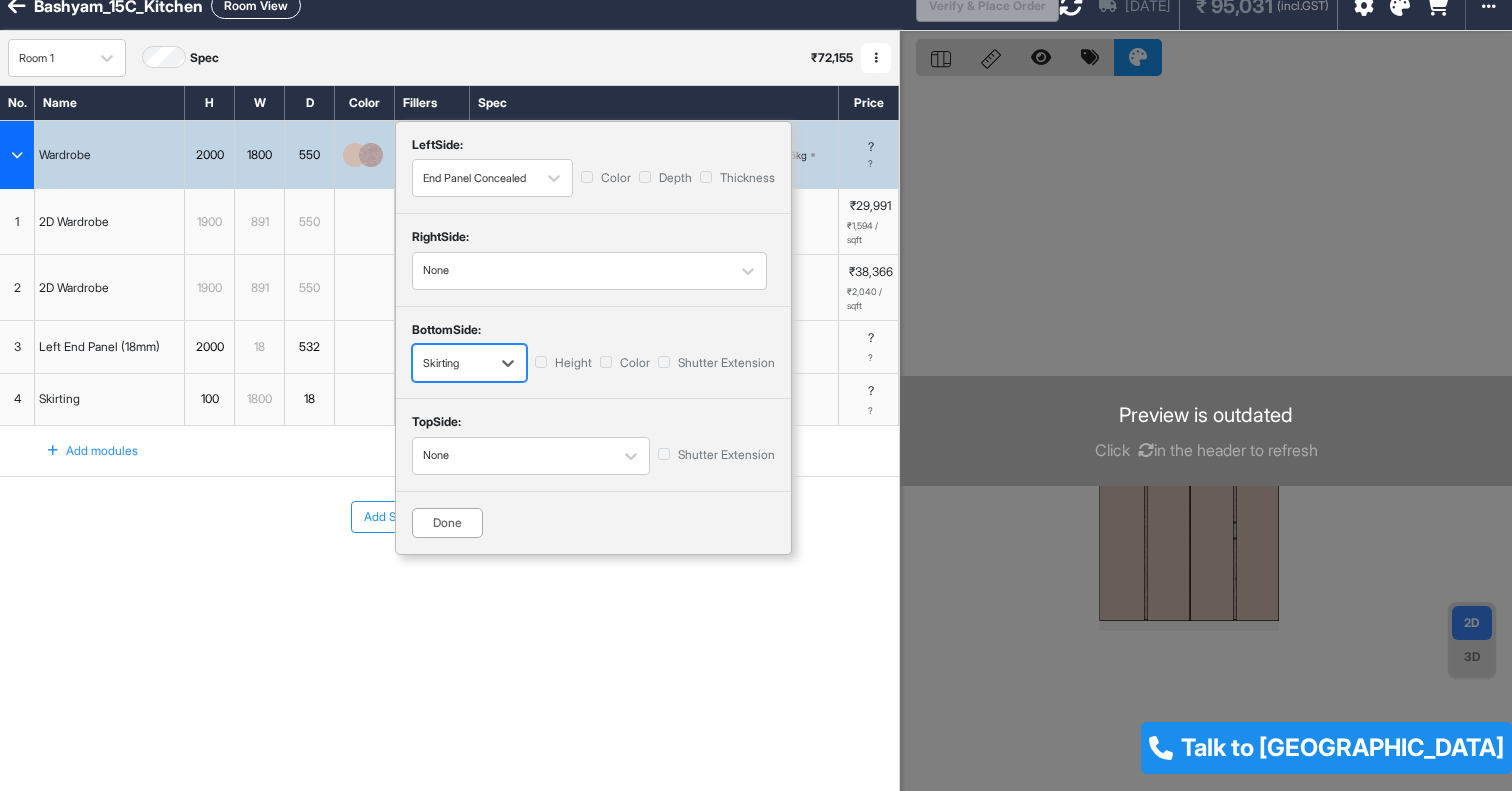 click on "Done" at bounding box center (447, 523) 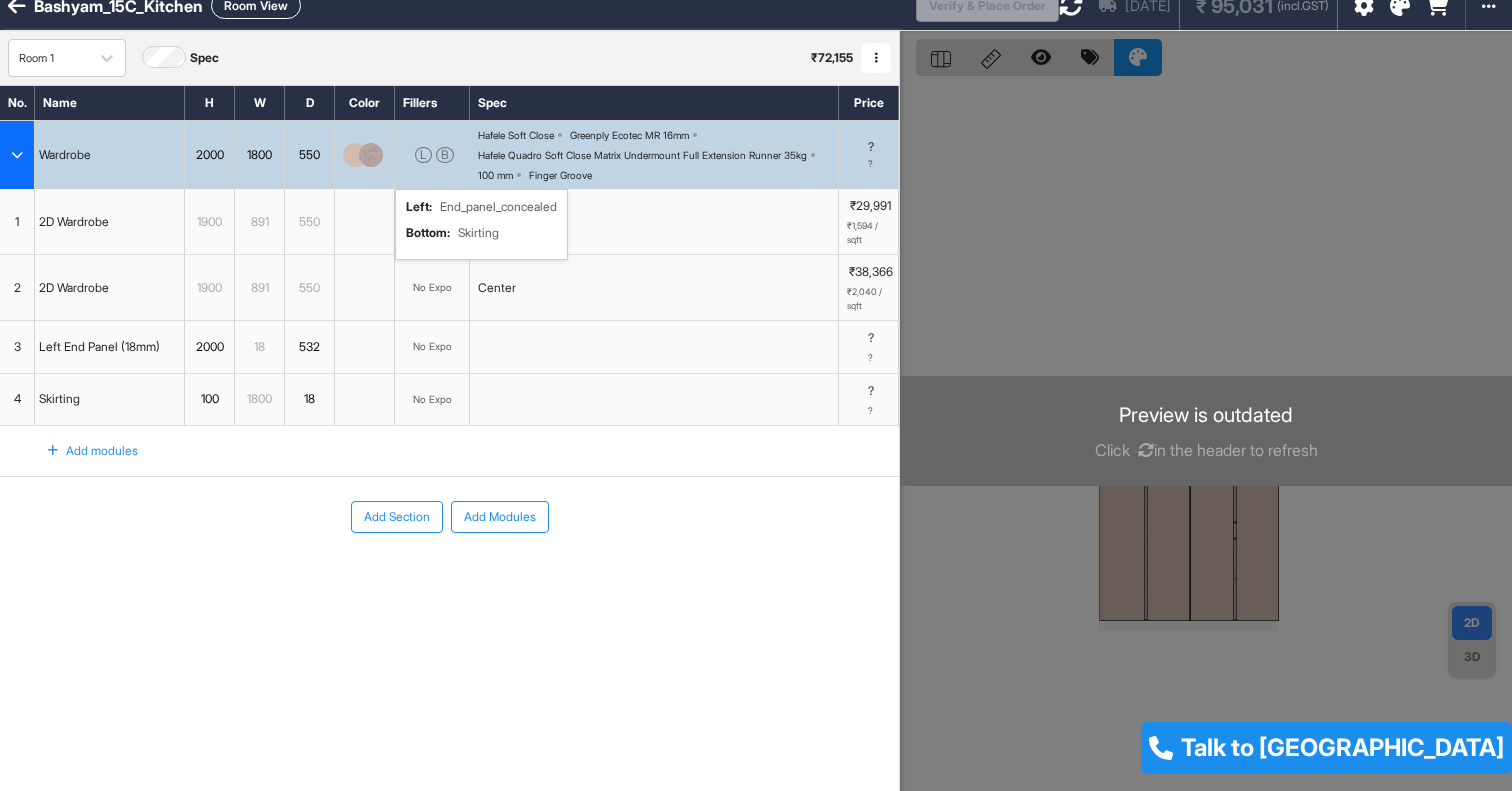 scroll, scrollTop: 0, scrollLeft: 0, axis: both 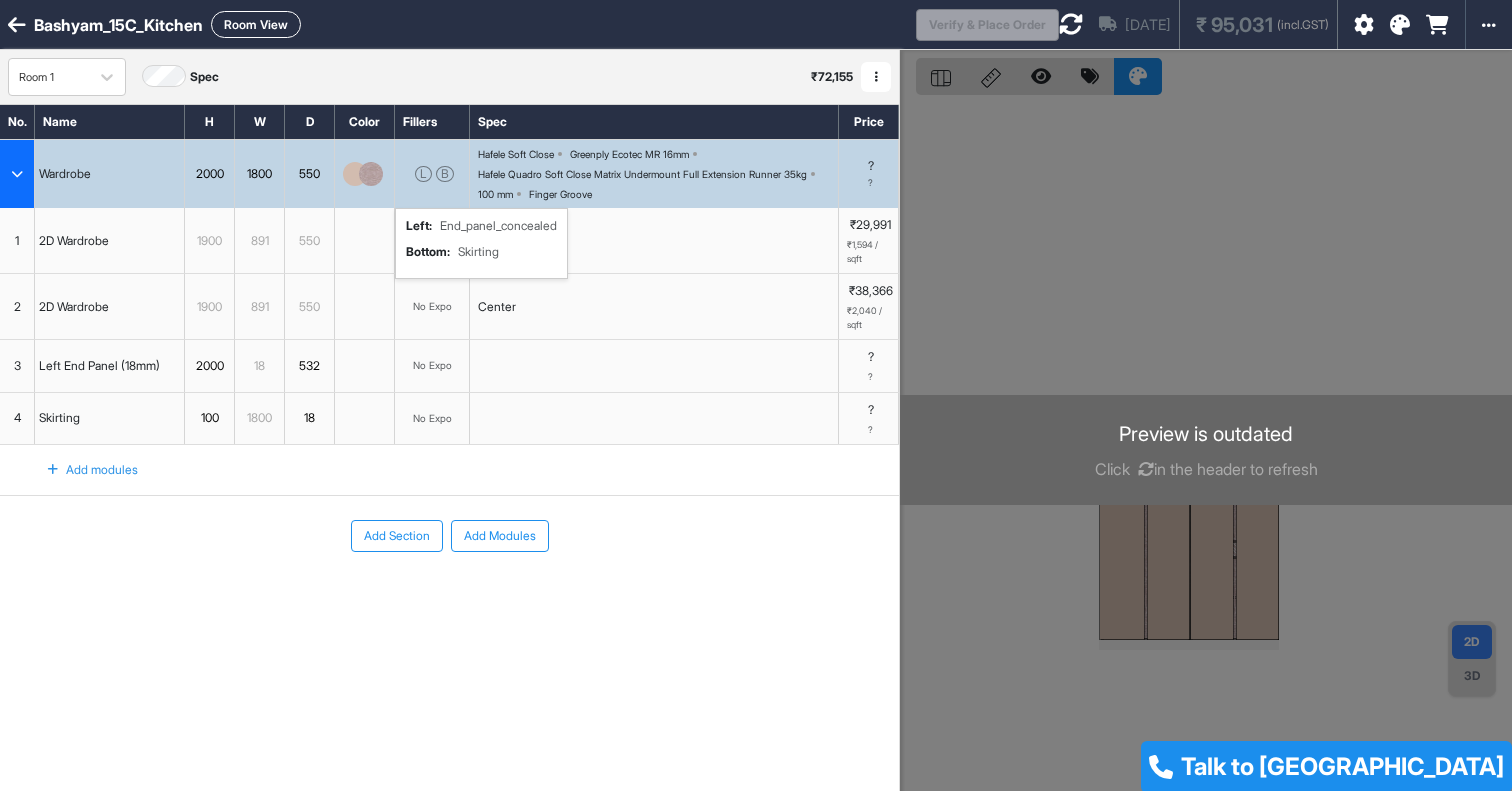 click at bounding box center (1071, 24) 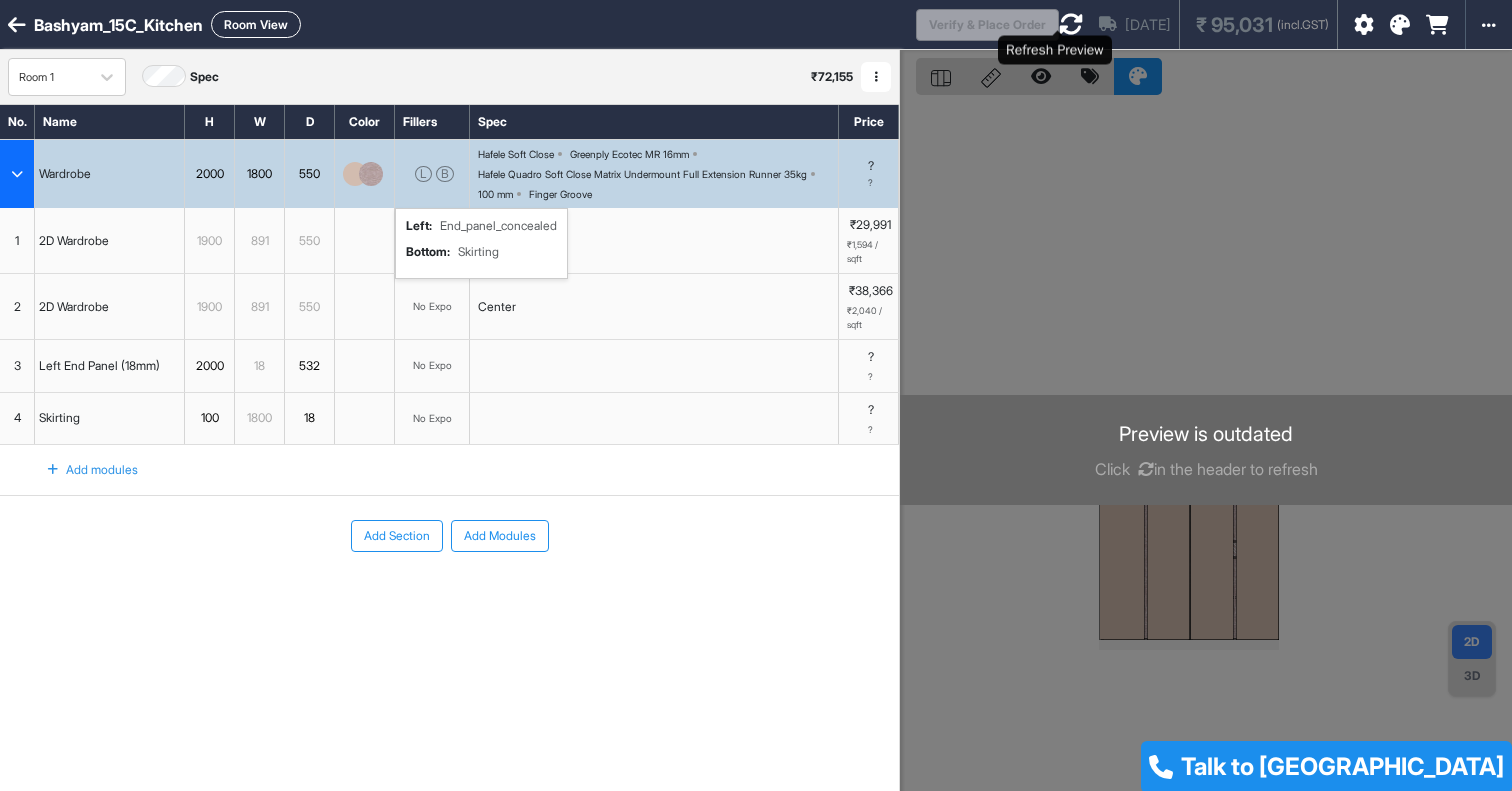 click at bounding box center [1071, 24] 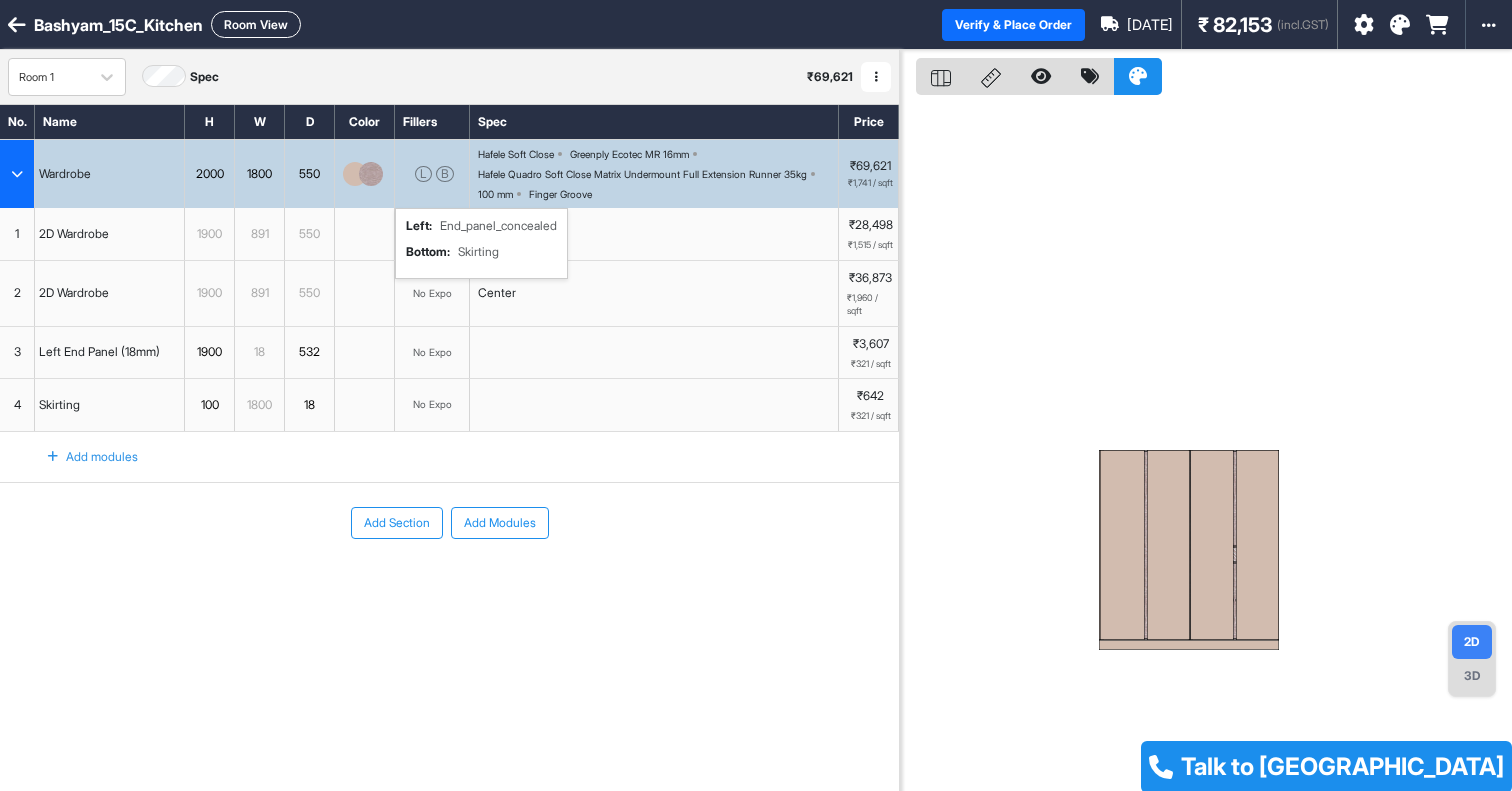click on "Add Section Add Modules" at bounding box center [449, 583] 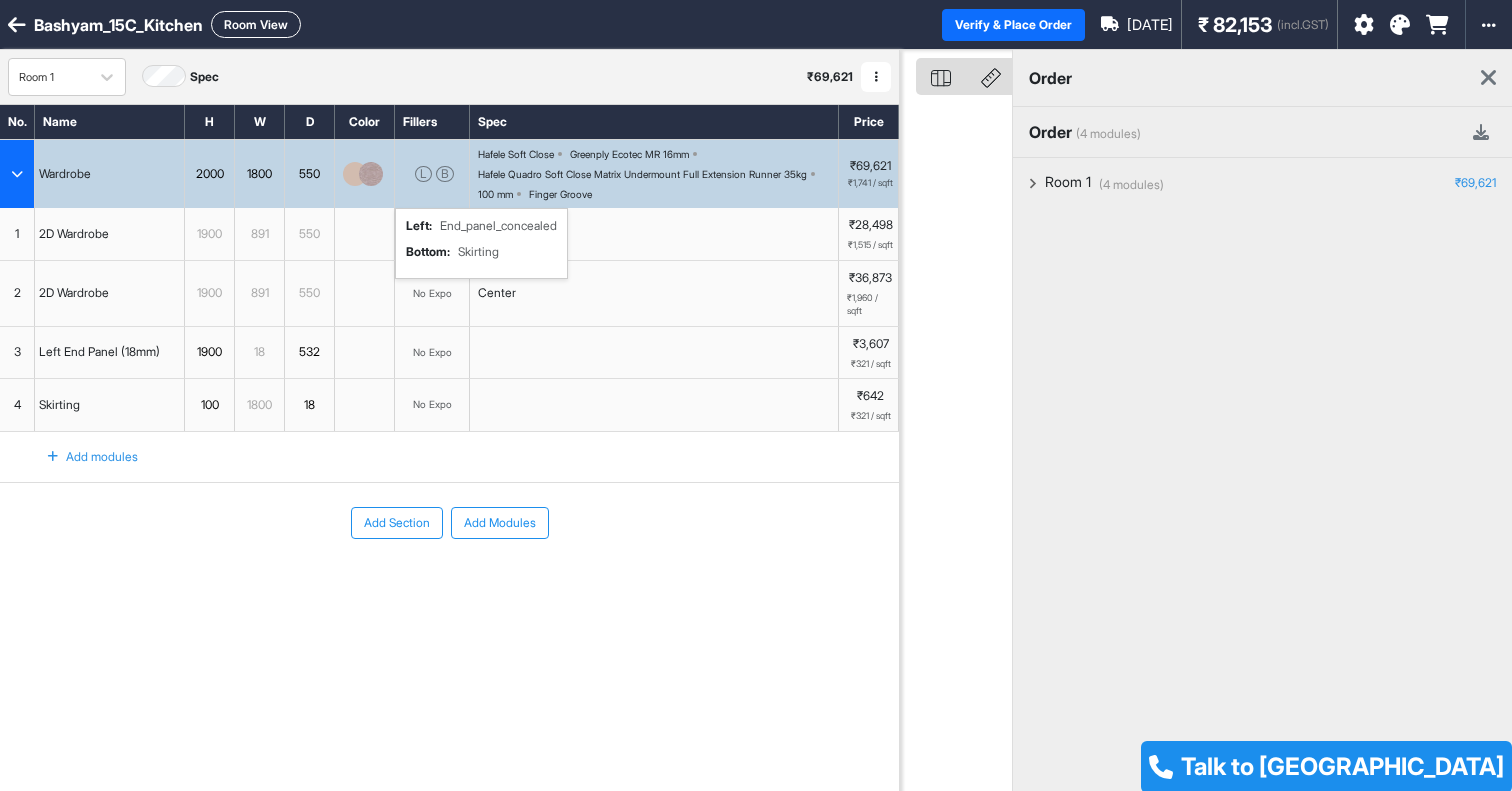 click on "Order" at bounding box center [1050, 132] 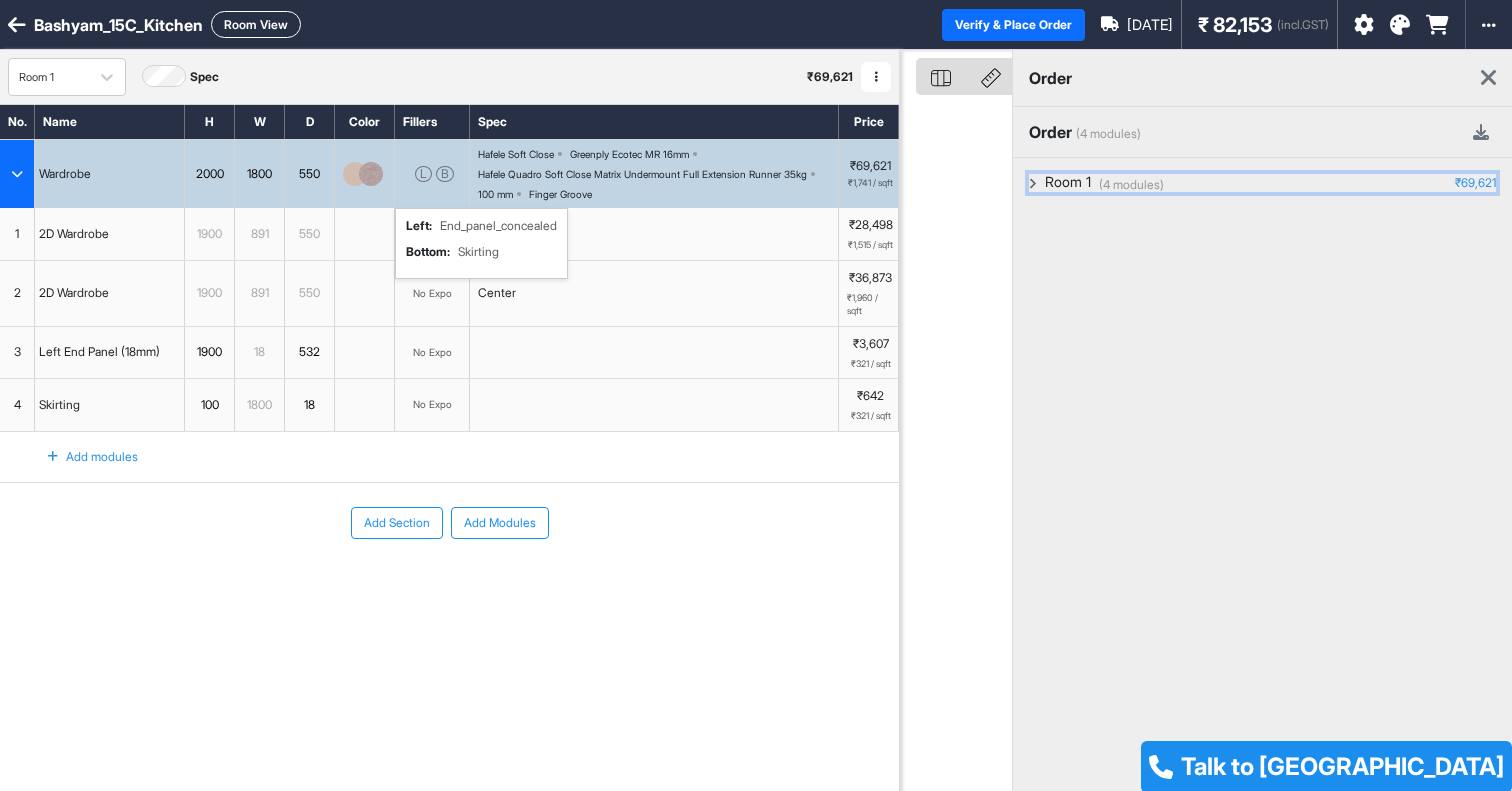 click on "(4 modules) Room 1 ₹69,621" at bounding box center [1262, 183] 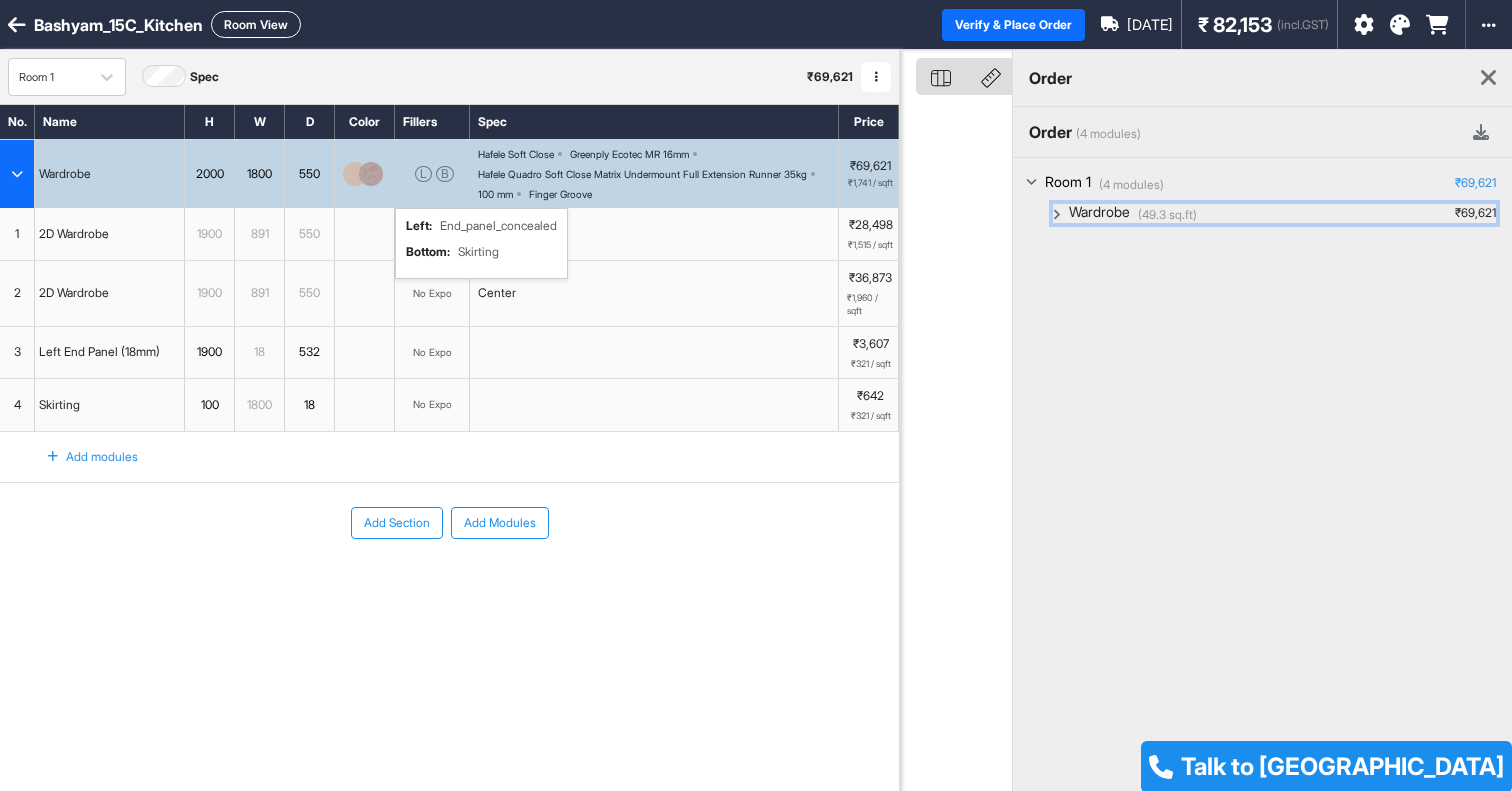click on "(49.3 sq.ft) Wardrobe ₹69,621" at bounding box center [1274, 213] 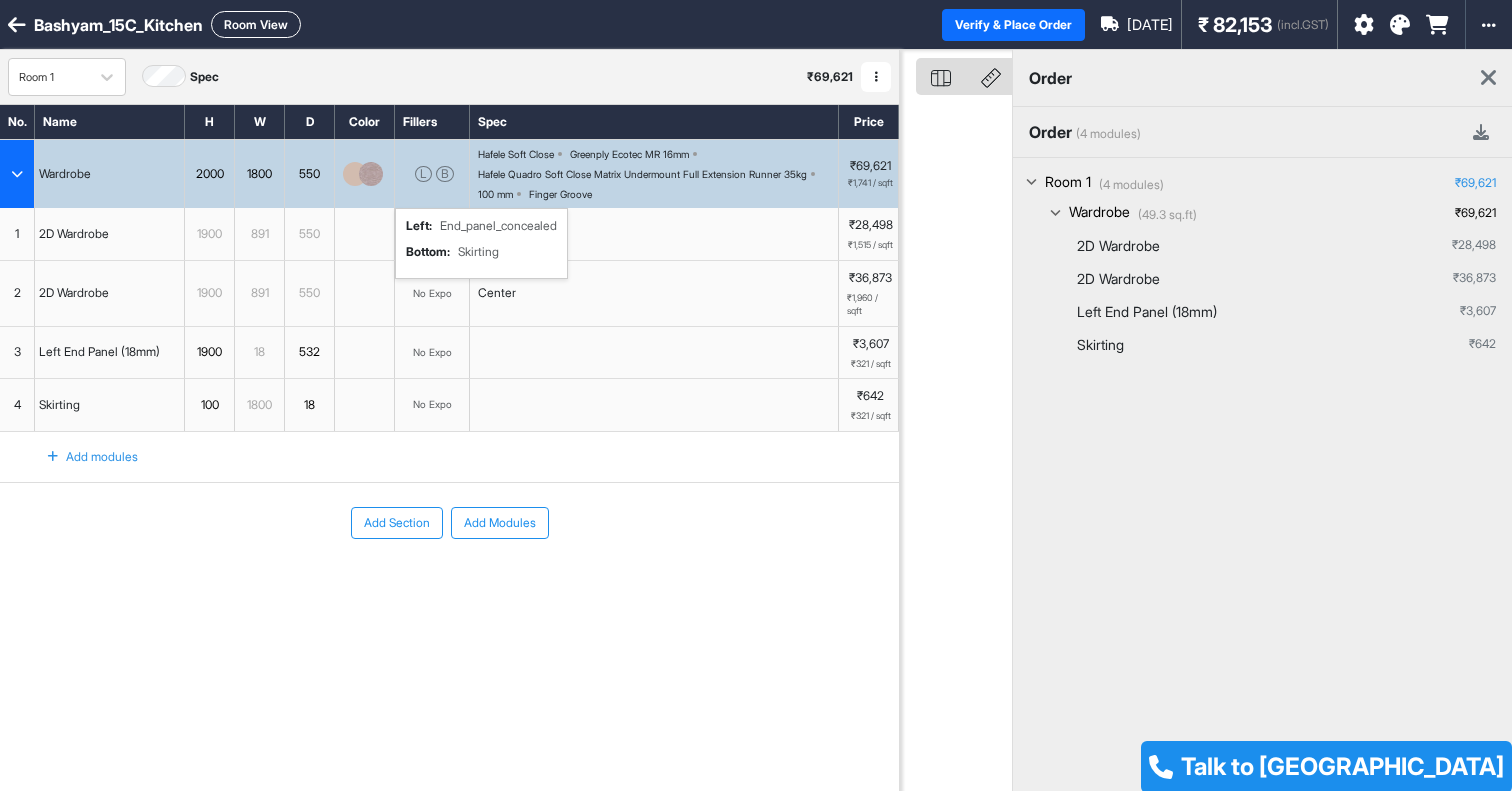 click at bounding box center [1488, 78] 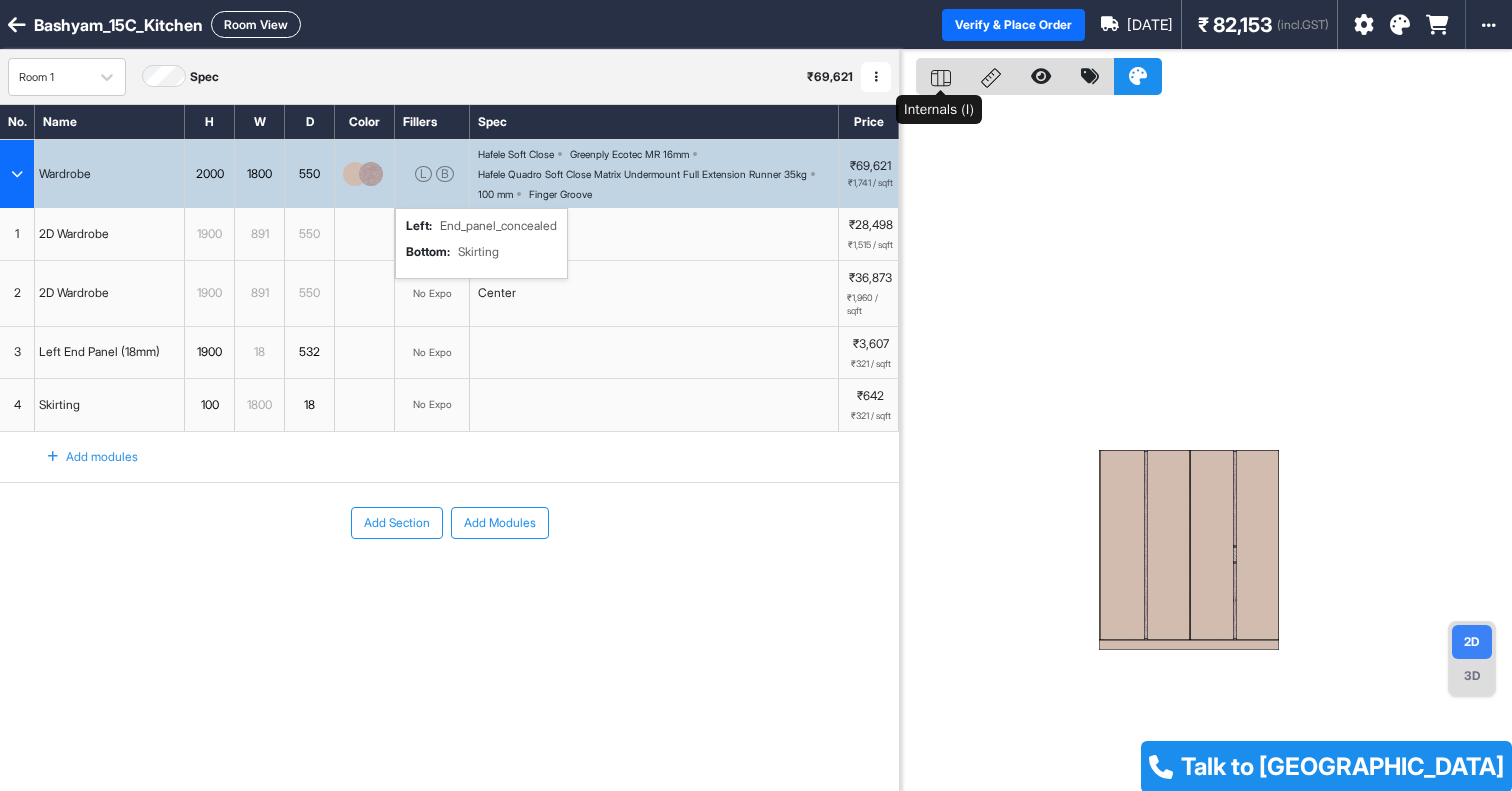 click at bounding box center (941, 76) 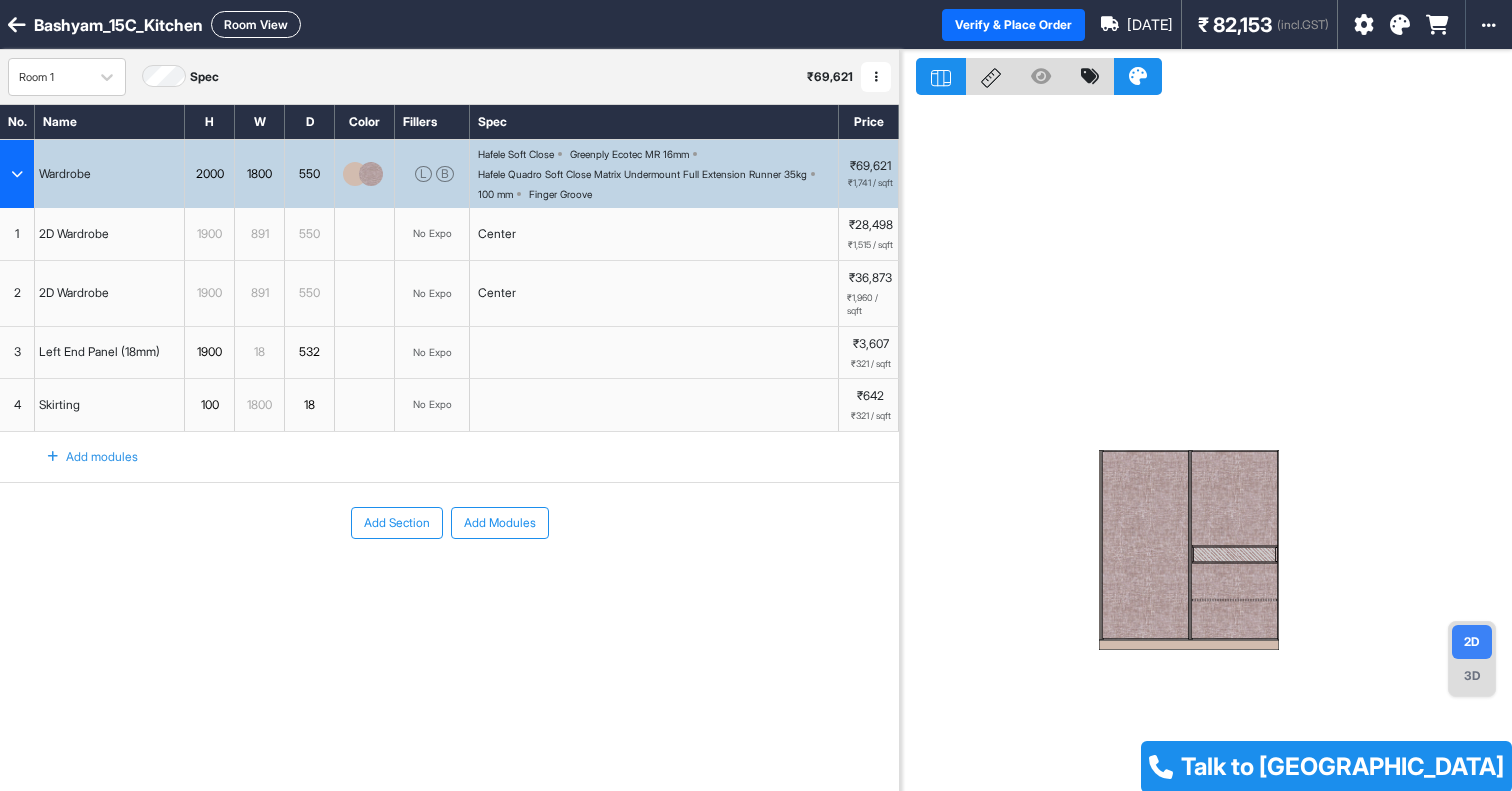 click at bounding box center [1146, 545] 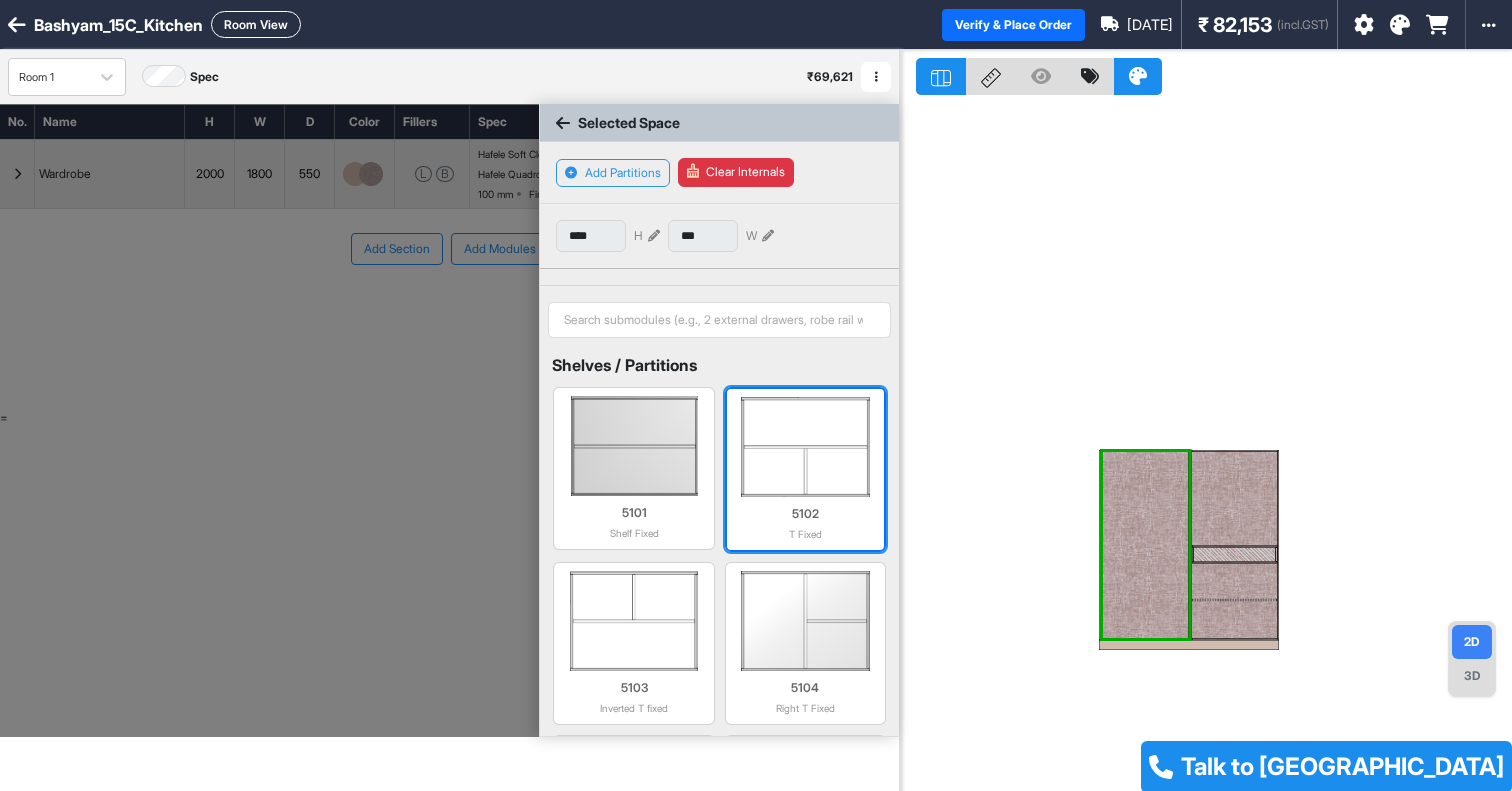 click at bounding box center (805, 447) 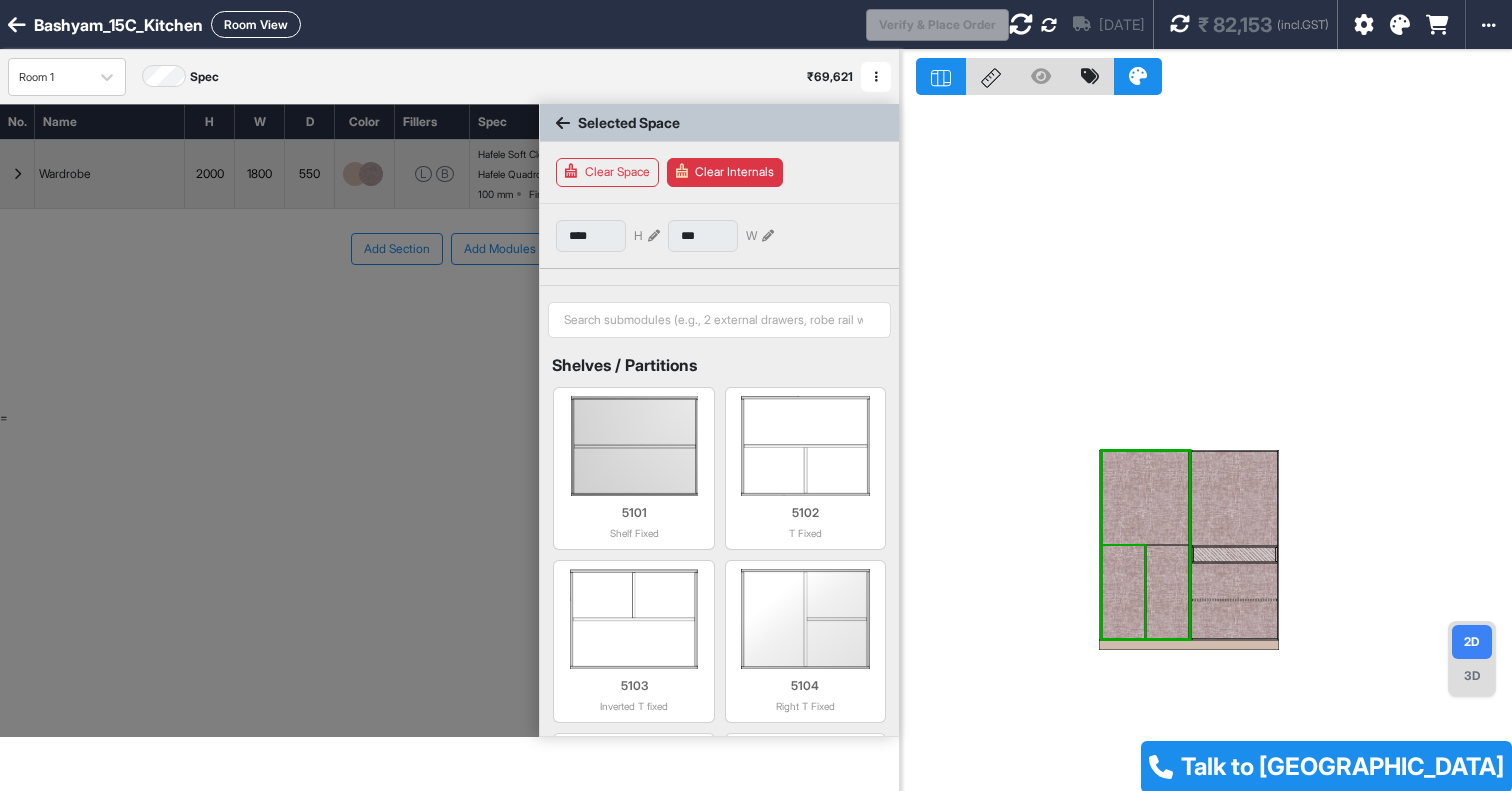 click at bounding box center [1124, 592] 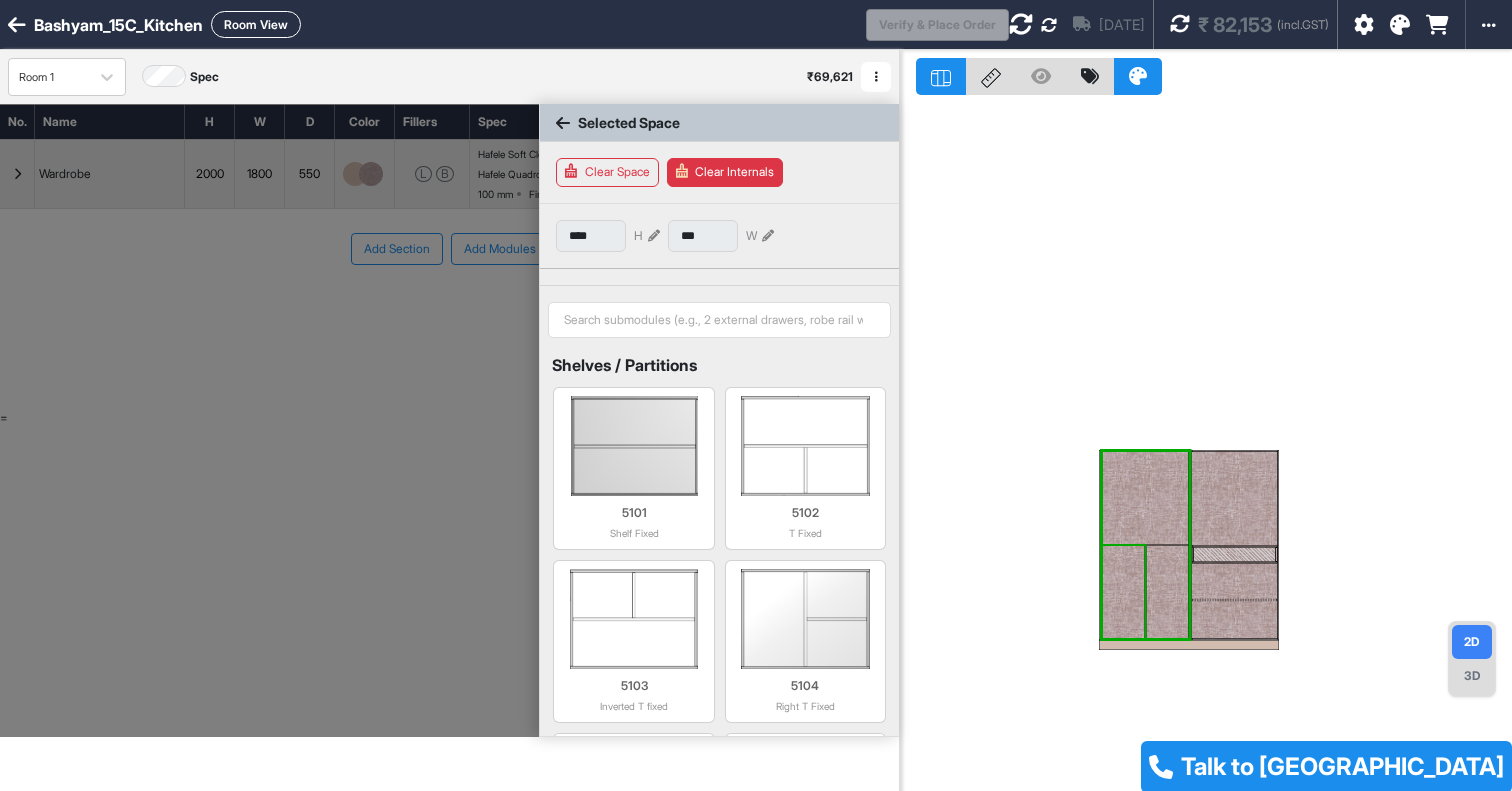 click at bounding box center [1124, 592] 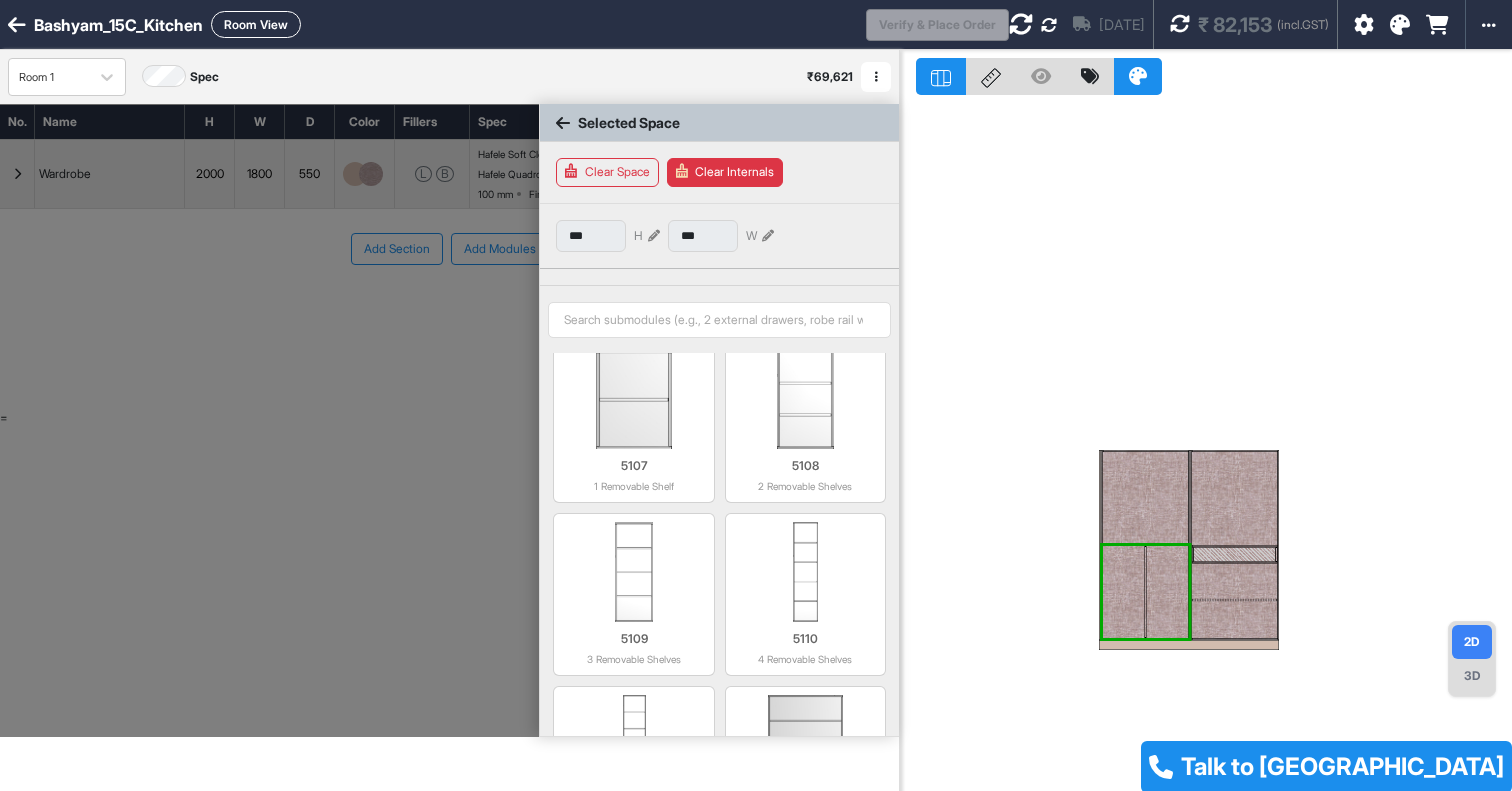 scroll, scrollTop: 659, scrollLeft: 0, axis: vertical 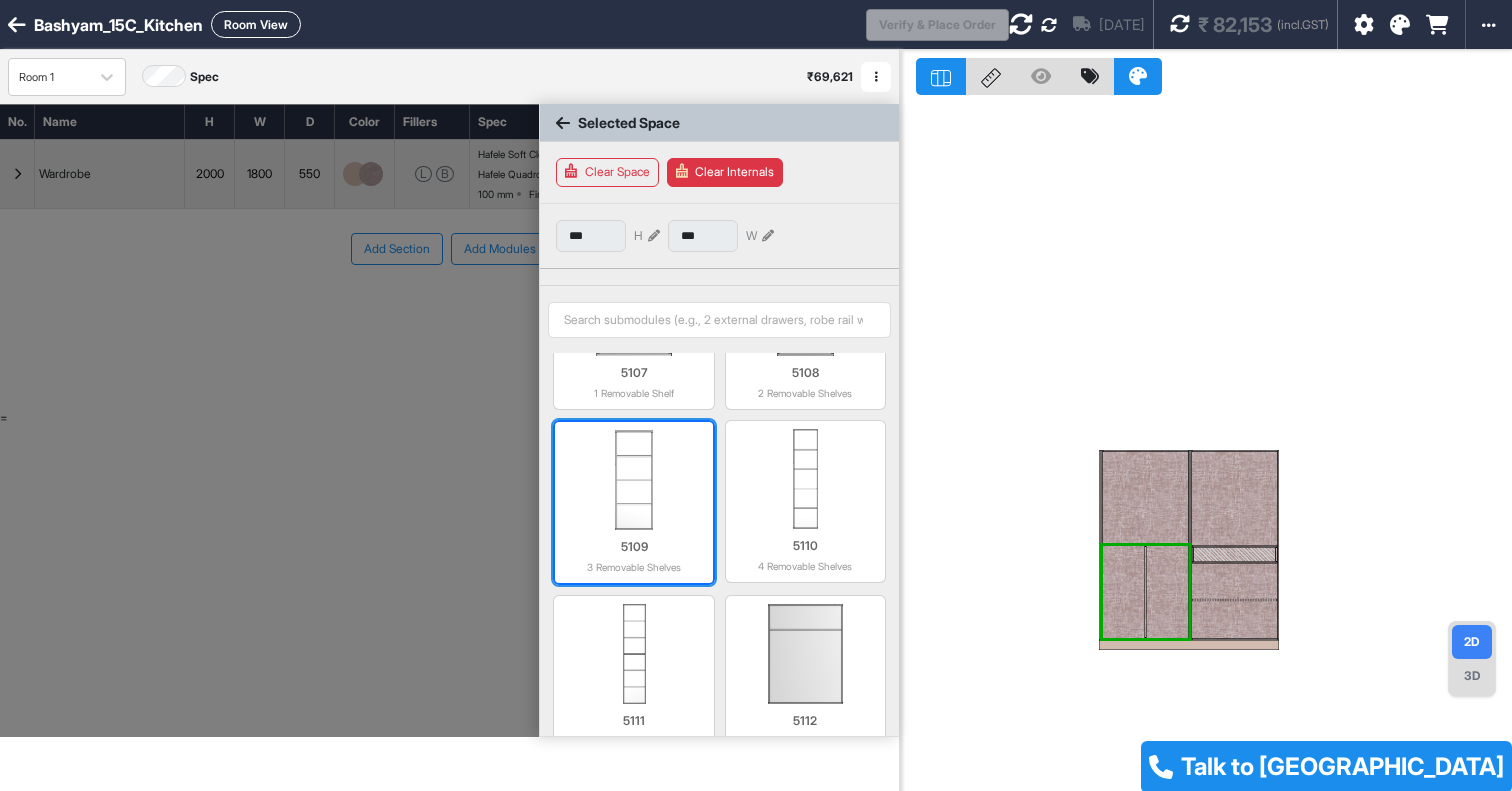 click at bounding box center [633, 480] 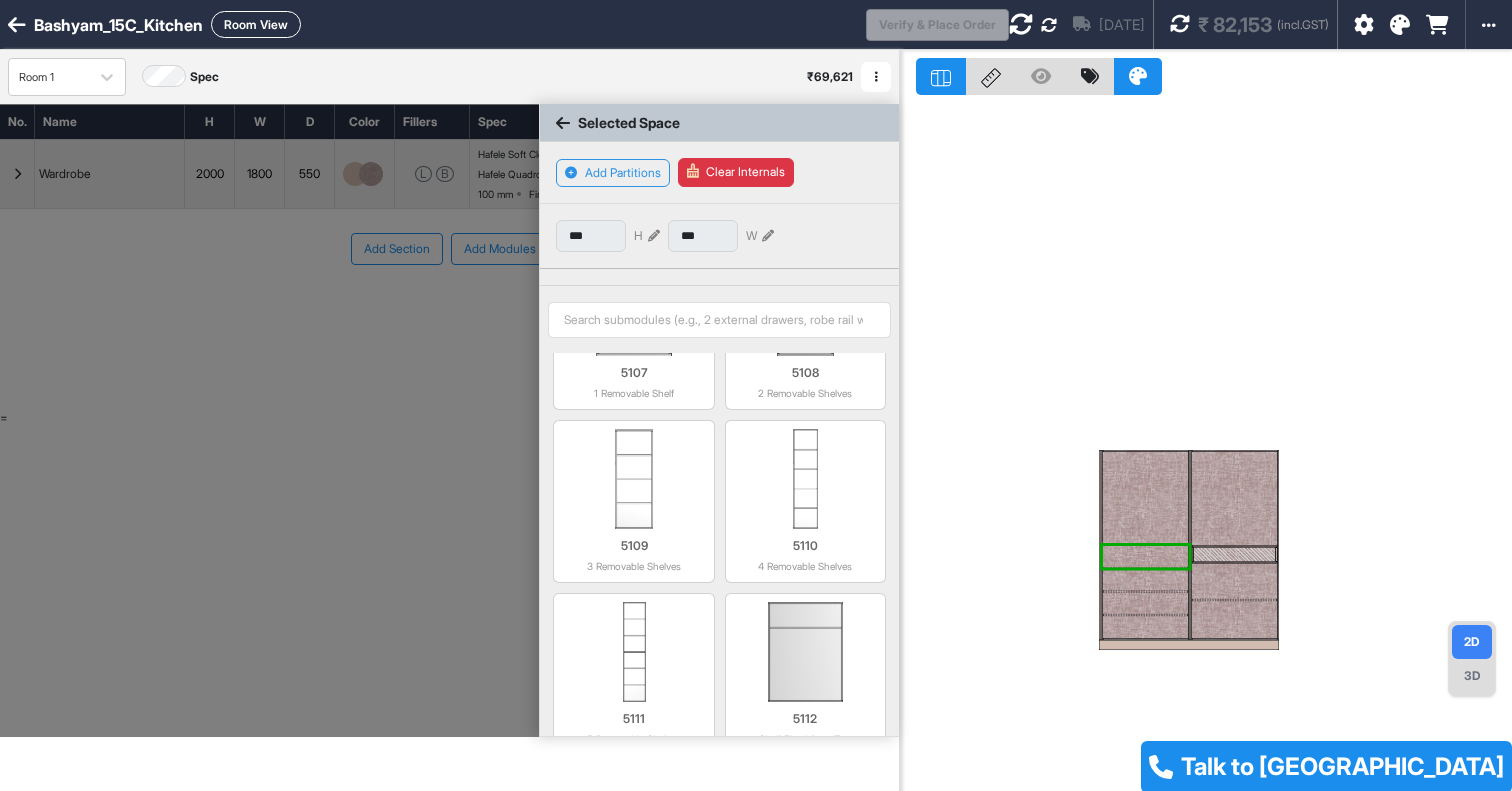click at bounding box center (1146, 604) 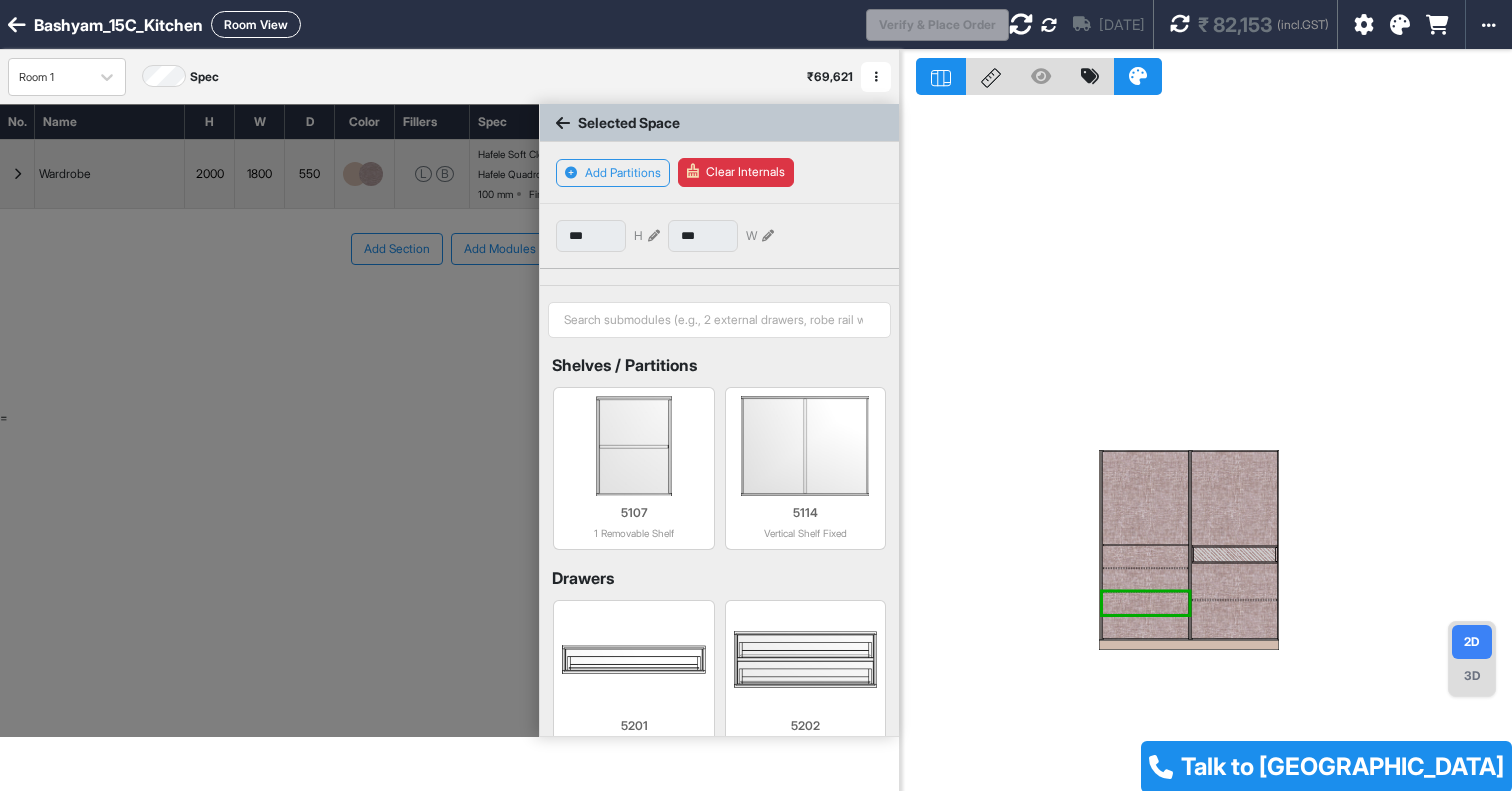 click at bounding box center (1146, 557) 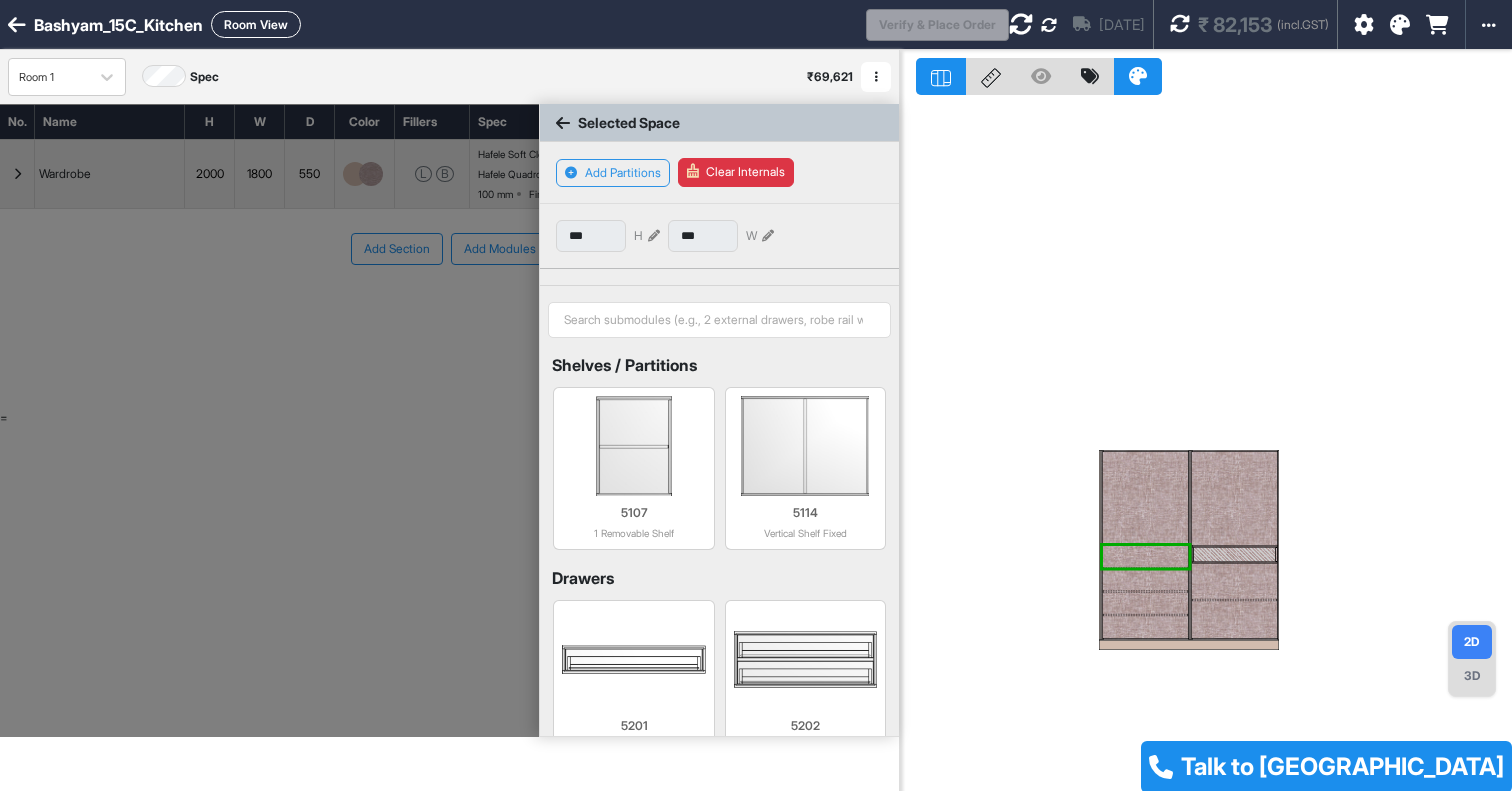 click at bounding box center (1146, 498) 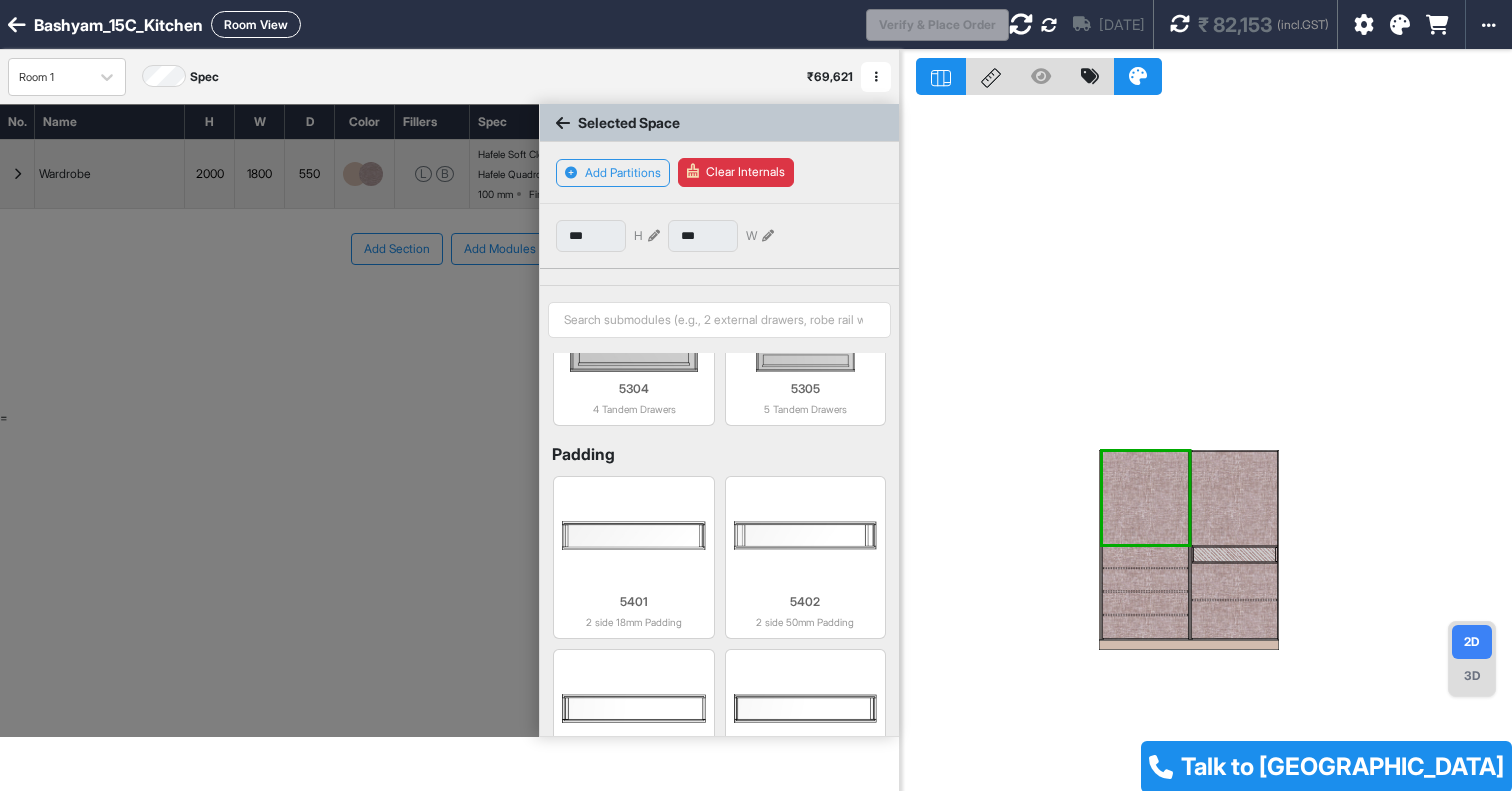 scroll, scrollTop: 3358, scrollLeft: 0, axis: vertical 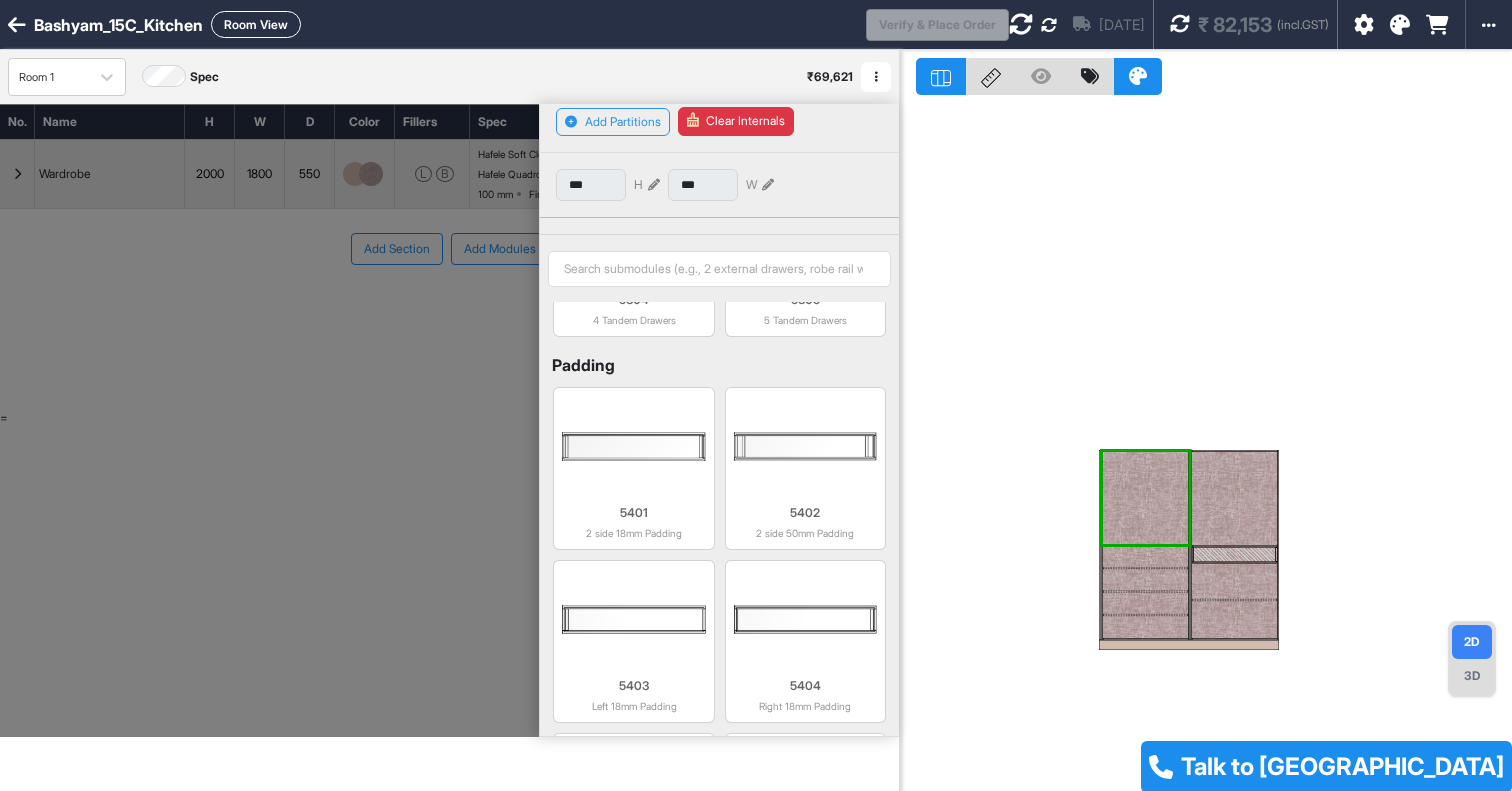 click at bounding box center [1206, 445] 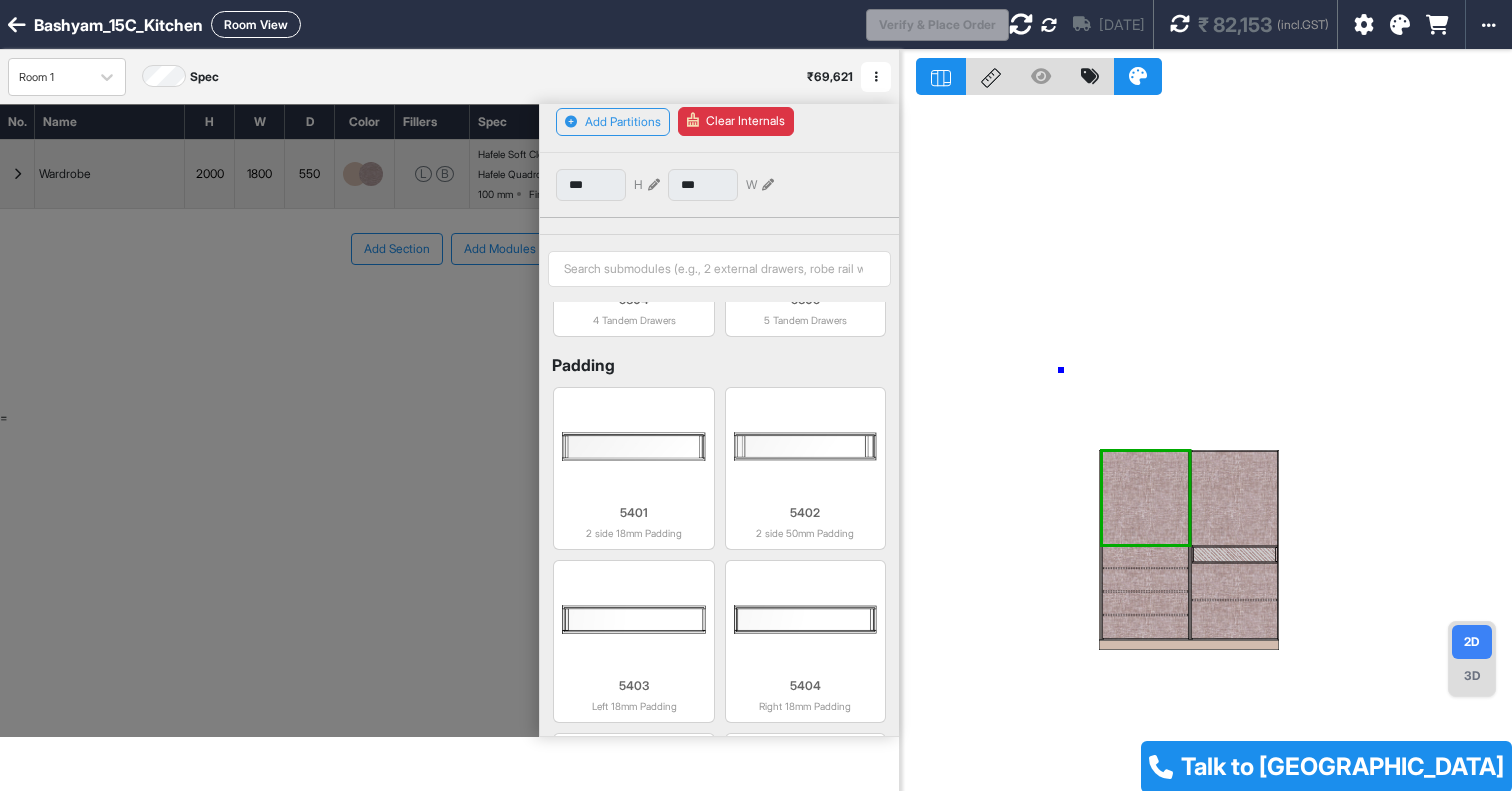 click at bounding box center (1206, 445) 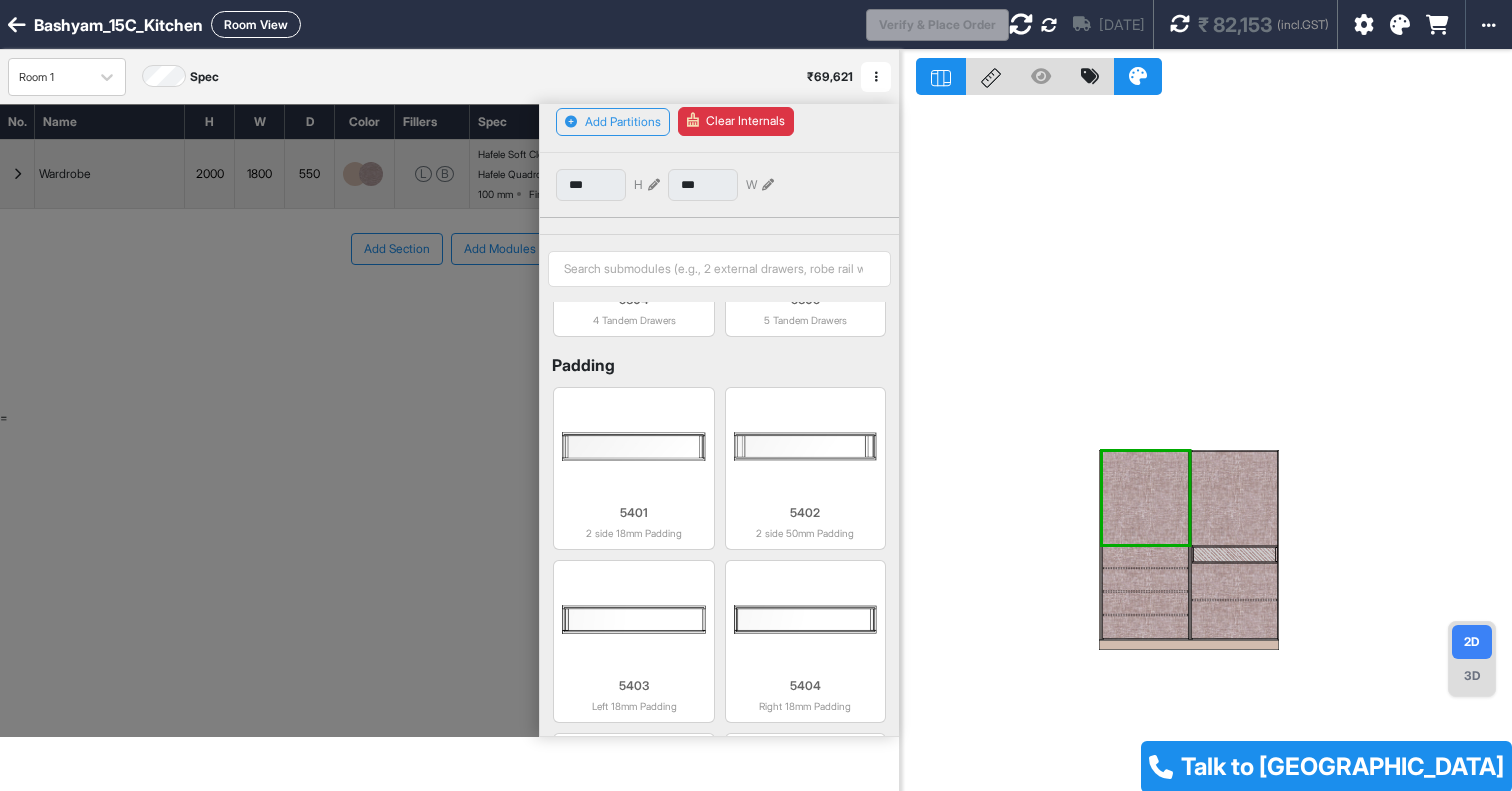 scroll, scrollTop: 3356, scrollLeft: 0, axis: vertical 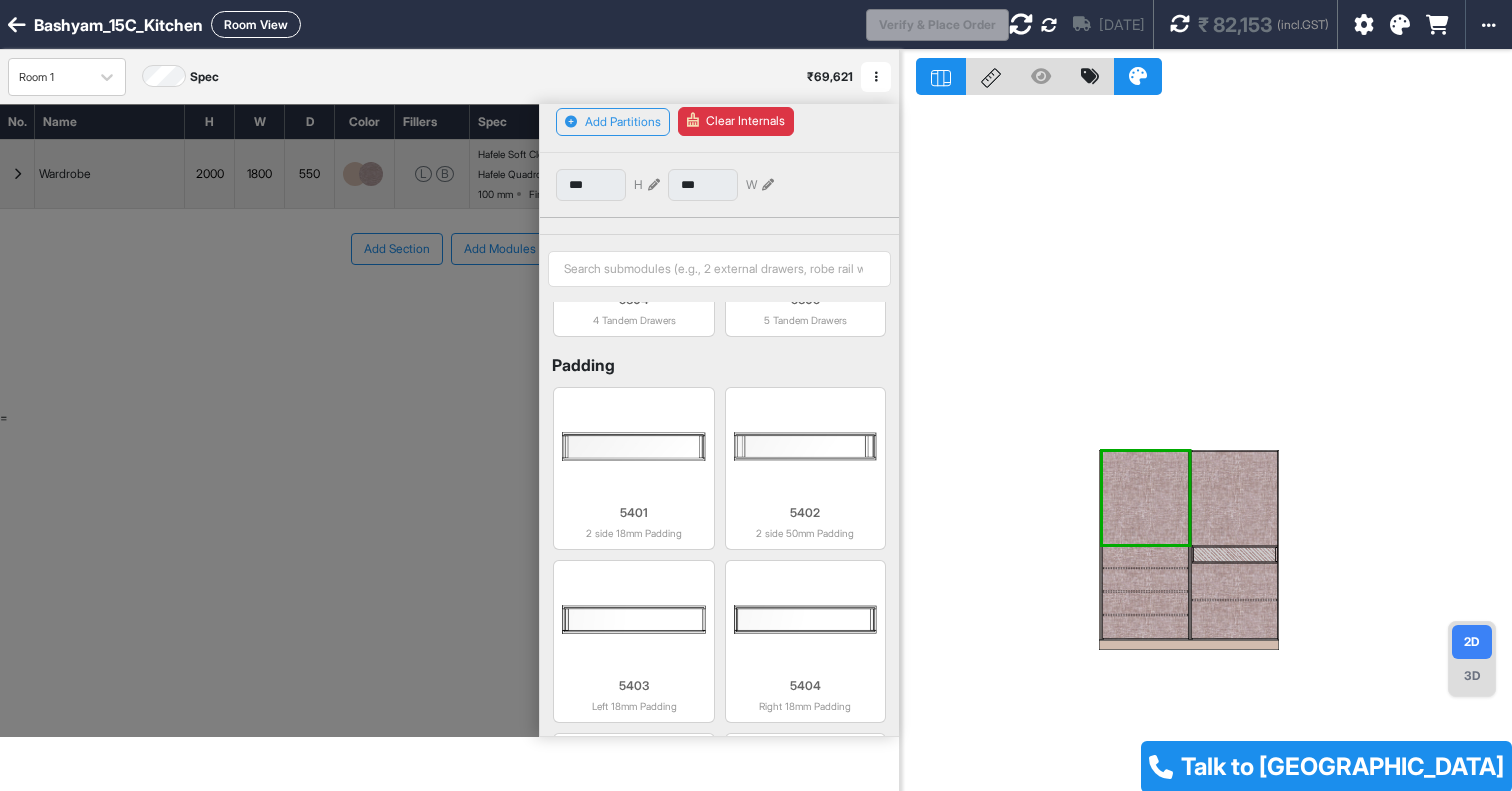 click at bounding box center [269, 420] 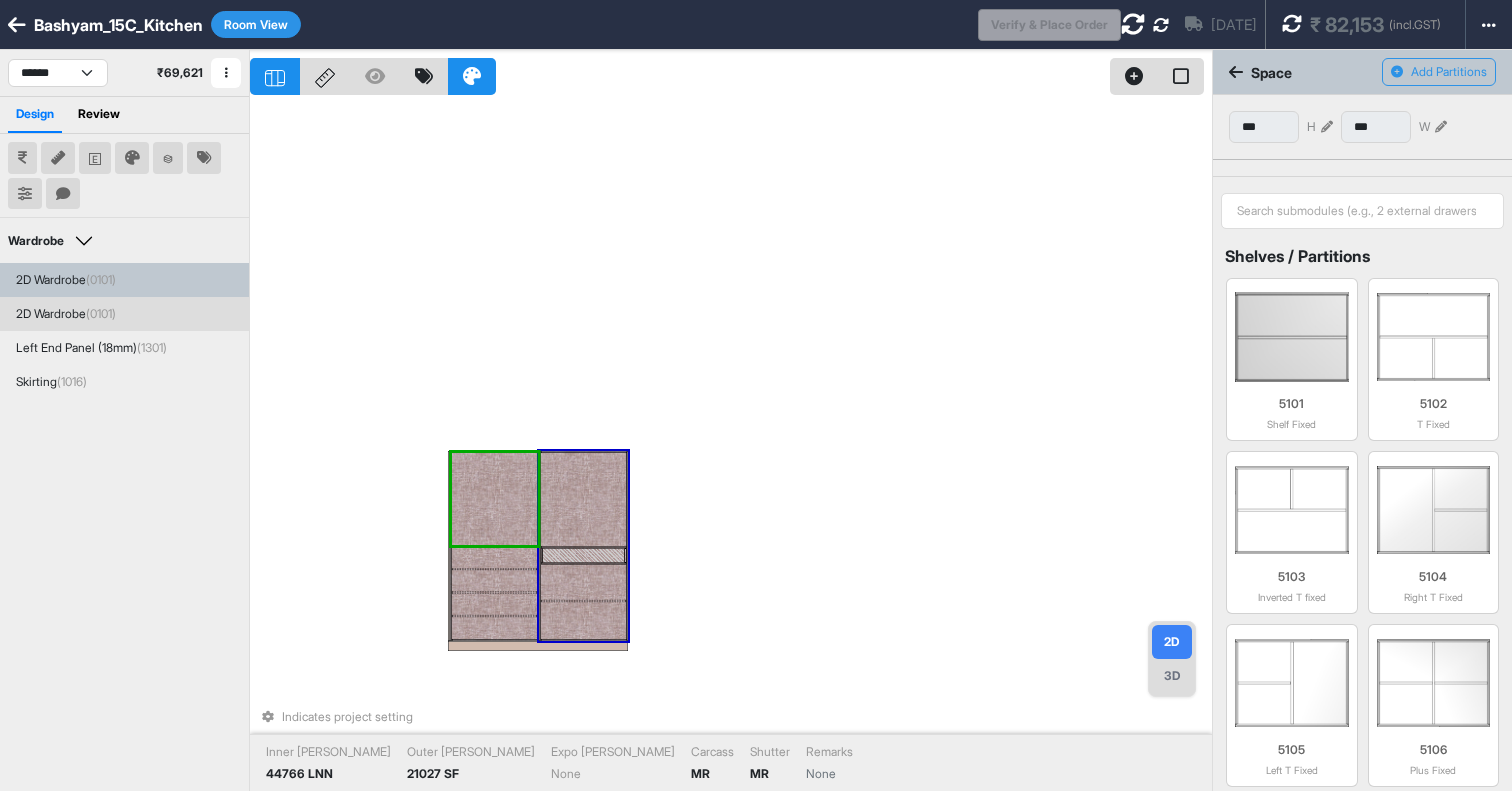 click at bounding box center (584, 500) 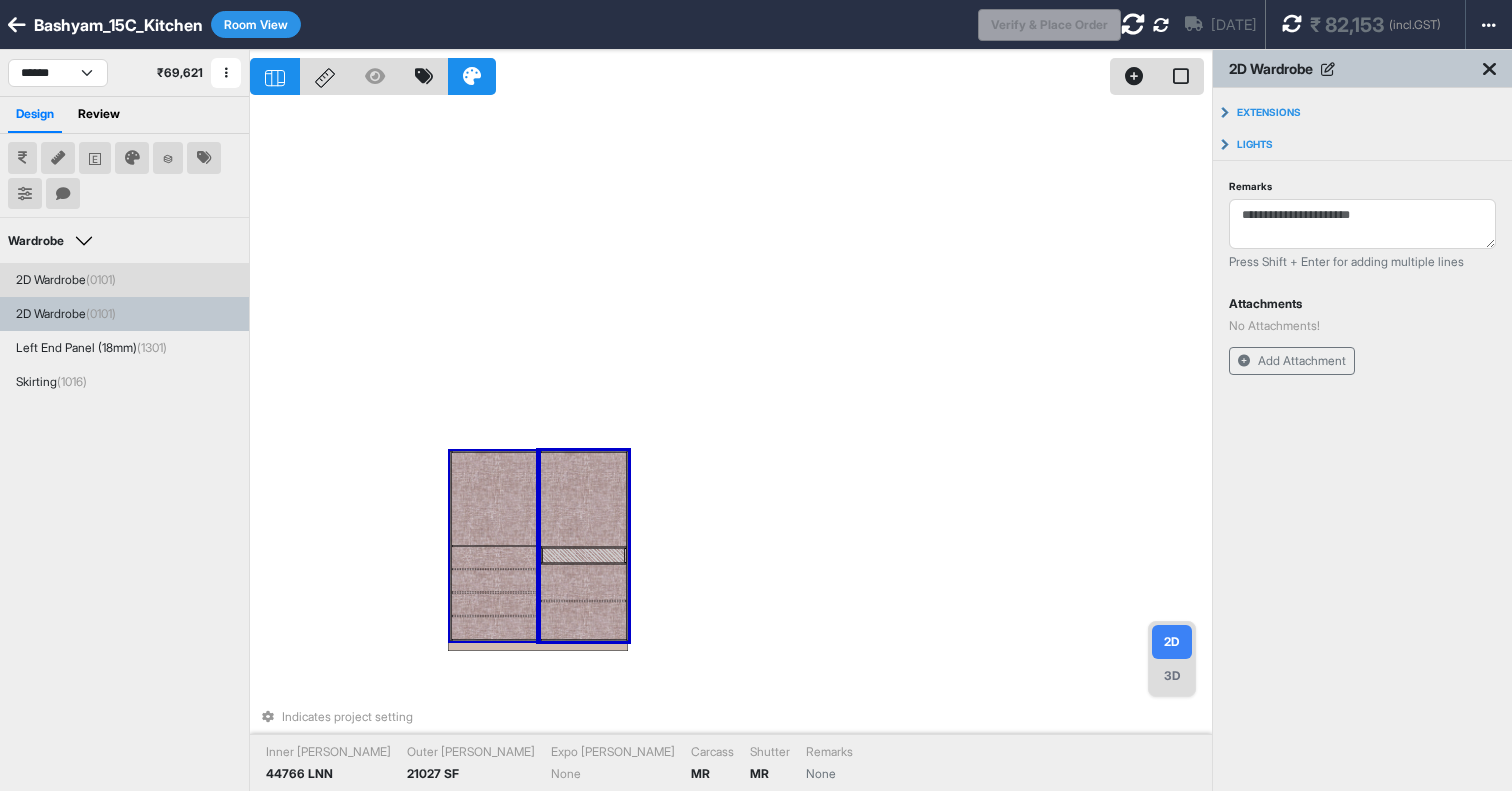 click at bounding box center [495, 499] 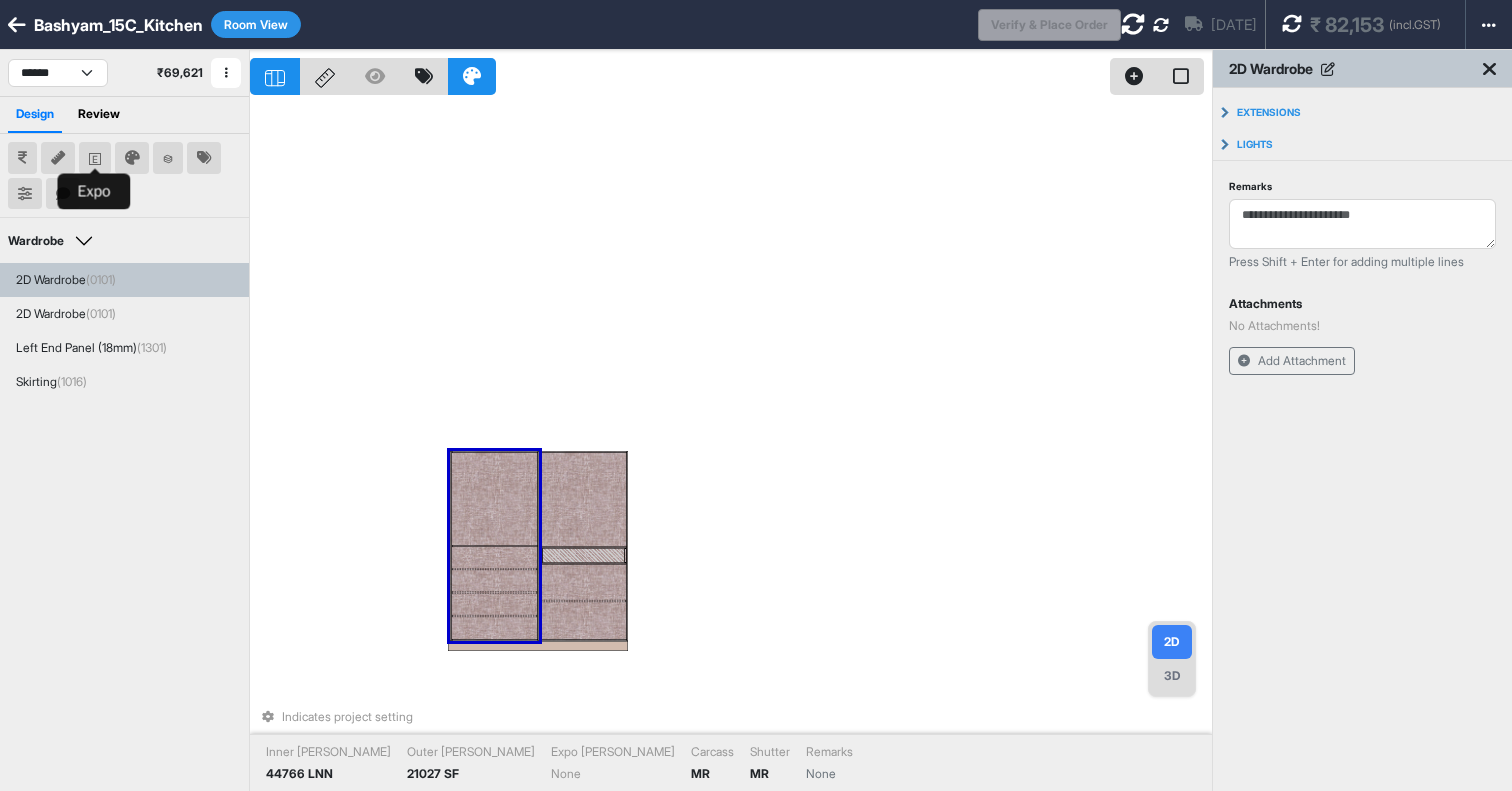 click at bounding box center [95, 158] 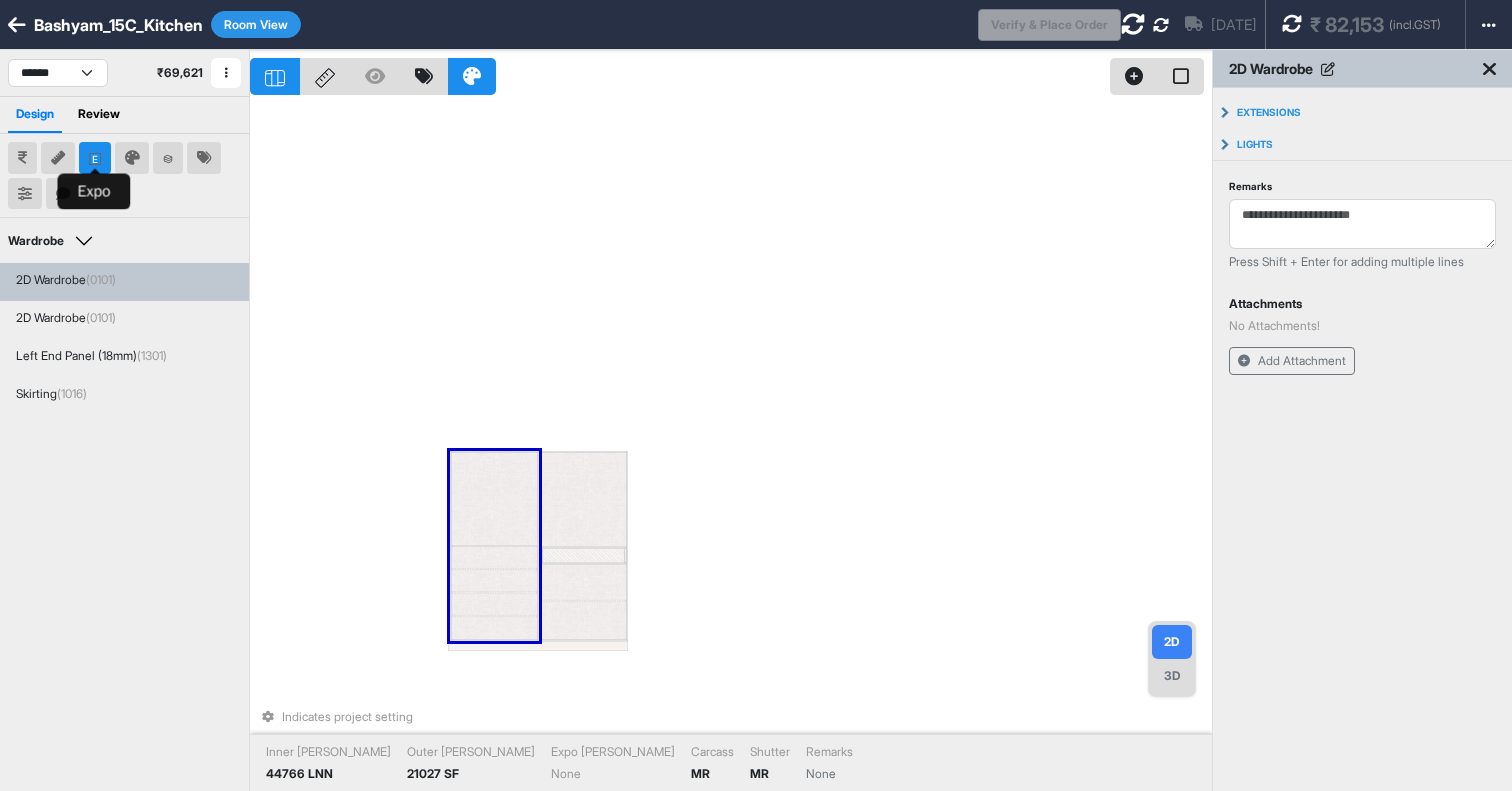 click at bounding box center (95, 158) 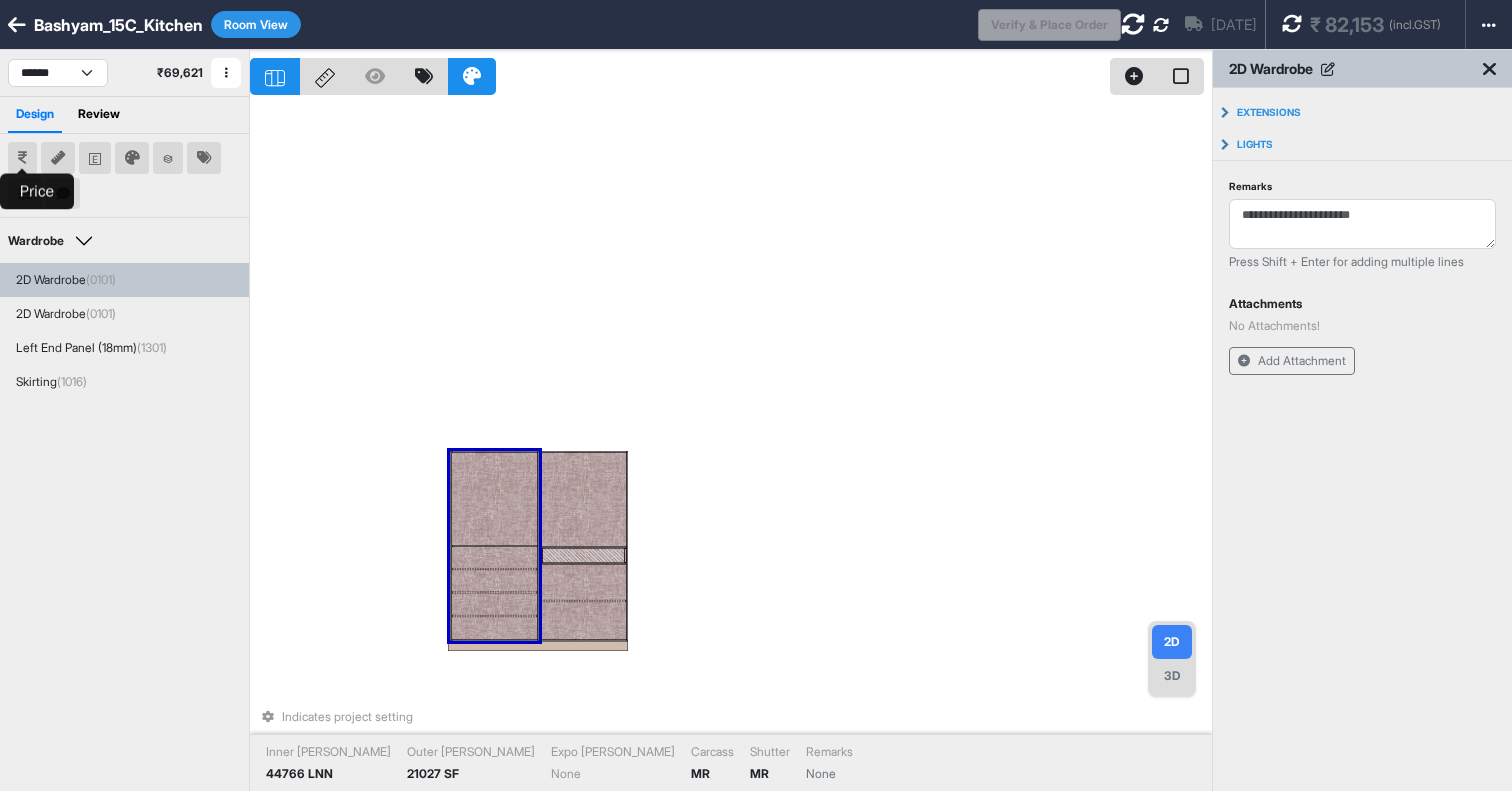 click at bounding box center (22, 158) 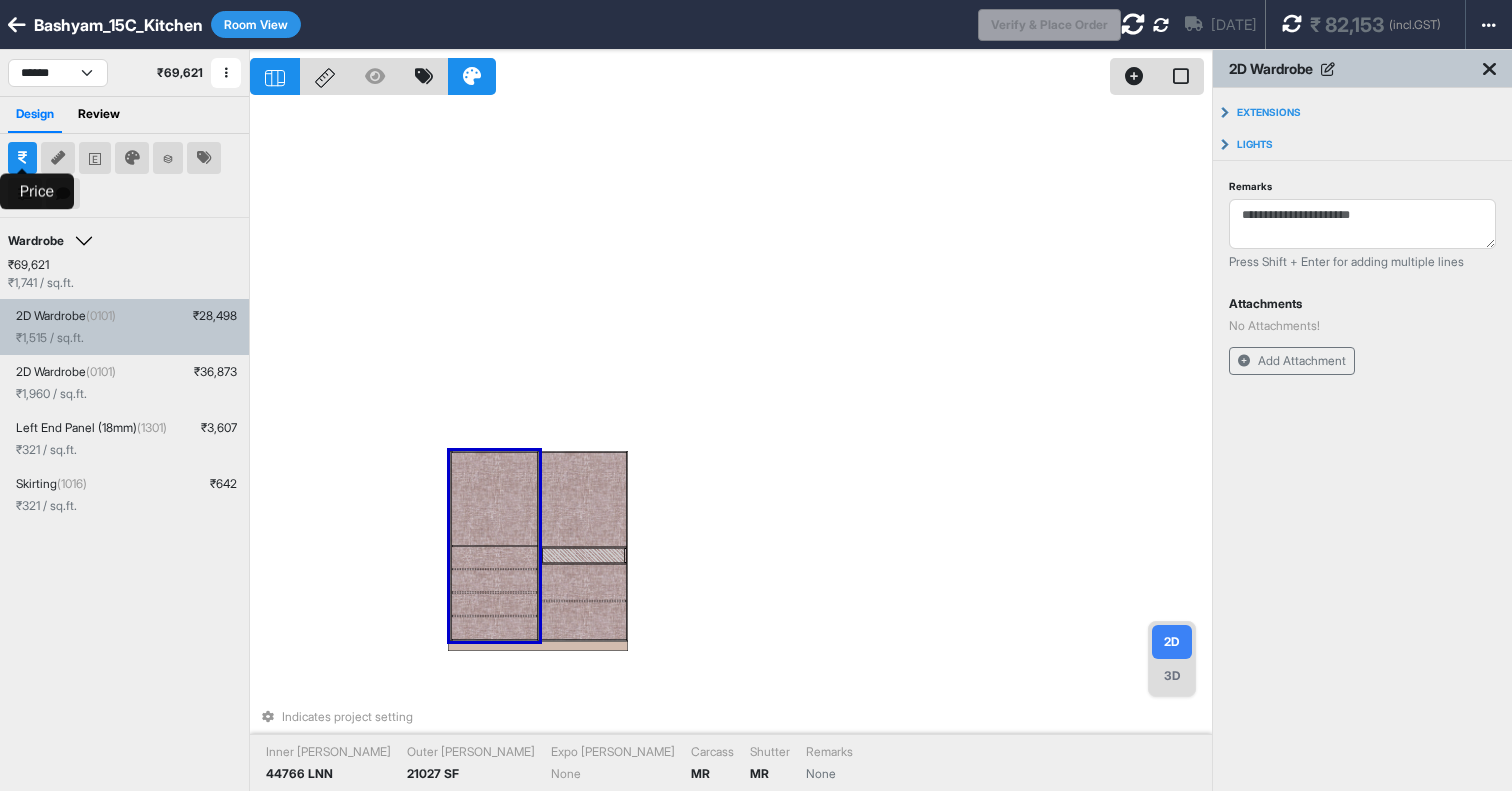 click at bounding box center (22, 158) 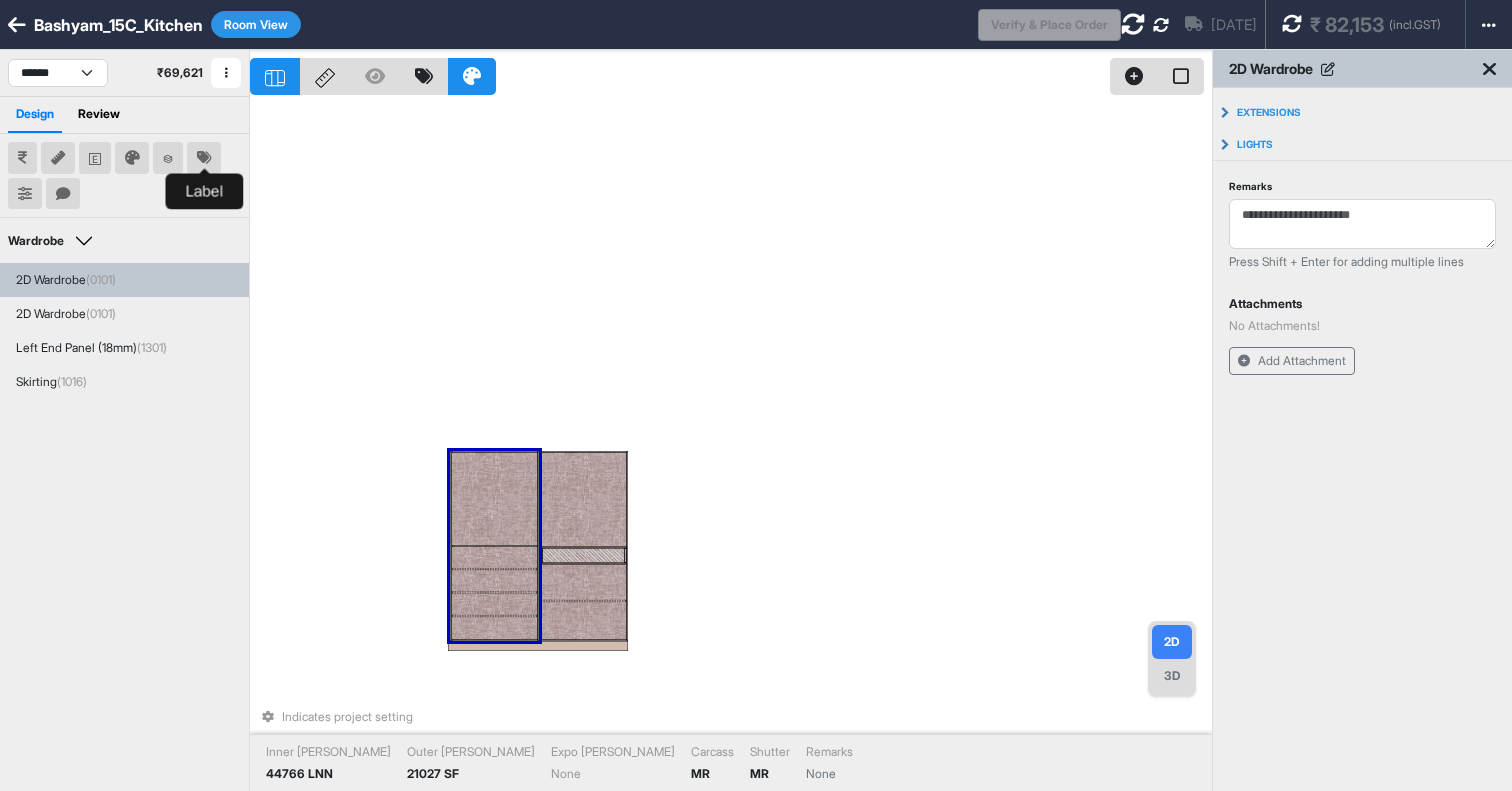 click at bounding box center (204, 158) 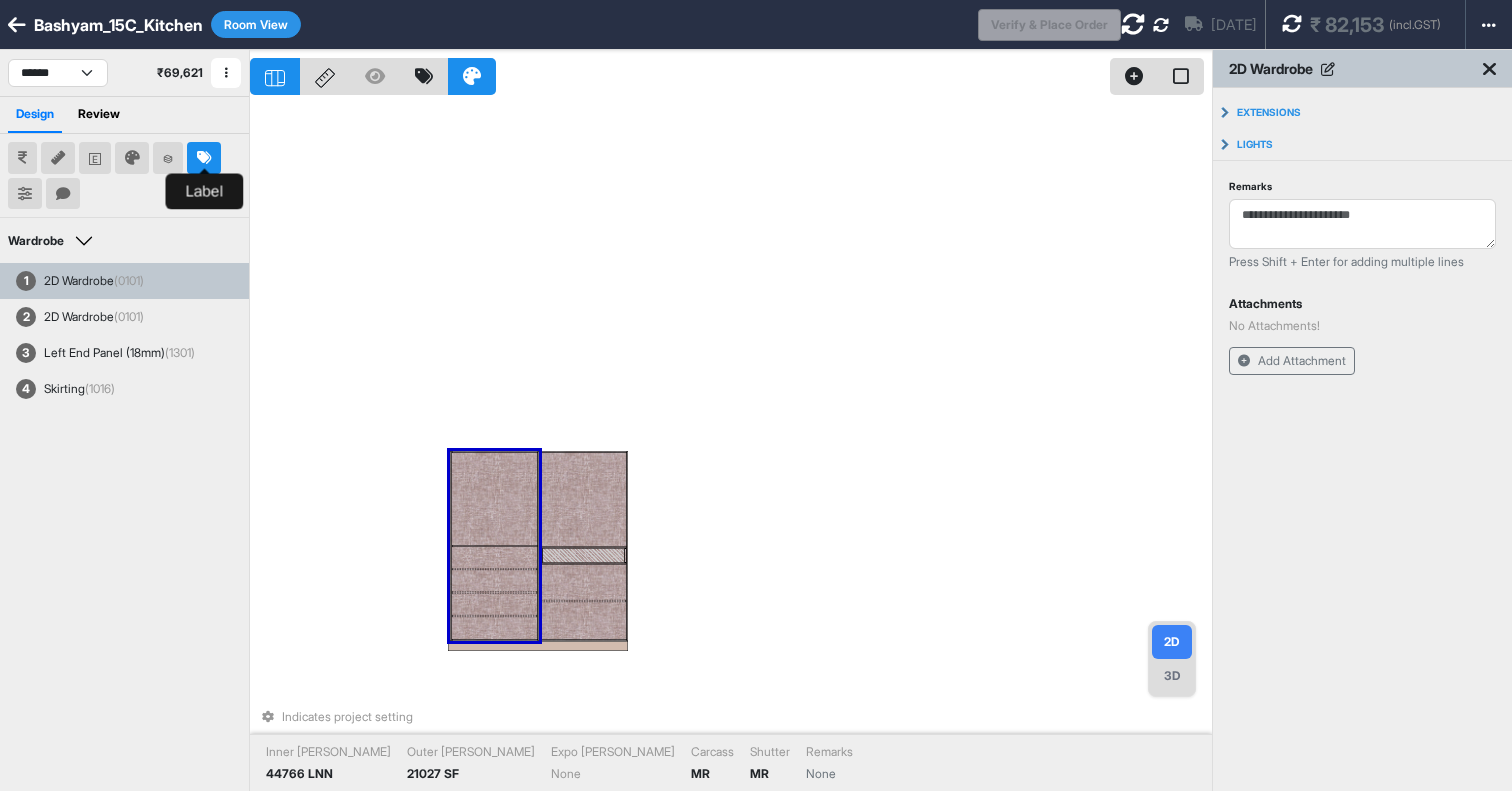click at bounding box center (204, 158) 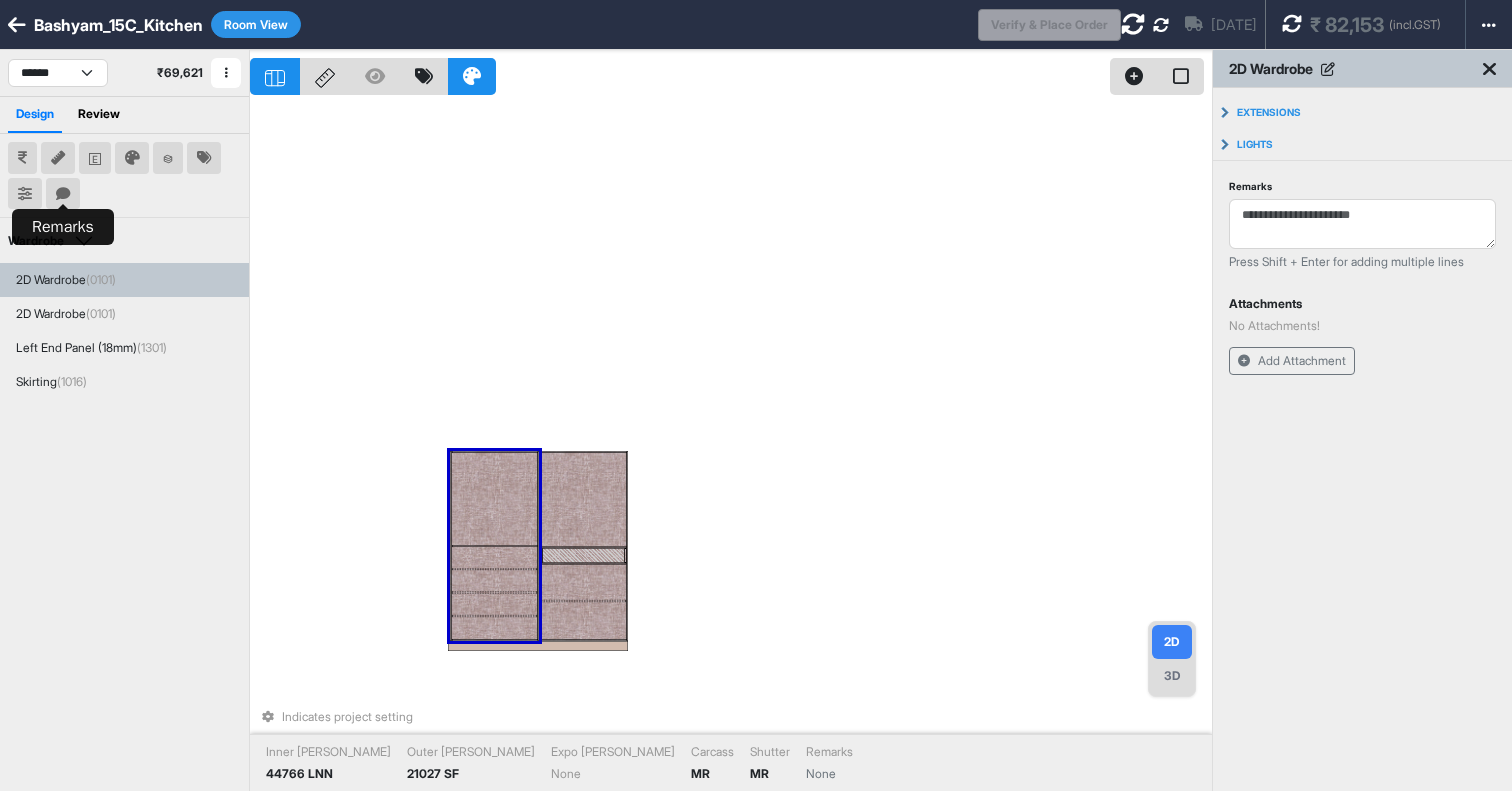 click at bounding box center [63, 194] 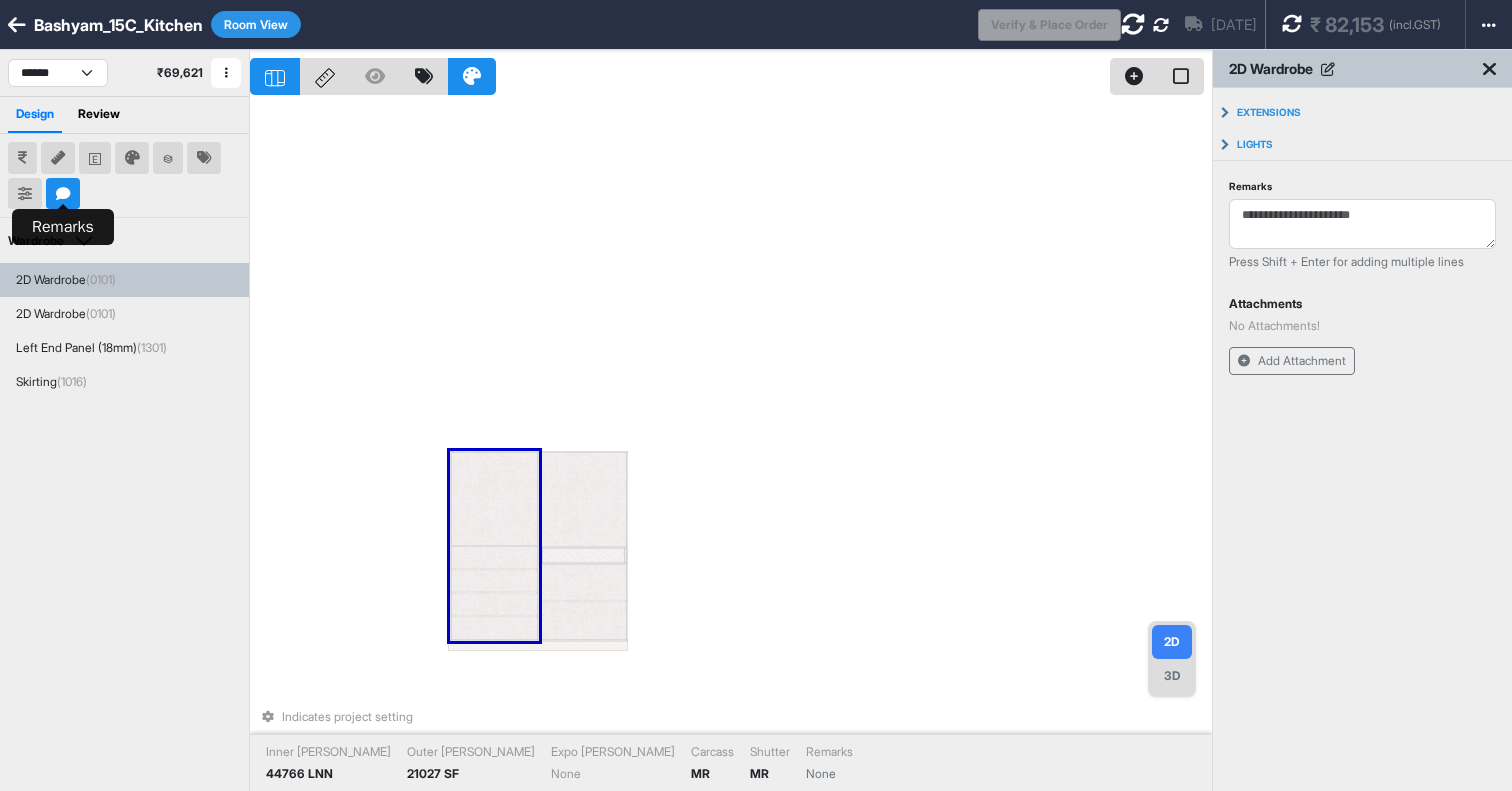 click at bounding box center (63, 194) 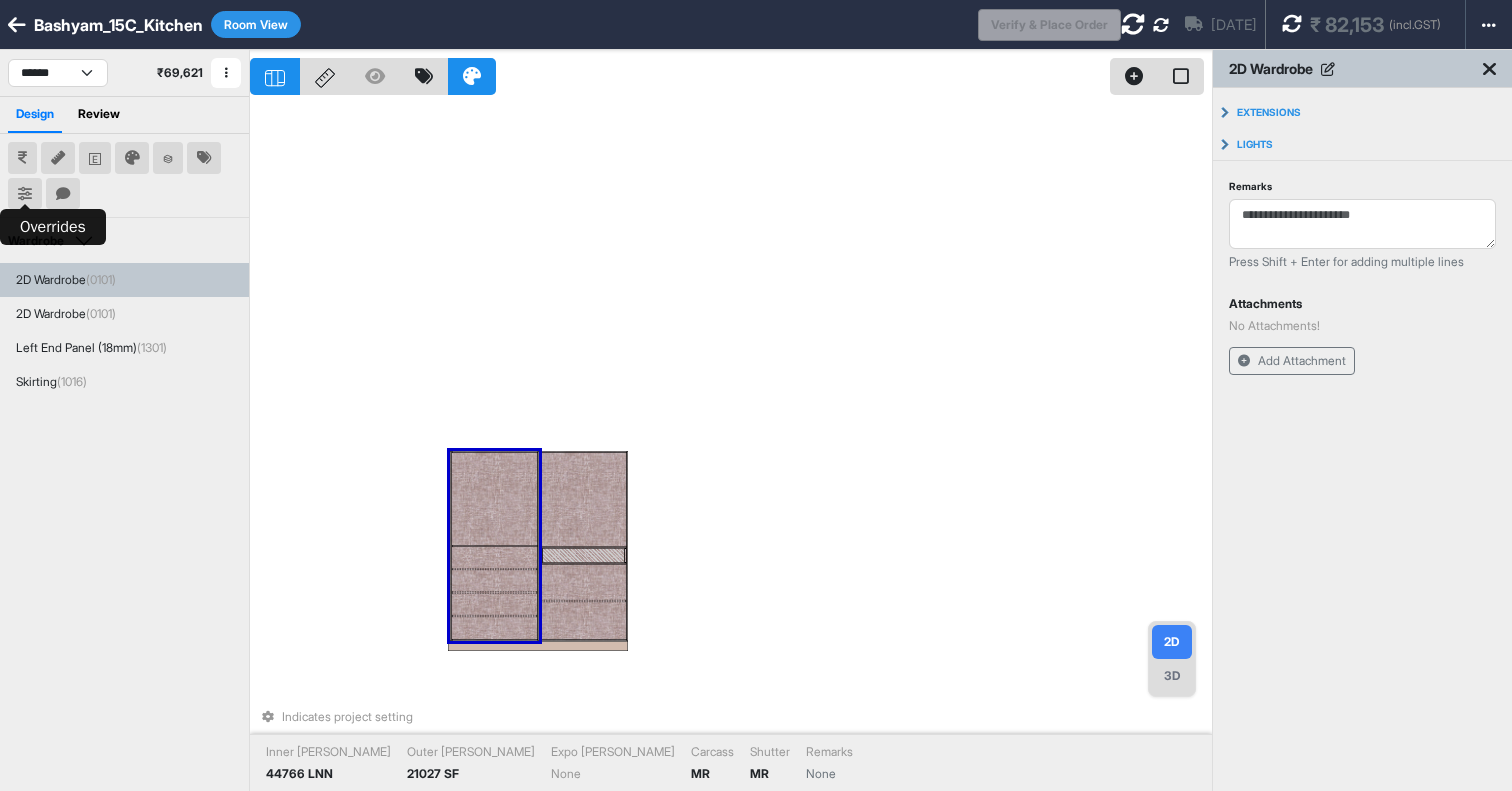 click at bounding box center [25, 194] 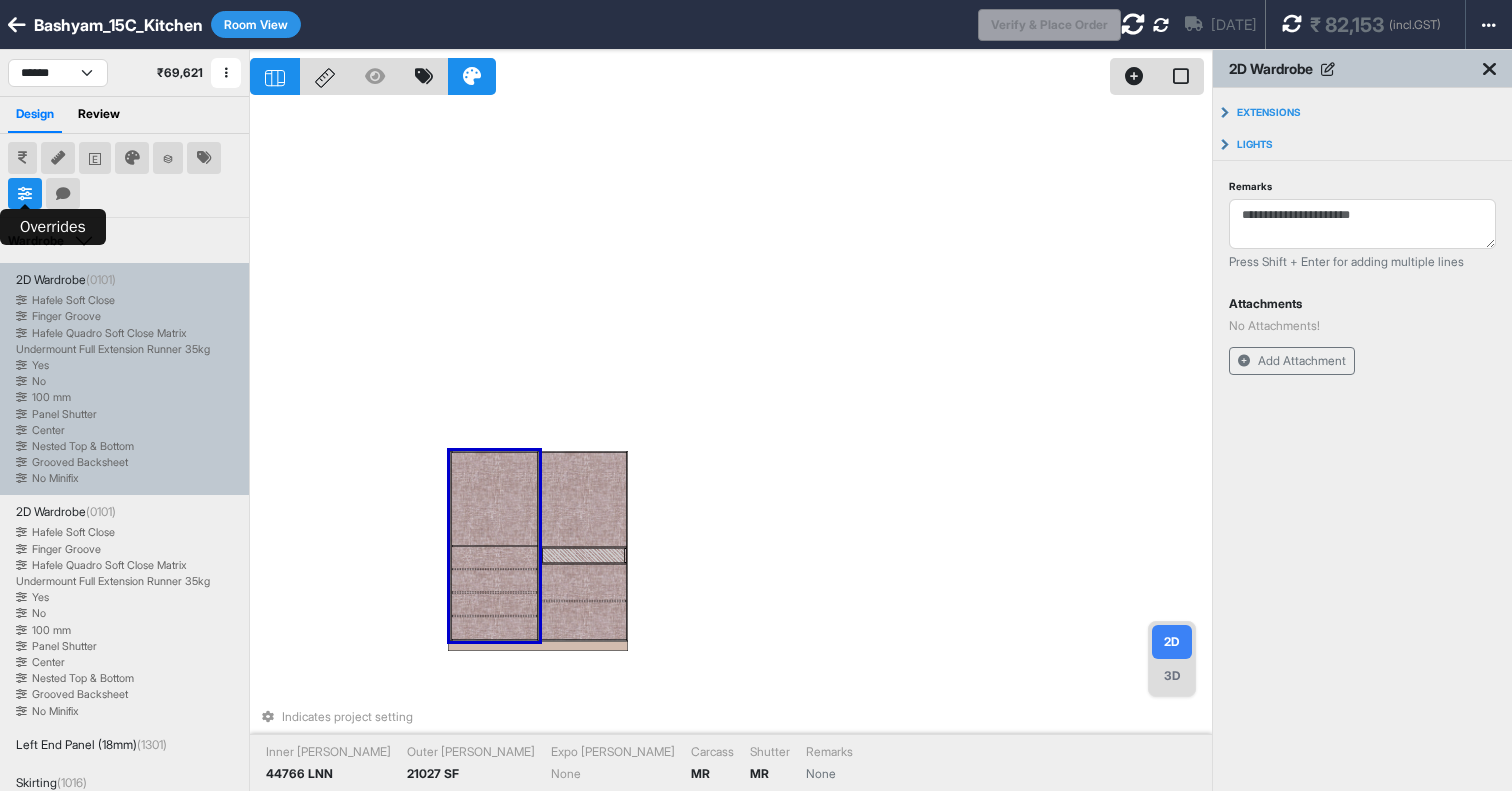 click at bounding box center [25, 194] 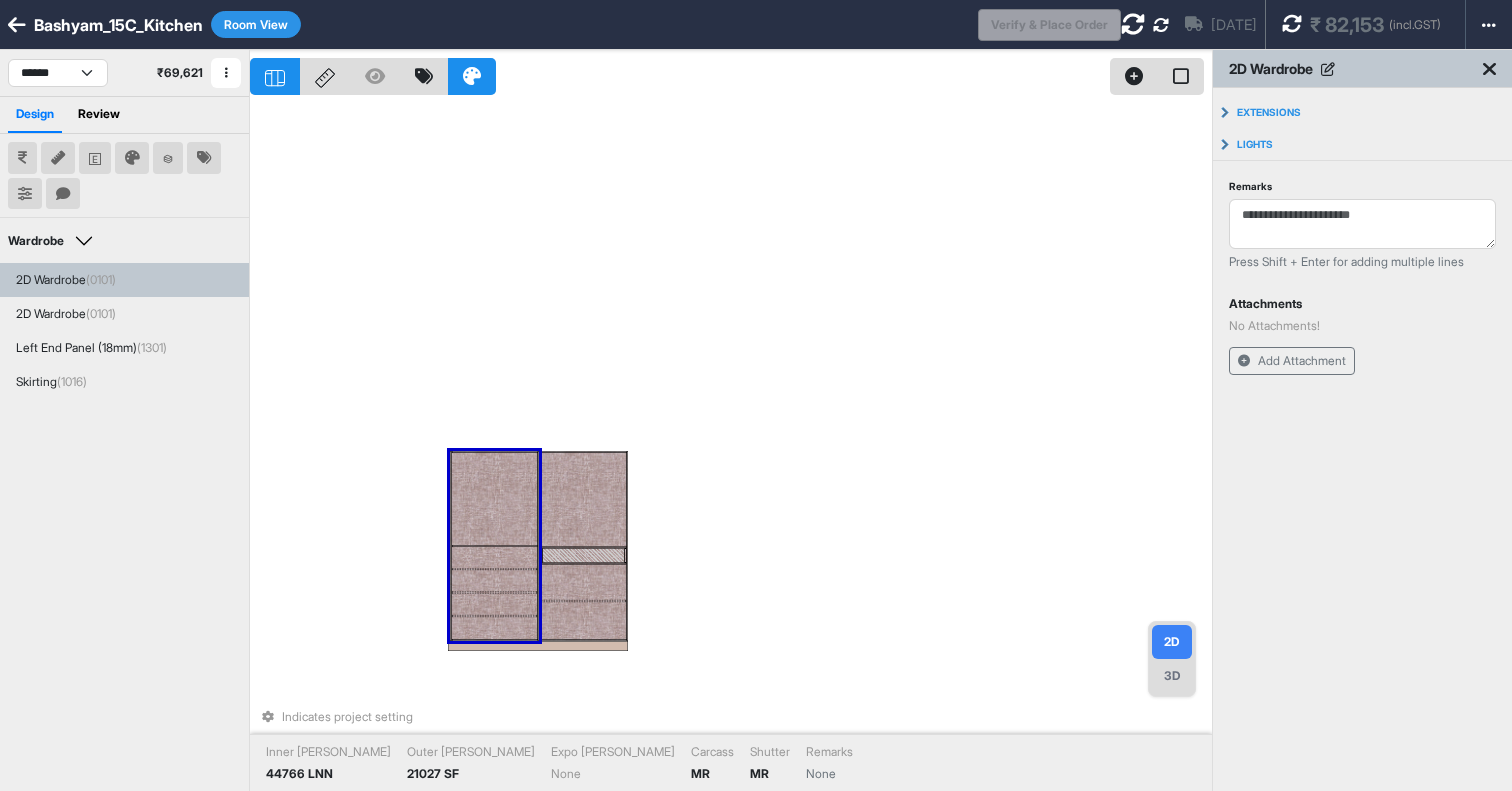 click on "Review" at bounding box center [99, 115] 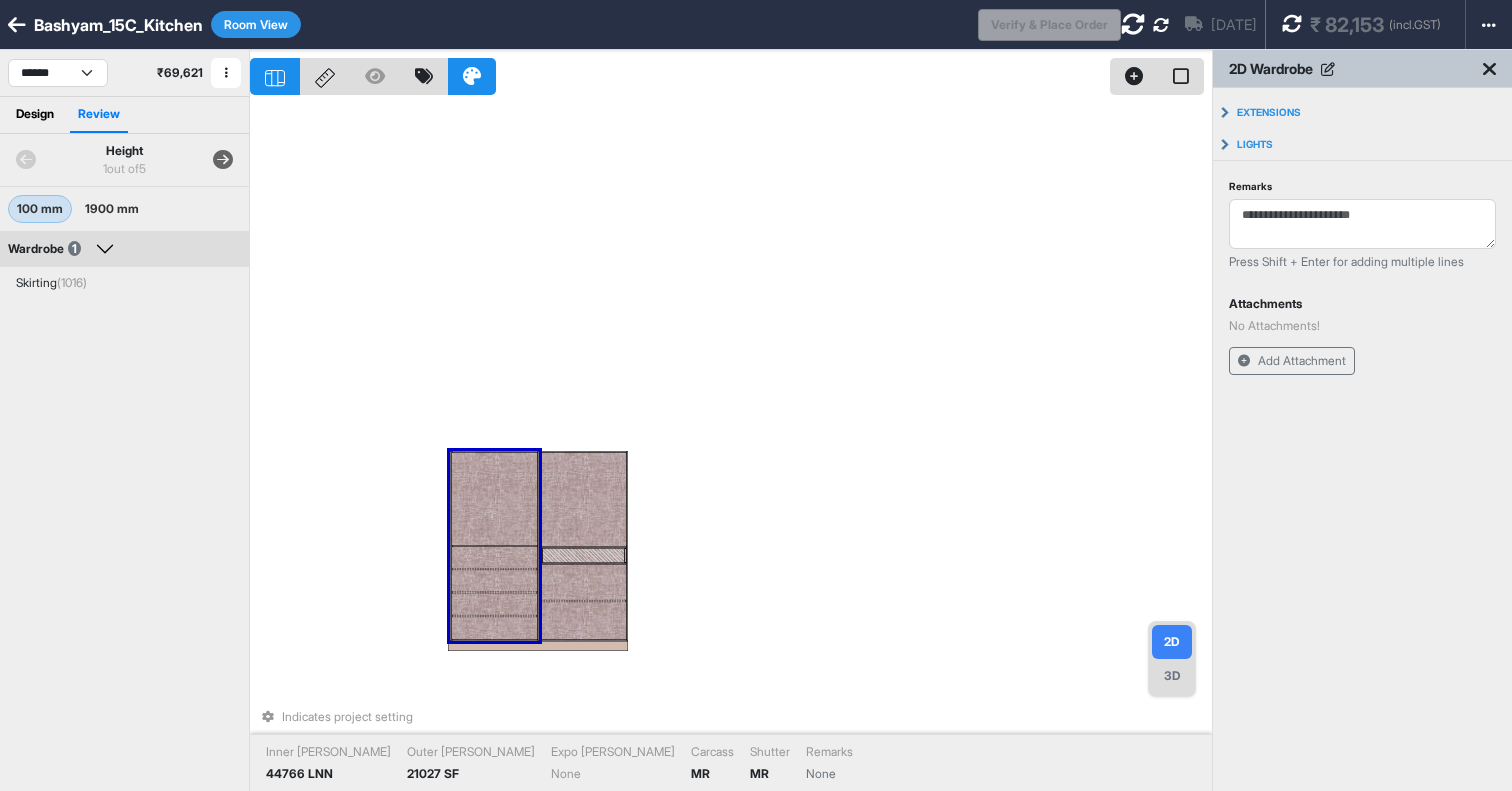 click on "Wardrobe 1" at bounding box center (64, 249) 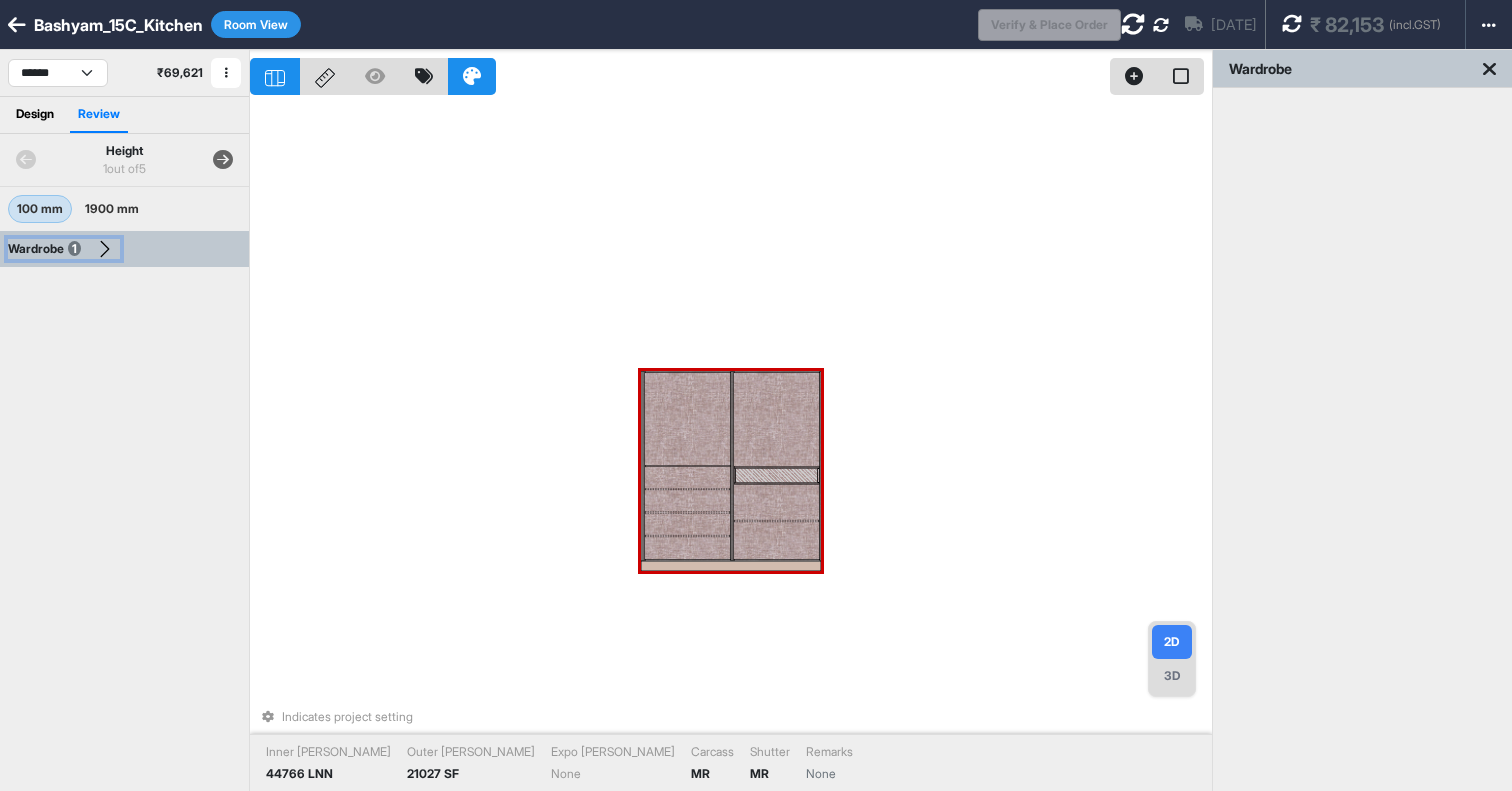 click on "Wardrobe 1" at bounding box center (64, 249) 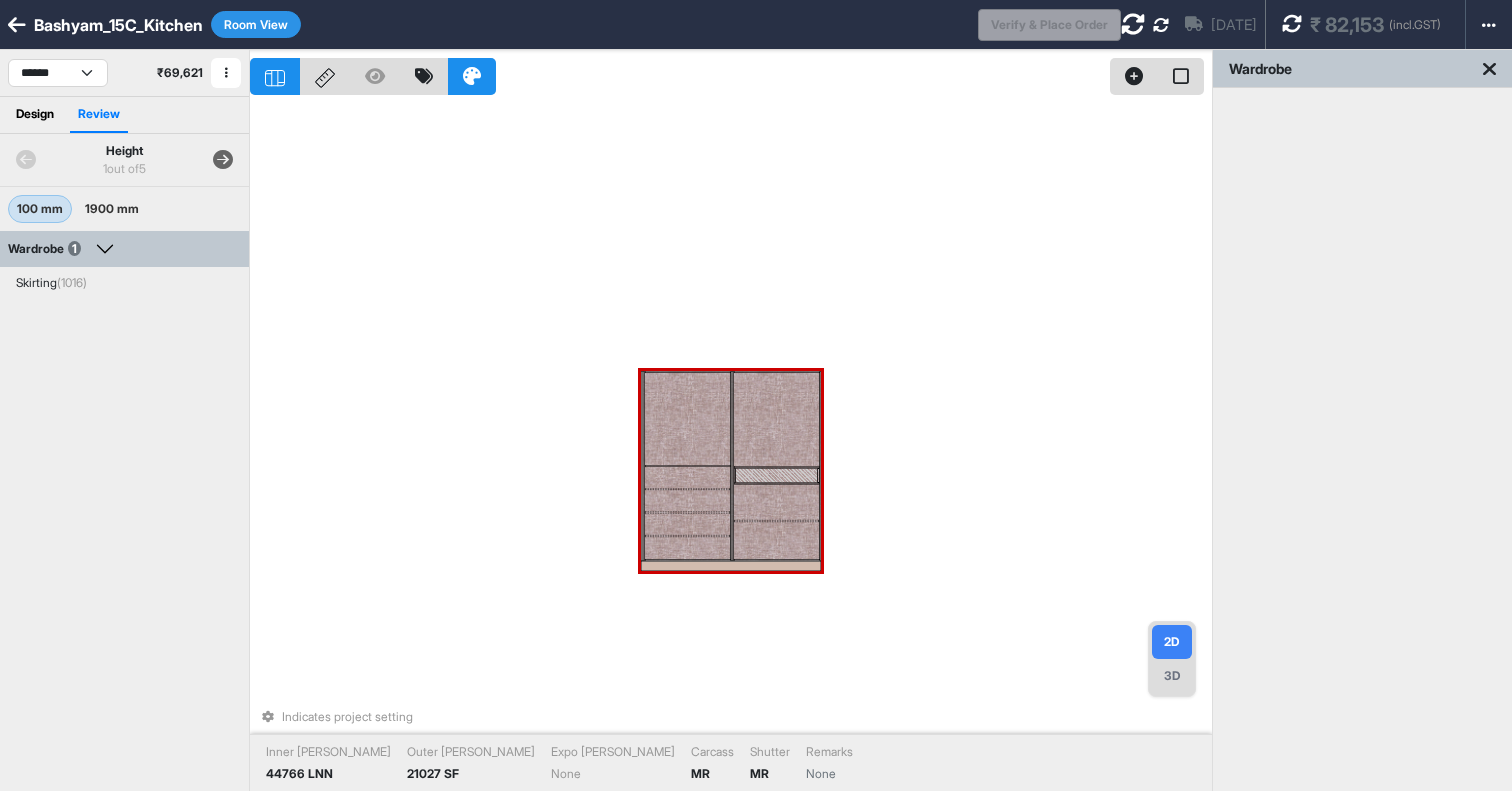 click on "1900 mm" at bounding box center (112, 209) 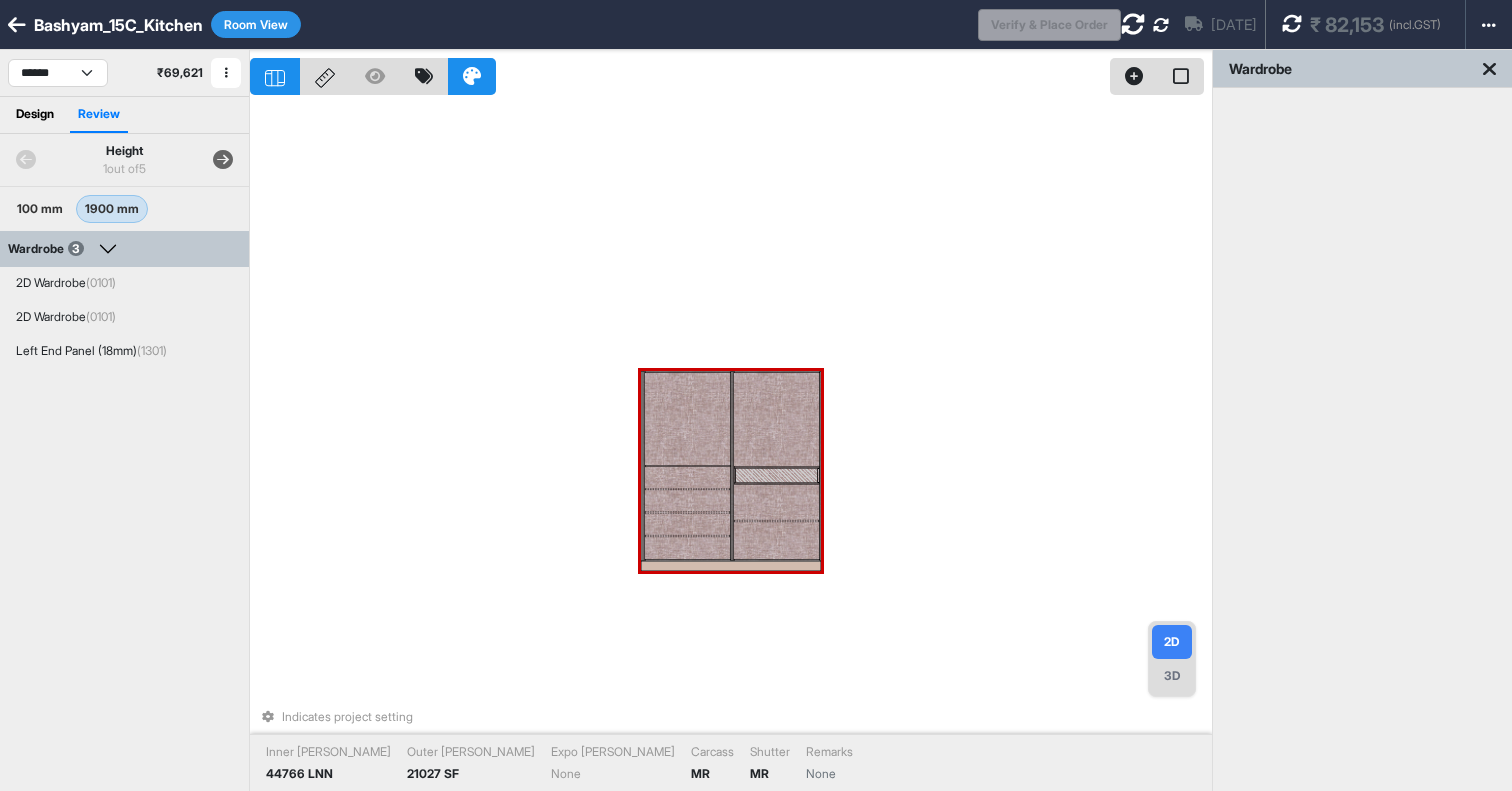click on "100 mm" at bounding box center (40, 209) 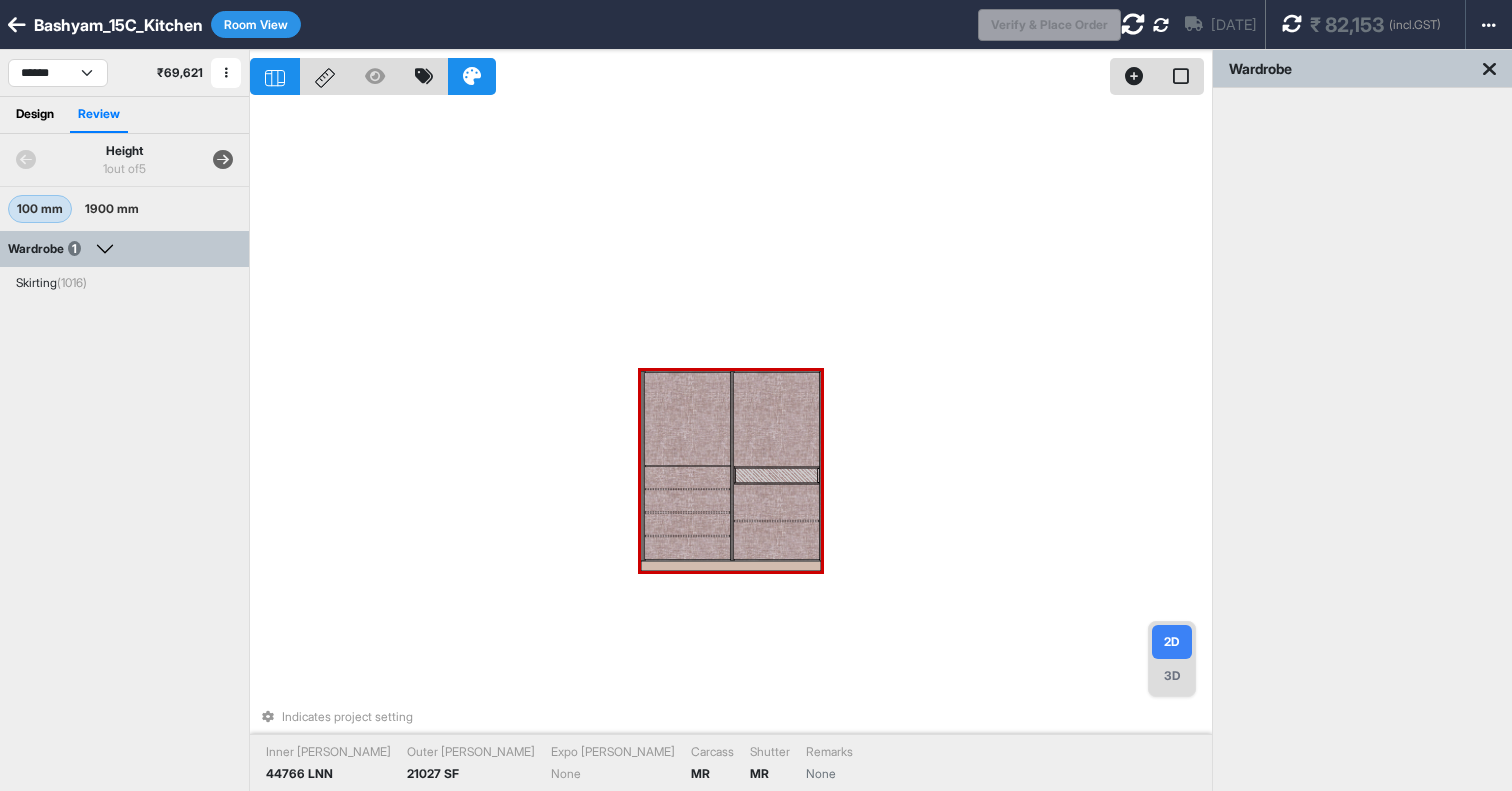 click at bounding box center [223, 160] 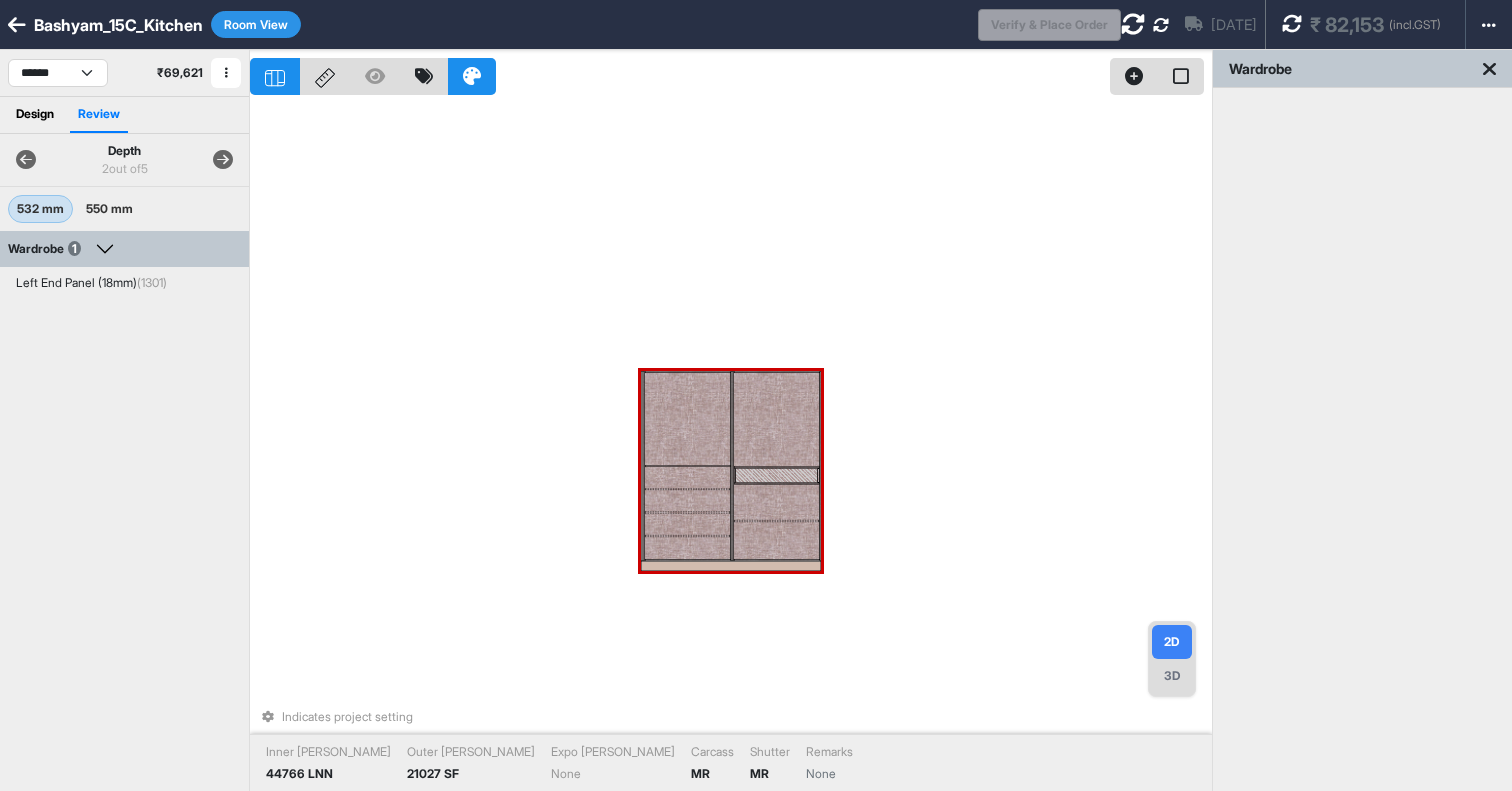 click at bounding box center [223, 160] 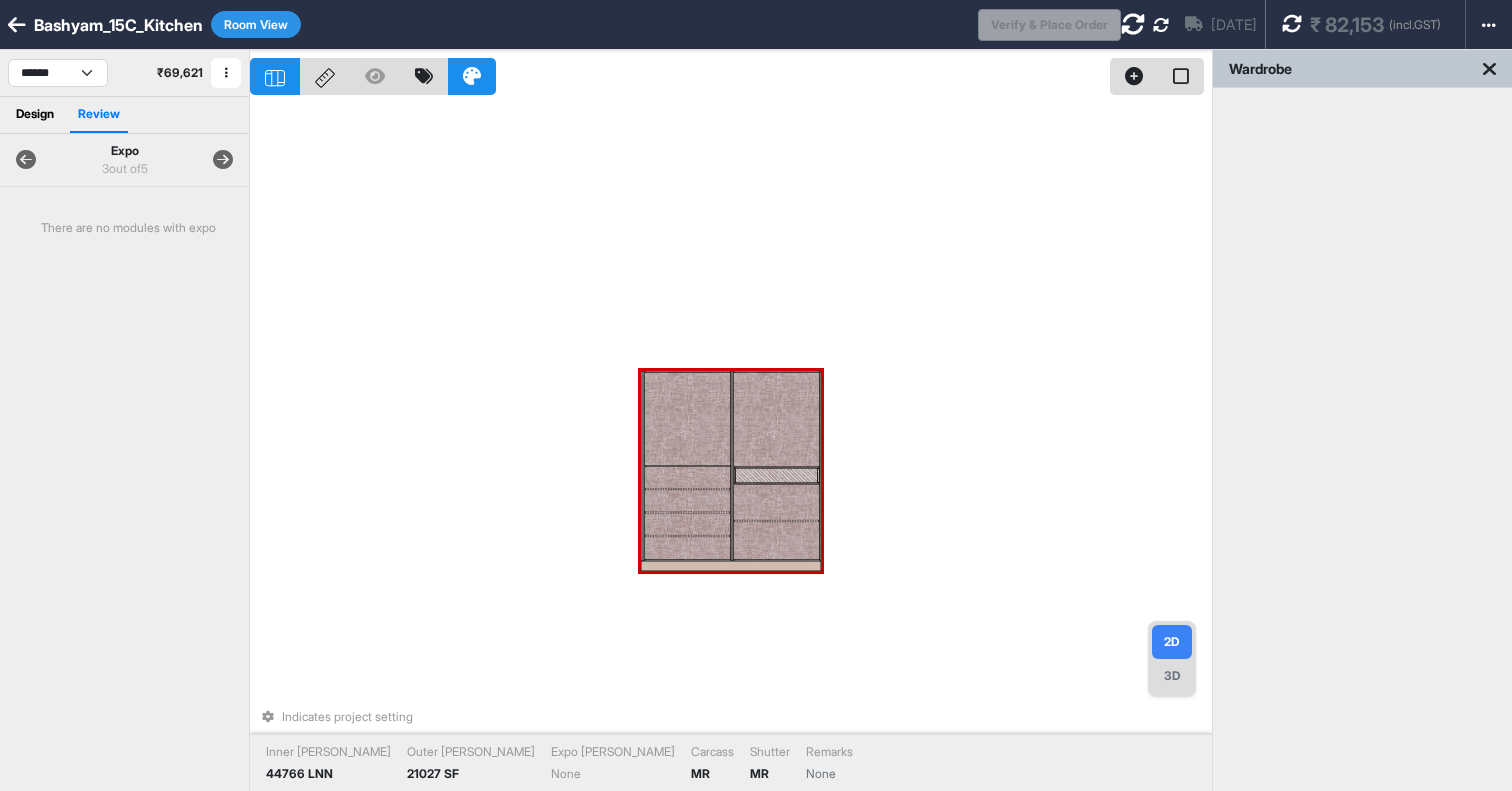 click at bounding box center [223, 160] 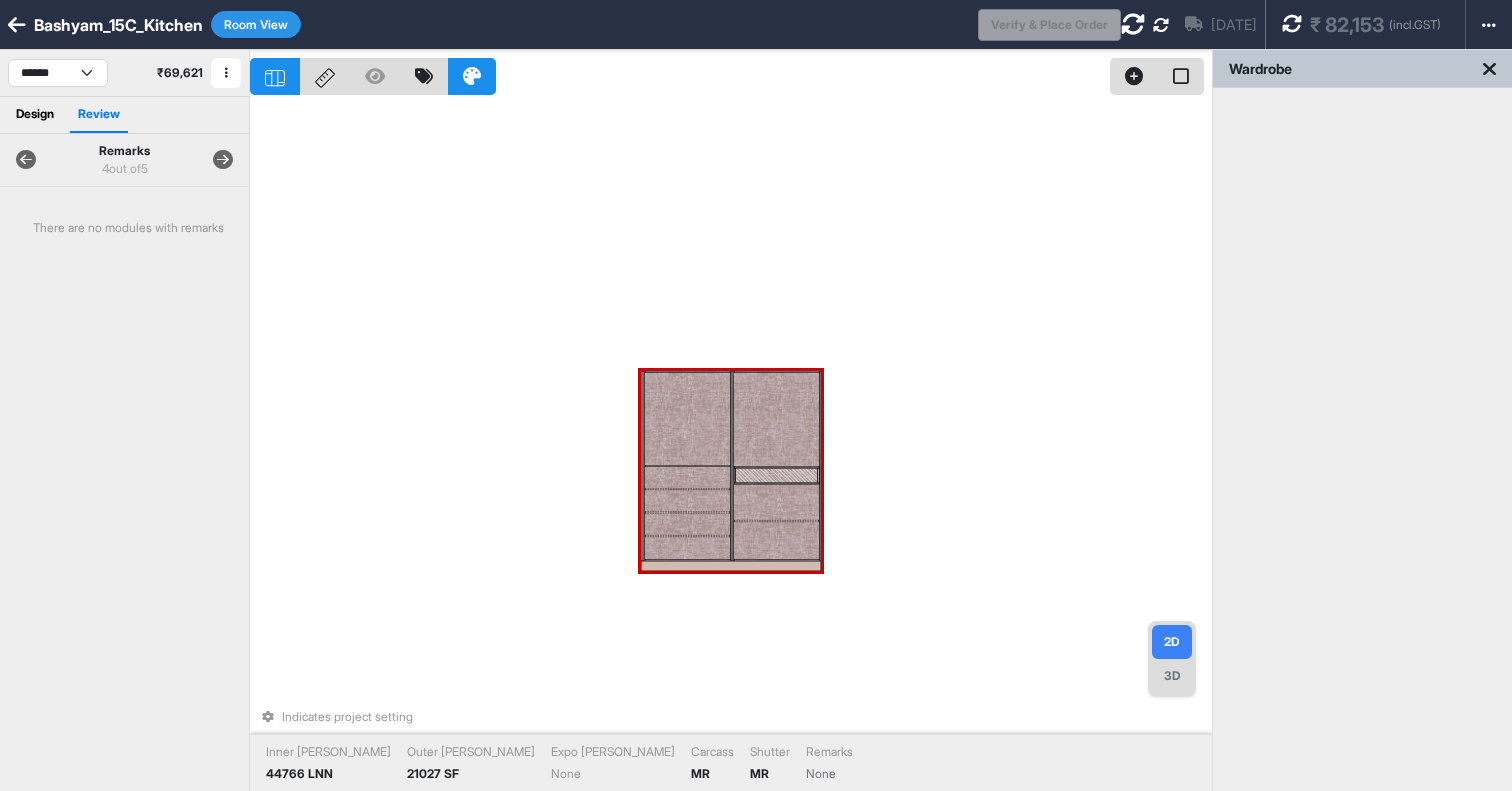 click at bounding box center [223, 160] 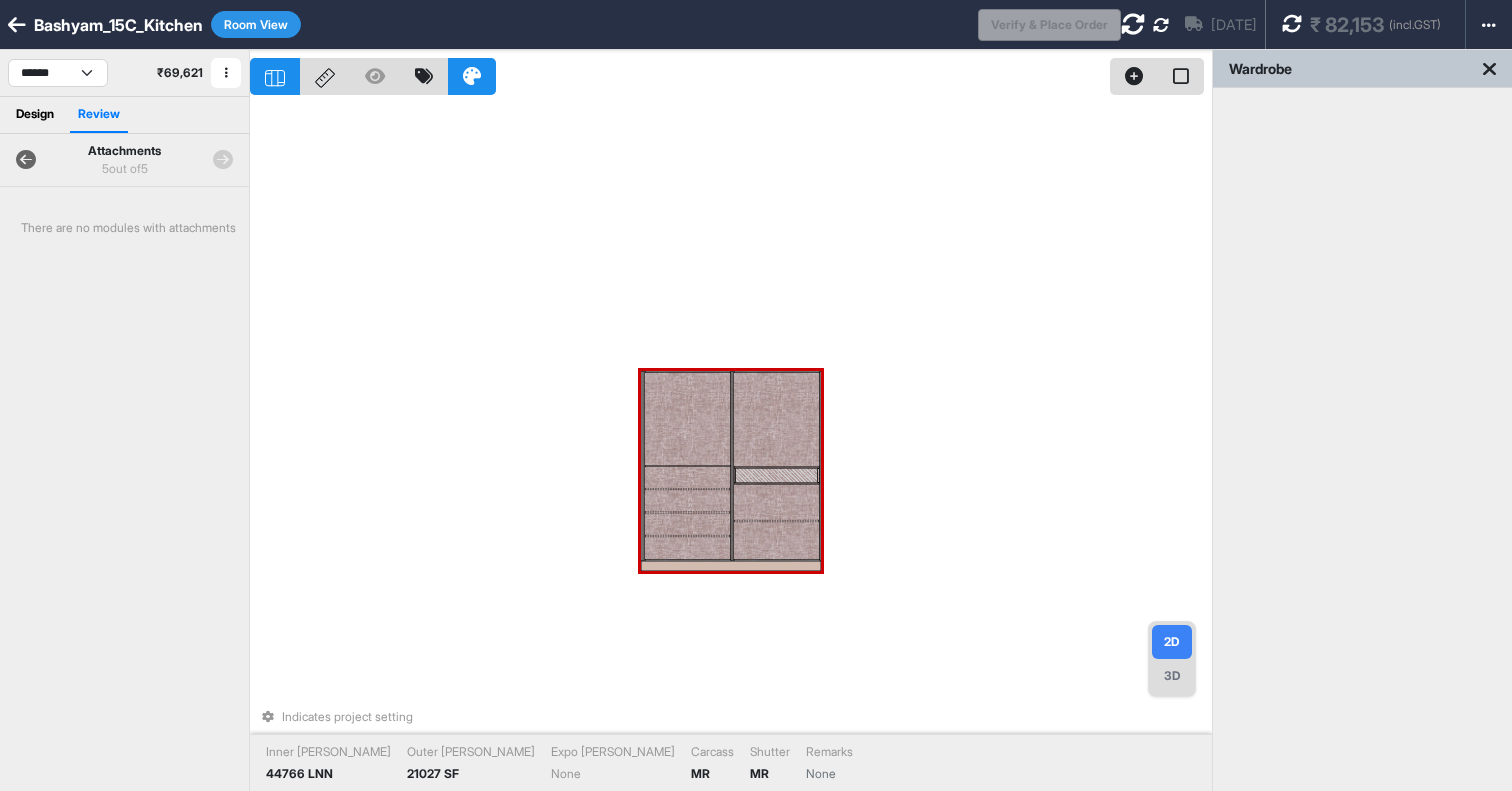 click at bounding box center [223, 160] 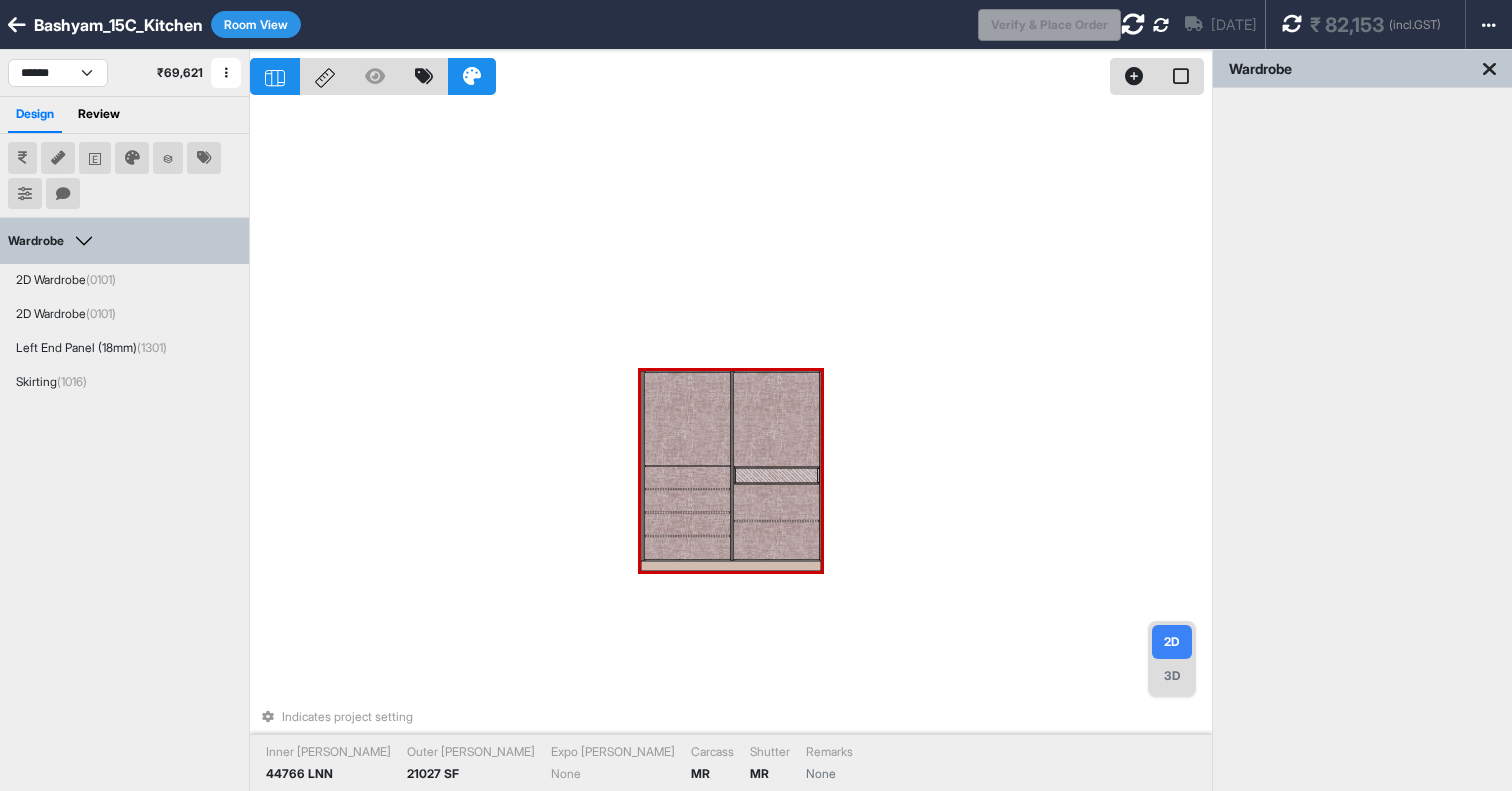 click at bounding box center (777, 419) 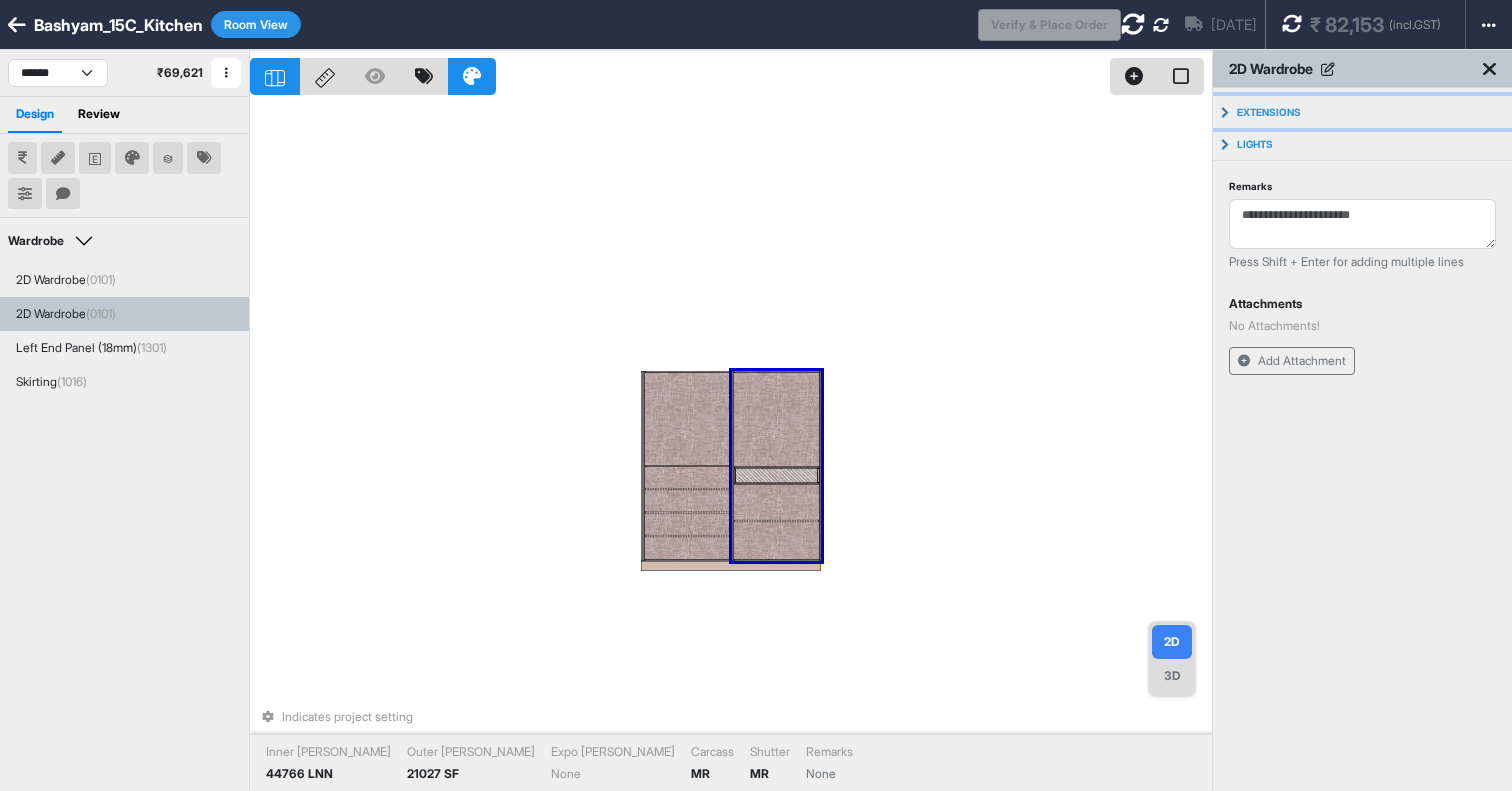 click on "Extensions" at bounding box center [1269, 112] 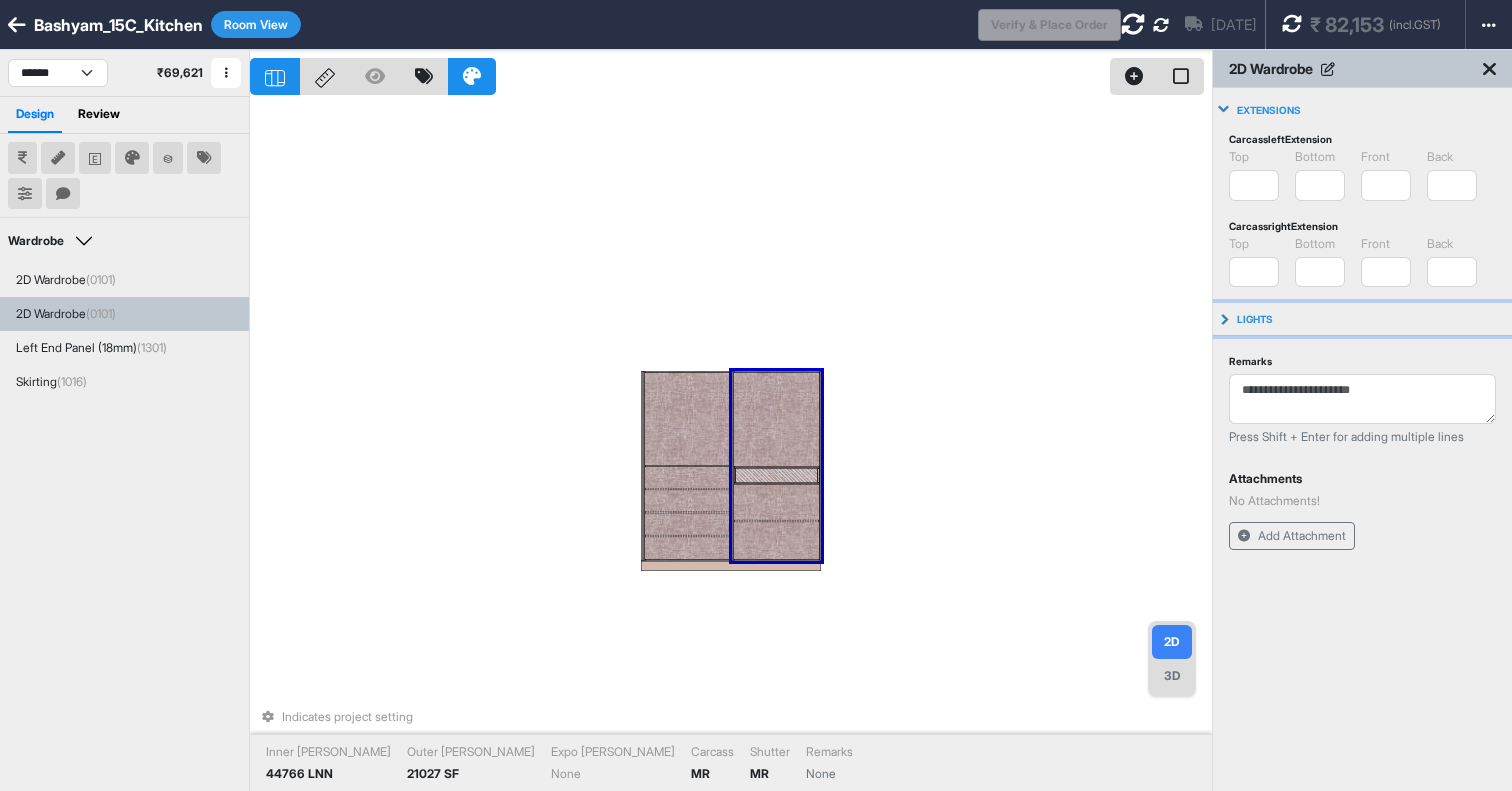 click on "Lights" at bounding box center [1362, 319] 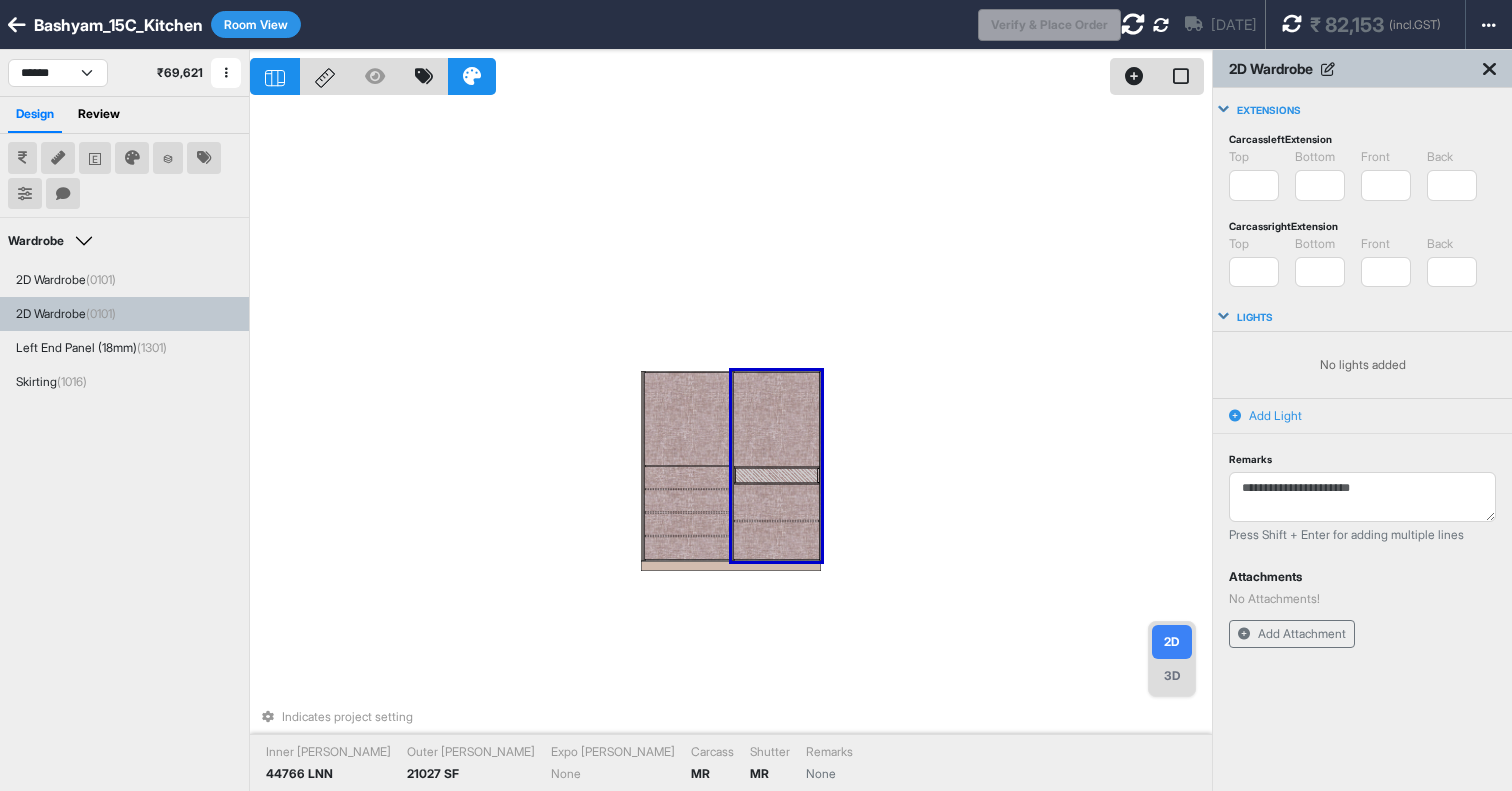 click on "Add Light" at bounding box center (1275, 416) 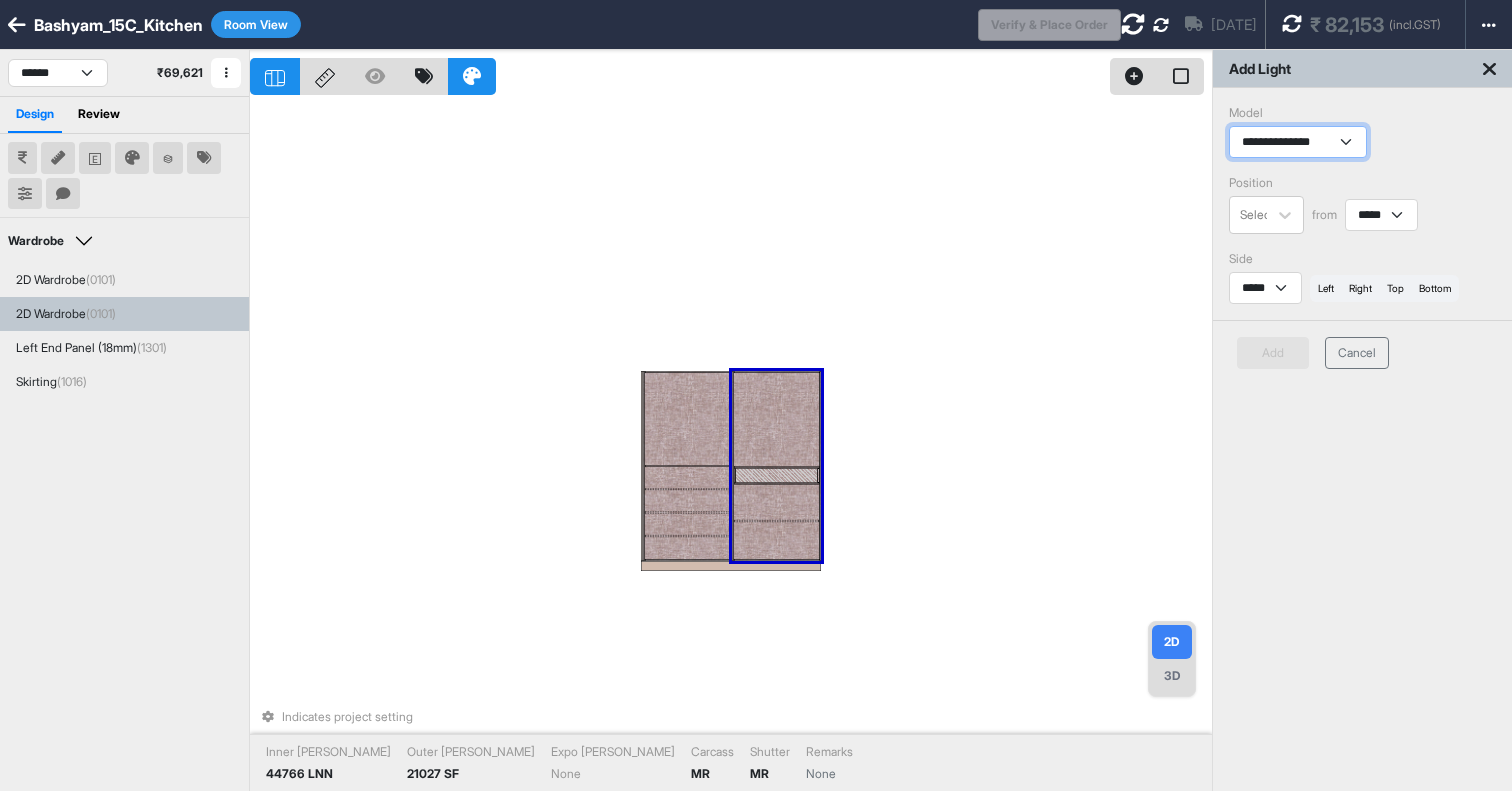 click on "**********" at bounding box center (1298, 142) 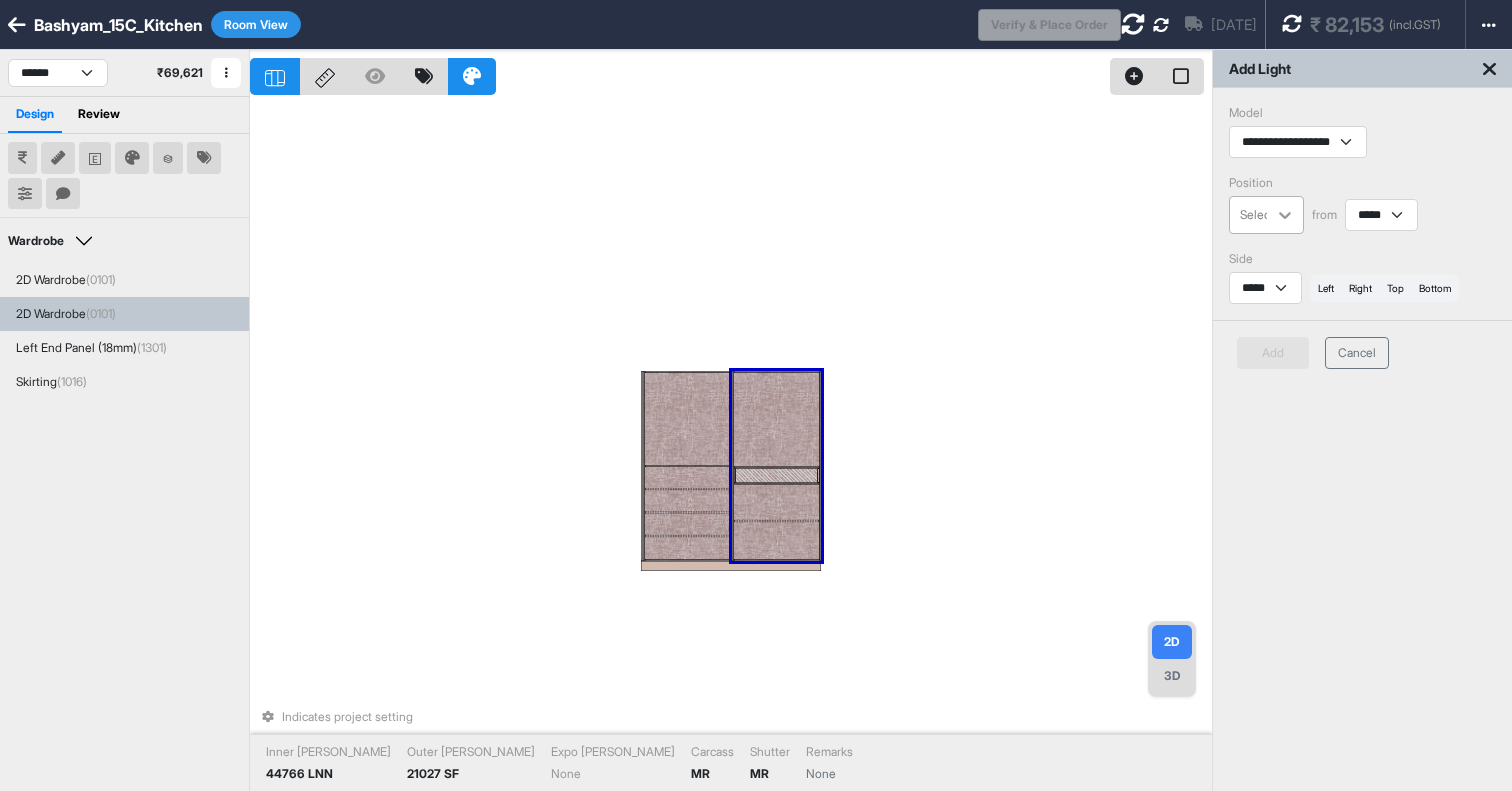 click at bounding box center (1285, 215) 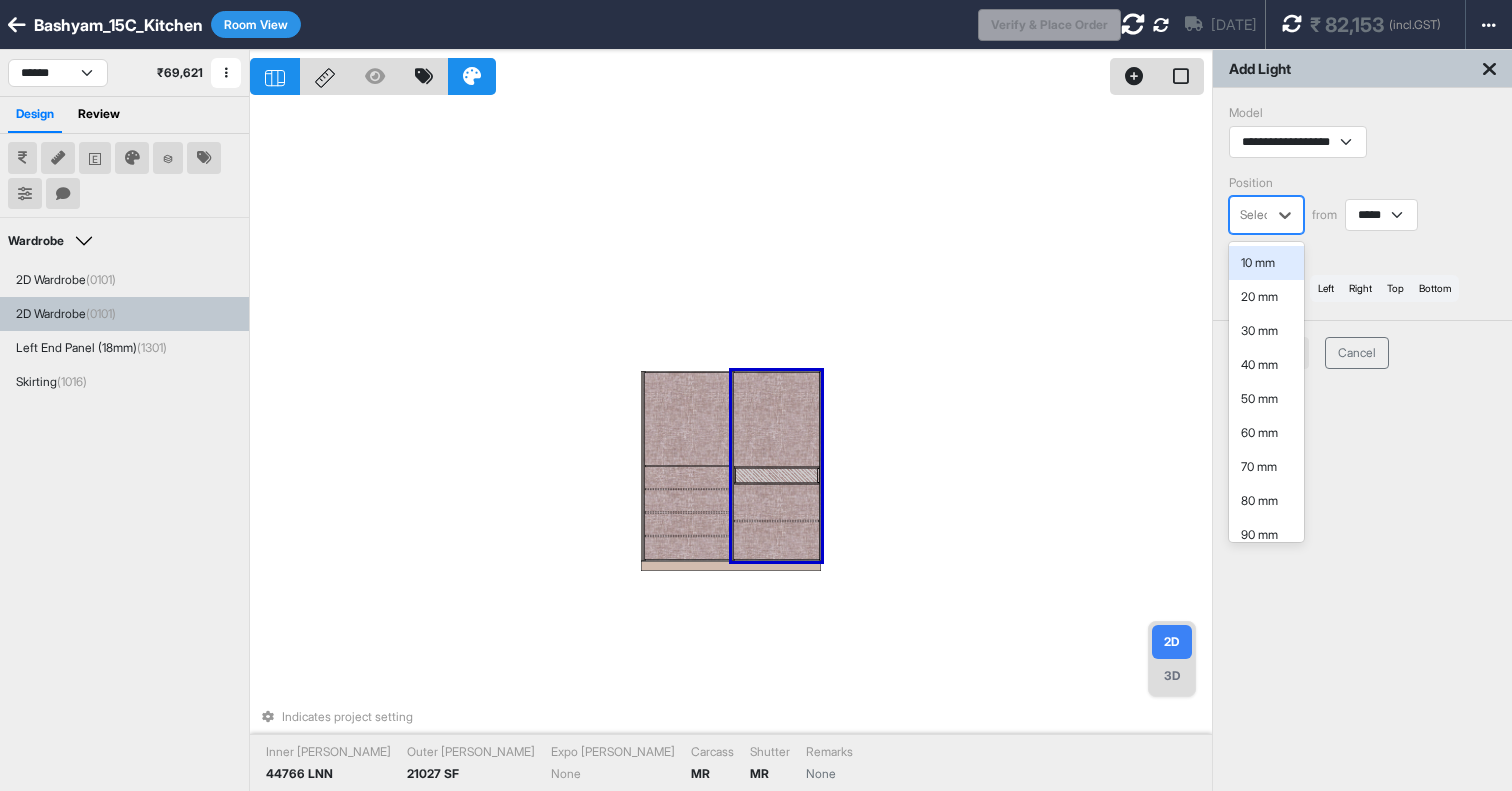 click on "10 mm" at bounding box center (1266, 263) 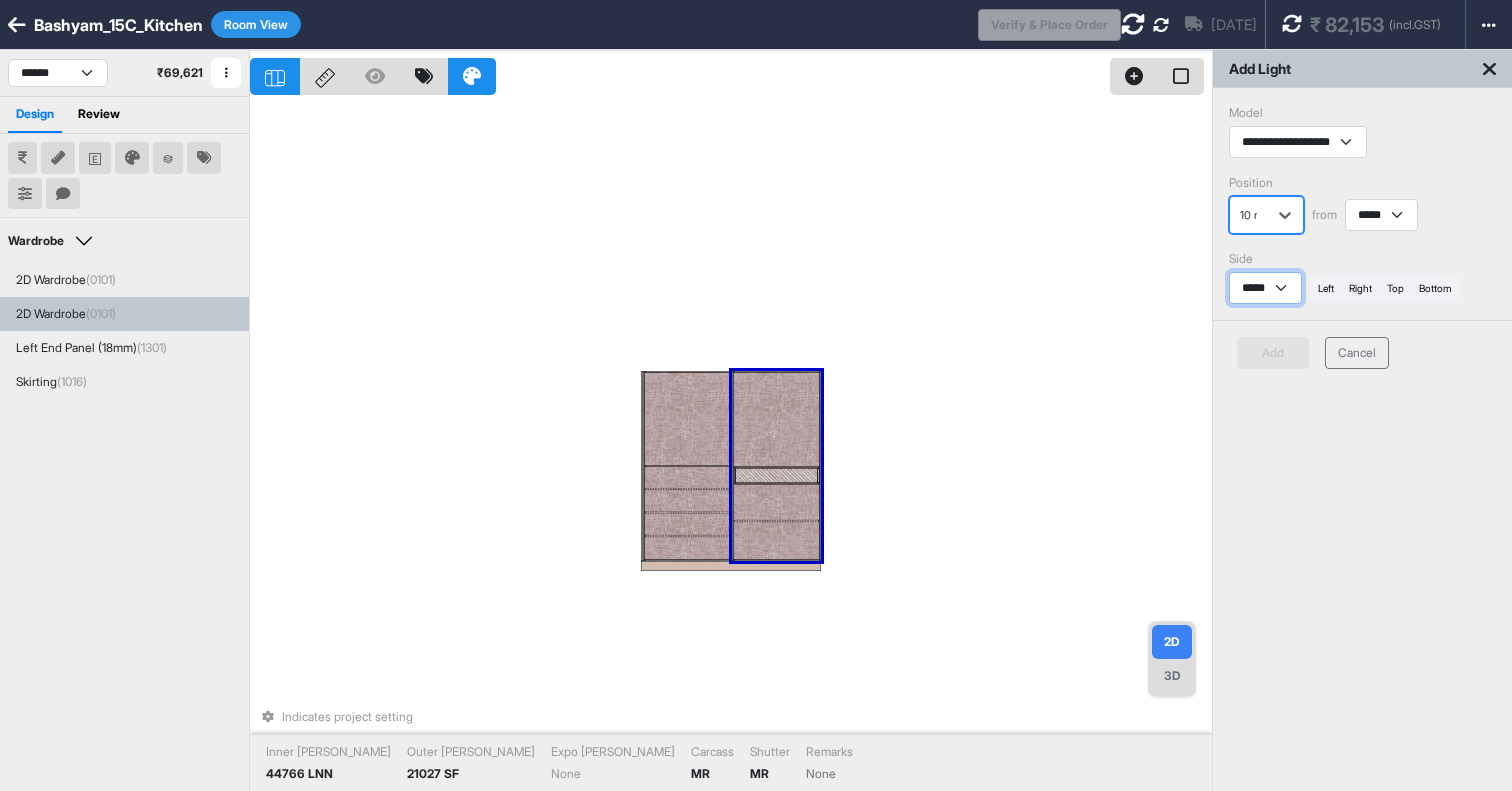 click on "***** *****" at bounding box center [1265, 288] 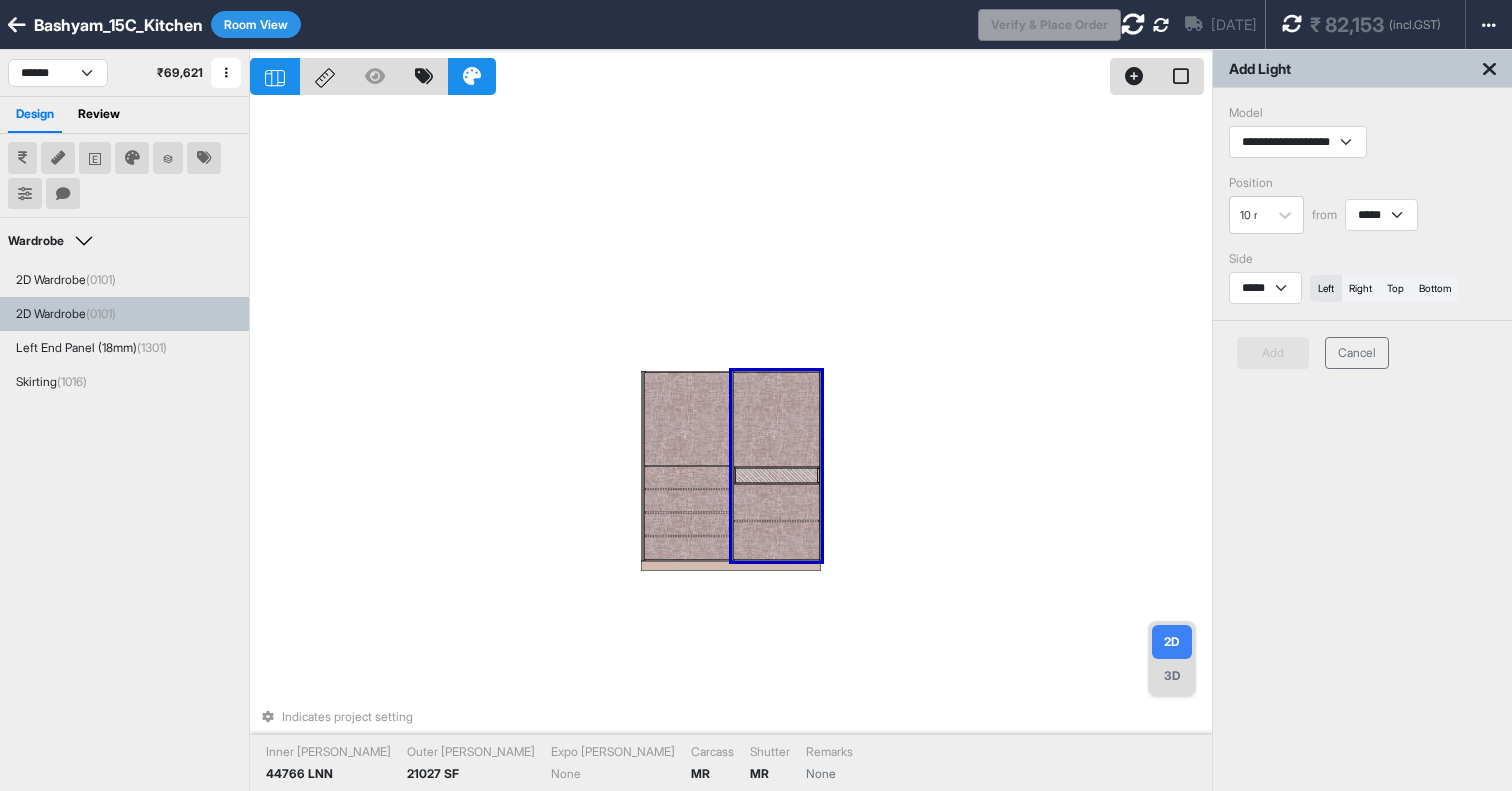 click on "left" at bounding box center (1326, 288) 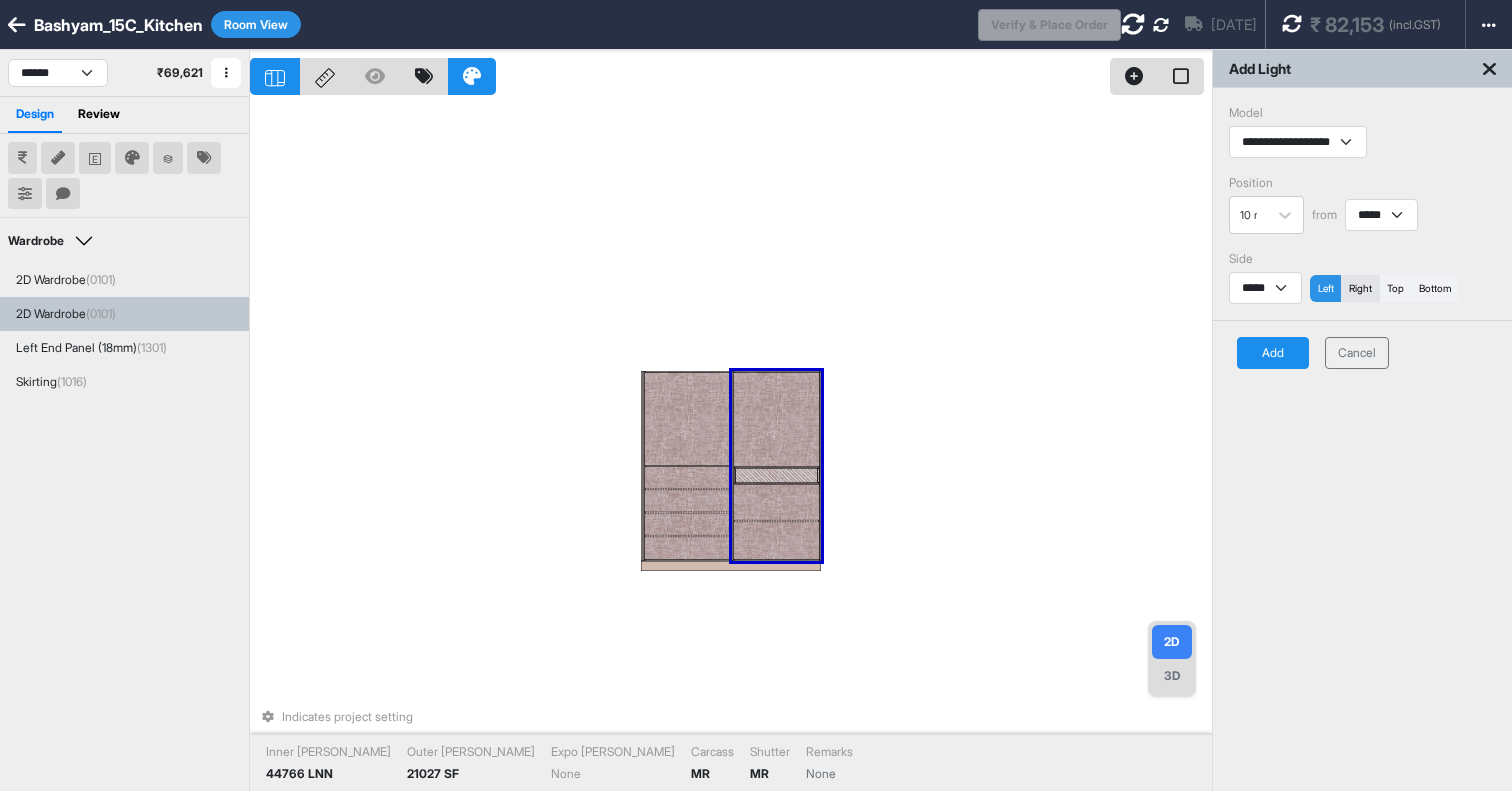 click on "right" at bounding box center [1360, 288] 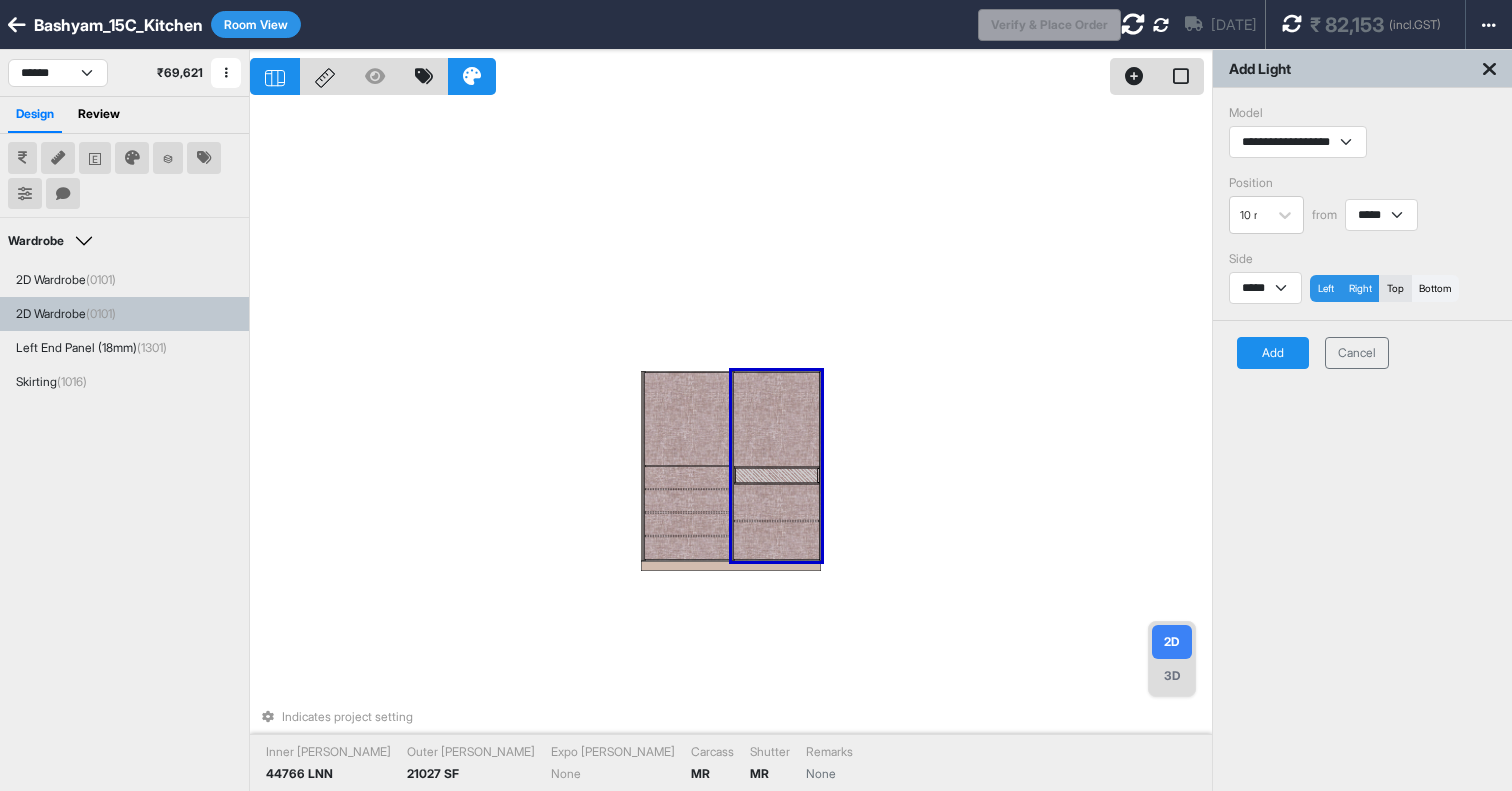 click on "top" at bounding box center [1395, 288] 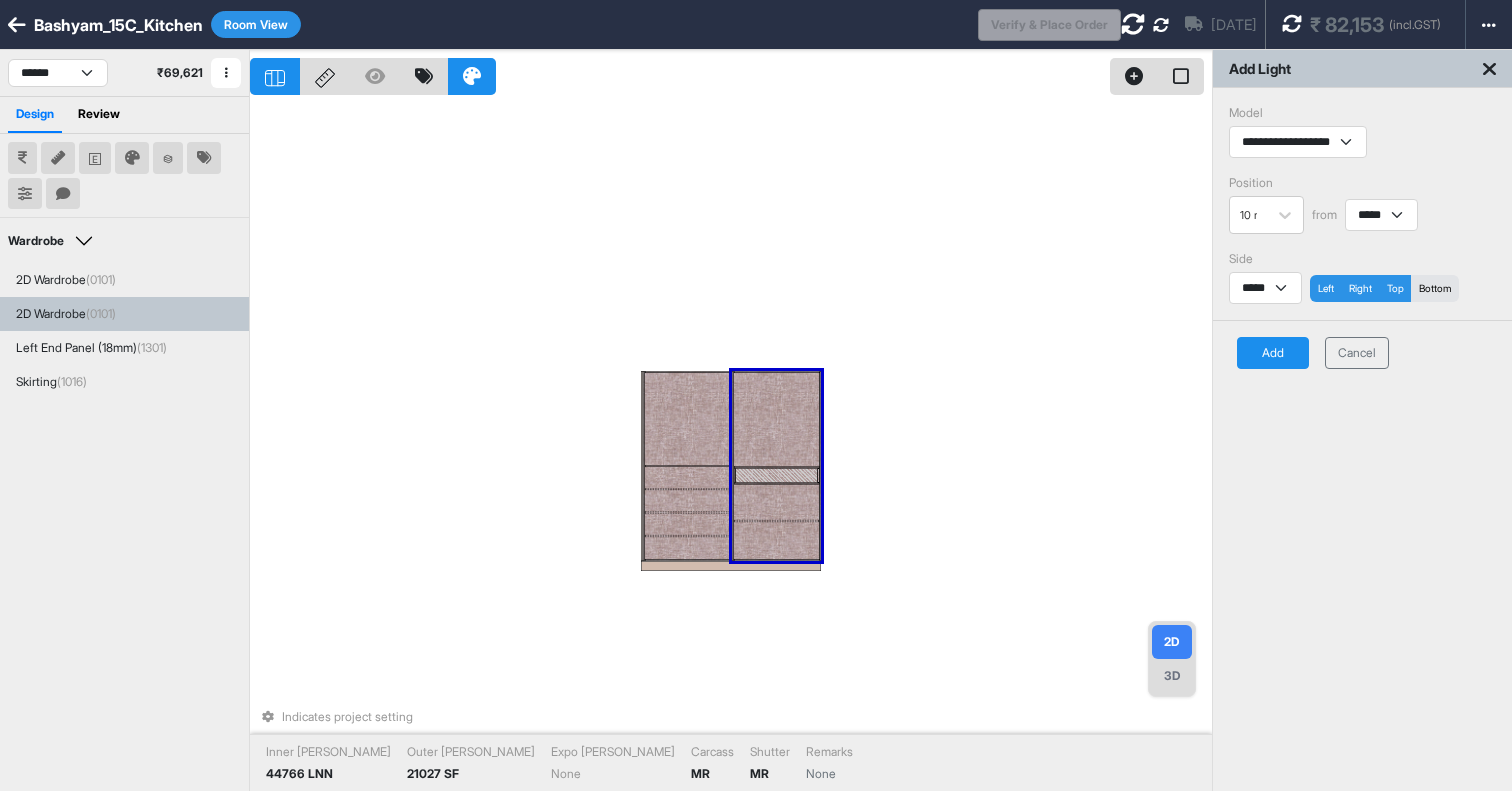 click on "bottom" at bounding box center [1435, 288] 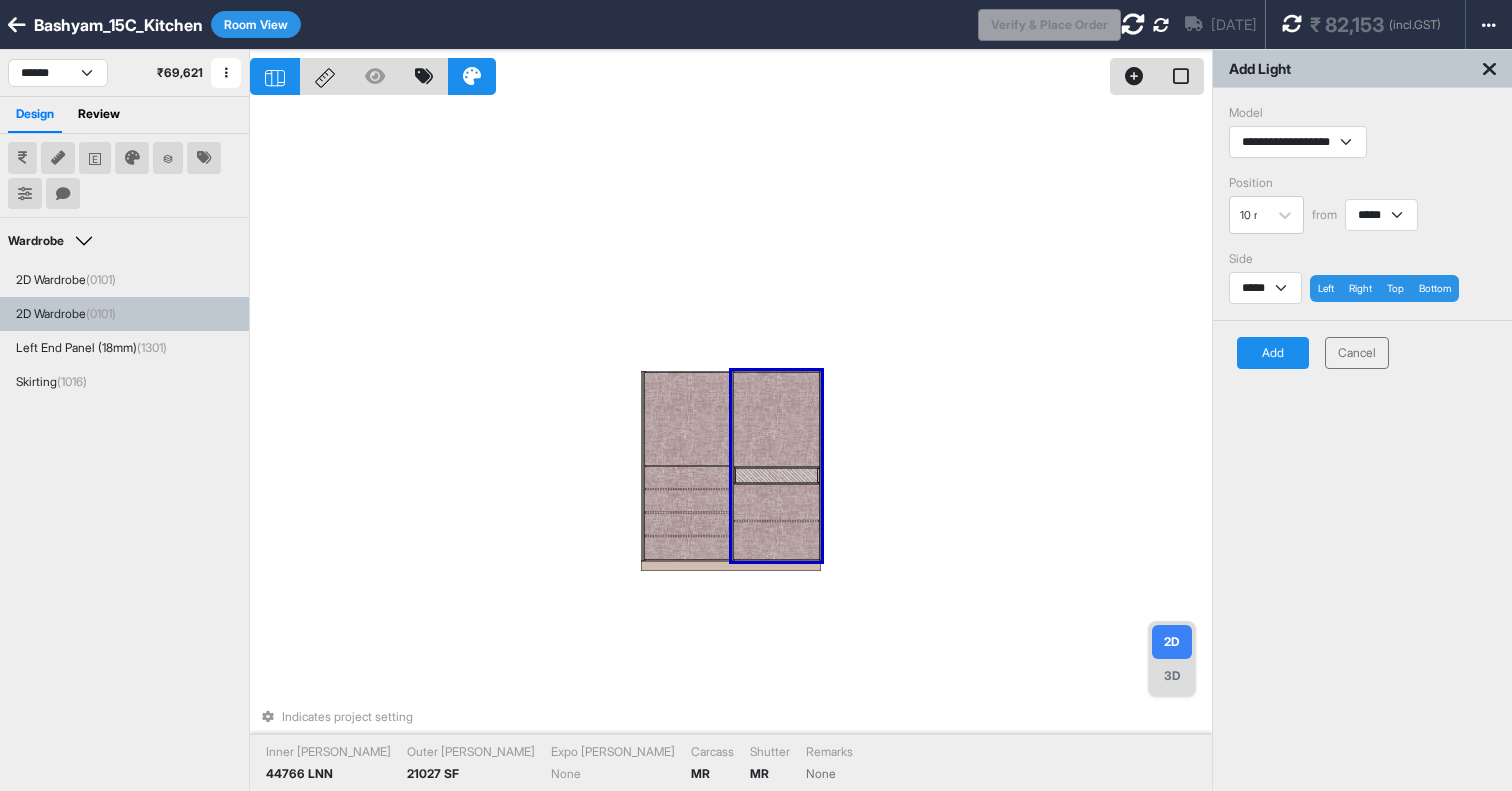 click on "Add" at bounding box center [1273, 353] 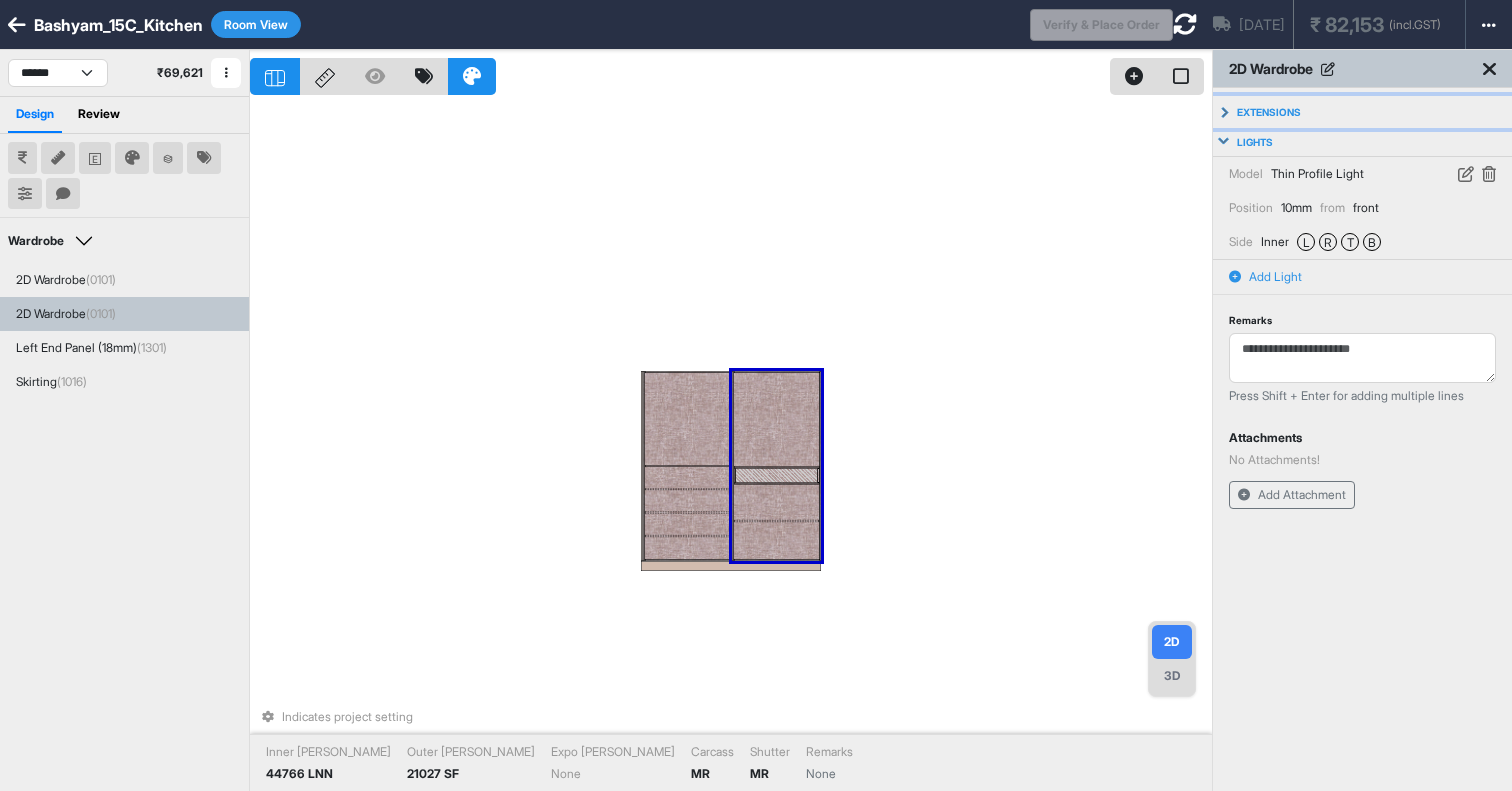 click on "Extensions" at bounding box center [1362, 112] 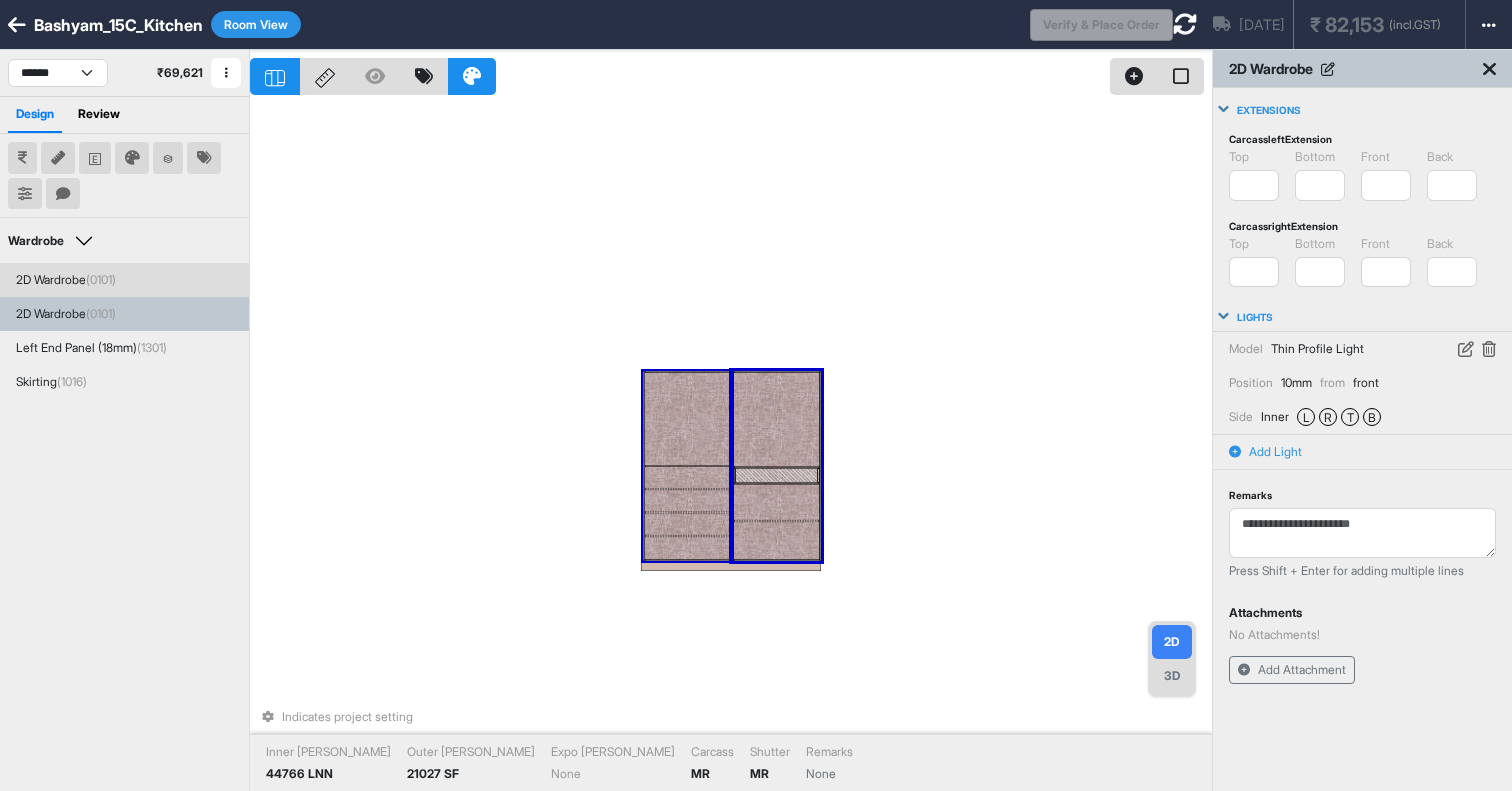 click at bounding box center [688, 418] 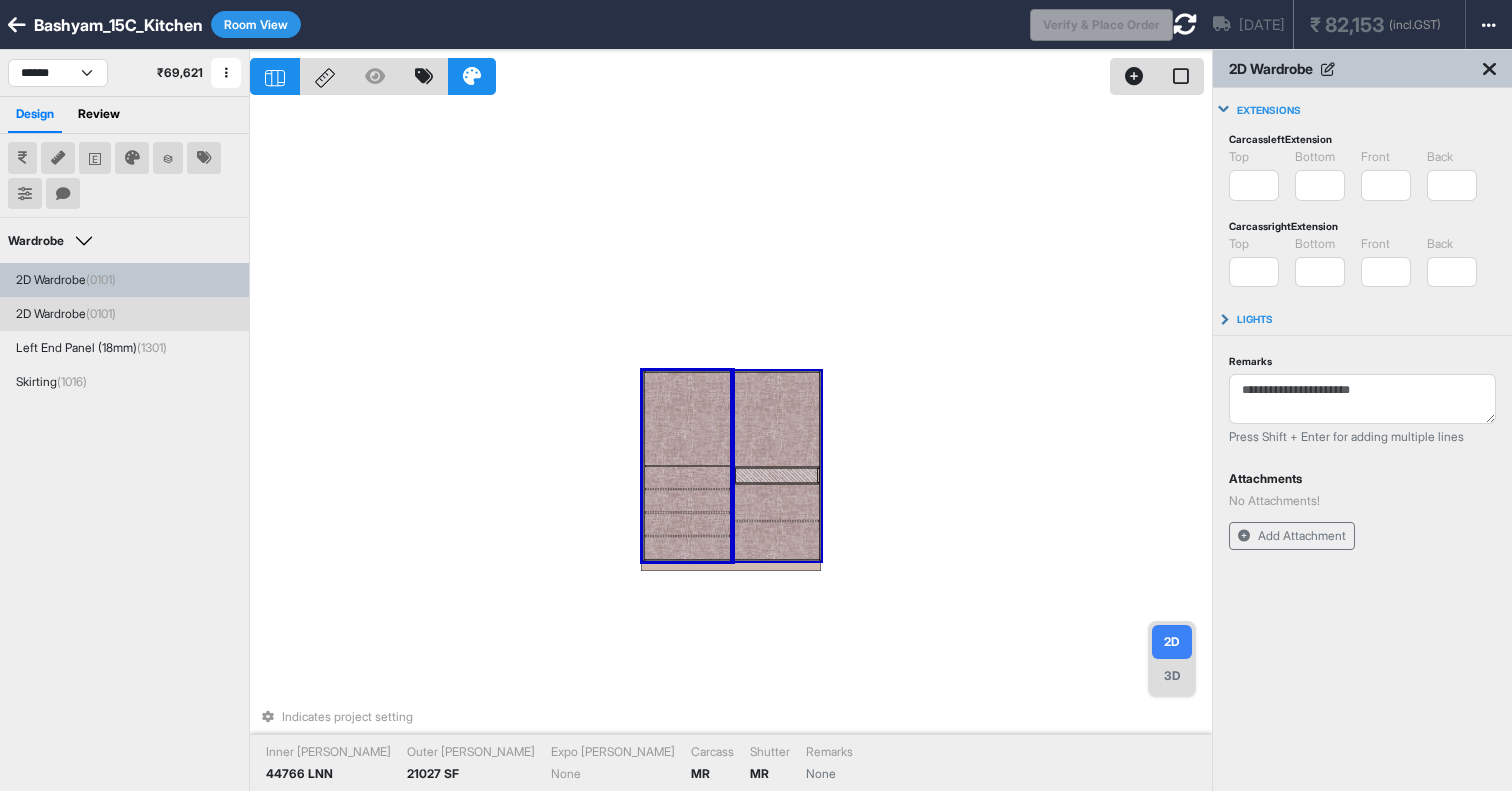 click at bounding box center [777, 419] 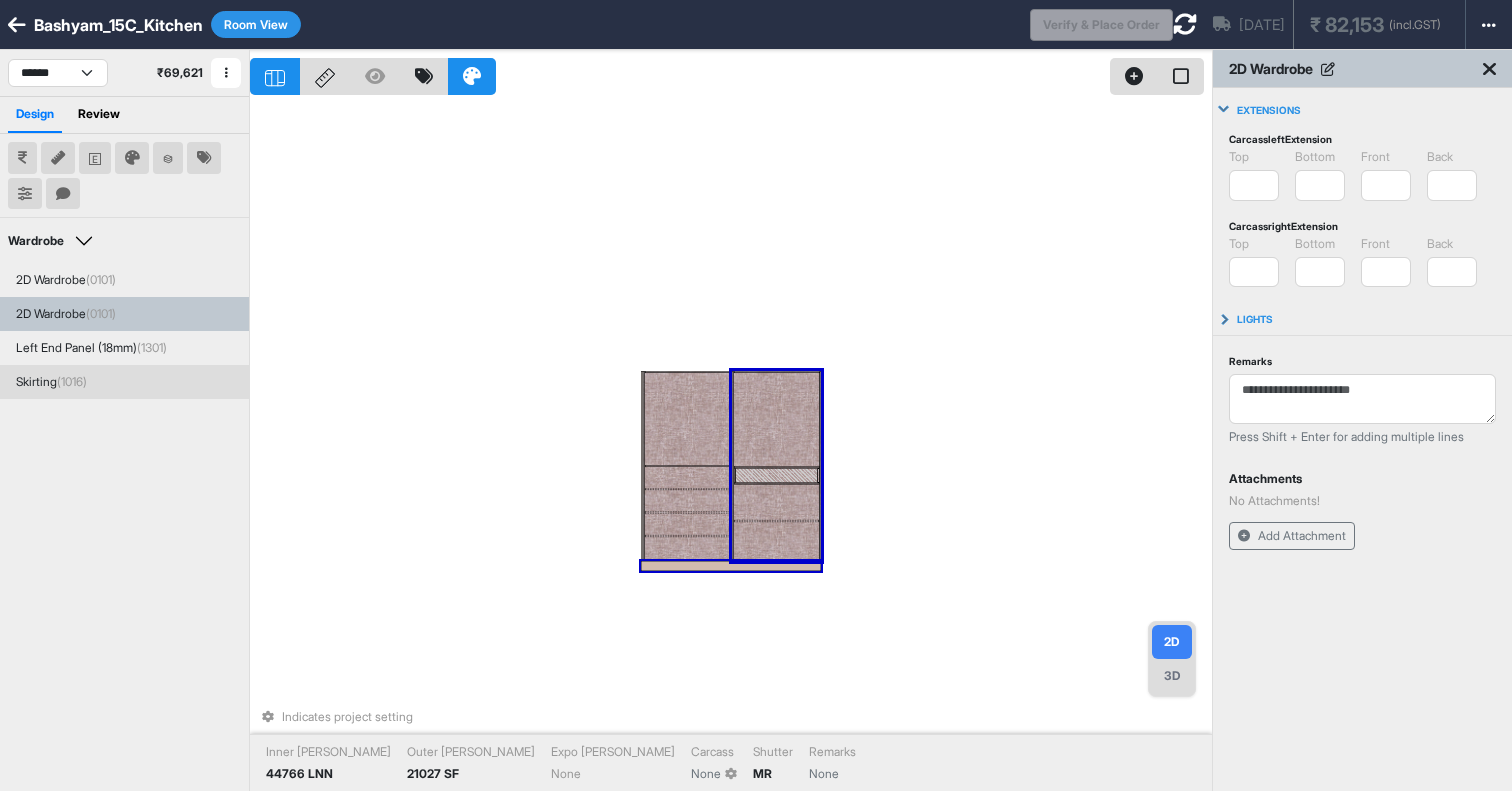 click at bounding box center (731, 566) 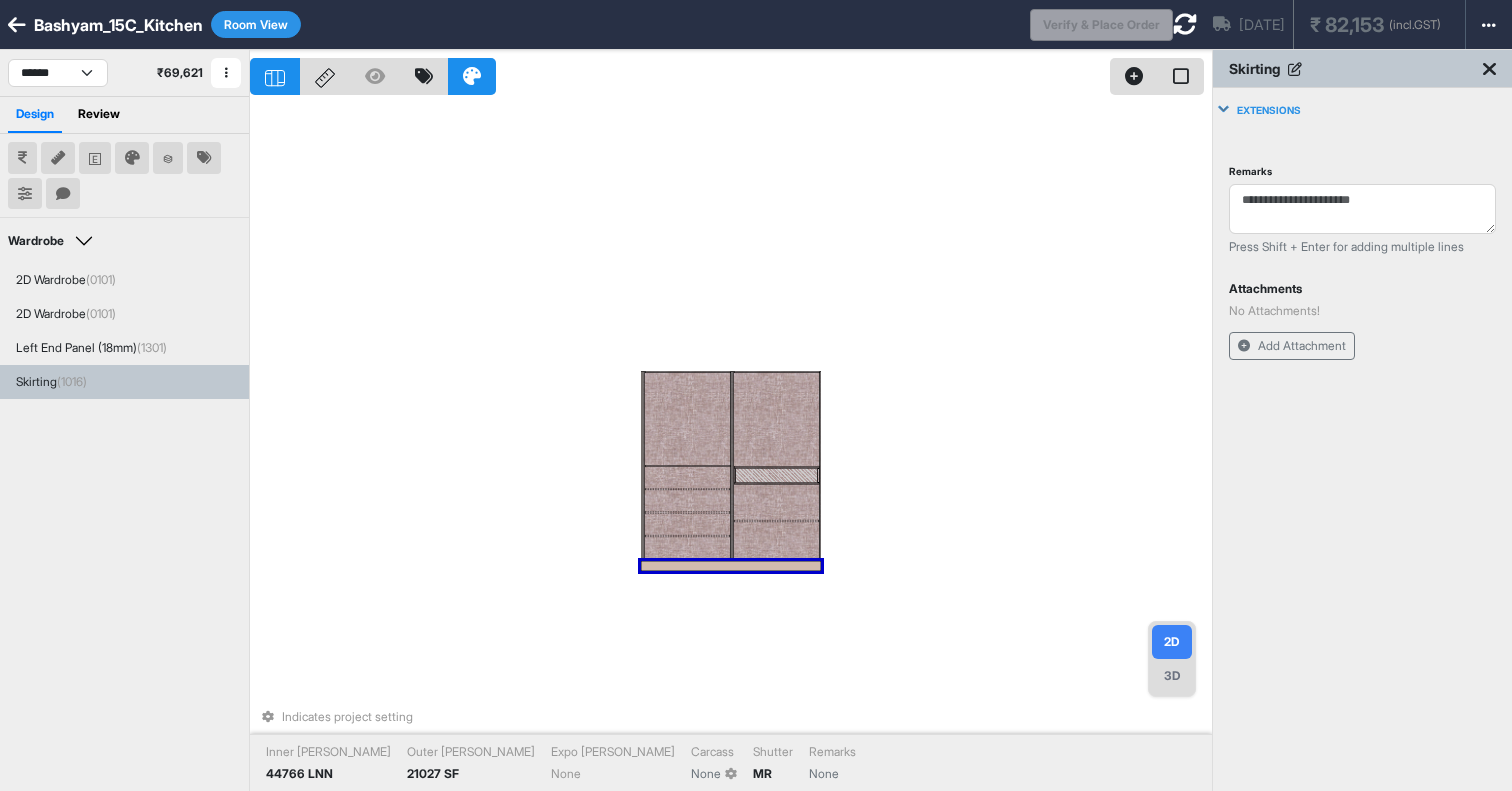 click on "Indicates project setting Inner [PERSON_NAME] 44766 LNN Outer [PERSON_NAME] 21027 SF Expo [PERSON_NAME] None Carcass None Shutter MR Remarks None" at bounding box center [731, 445] 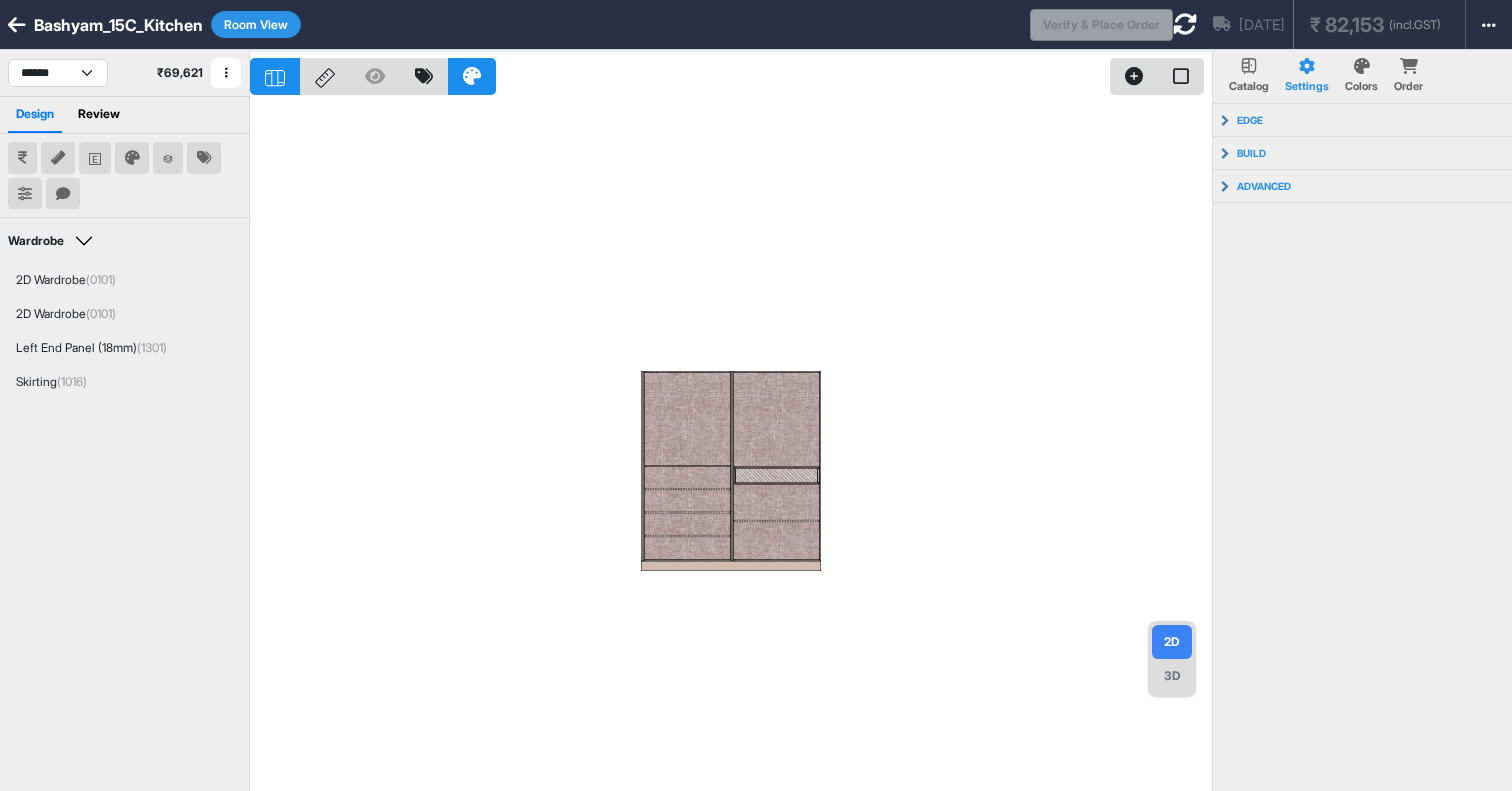 click at bounding box center (731, 445) 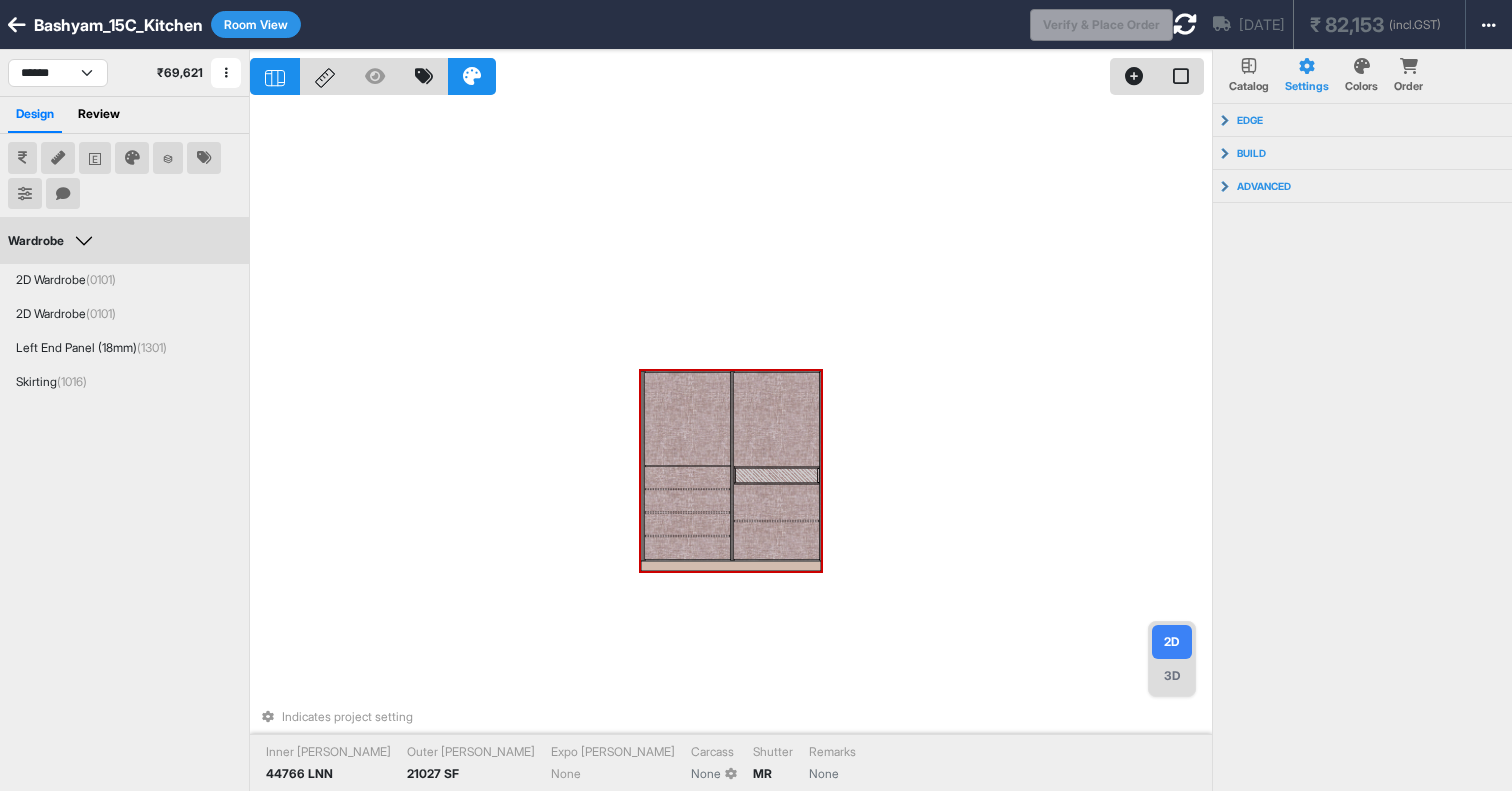click at bounding box center (731, 566) 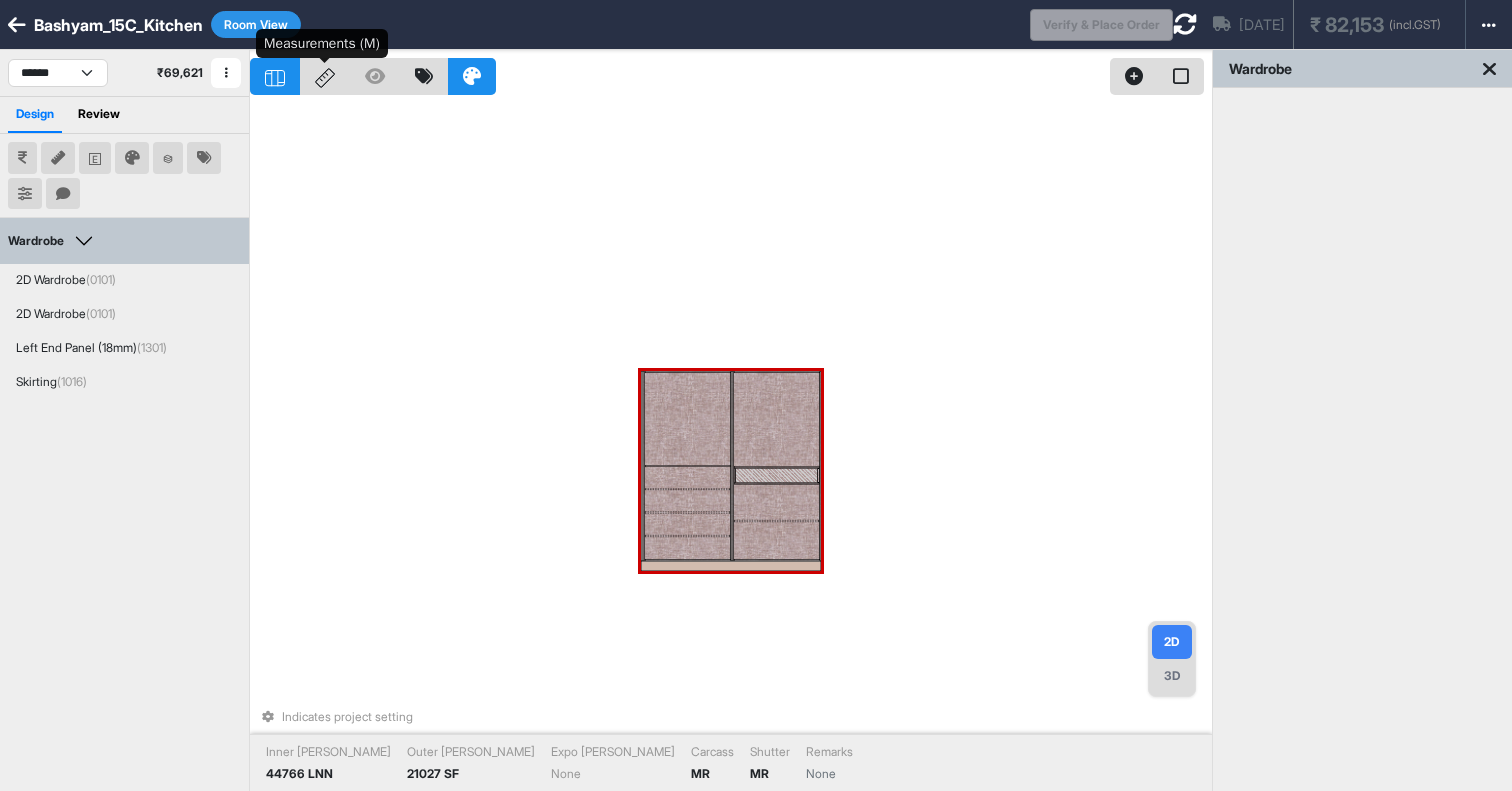 click 